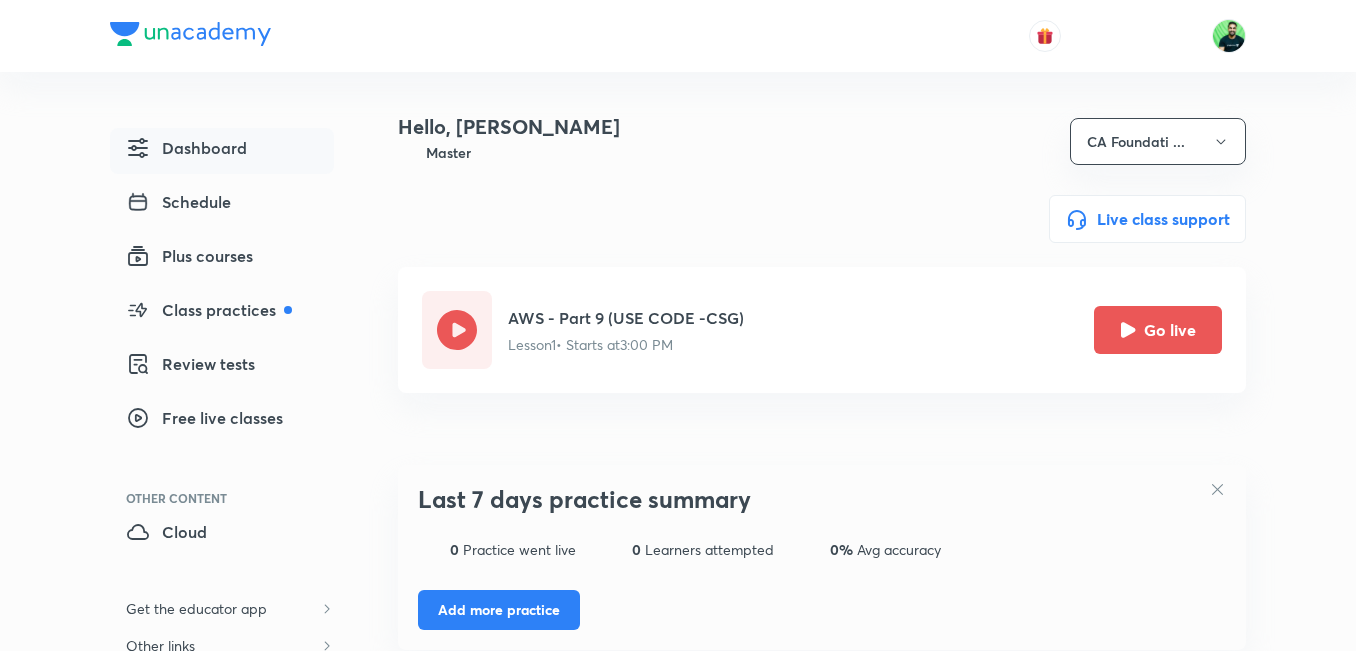 scroll, scrollTop: 0, scrollLeft: 0, axis: both 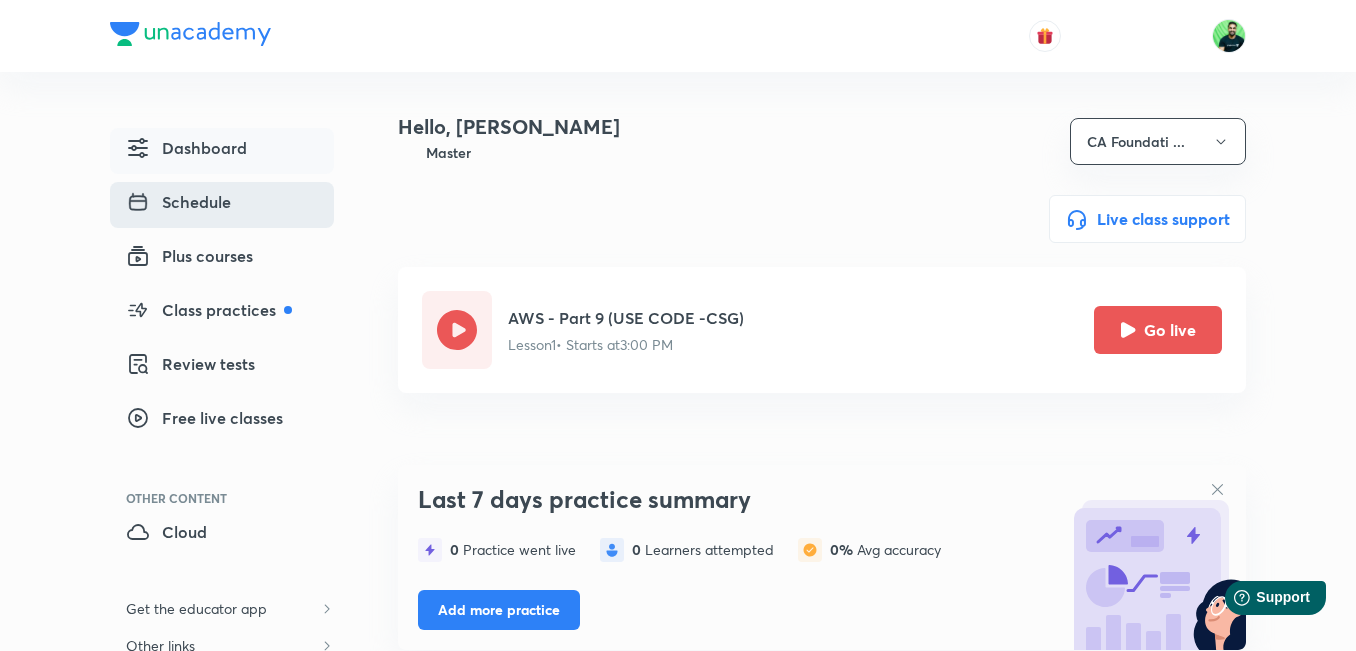 click on "Schedule" at bounding box center (222, 205) 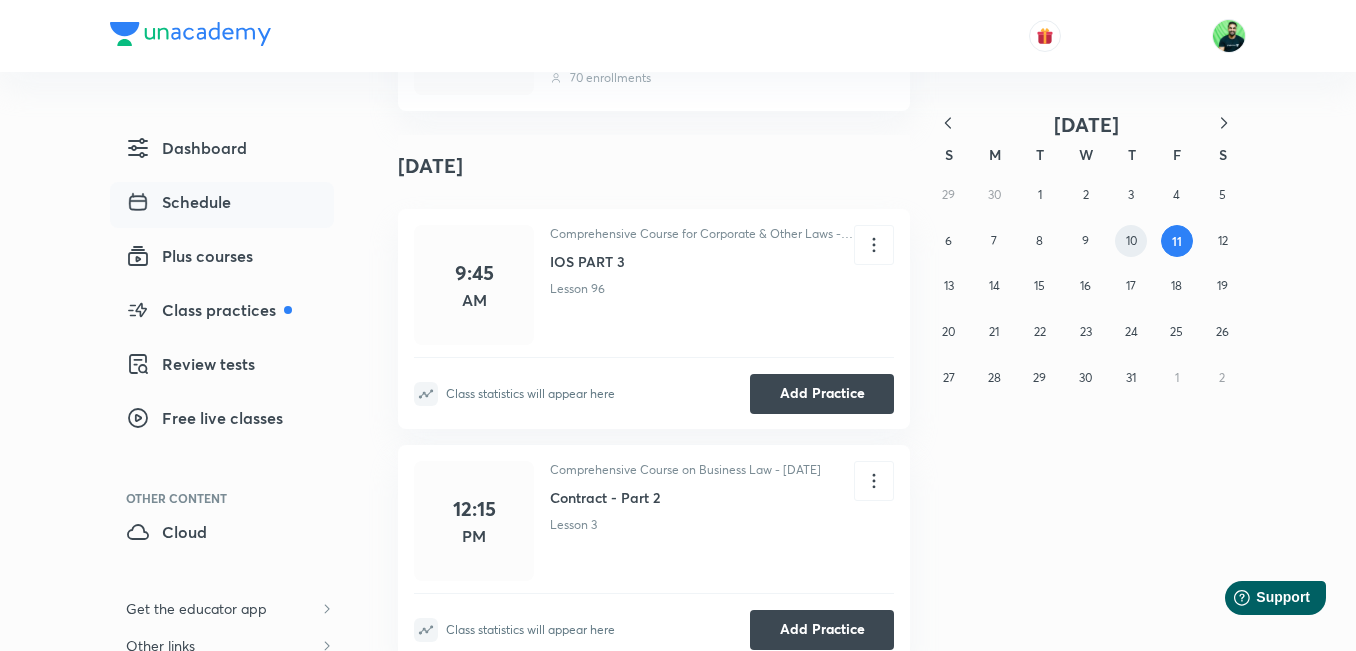 scroll, scrollTop: 1079, scrollLeft: 0, axis: vertical 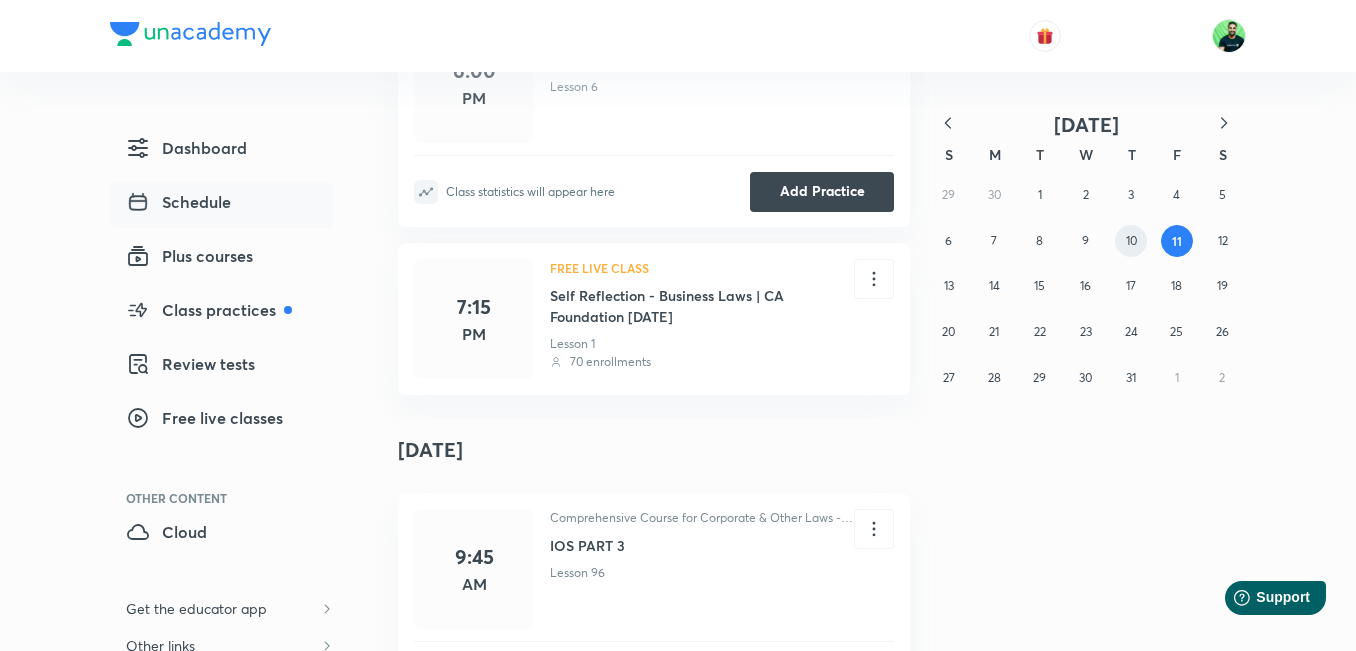 click on "10" at bounding box center (1131, 241) 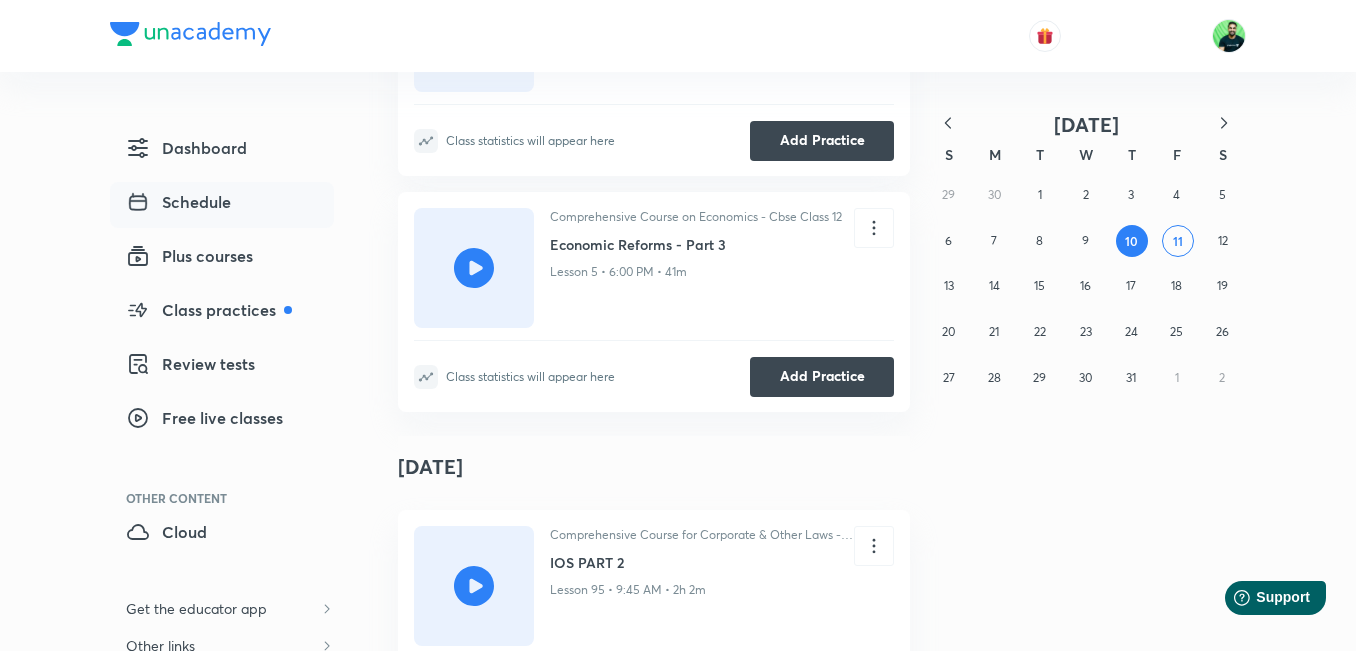scroll, scrollTop: 893, scrollLeft: 0, axis: vertical 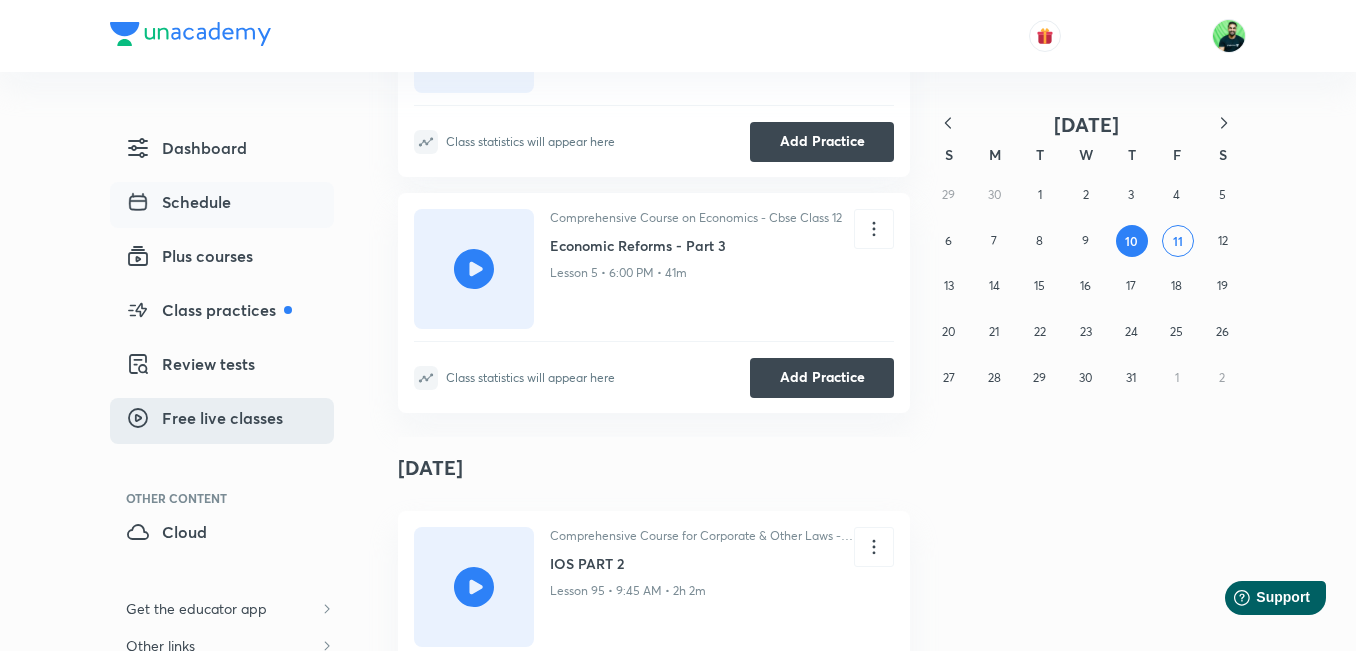 click on "Free live classes" at bounding box center [204, 418] 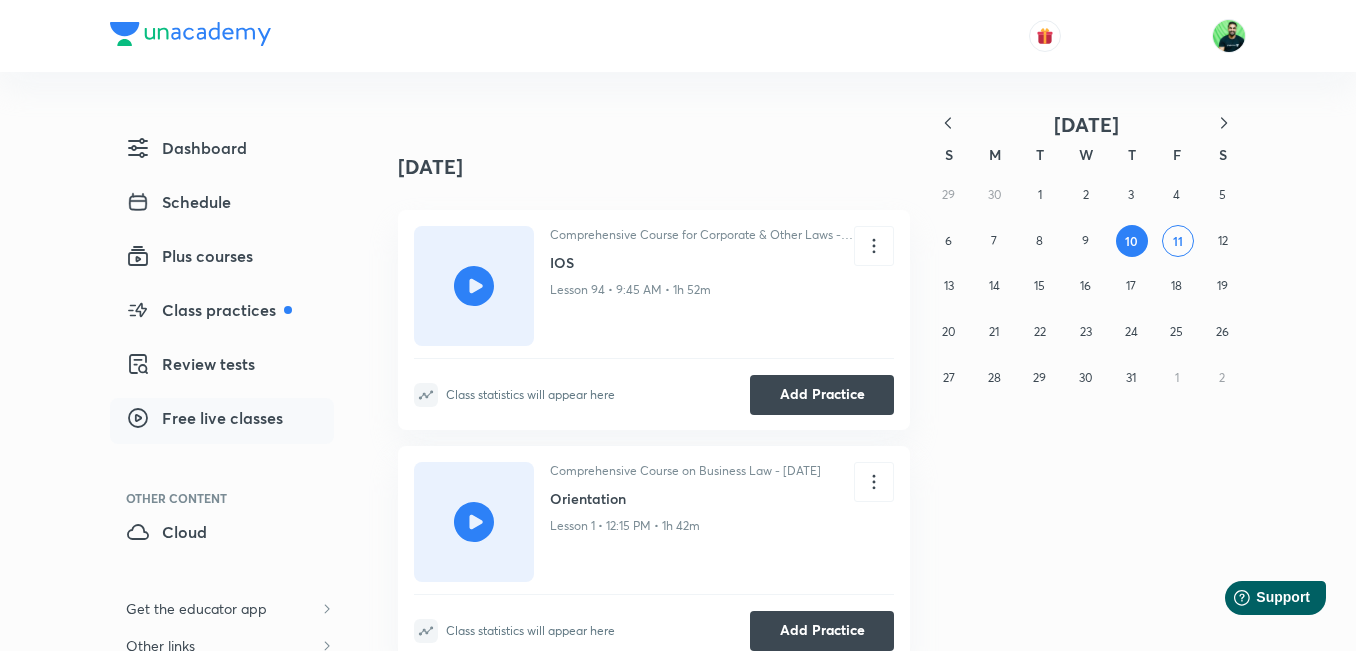 click on "Free live classes" at bounding box center [204, 418] 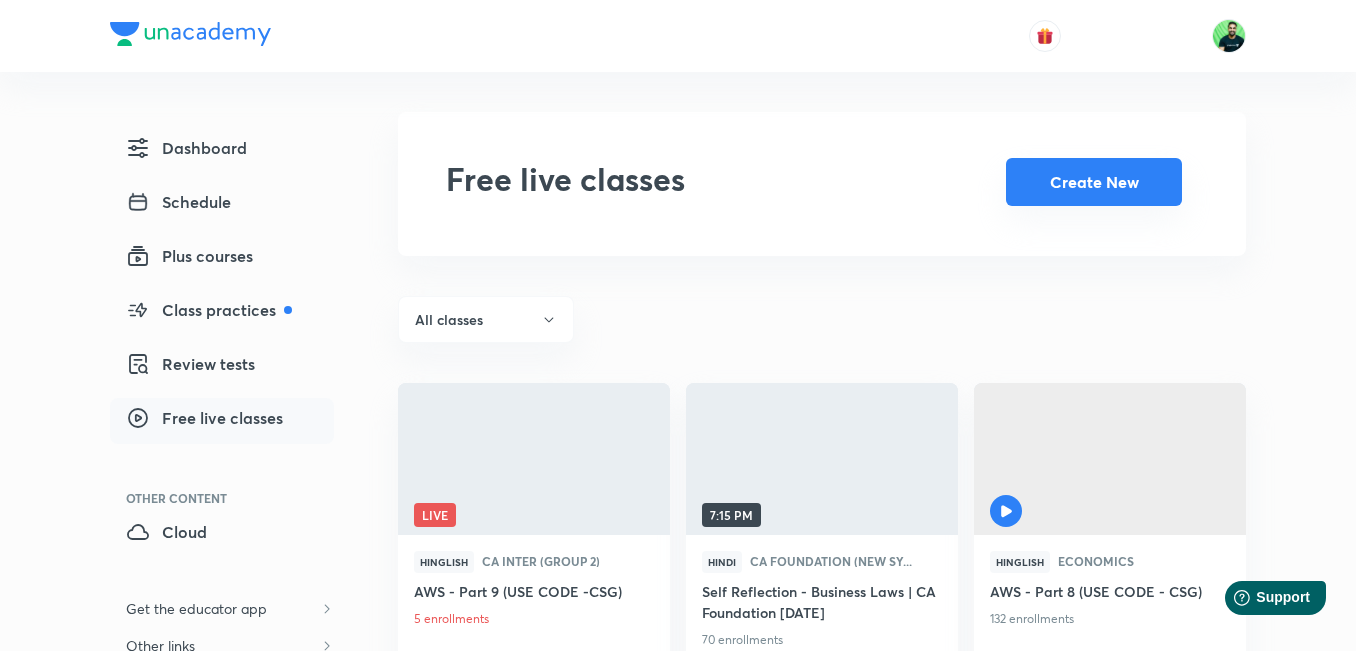 click on "Create New" at bounding box center (1094, 182) 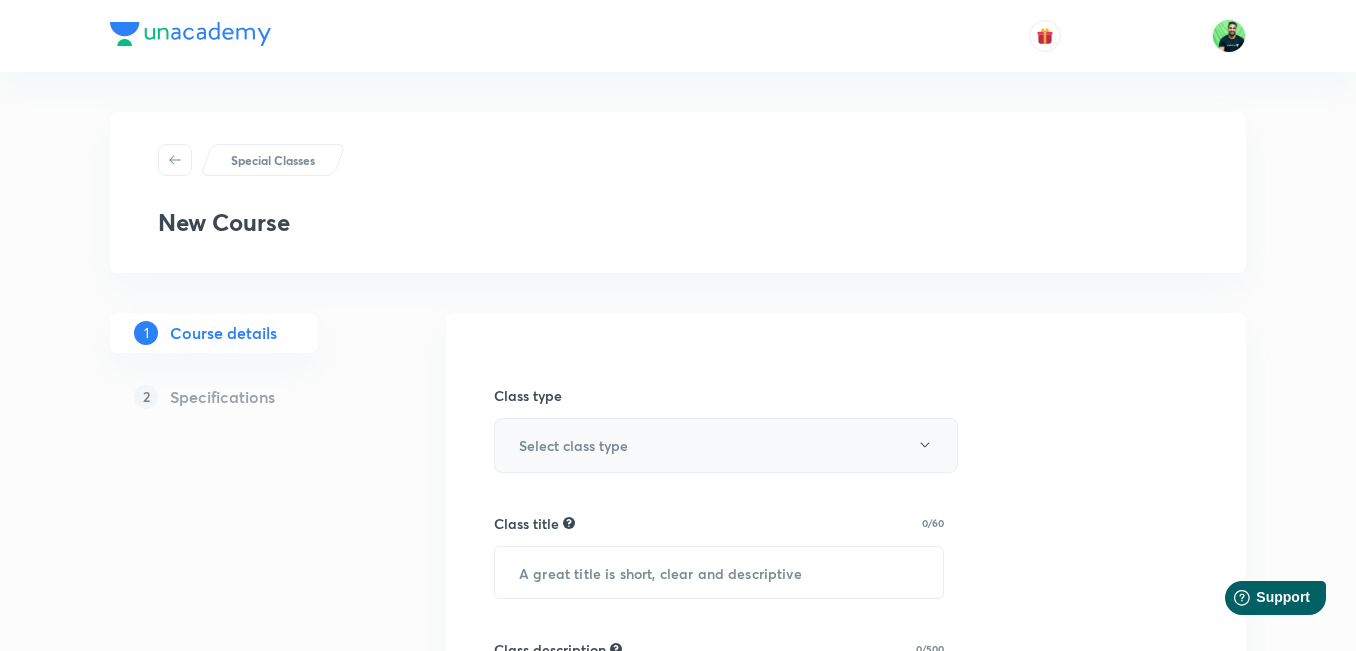 click on "Select class type" at bounding box center (726, 445) 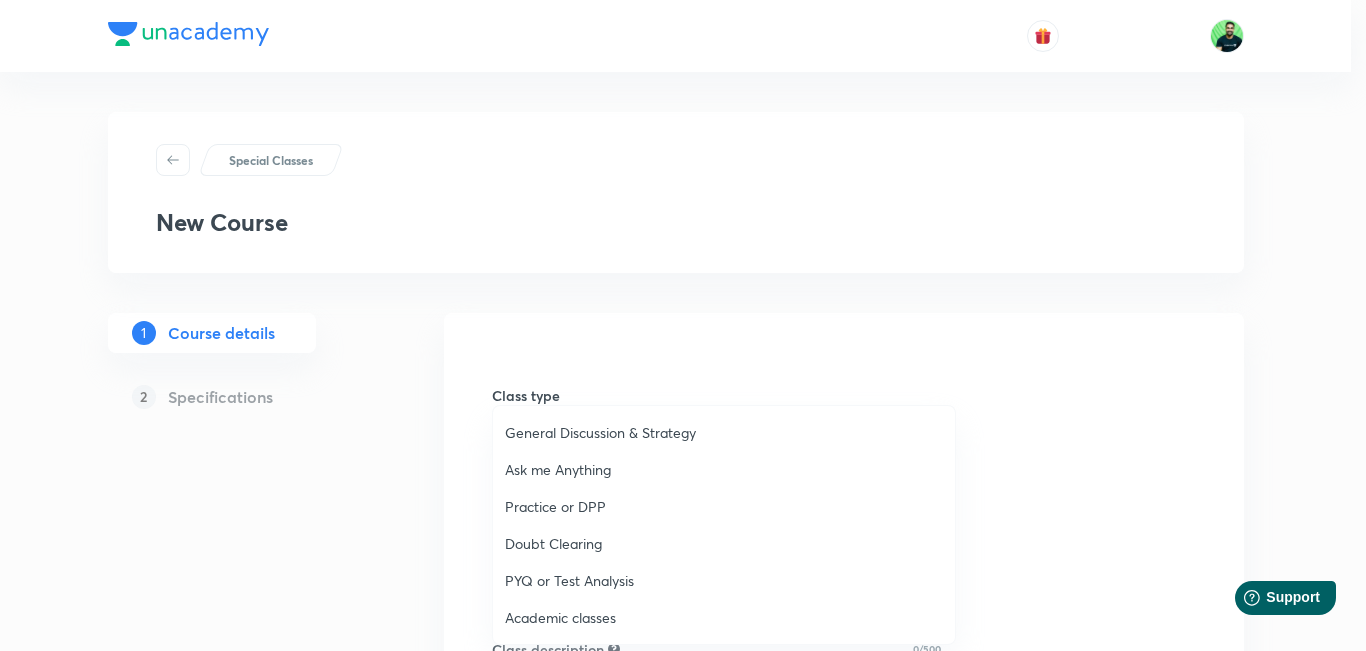 click on "Ask me Anything" at bounding box center (724, 469) 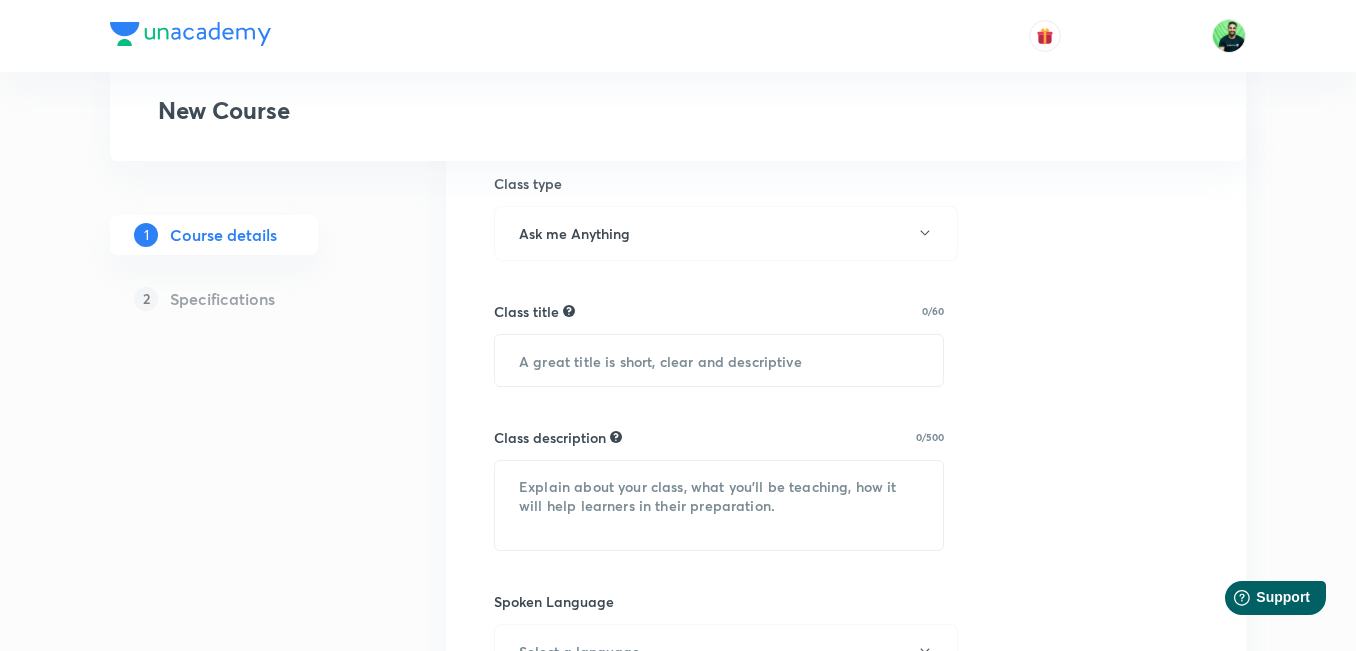 scroll, scrollTop: 217, scrollLeft: 0, axis: vertical 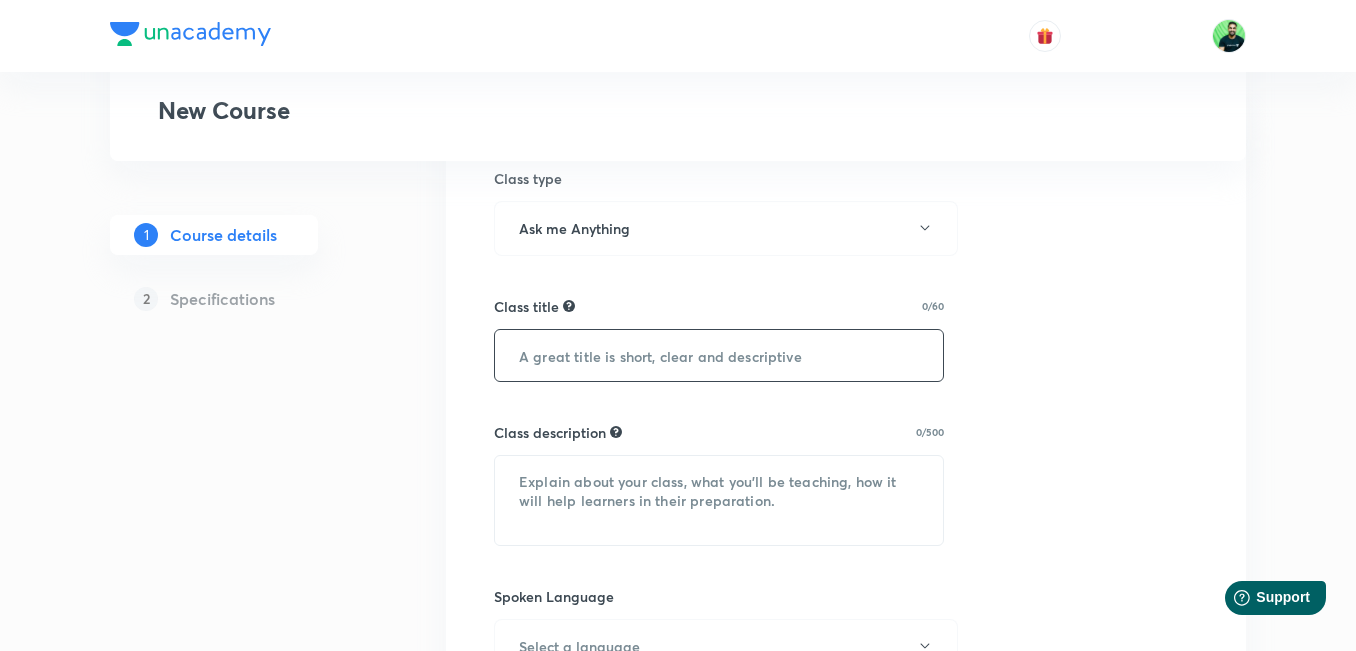 click at bounding box center [719, 355] 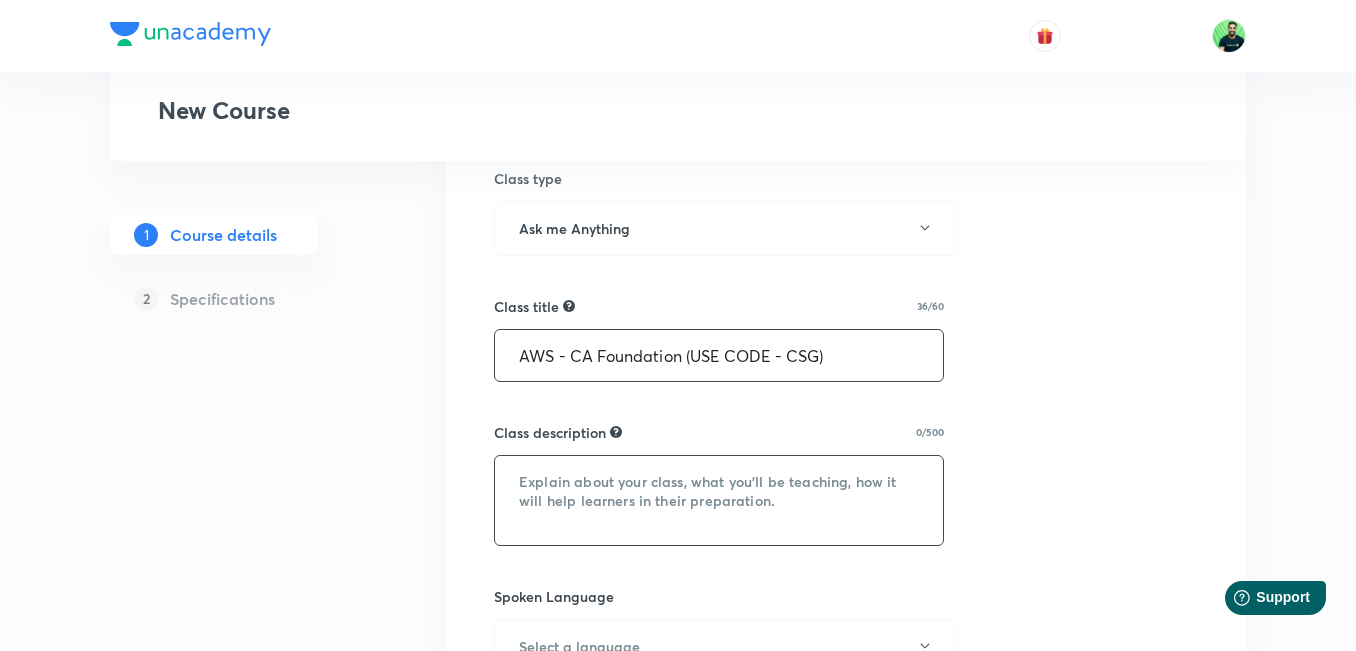 type on "AWS - CA Foundation (USE CODE - CSG)" 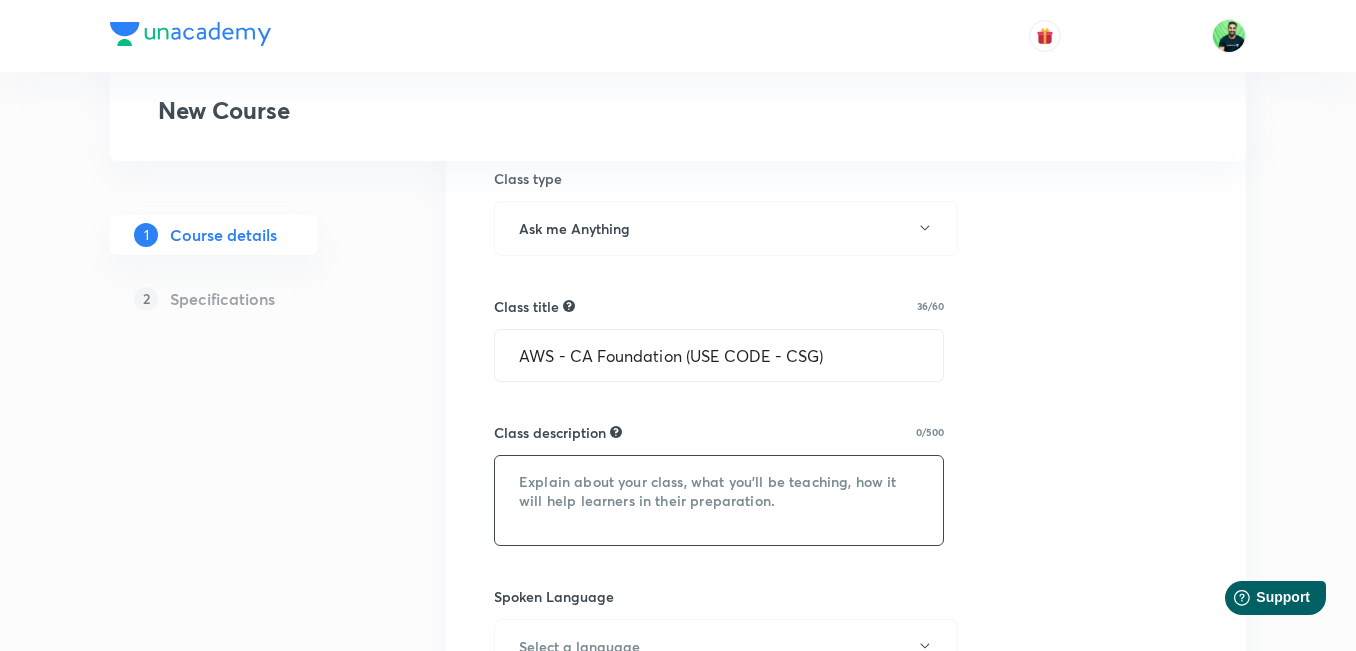 click at bounding box center [719, 500] 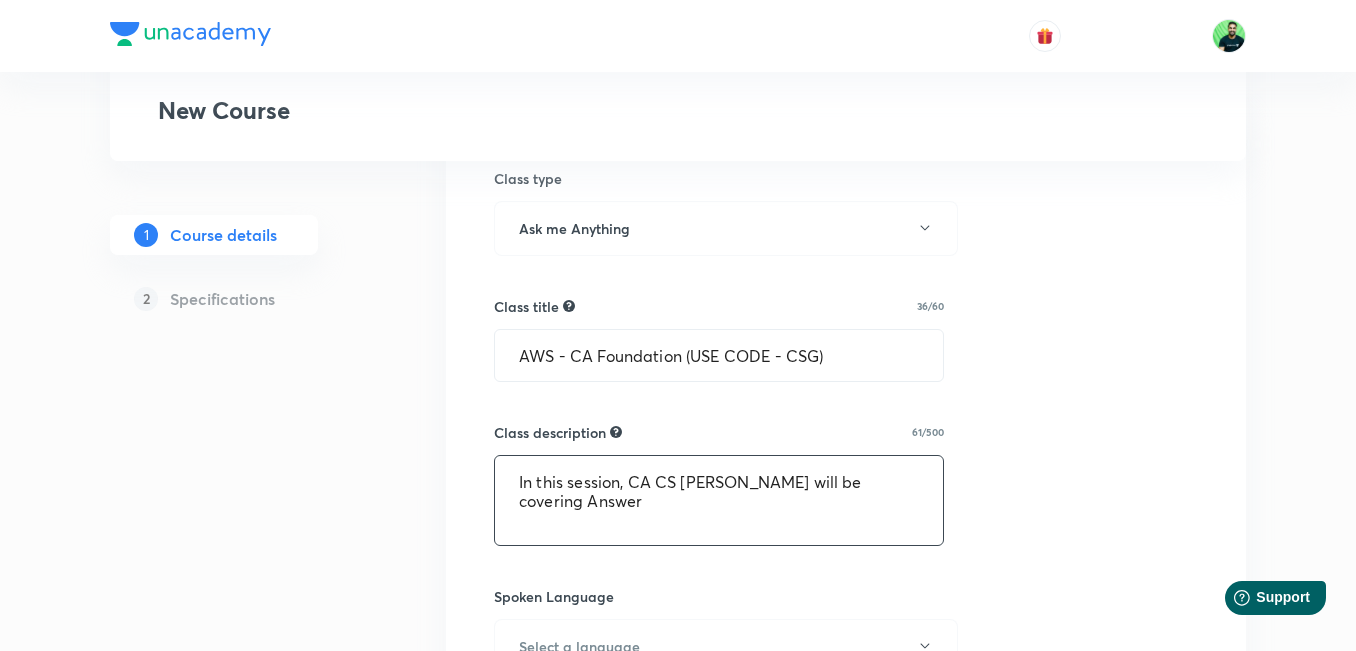 click on "In this session, CA CS Shantam gupta will be covering Answer" at bounding box center (719, 500) 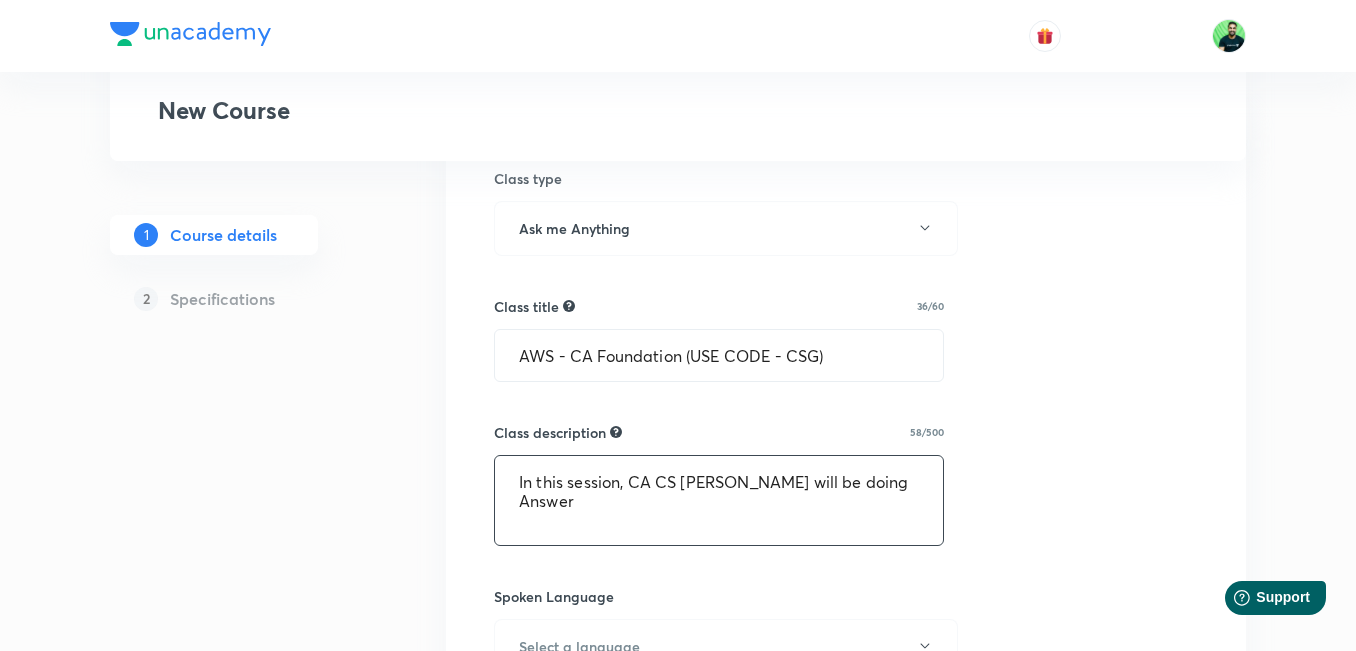 click on "In this session, CA CS Shantam gupta will be doing Answer" at bounding box center [719, 500] 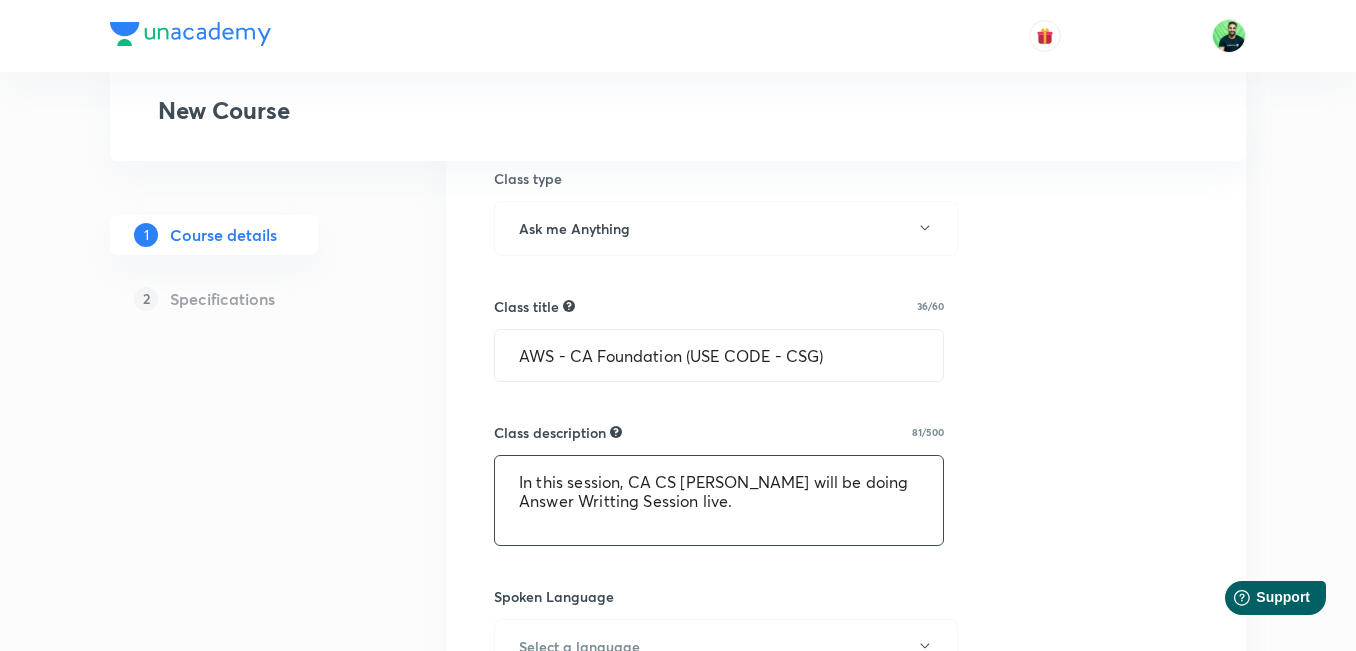 click on "In this session, CA CS Shantam gupta will be doing Answer Writting Session live." at bounding box center [719, 500] 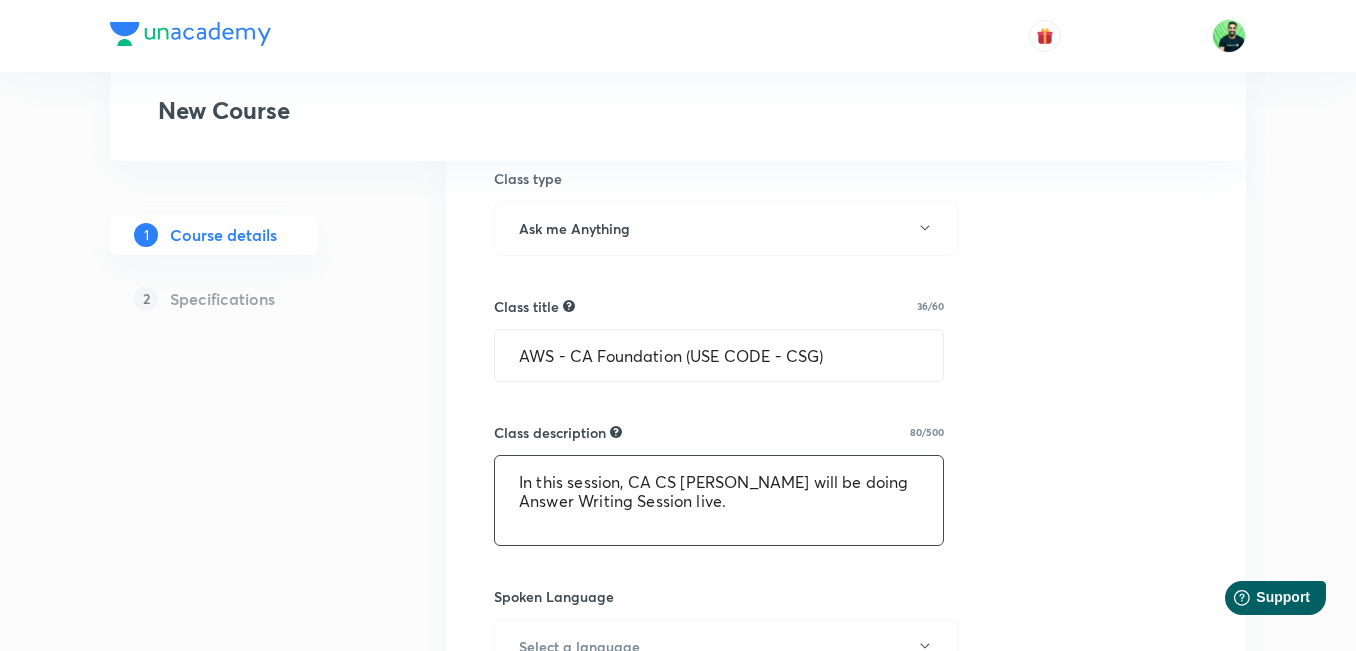 click on "In this session, CA CS Shantam gupta will be doing Answer Writing Session live." at bounding box center (719, 500) 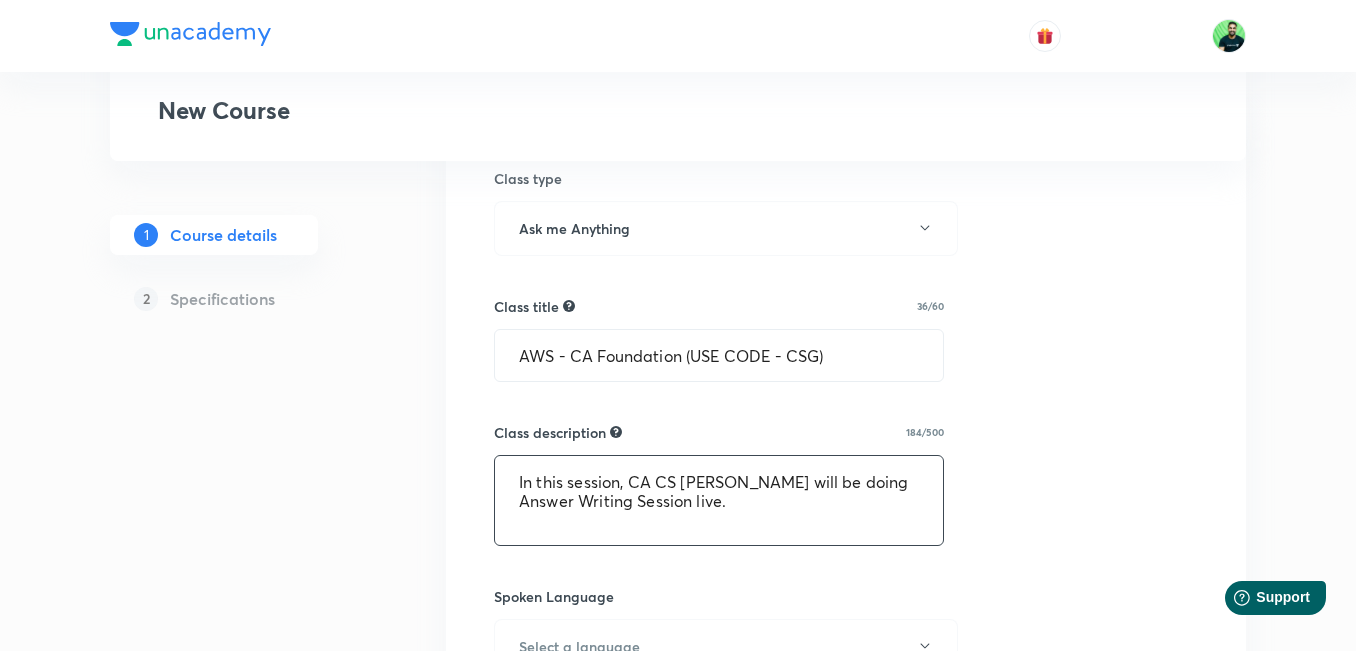 type on "In this session, CA CS Shantam Gupta will be doing Answer Writing Session live." 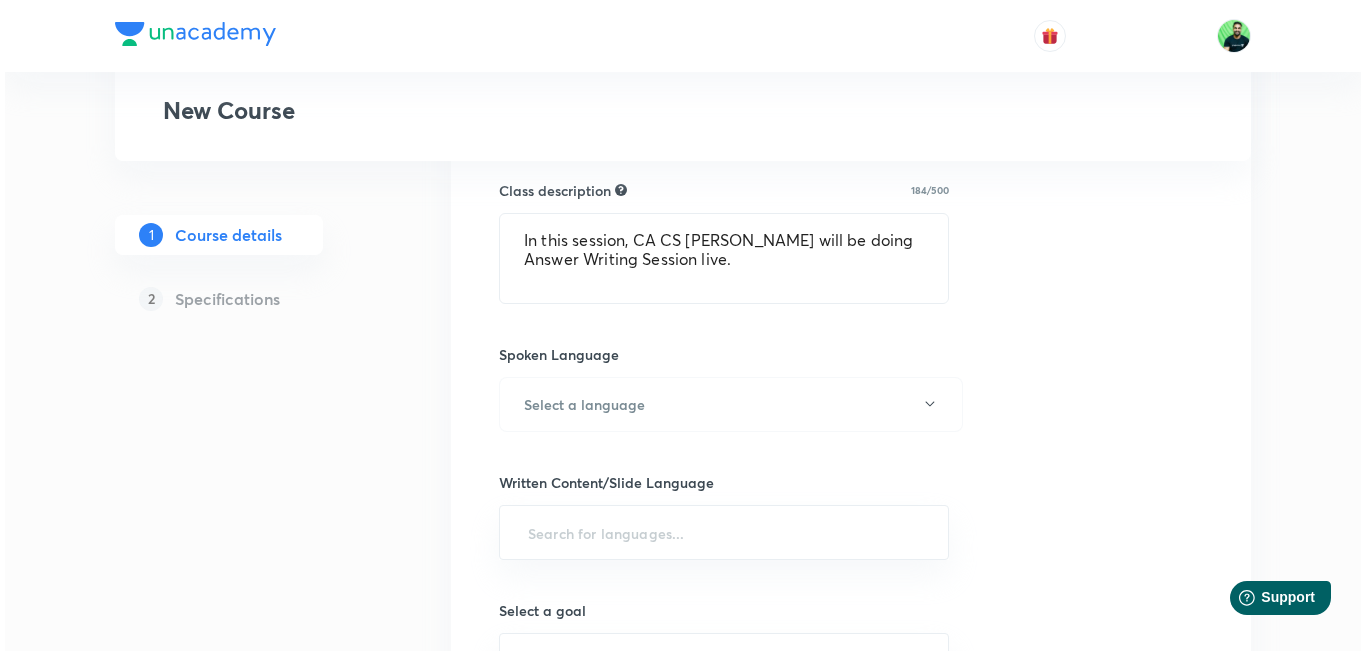 scroll, scrollTop: 466, scrollLeft: 0, axis: vertical 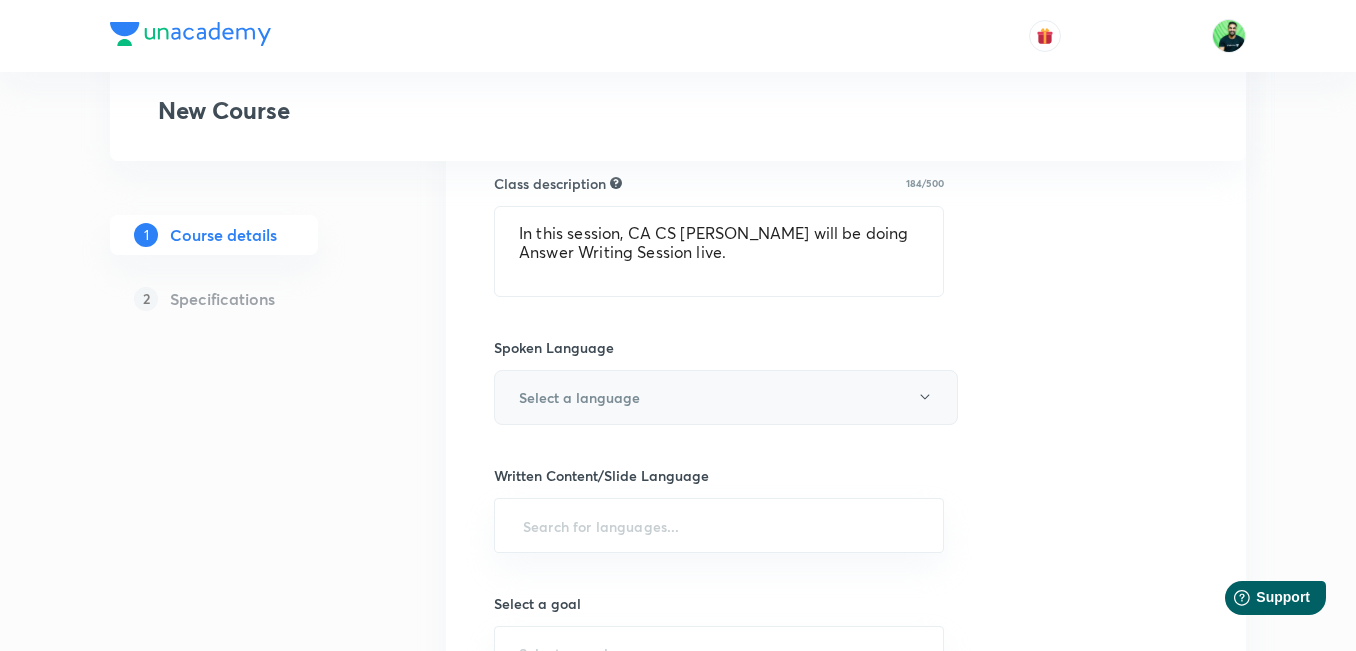 click on "Select a language" at bounding box center [726, 397] 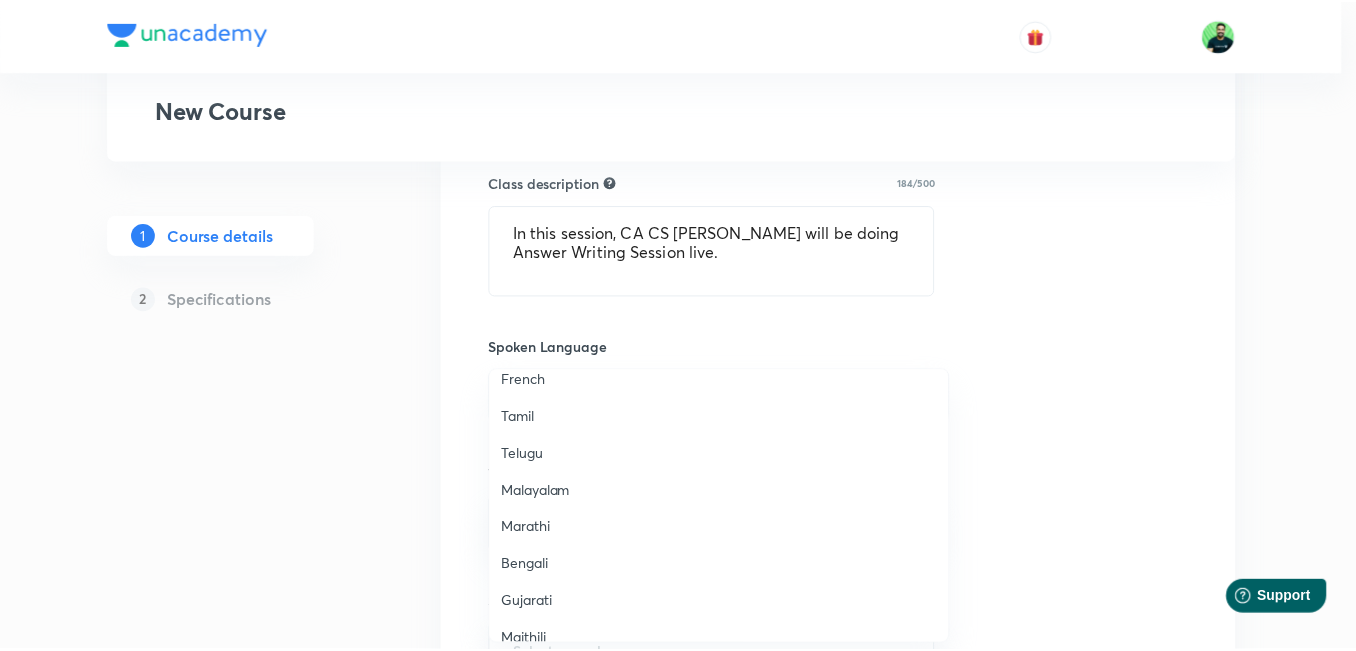 scroll, scrollTop: 593, scrollLeft: 0, axis: vertical 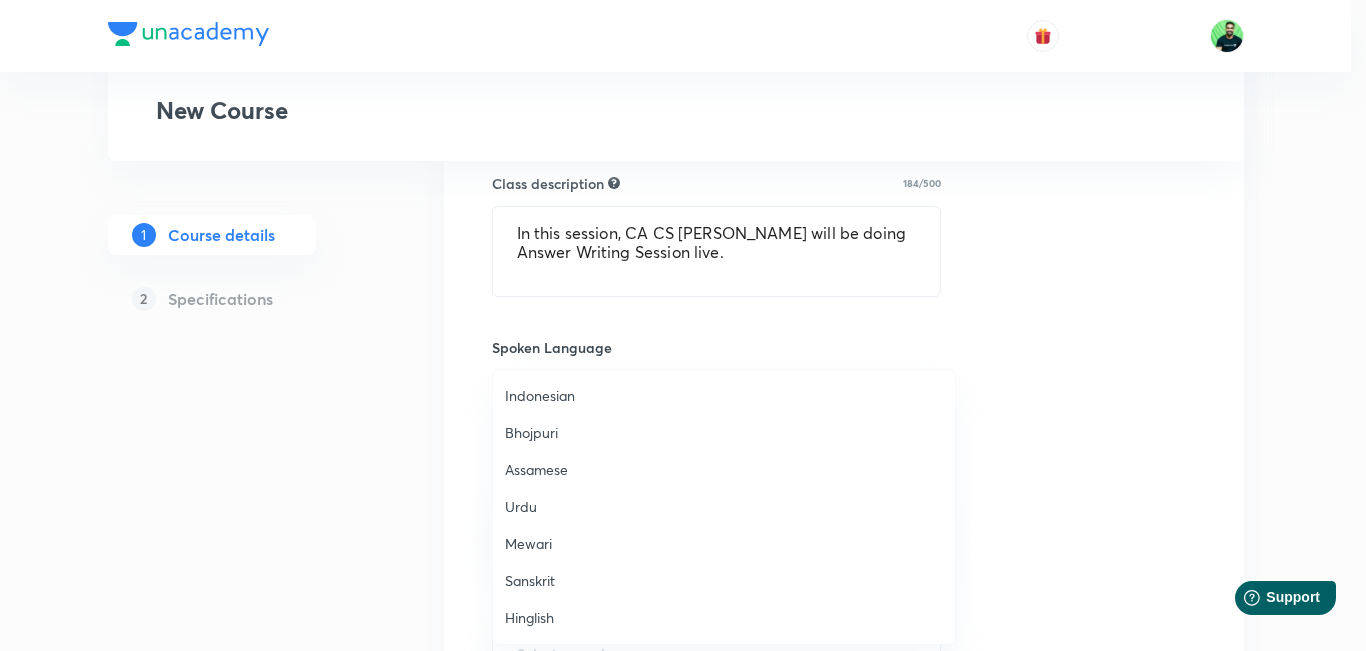 click on "Hinglish" at bounding box center [724, 617] 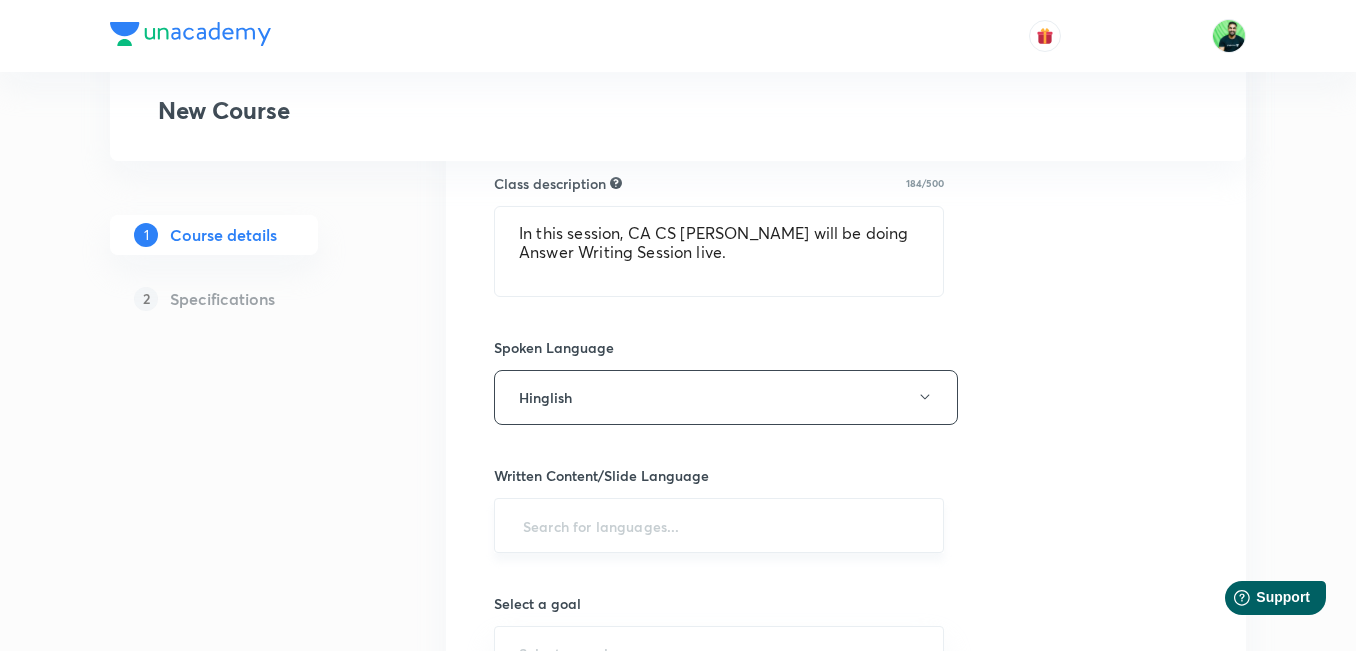 click on "​" at bounding box center [719, 525] 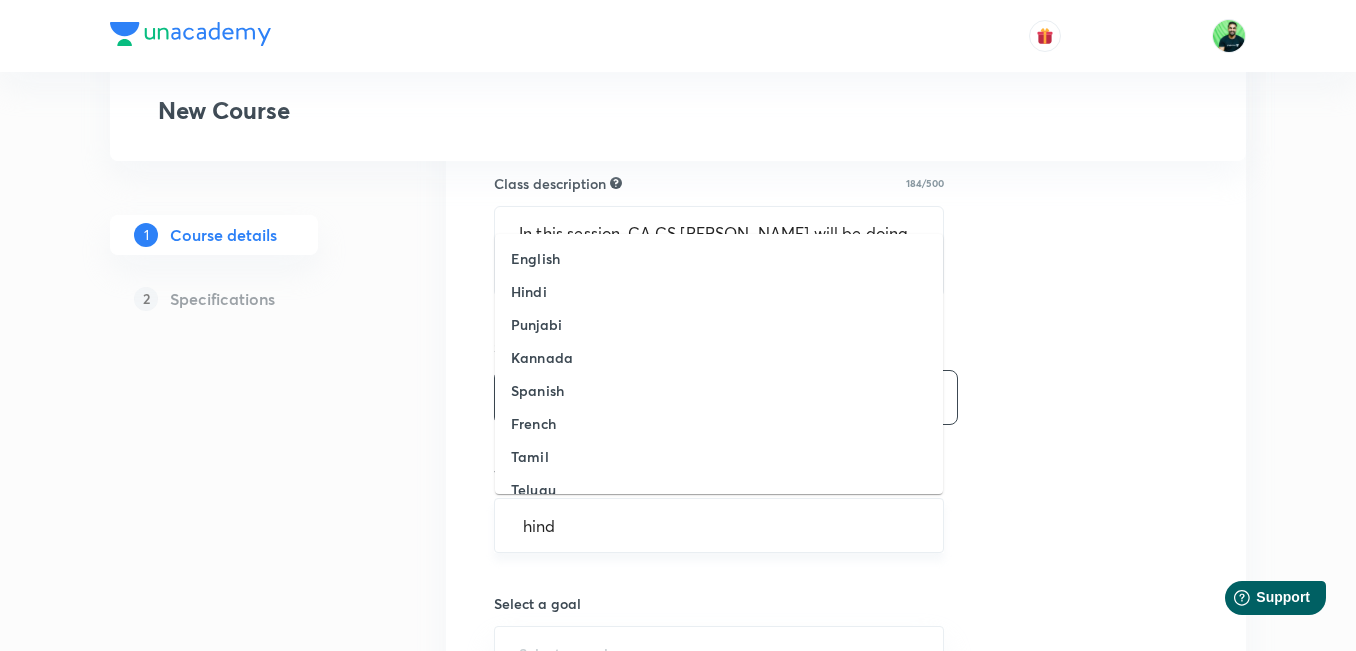 type on "hindi" 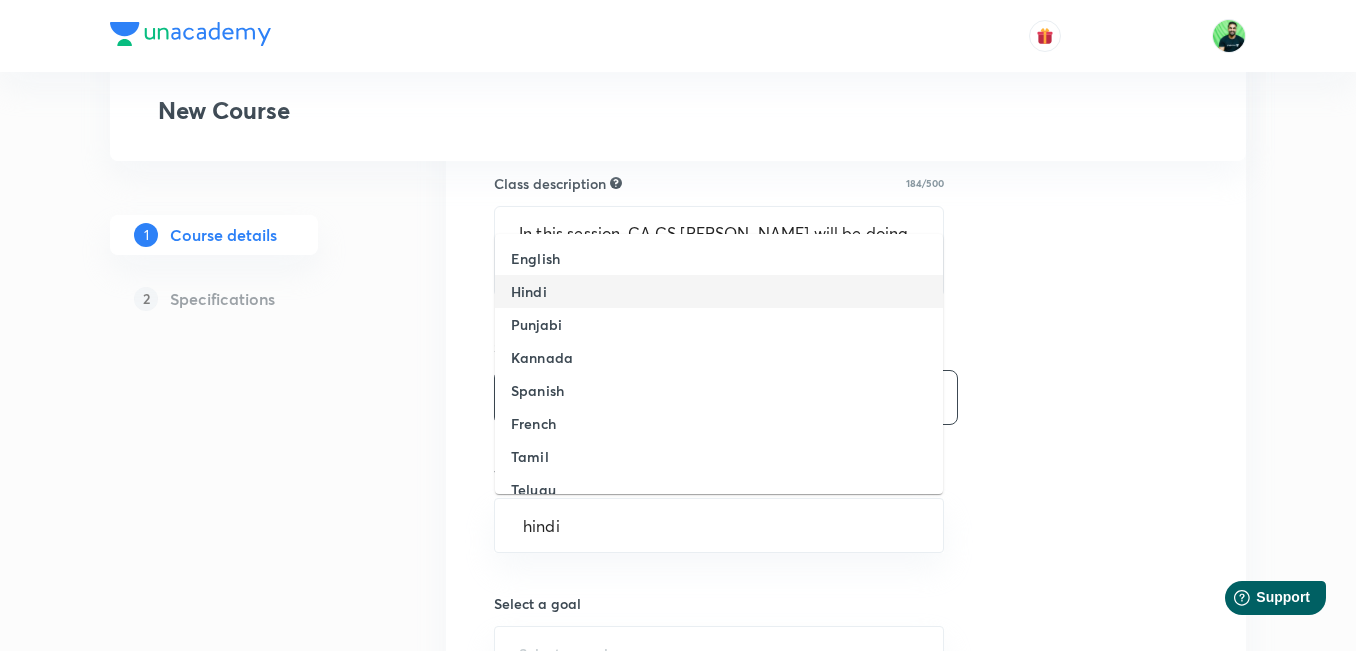 click on "Hindi" at bounding box center [529, 291] 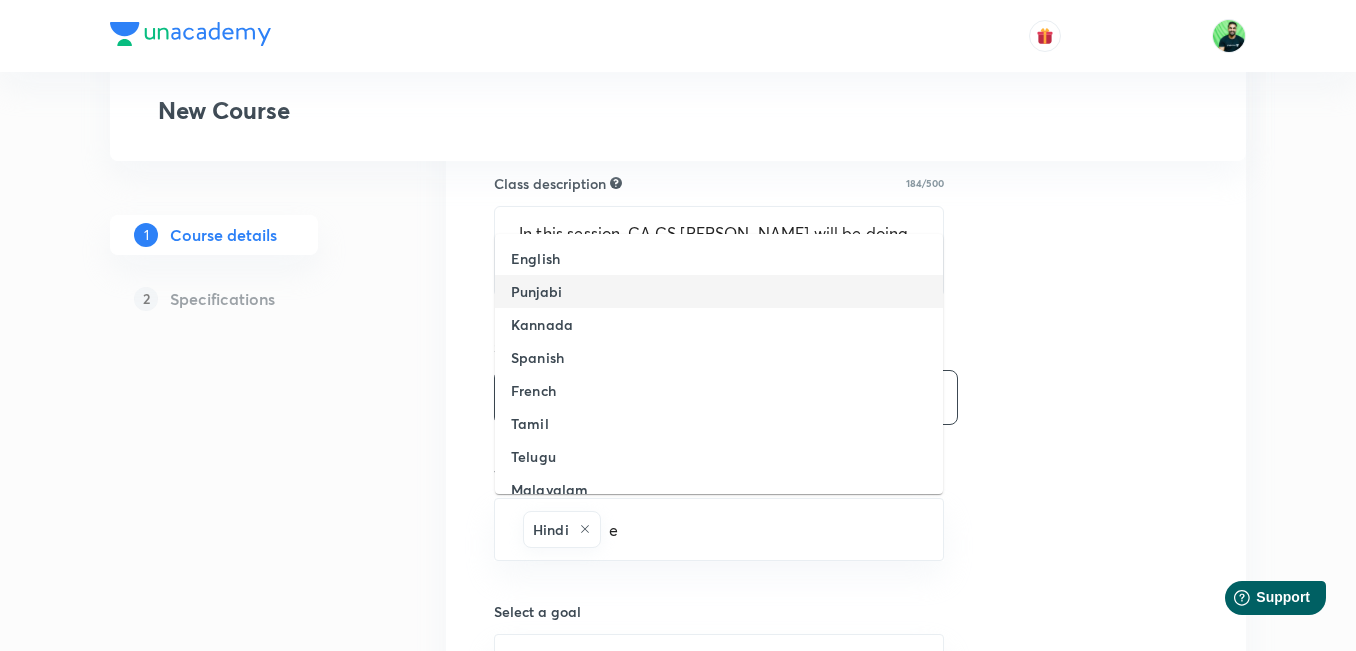 type on "en" 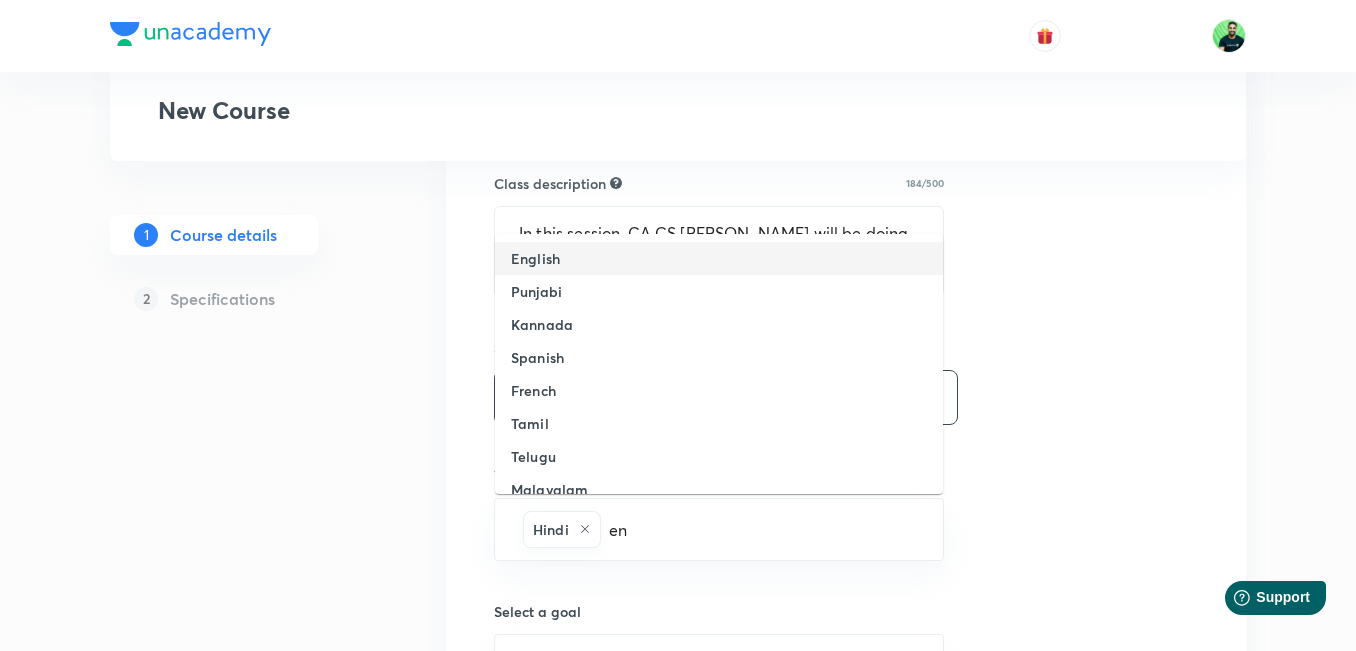 click on "English" at bounding box center [535, 258] 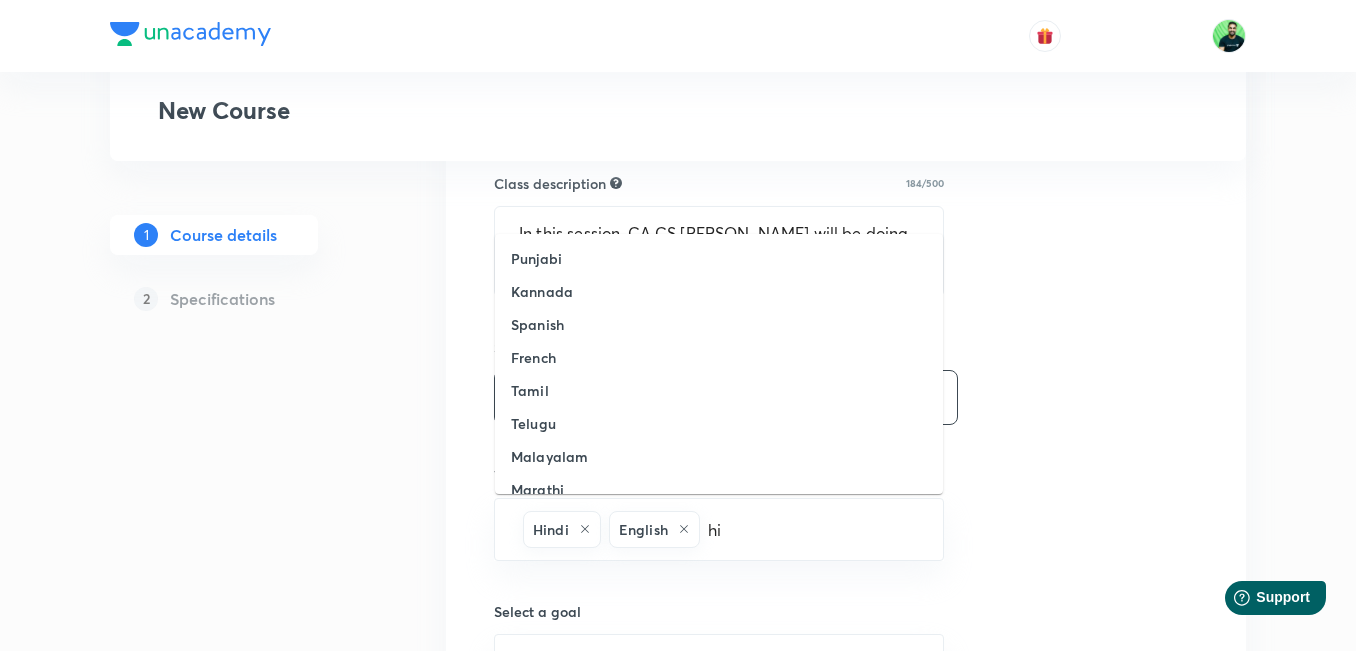 type on "hig" 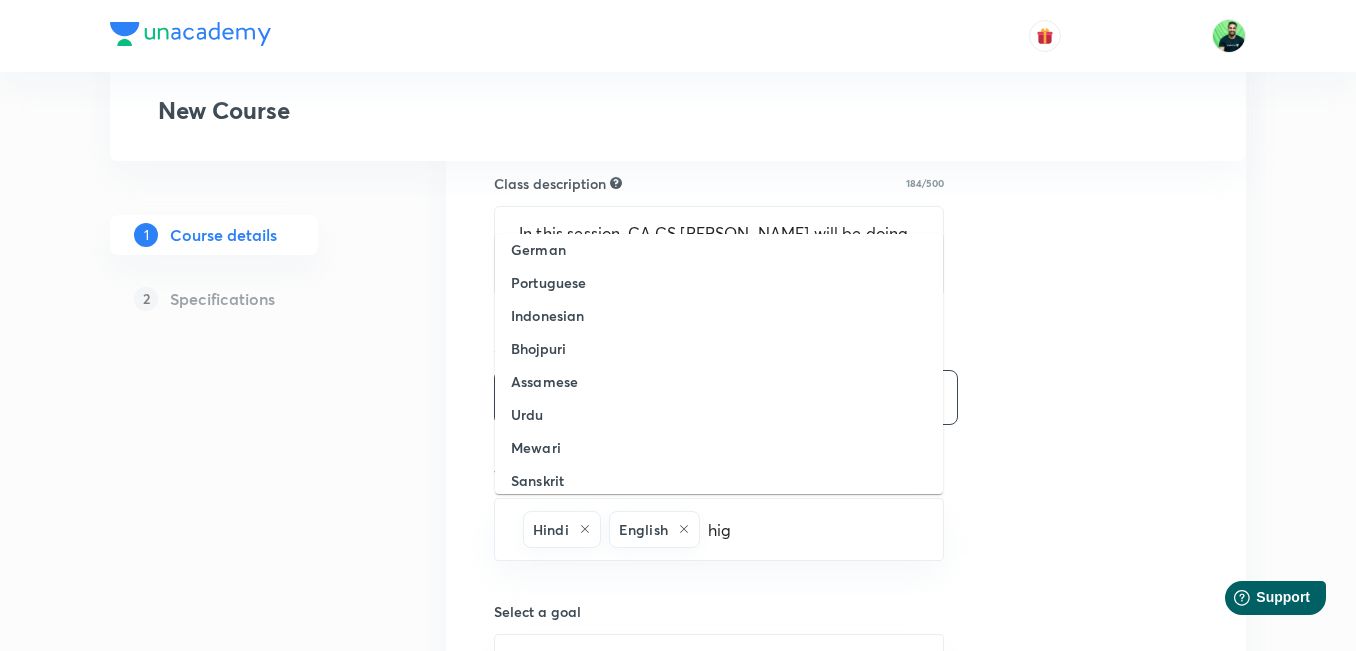 scroll, scrollTop: 449, scrollLeft: 0, axis: vertical 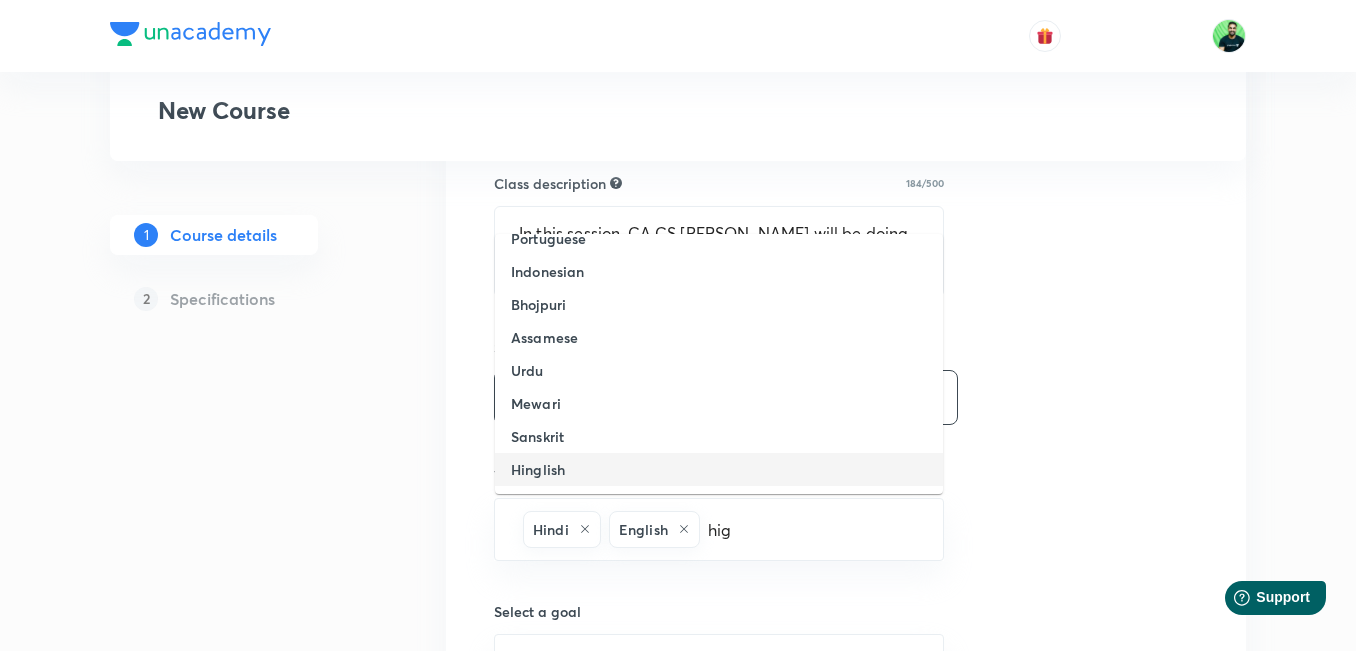 click on "Hinglish" at bounding box center [719, 469] 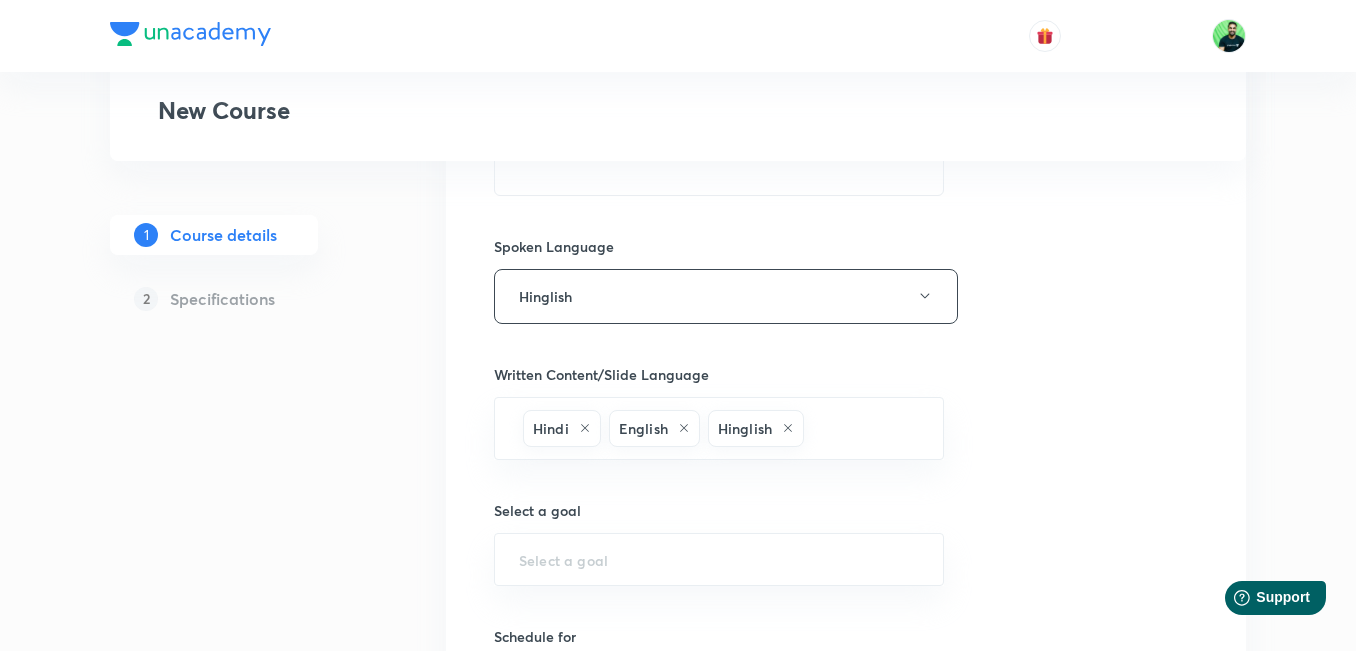 scroll, scrollTop: 656, scrollLeft: 0, axis: vertical 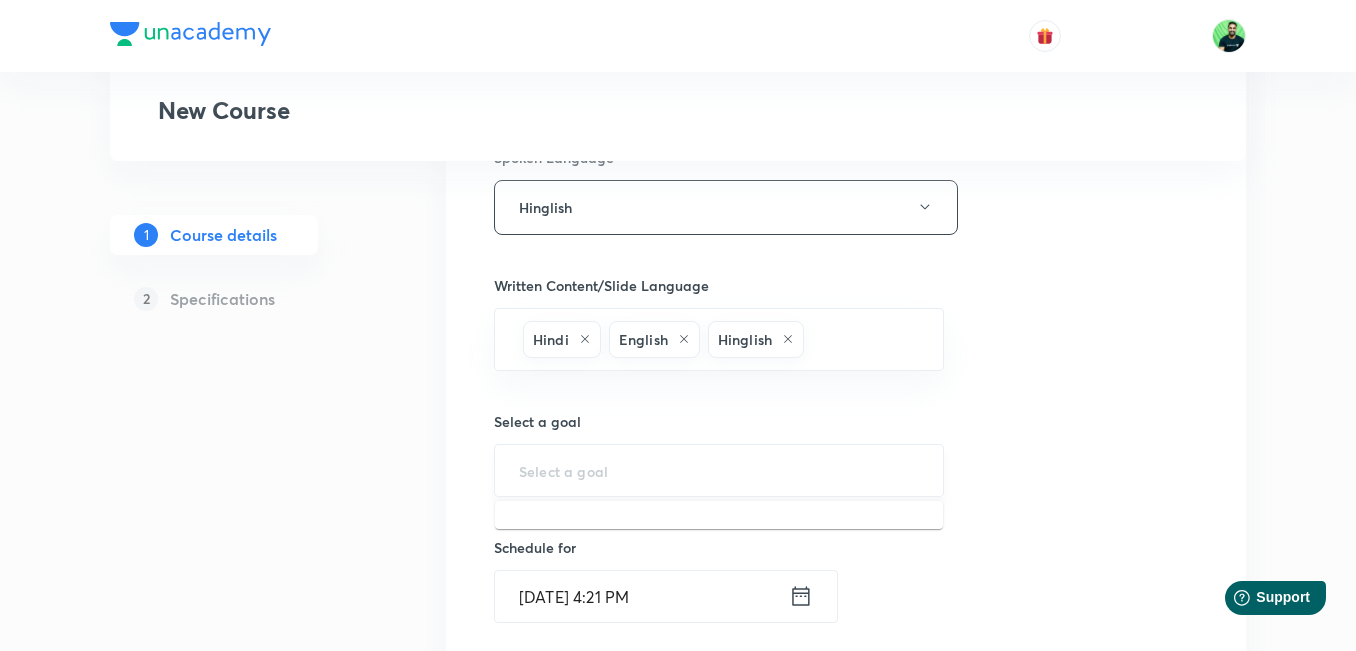 click at bounding box center [719, 470] 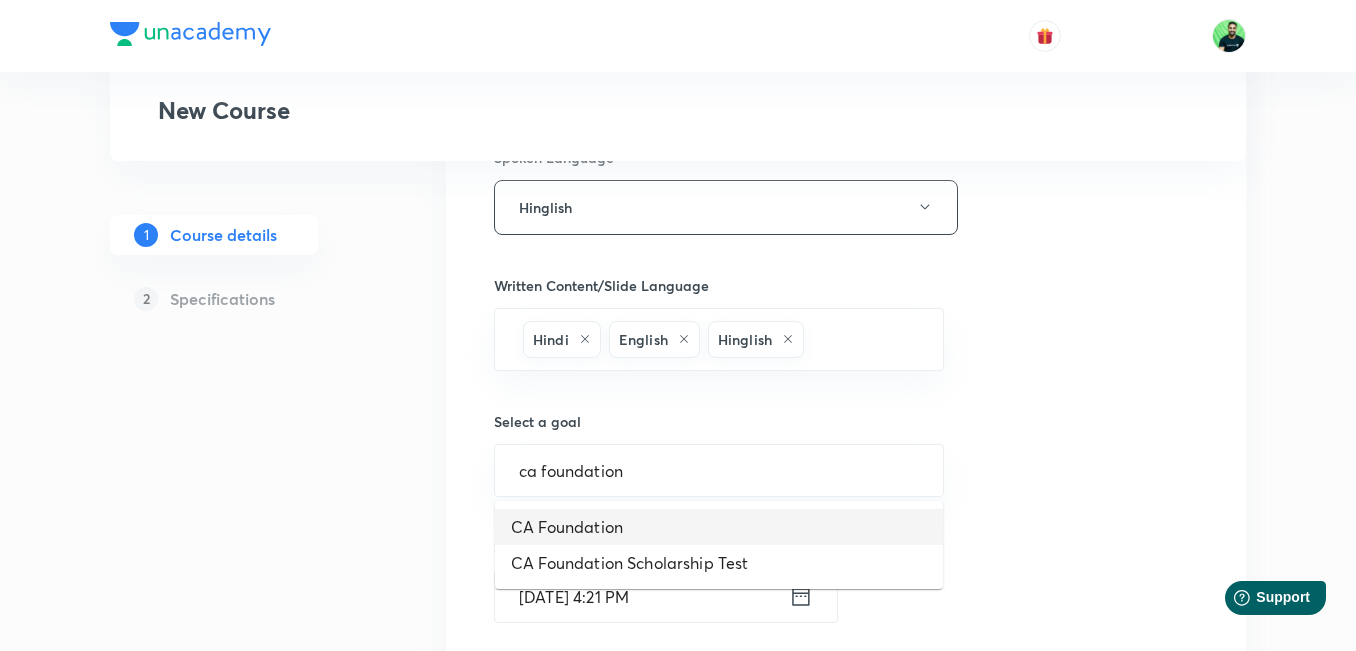 click on "CA Foundation" at bounding box center [719, 527] 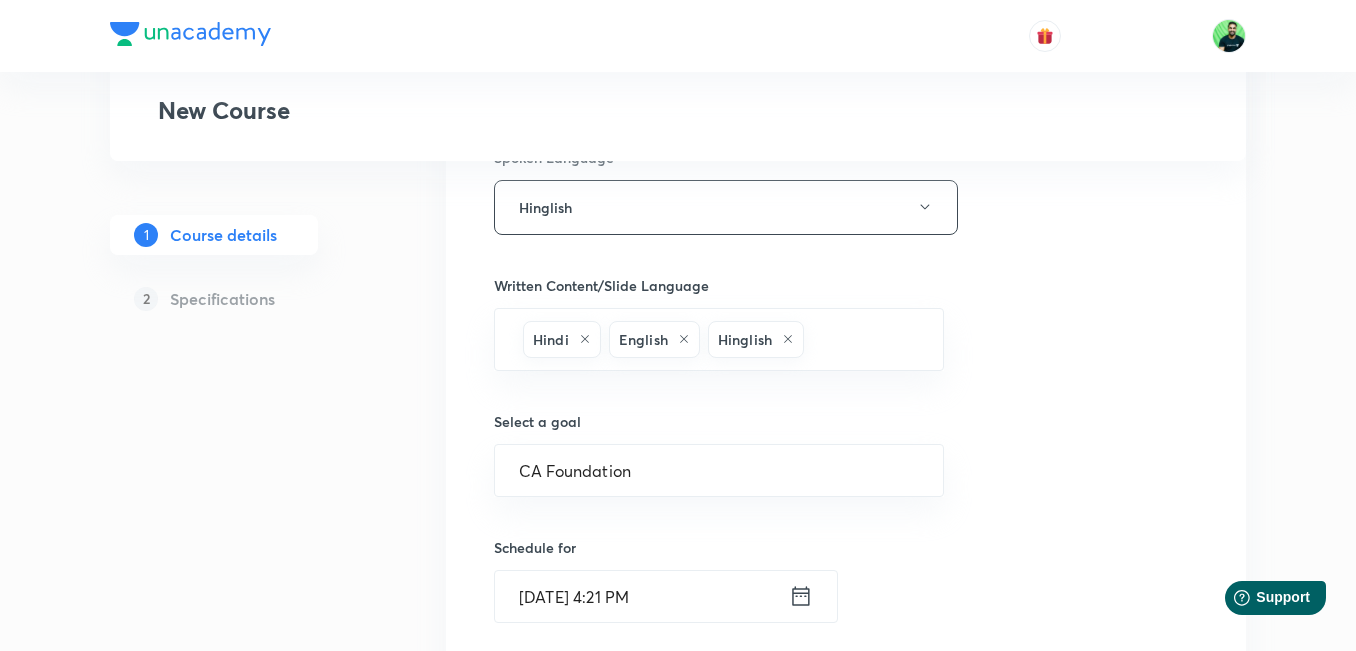 click 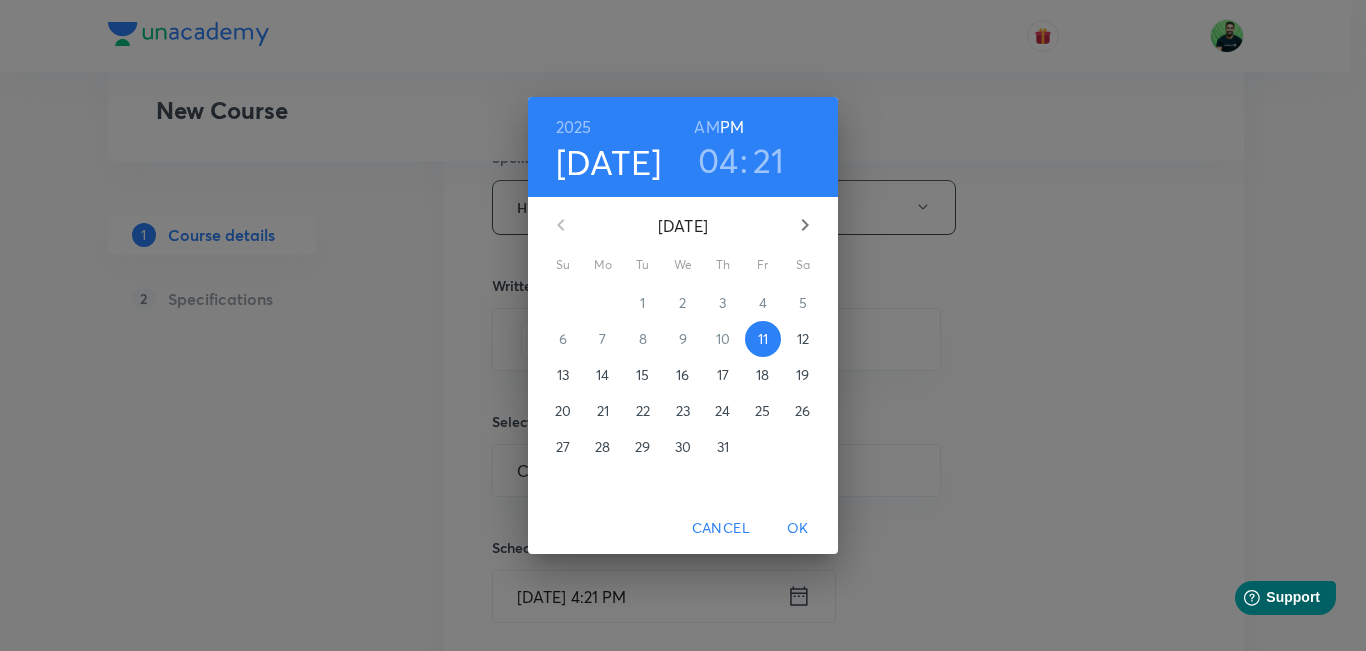 click on "15" at bounding box center [642, 375] 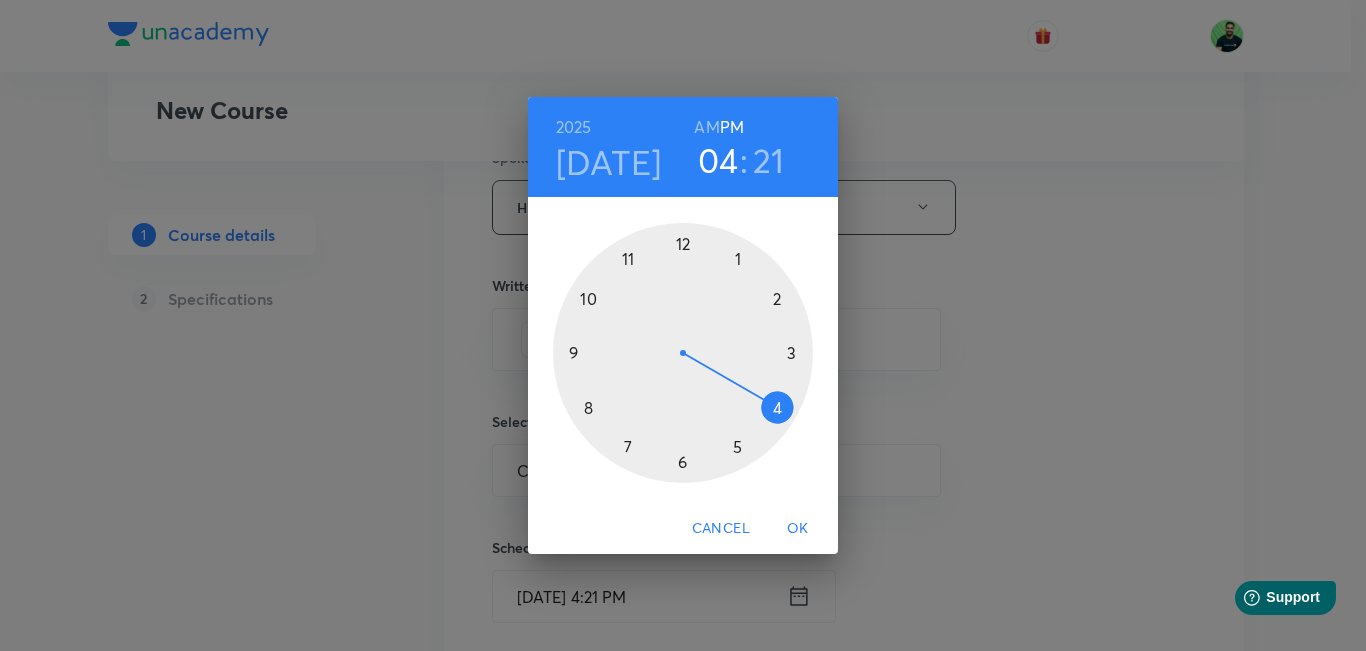 click on "Jul 15" at bounding box center (609, 162) 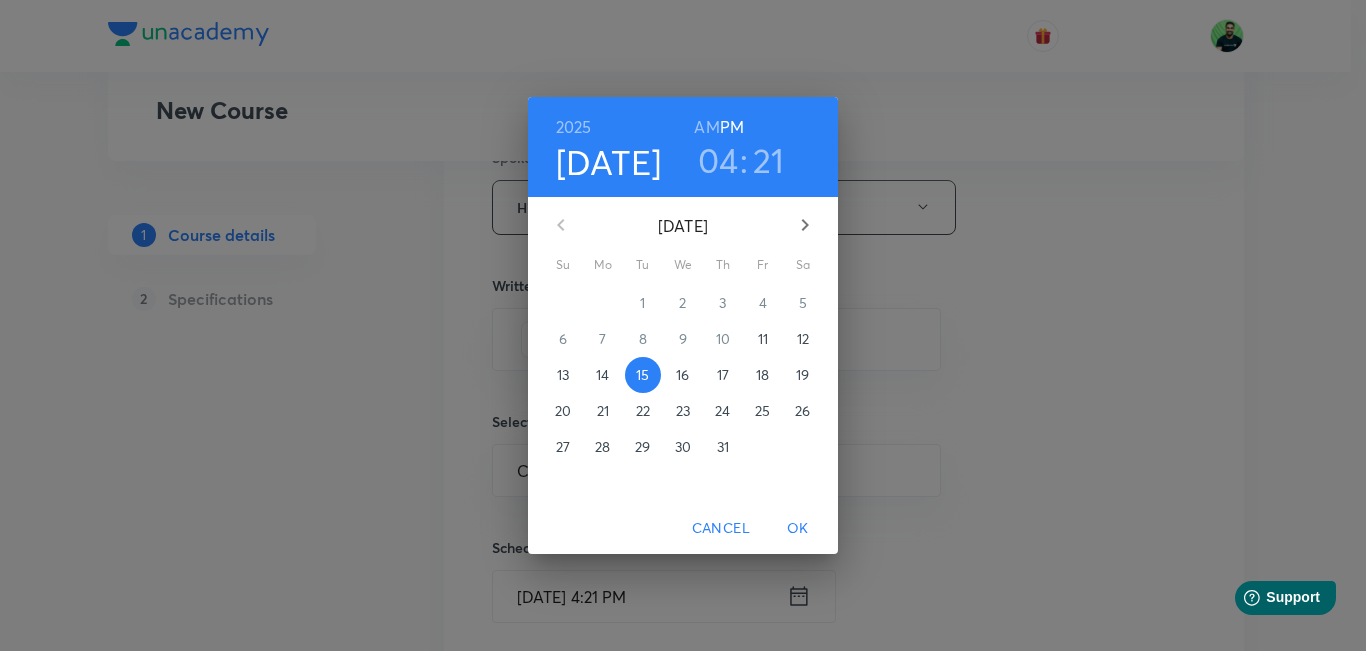 click on "16" at bounding box center (682, 375) 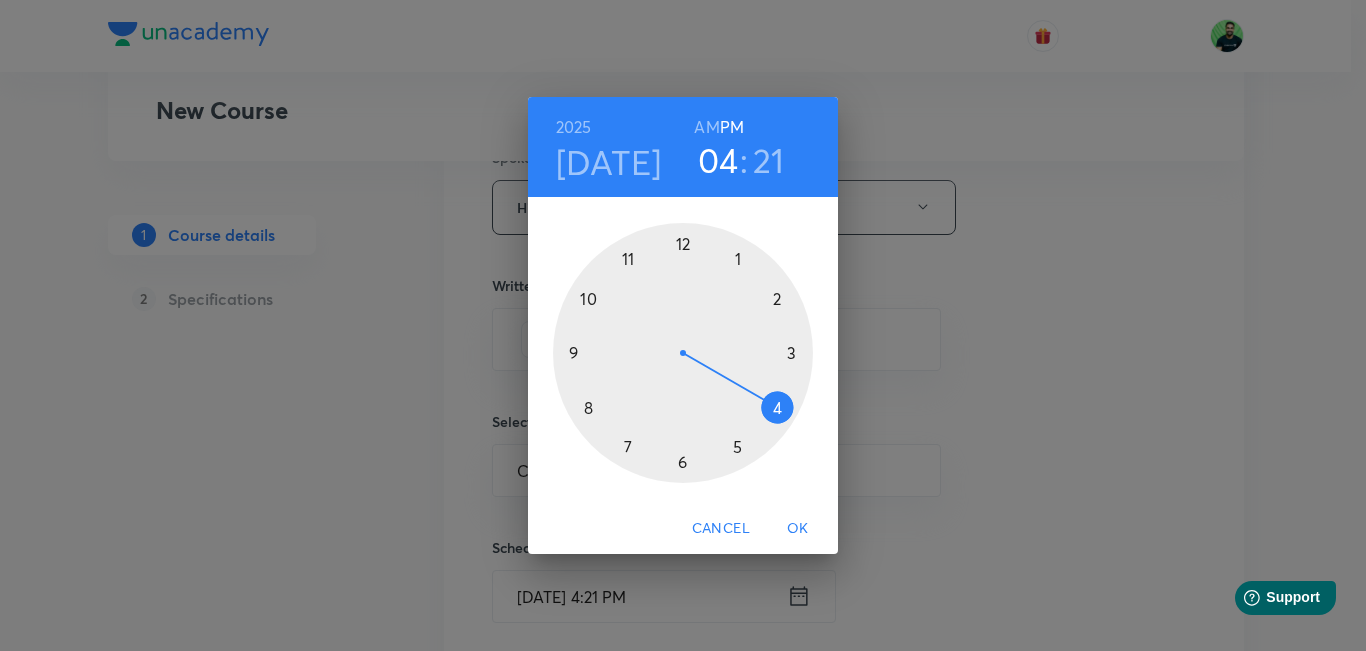click at bounding box center [683, 353] 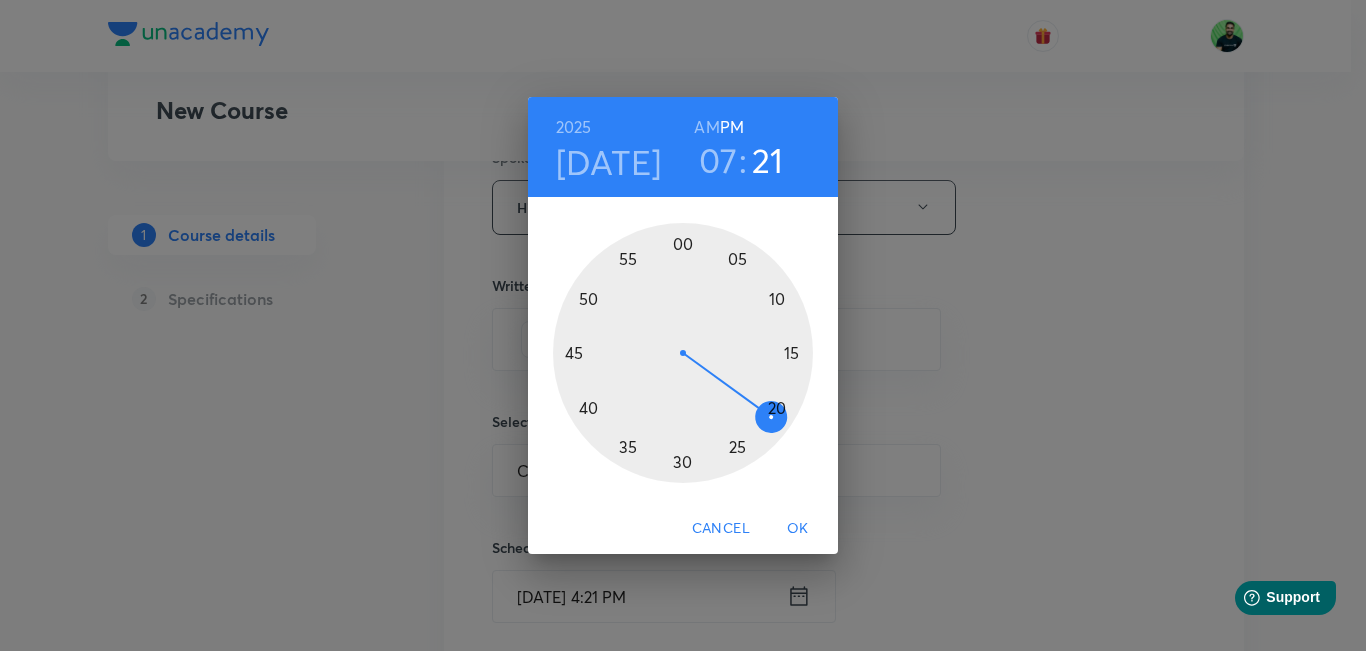 click at bounding box center (683, 353) 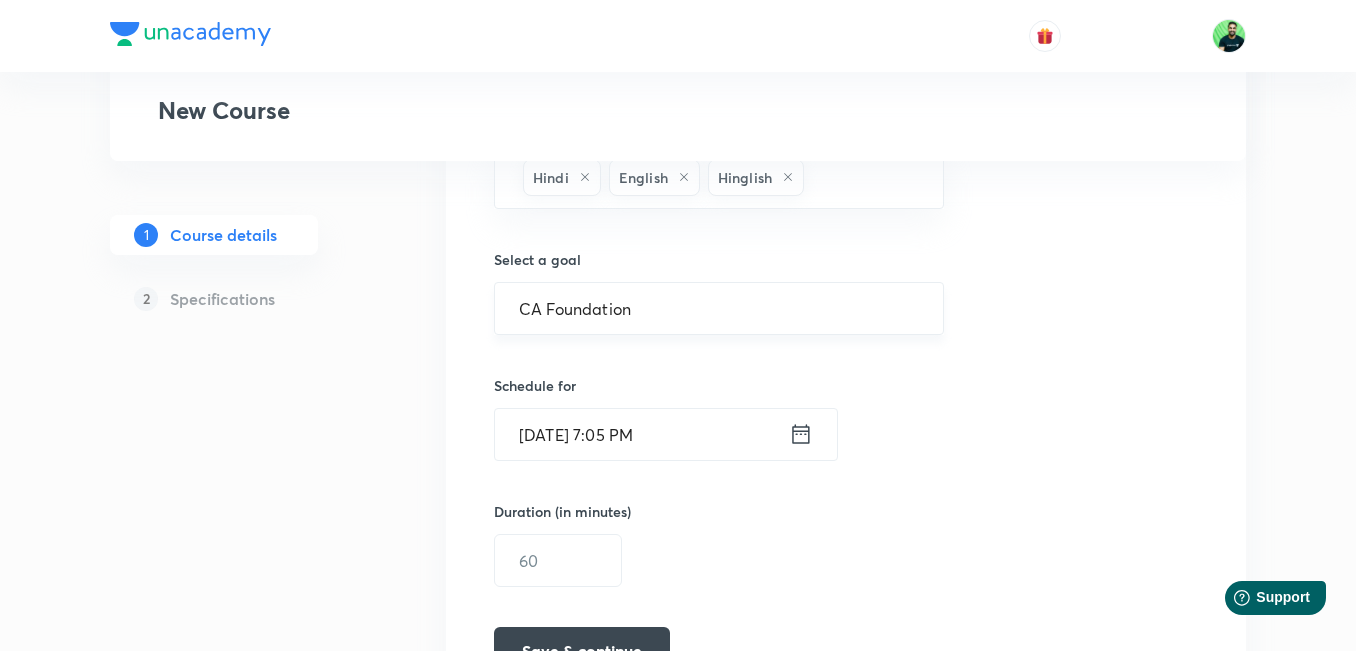 scroll, scrollTop: 874, scrollLeft: 0, axis: vertical 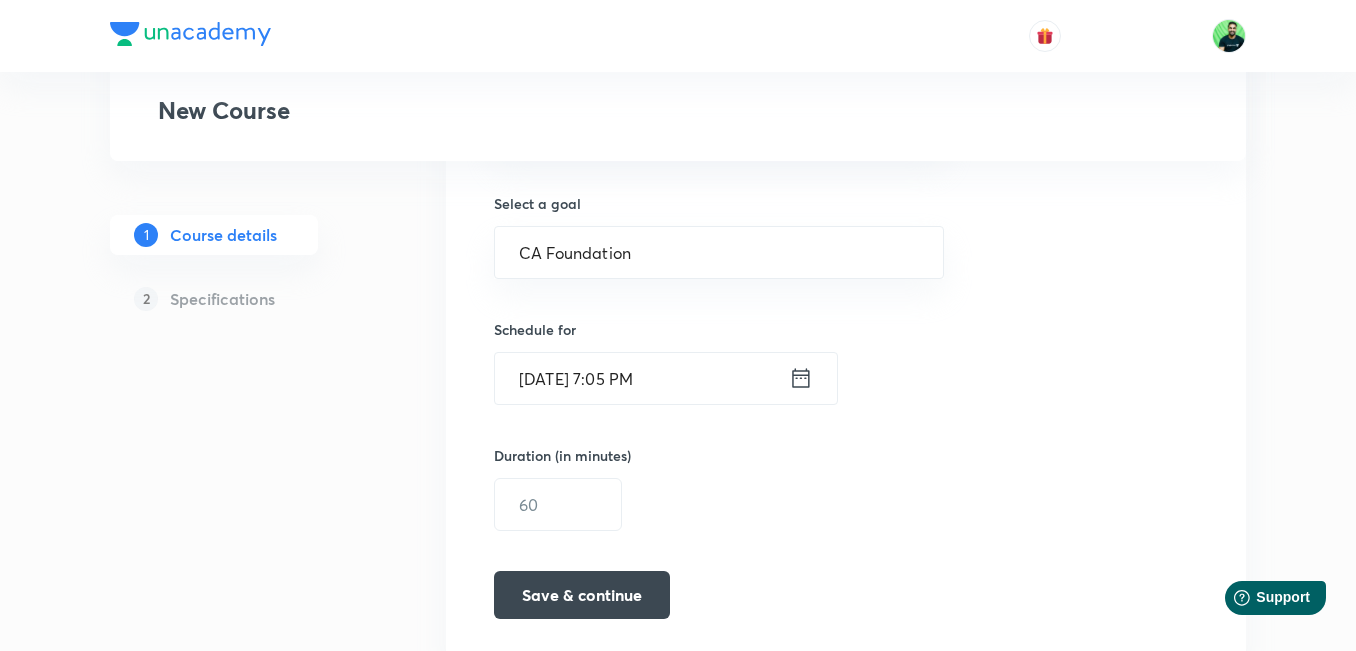 click 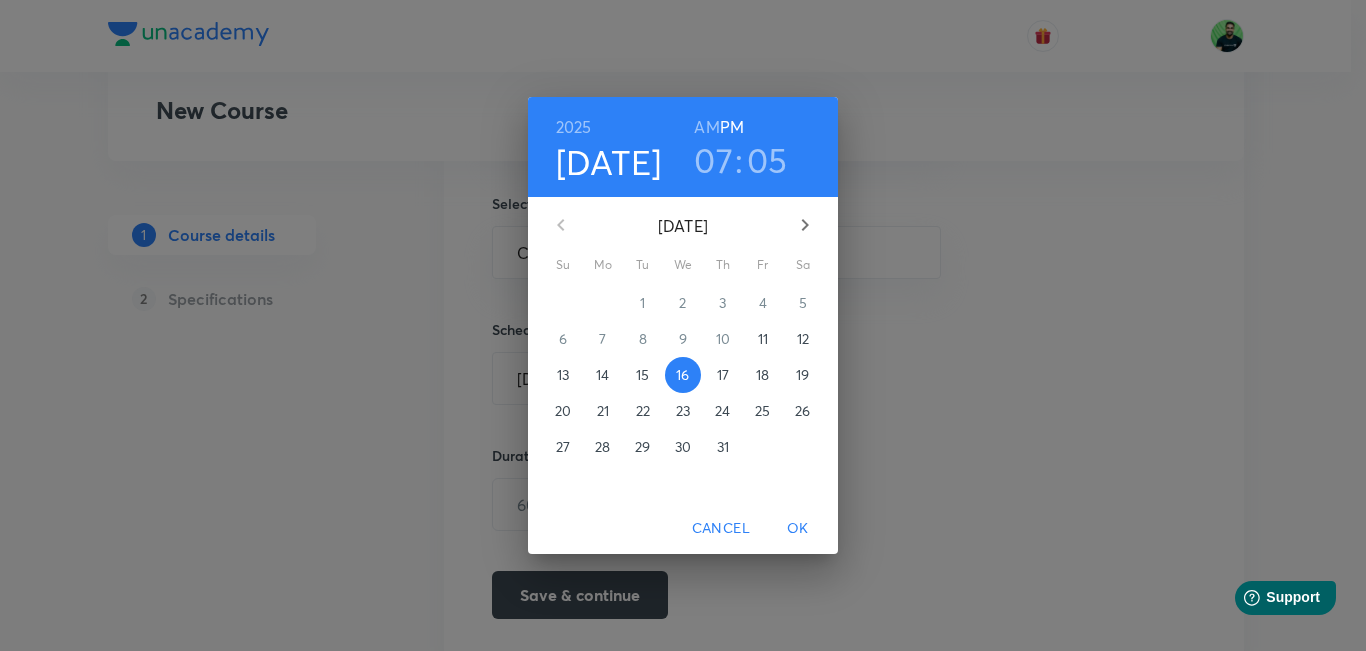 click on "OK" at bounding box center (798, 528) 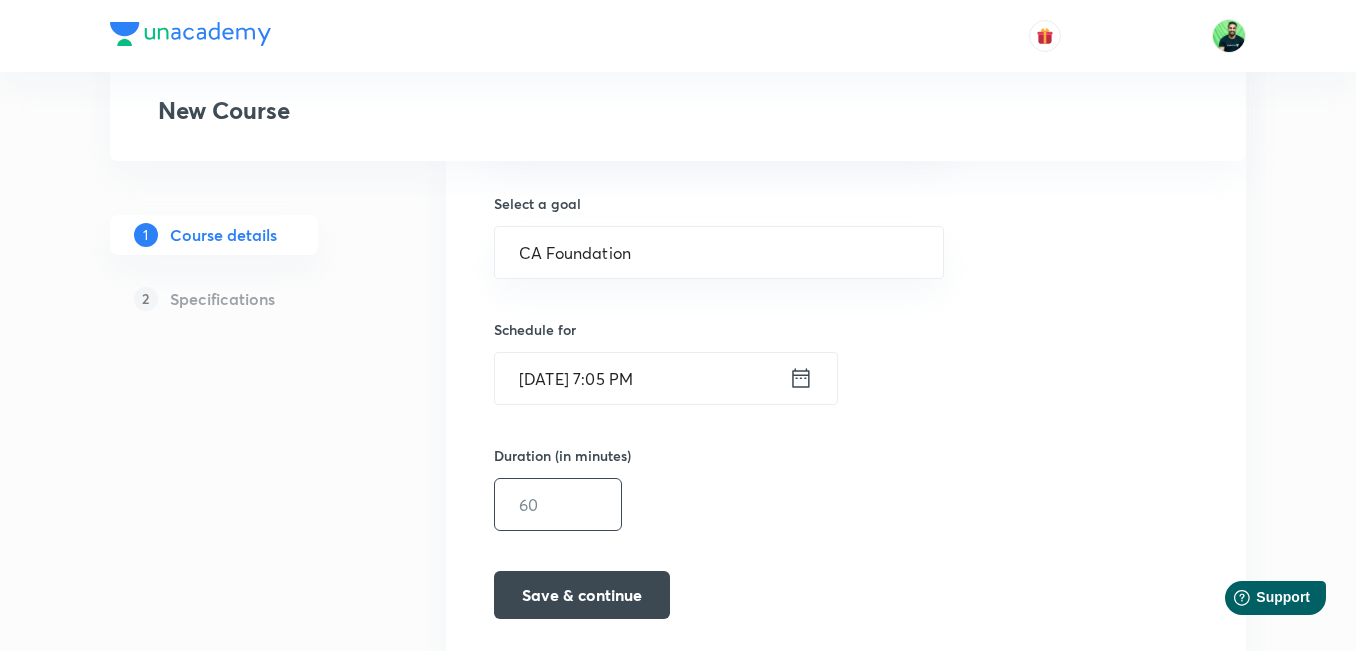 click at bounding box center [558, 504] 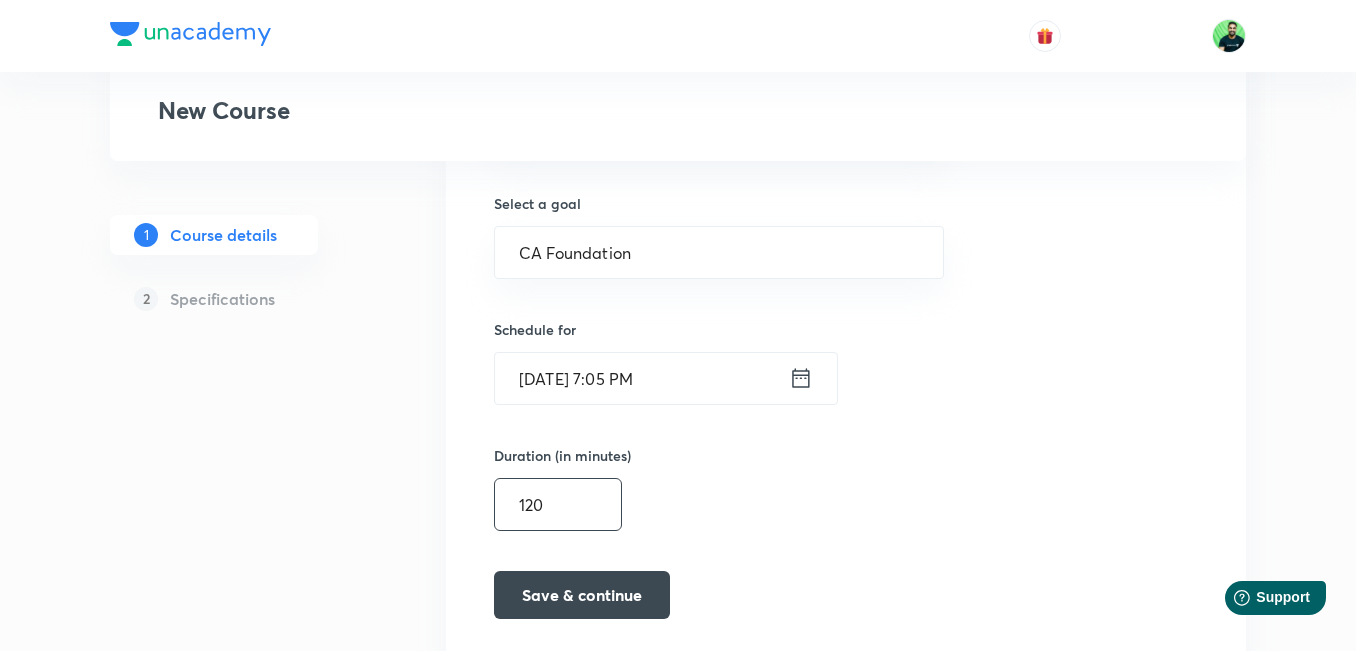 type on "120" 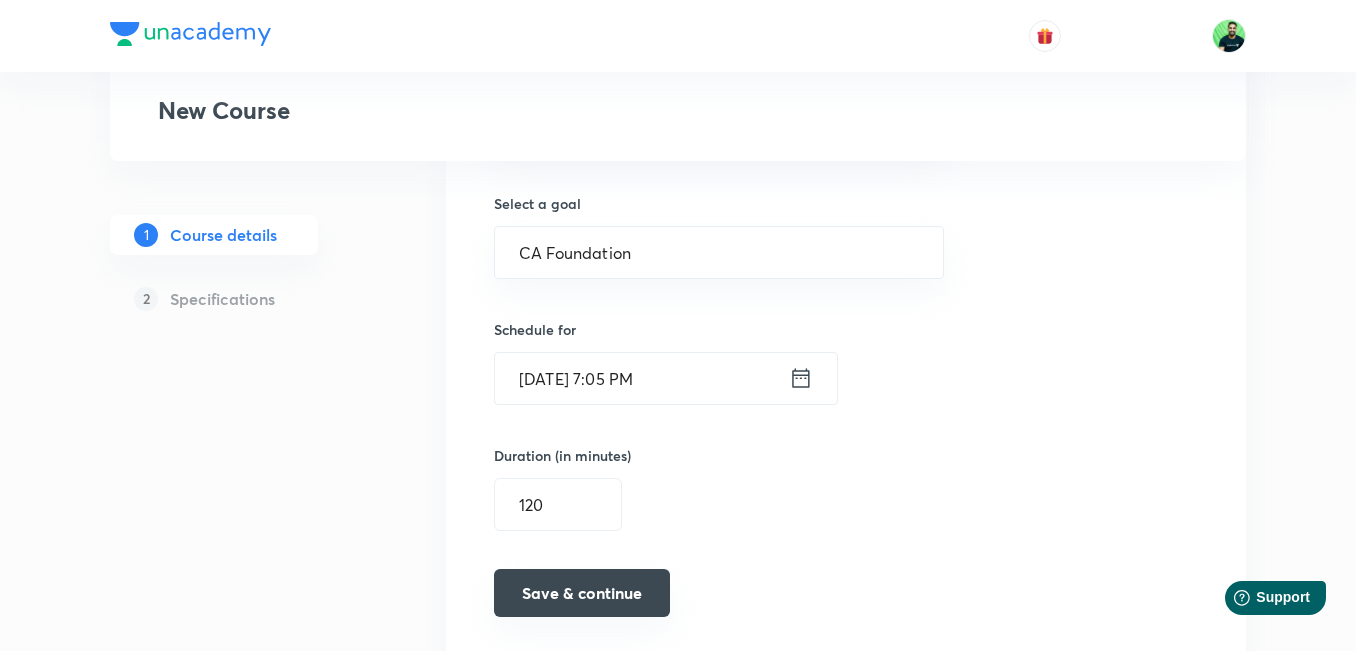 click on "Save & continue" at bounding box center (582, 593) 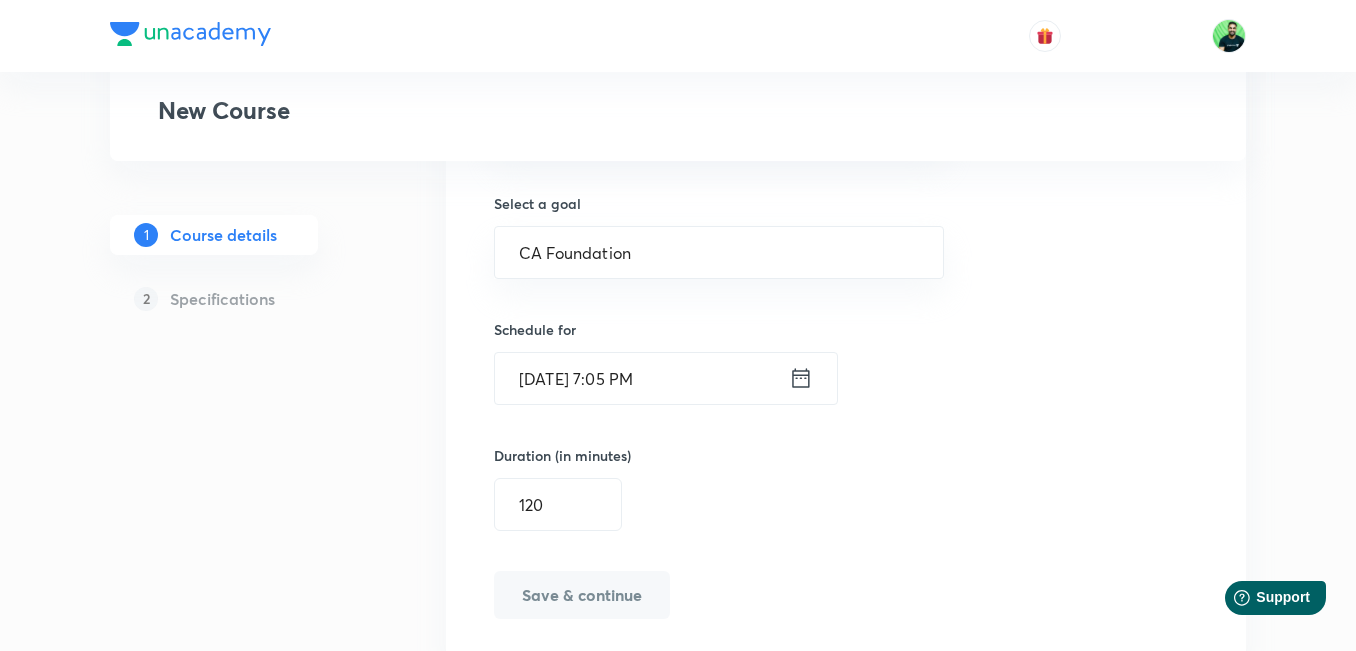 type on "In this session, CA CS Shantam Gupta will be doing Answer Writing Session live." 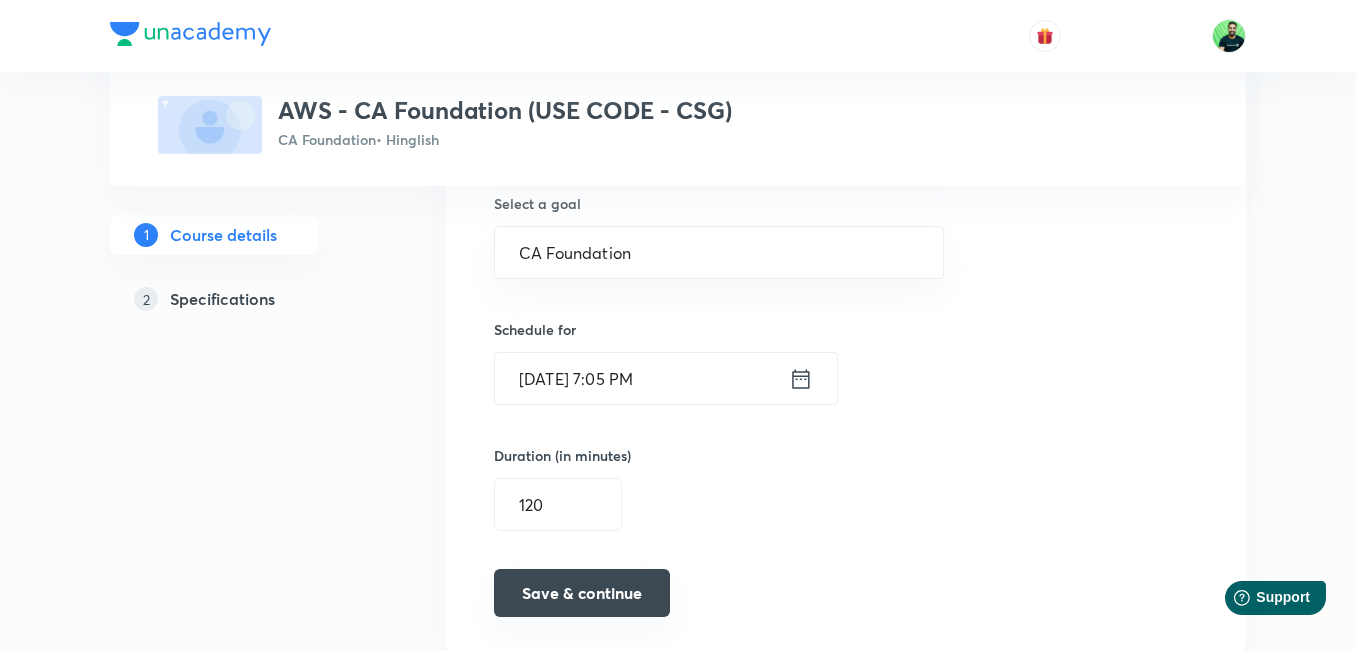 scroll, scrollTop: 0, scrollLeft: 0, axis: both 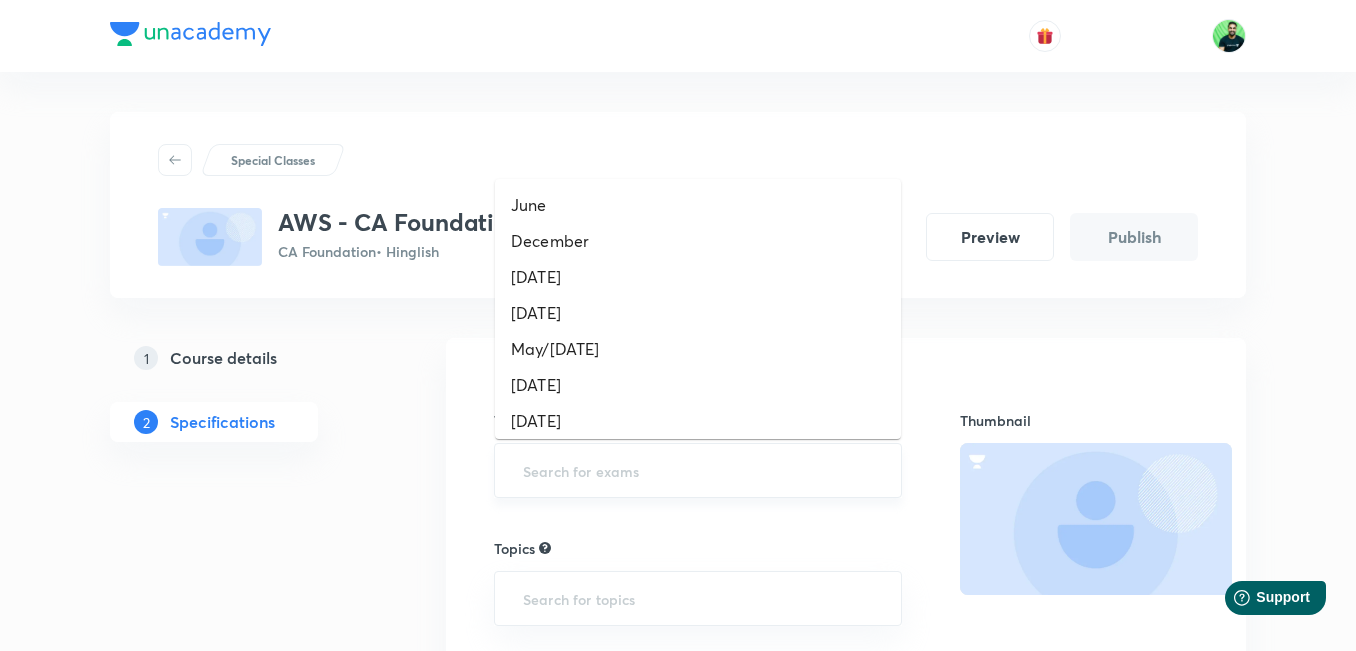 click at bounding box center [698, 470] 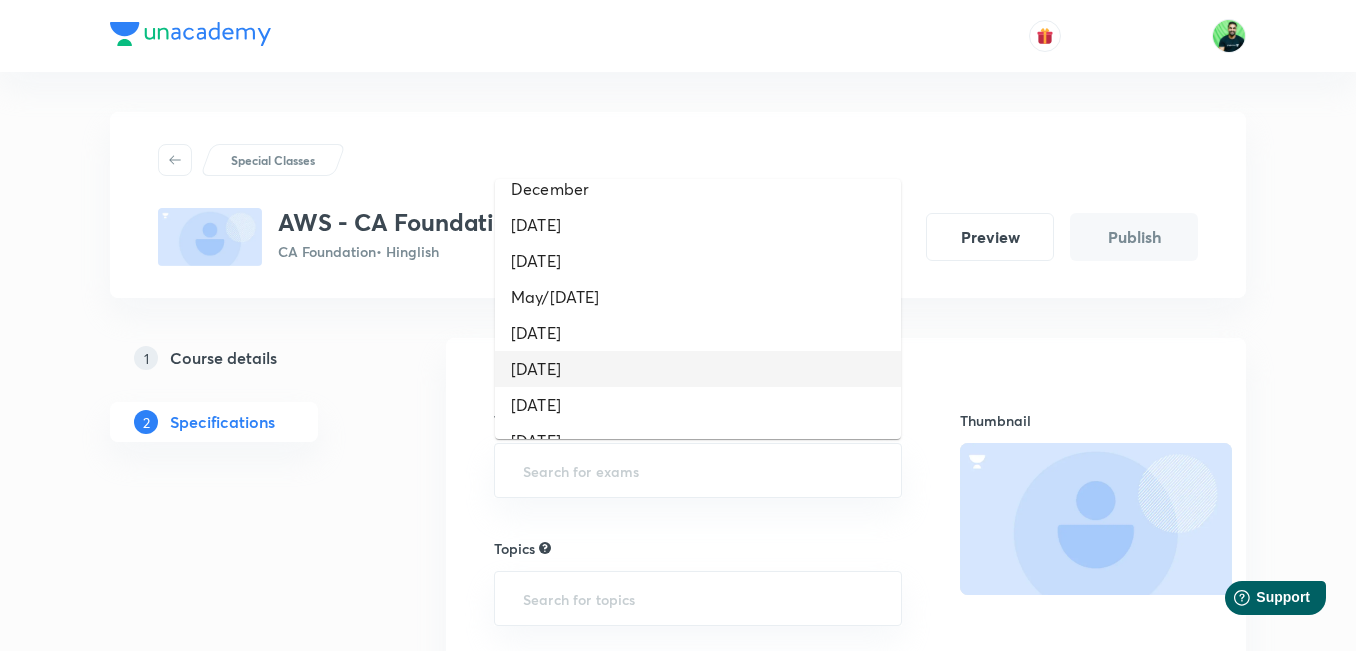scroll, scrollTop: 53, scrollLeft: 0, axis: vertical 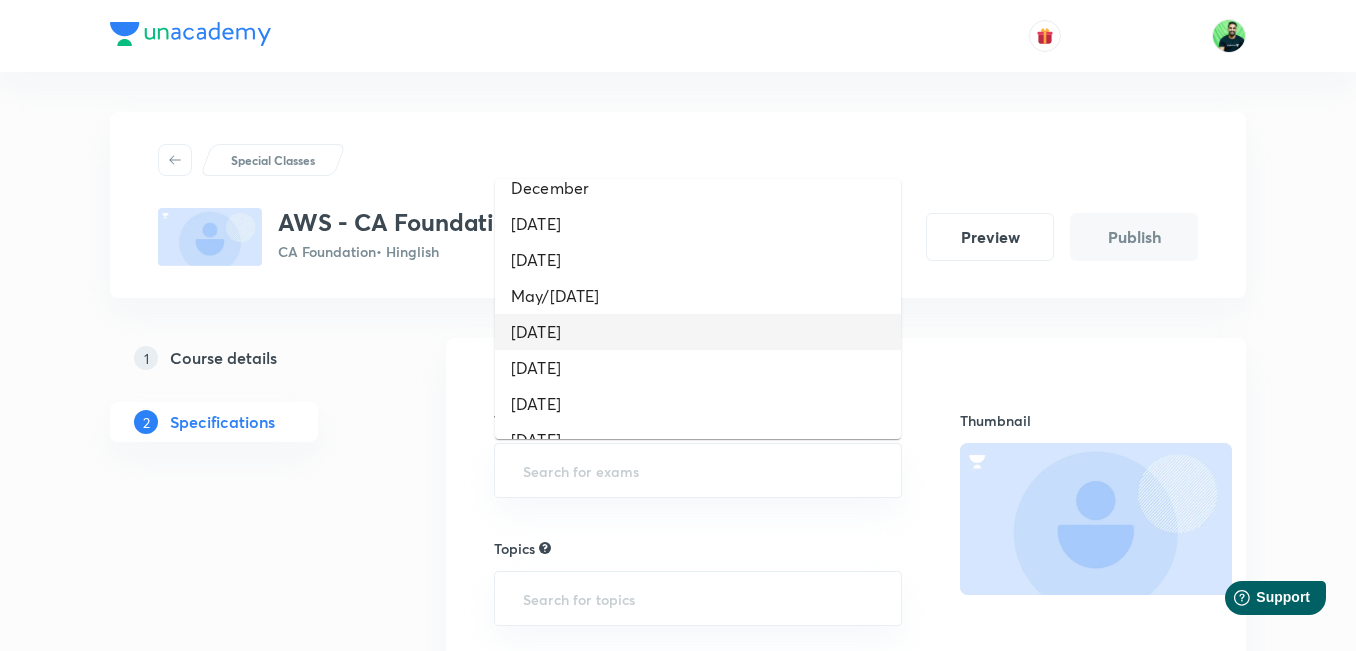 click on "September 2025" at bounding box center (698, 332) 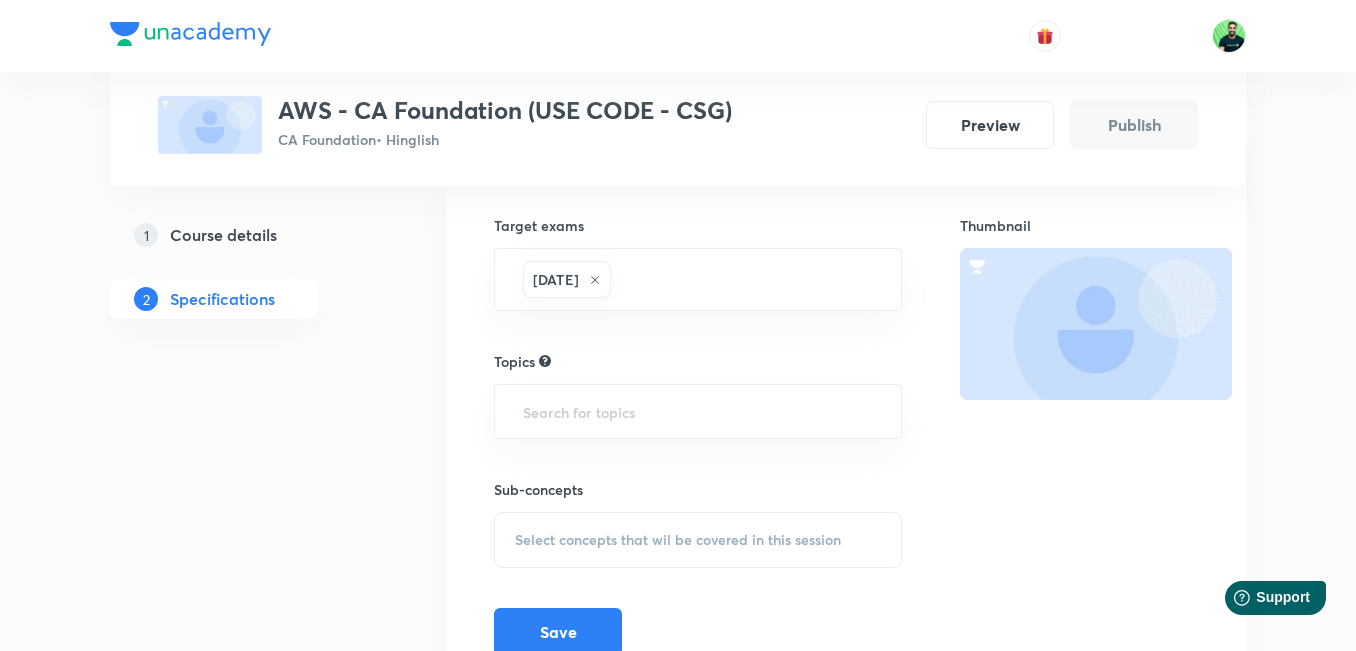 scroll, scrollTop: 193, scrollLeft: 0, axis: vertical 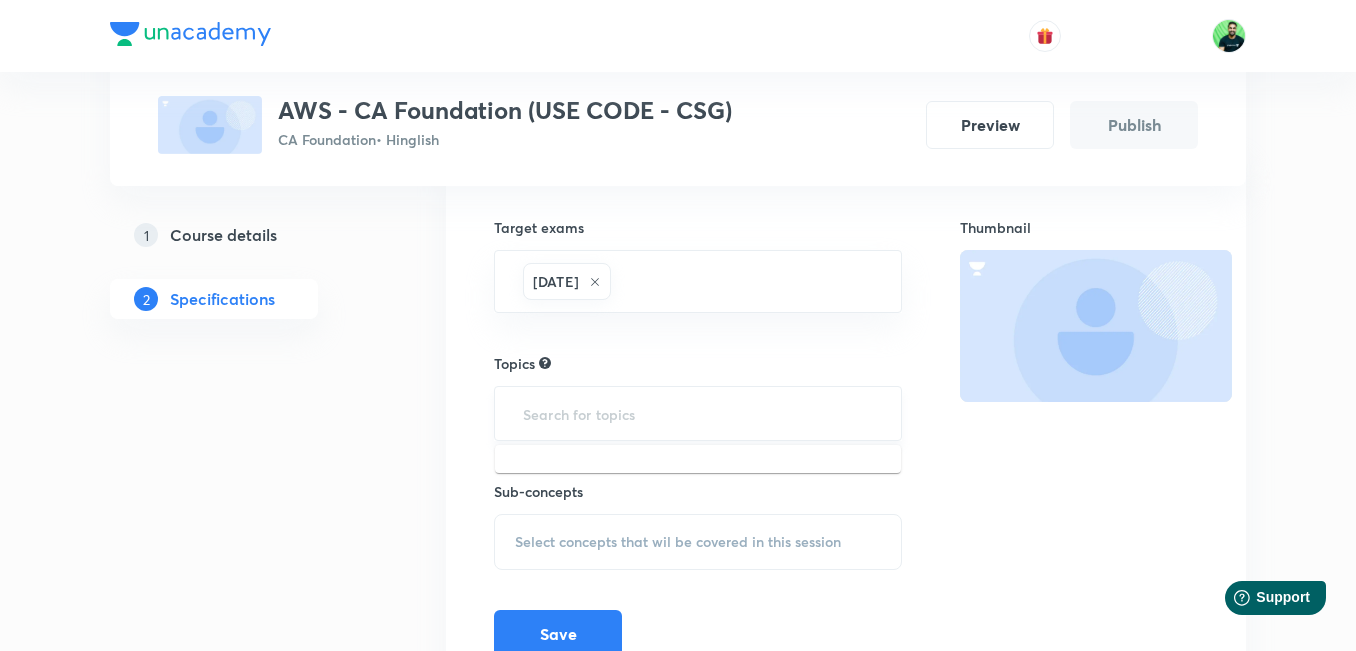click at bounding box center (698, 413) 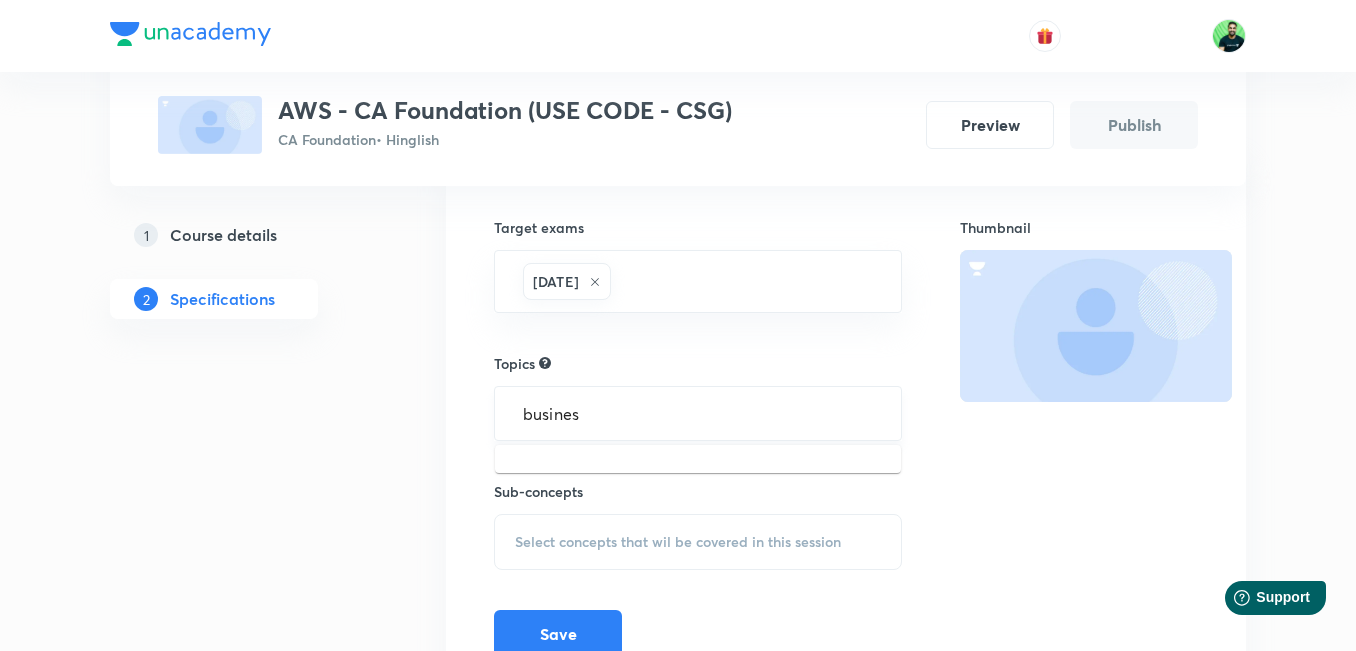 type on "business" 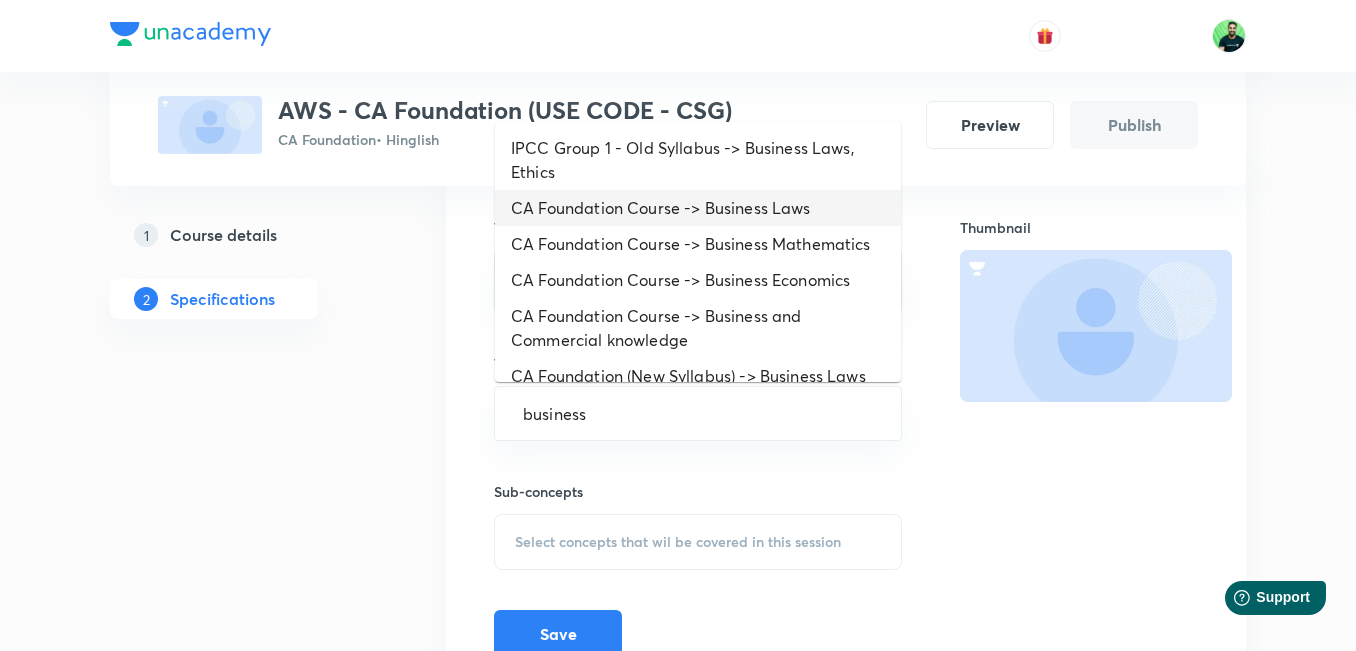 click on "CA Foundation Course ->  Business Laws" at bounding box center (698, 208) 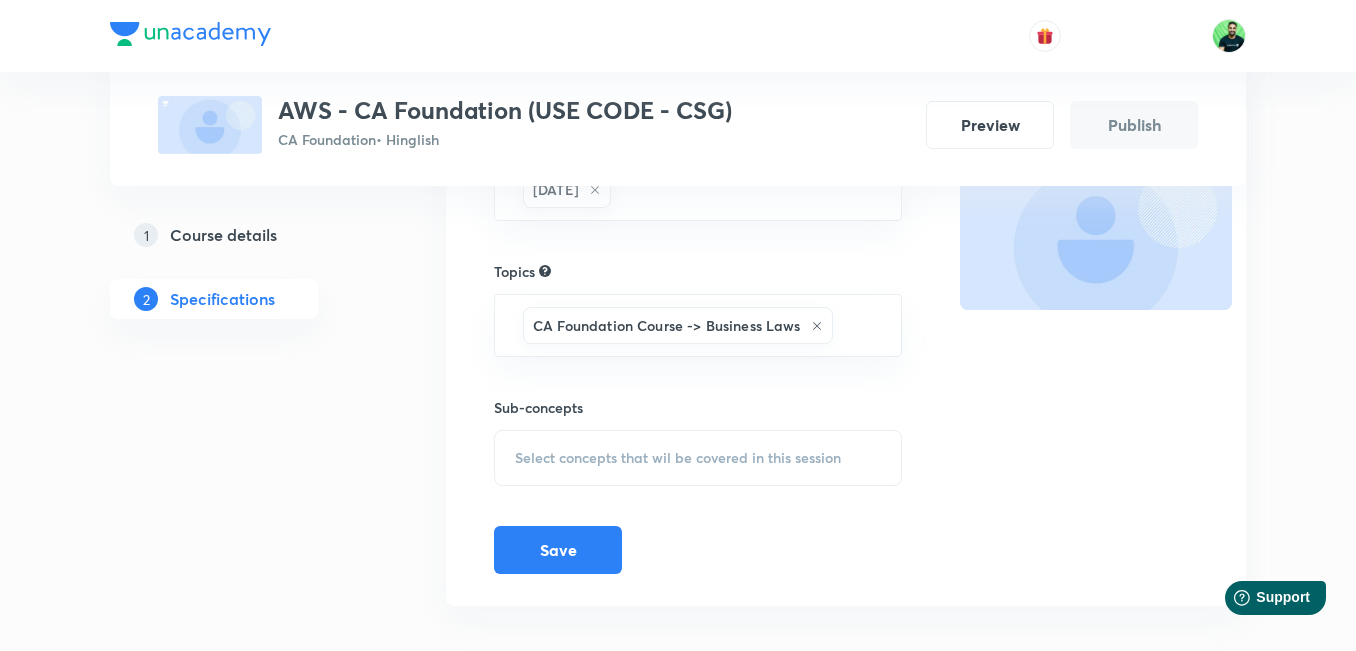 scroll, scrollTop: 304, scrollLeft: 0, axis: vertical 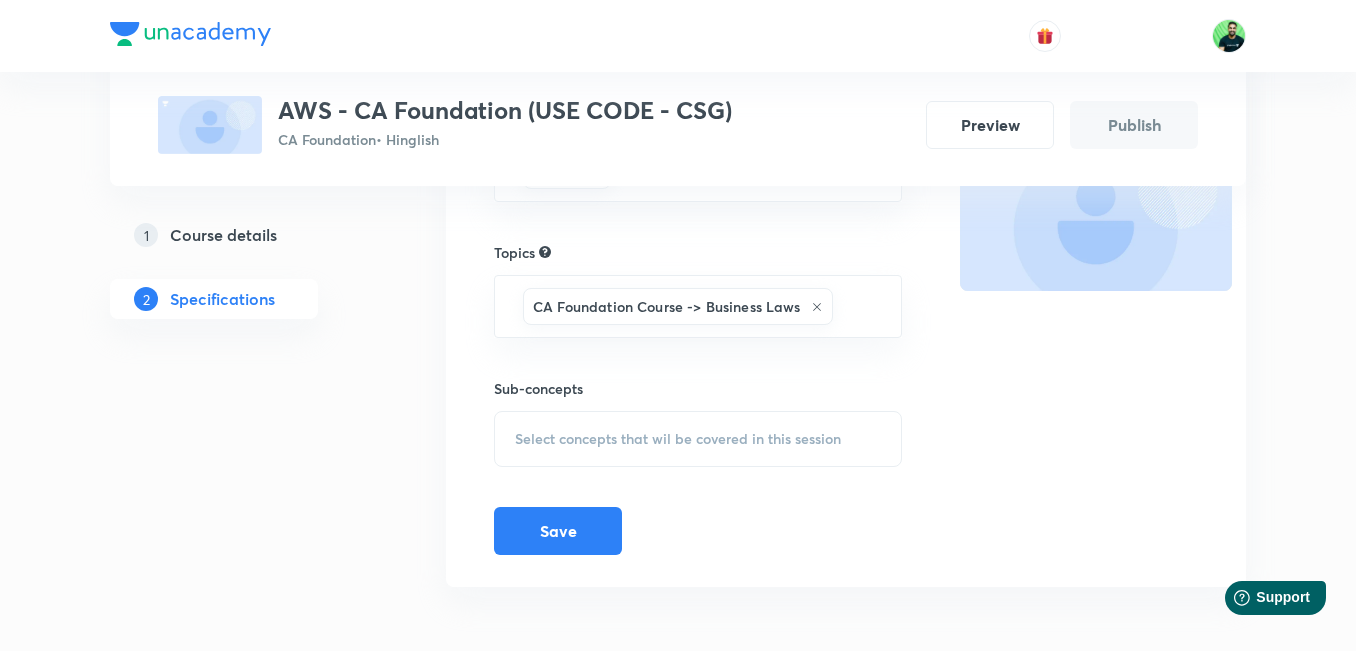 click on "Select concepts that wil be covered in this session" at bounding box center (698, 439) 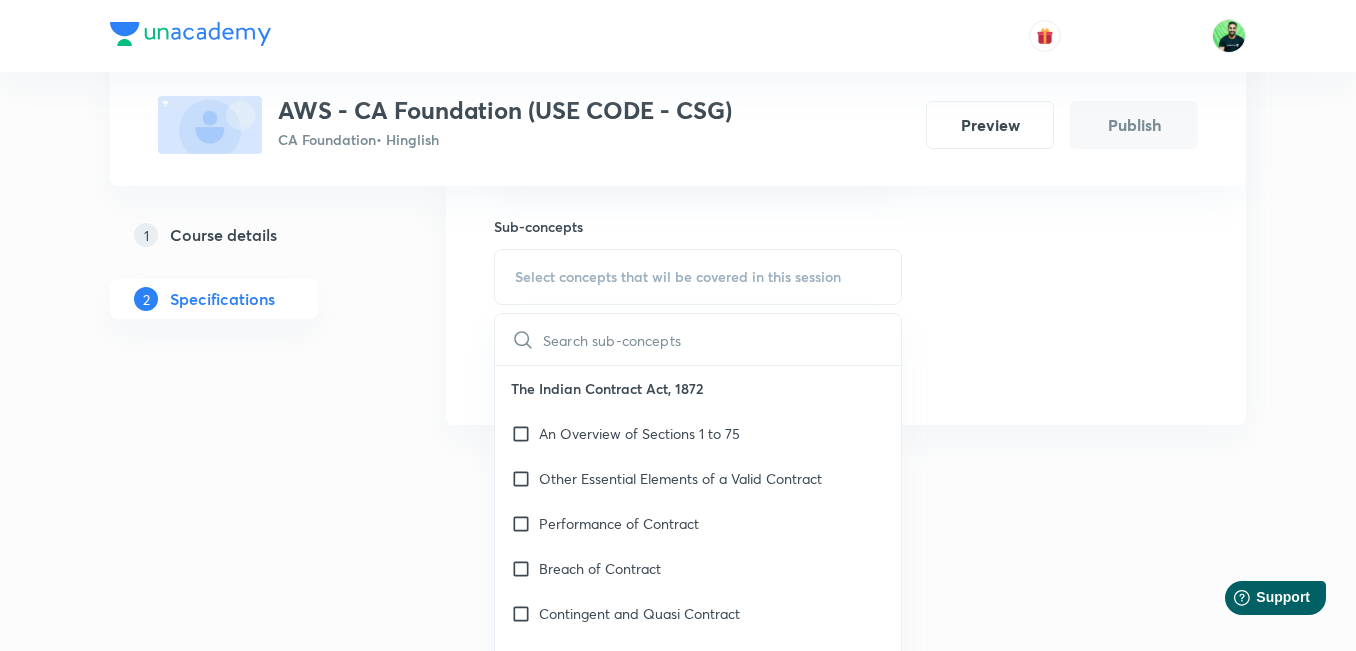 scroll, scrollTop: 476, scrollLeft: 0, axis: vertical 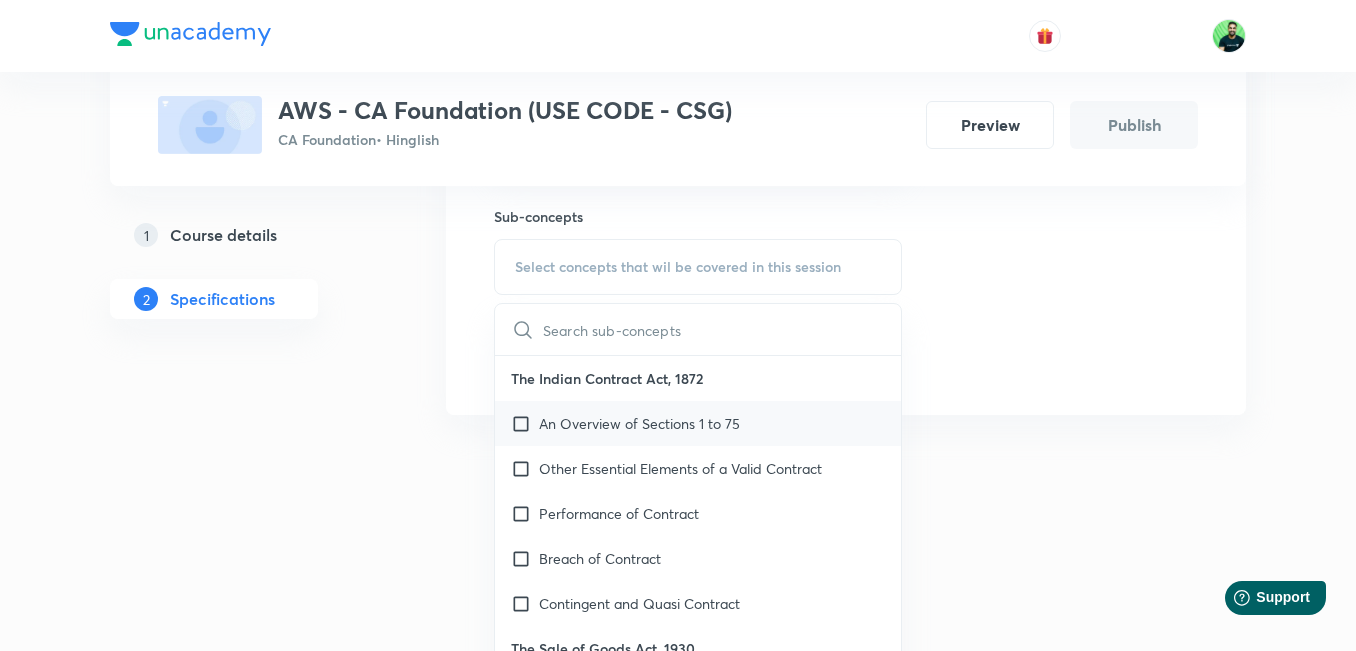 click at bounding box center [525, 423] 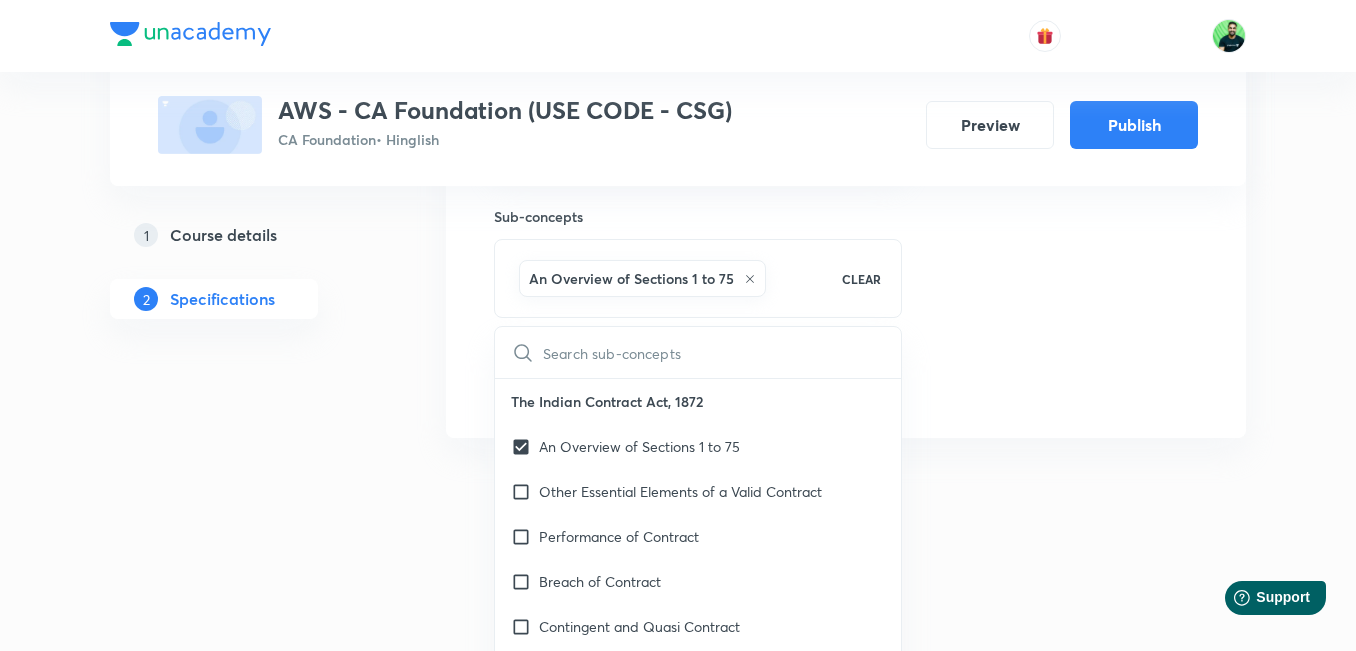 click on "Special Classes AWS - CA Foundation (USE CODE - CSG) CA Foundation  • Hinglish Preview Publish 1 Course details 2 Specifications Target exams September 2025 ​ Topics CA Foundation Course ->  Business Laws ​ Sub-concepts An Overview of Sections 1 to 75 CLEAR ​ The Indian Contract Act, 1872 An Overview of Sections 1 to 75 Other Essential Elements of a Valid Contract Performance of Contract Breach of Contract Contingent and Quasi Contract The Sale of Goods Act, 1930 Formation of the Contract of Sale Conditions and Warranties Transfer of Ownership and Delivery of Goods Unpaid Seller and His Rights Indian Partnership Act 1932 General Nature of Partnership Rights and Duties of Partners Reconstitution of Firms Registration and Dissolution of a Firm The LLP Act, 2008 Nature and Scope Essential Features Characteristics of LLP Incorporation and Differences with Other Forms of Organizations The Companies Act, 2013 Essential Features of Company Corporate Veil Theory Classes of Companies Types of Share Capital" at bounding box center [678, 51] 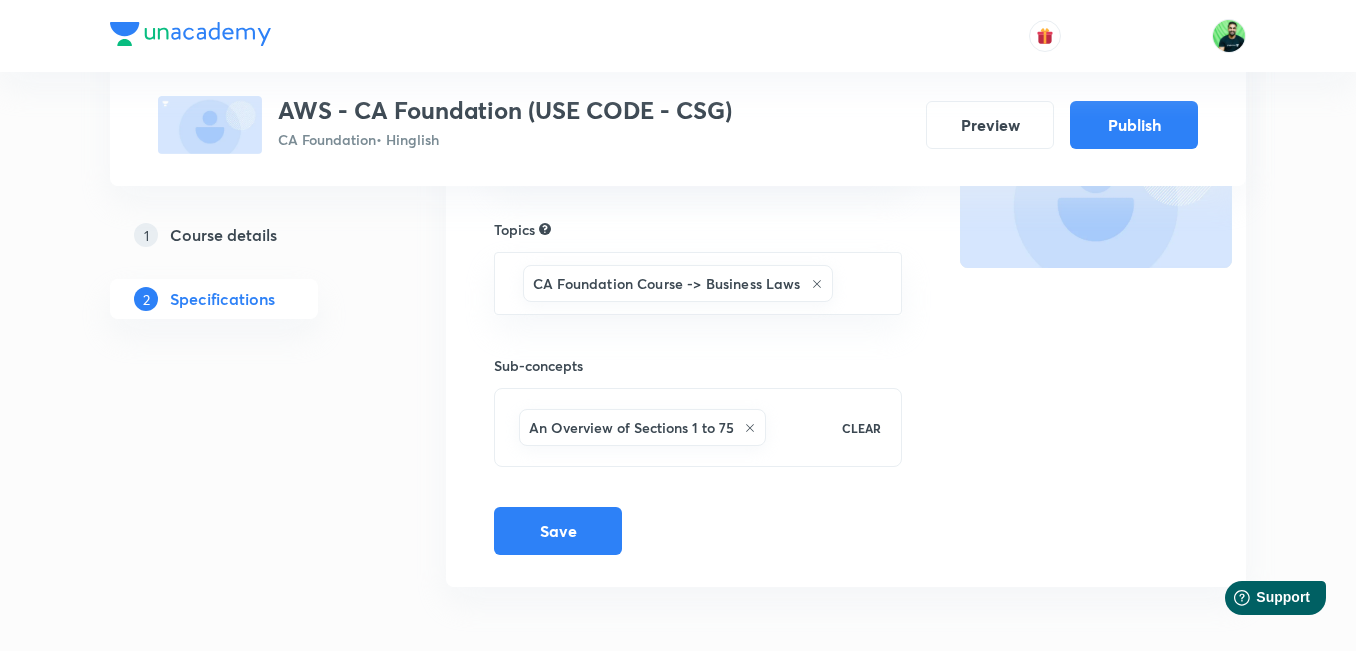 scroll, scrollTop: 327, scrollLeft: 0, axis: vertical 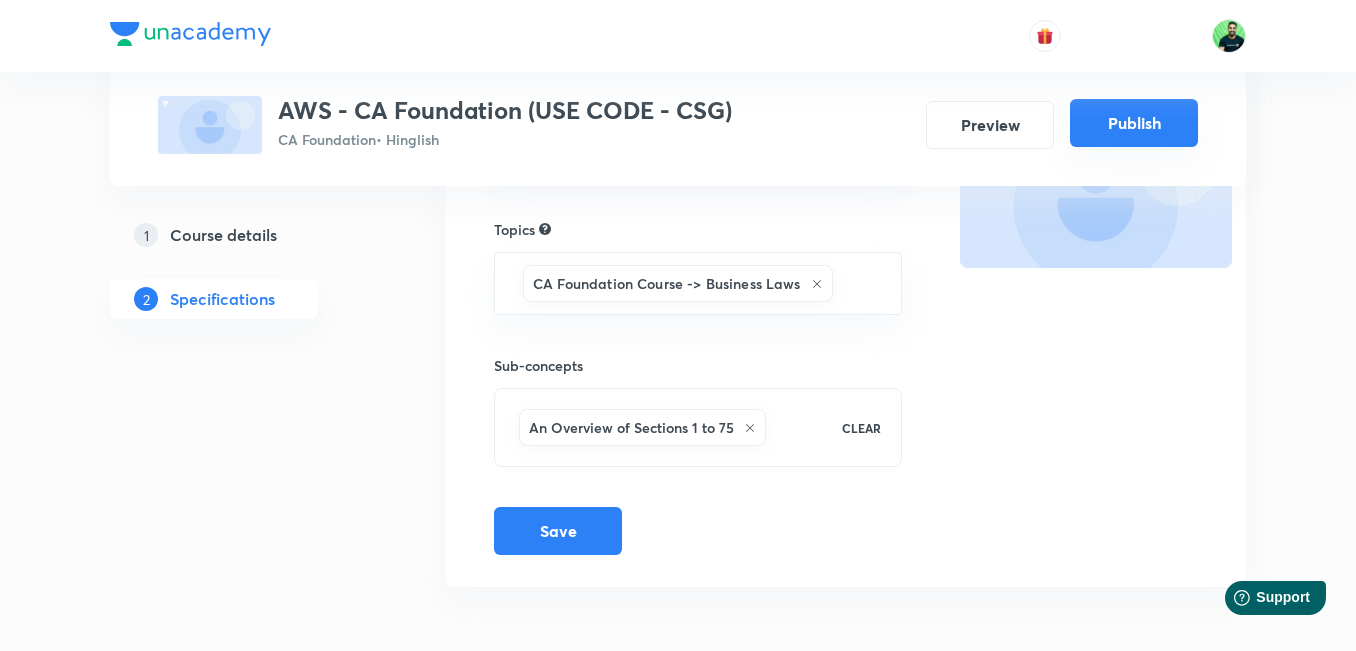 click on "Publish" at bounding box center (1134, 123) 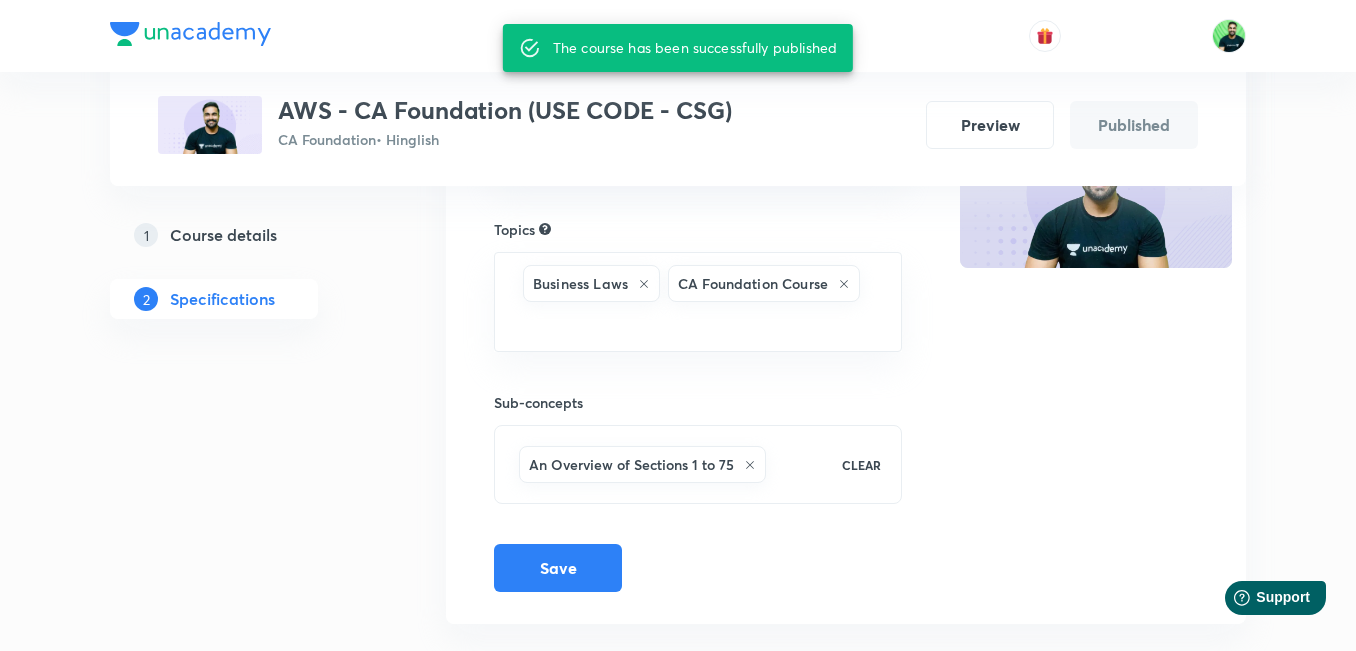 scroll, scrollTop: 0, scrollLeft: 0, axis: both 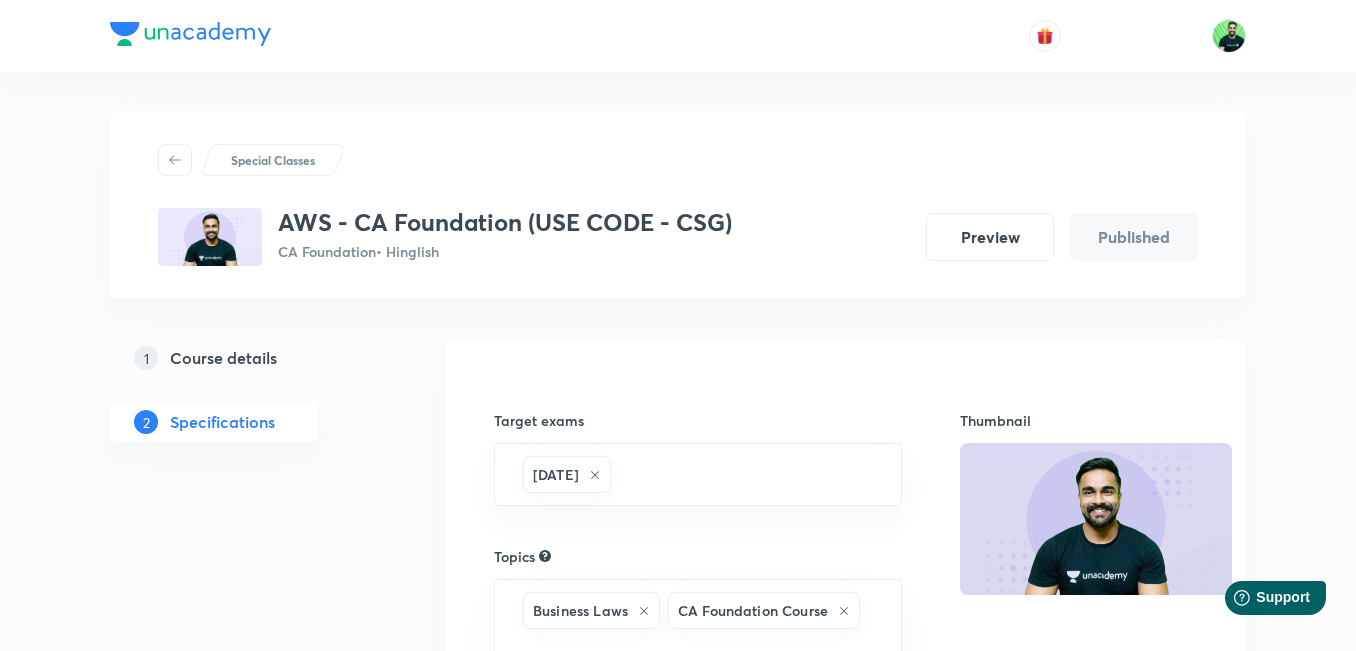 click 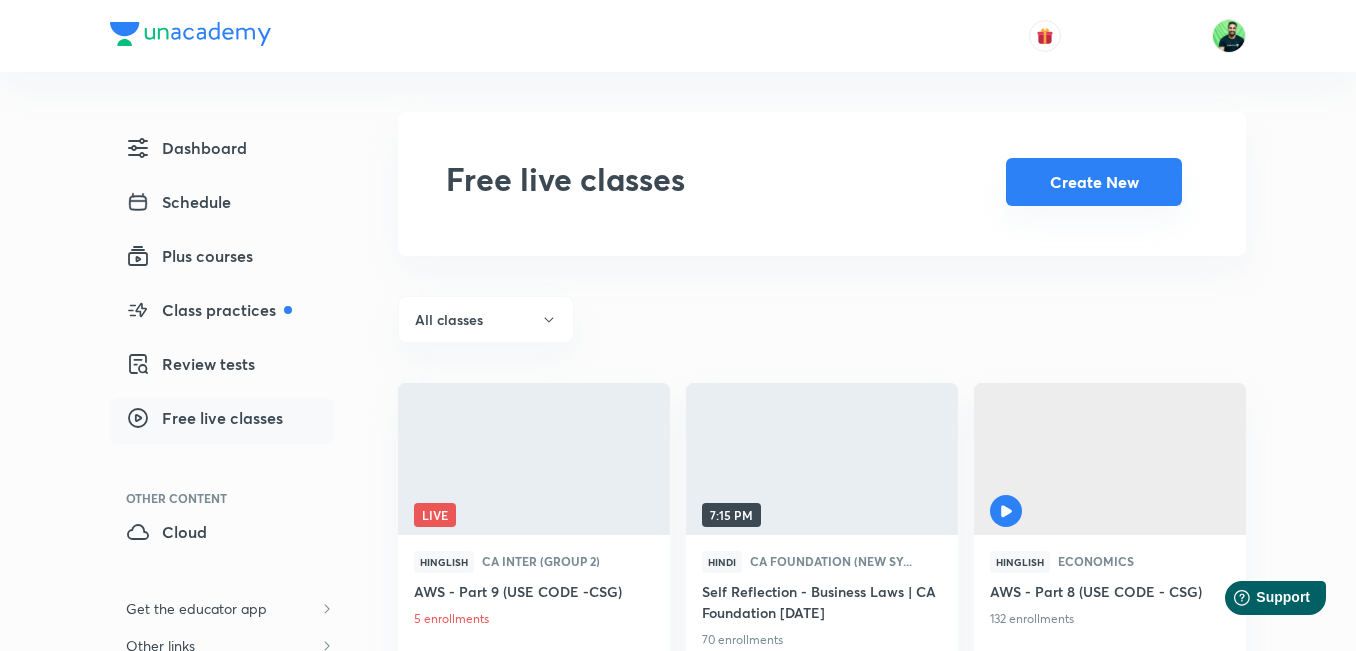 click on "Create New" at bounding box center [1094, 182] 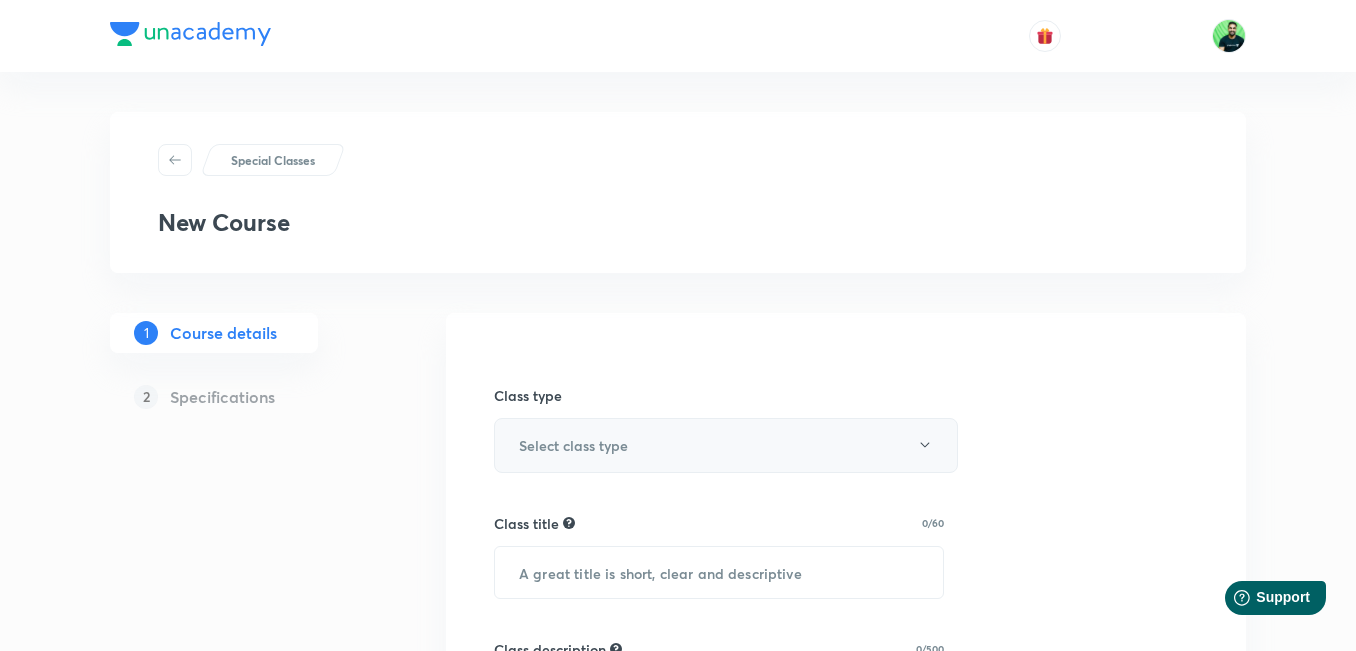 click on "Select class type" at bounding box center (726, 445) 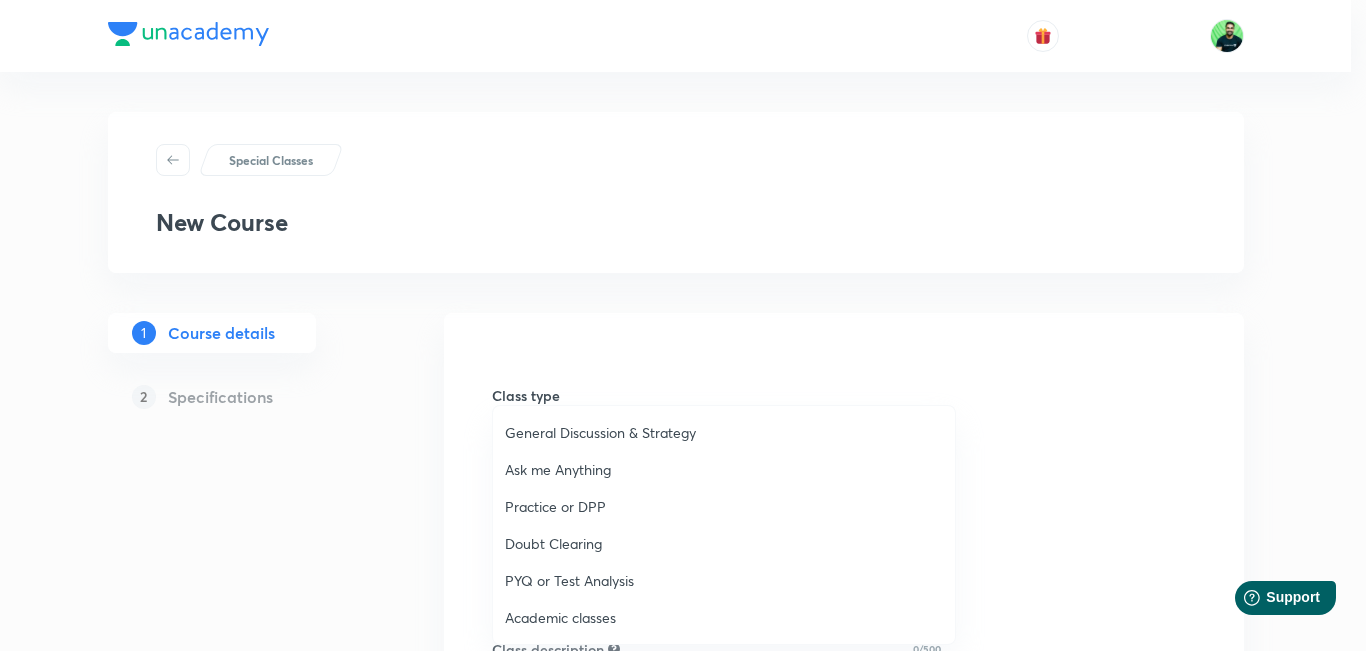 click on "Practice or DPP" at bounding box center [724, 506] 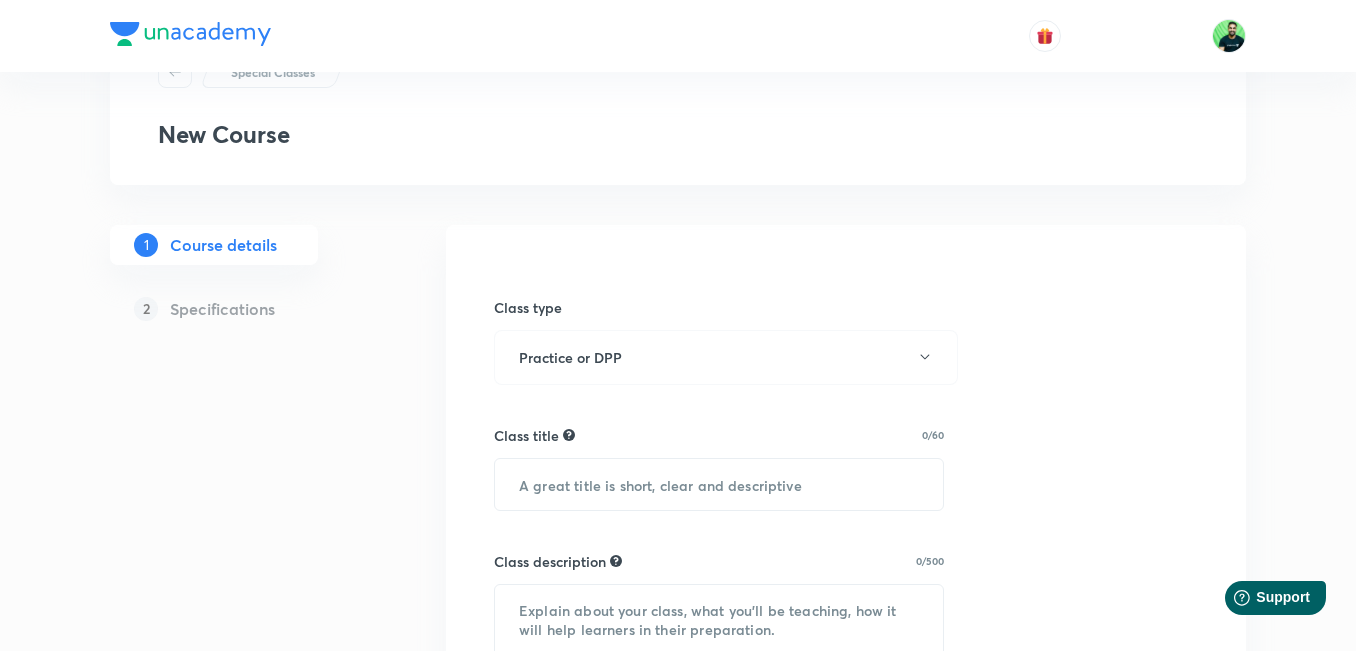 scroll, scrollTop: 77, scrollLeft: 0, axis: vertical 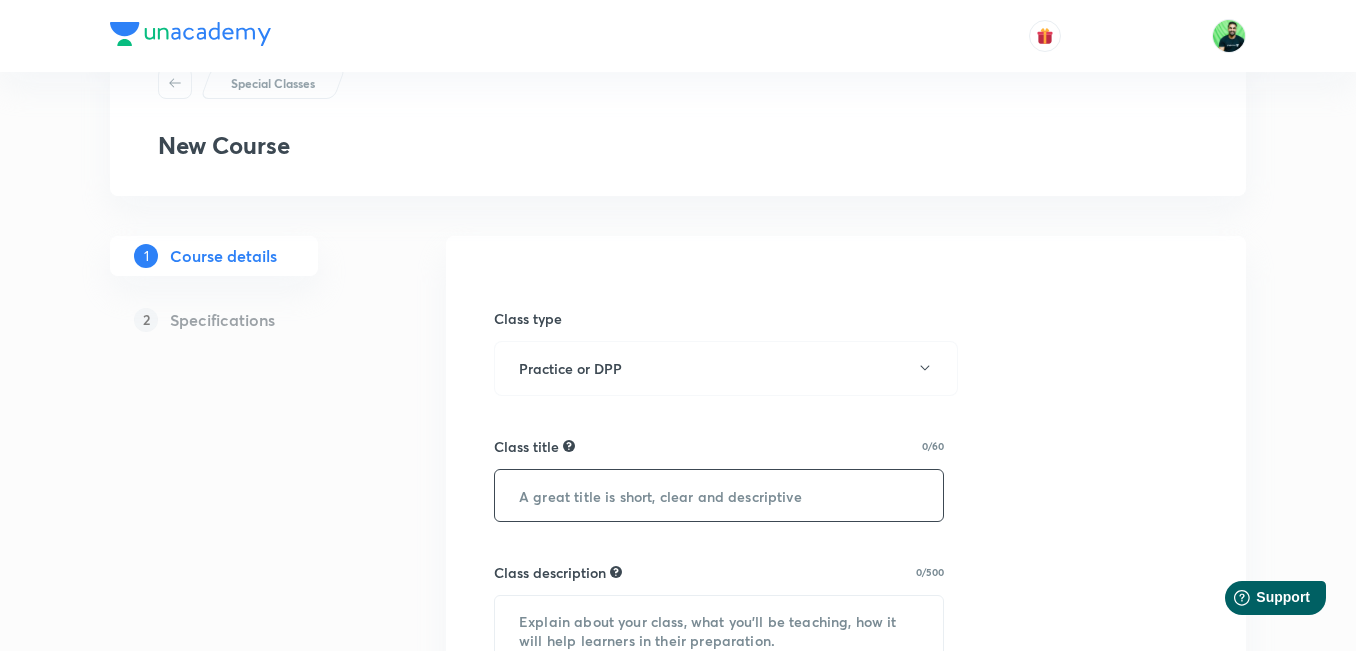 click at bounding box center [719, 495] 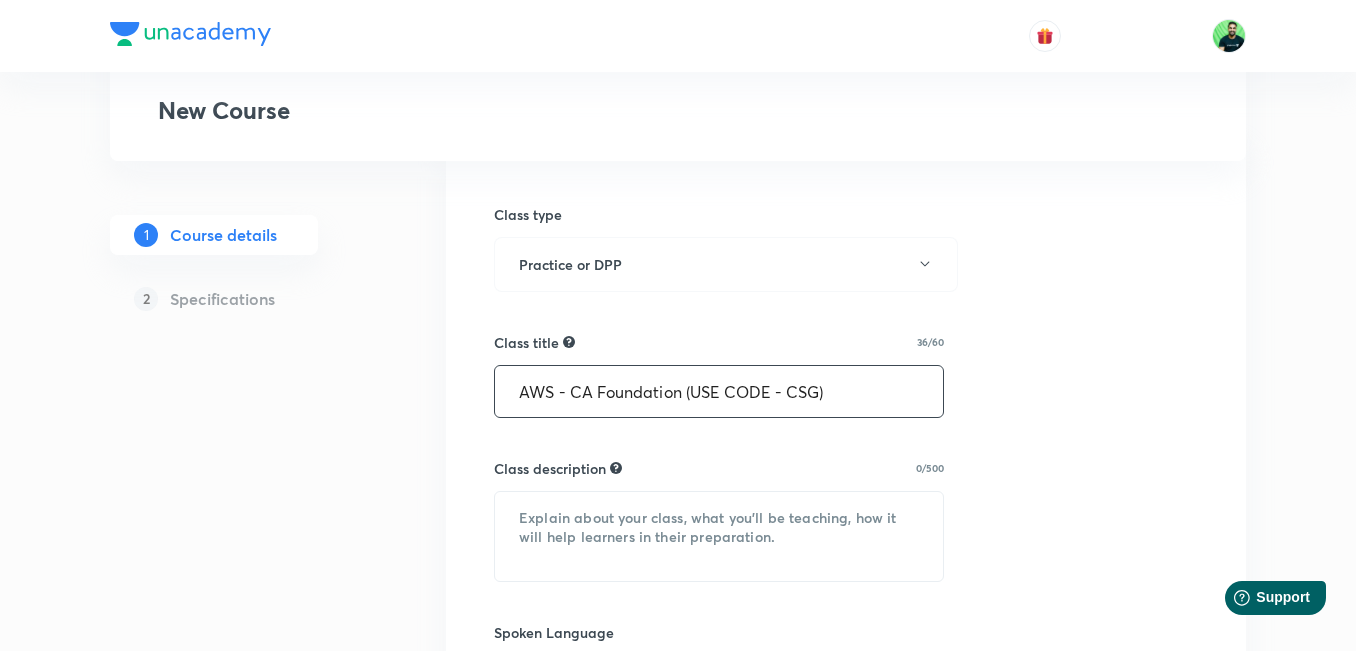 scroll, scrollTop: 225, scrollLeft: 0, axis: vertical 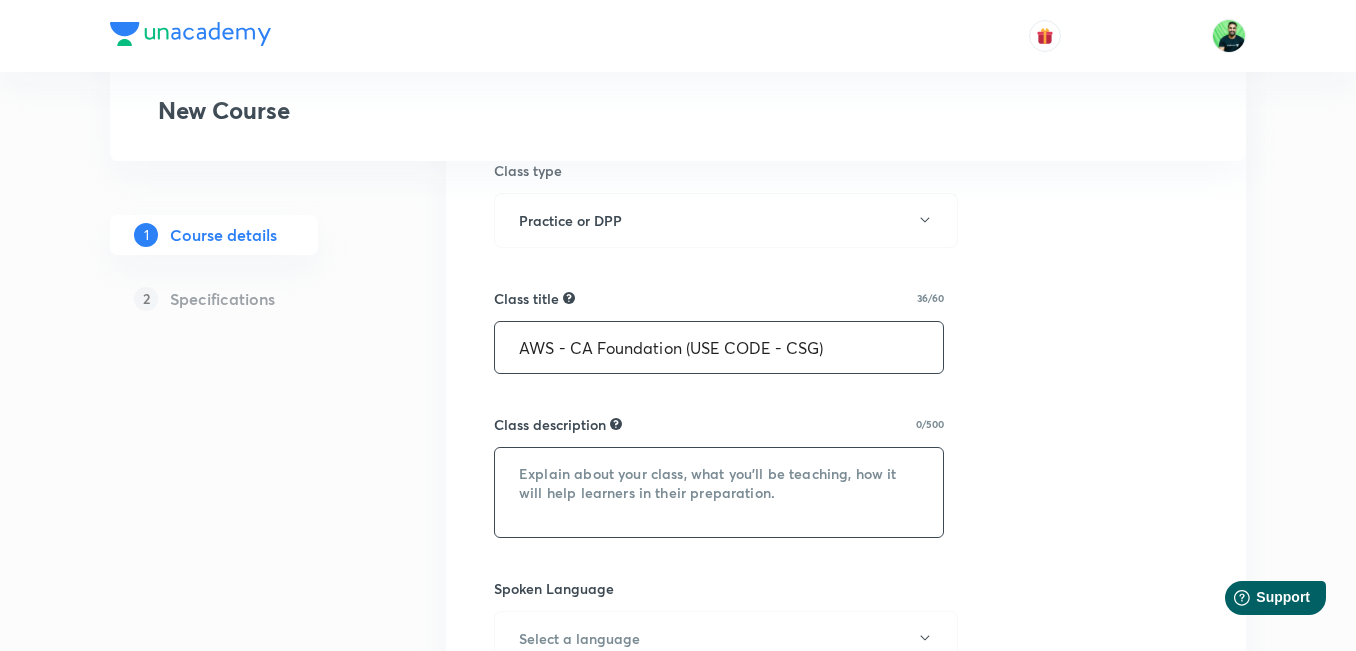 type on "AWS - CA Foundation (USE CODE - CSG)" 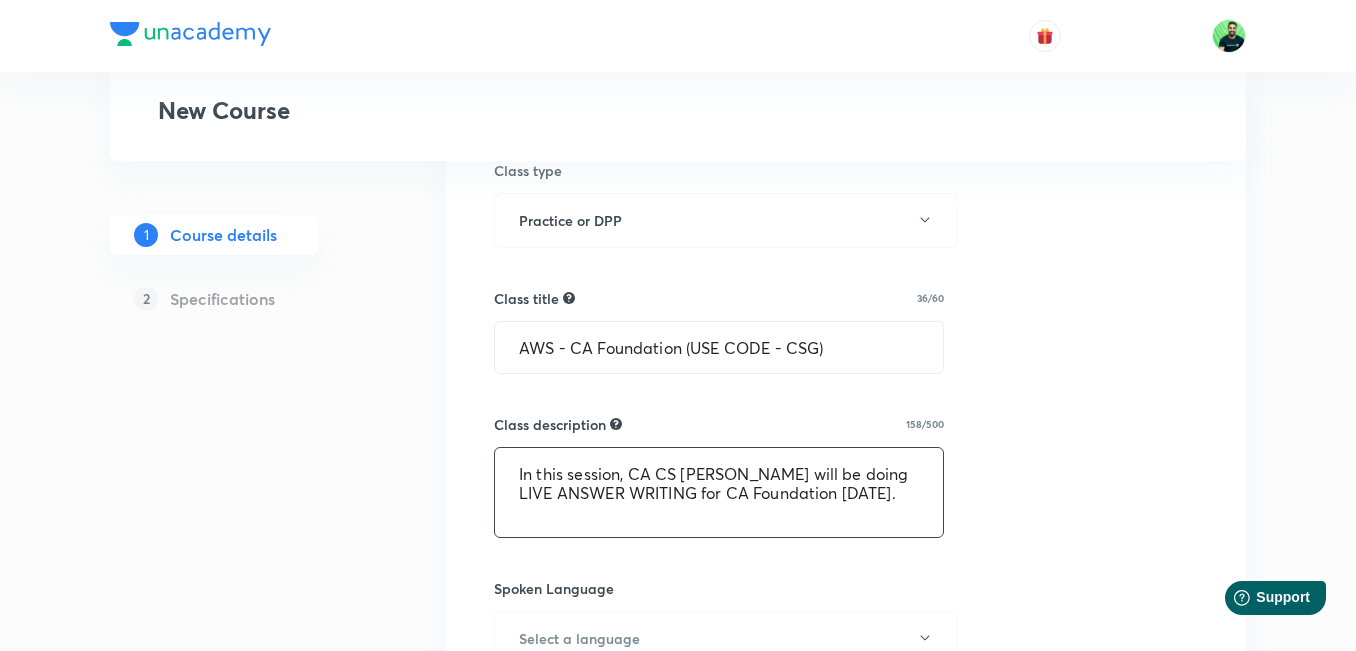 type on "In this session, CA CS Shantam Gupta will be doing LIVE ANSWER WRITING for CA Foundation September 2025." 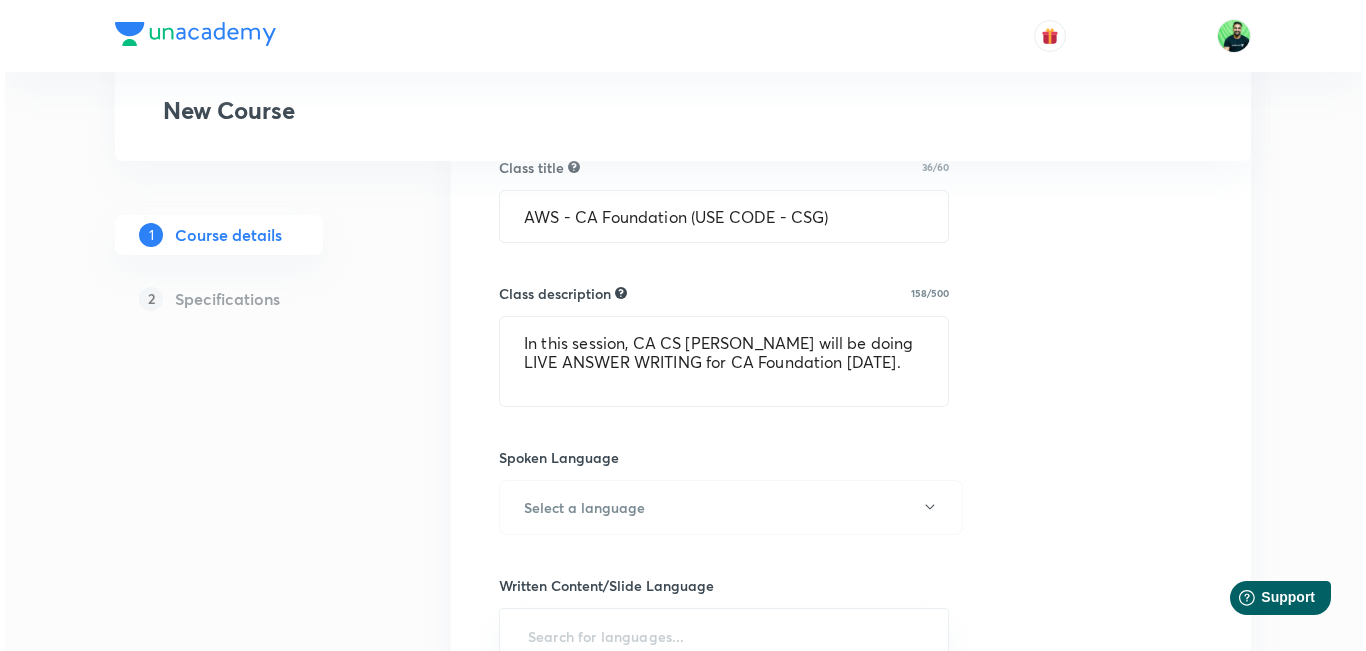 scroll, scrollTop: 361, scrollLeft: 0, axis: vertical 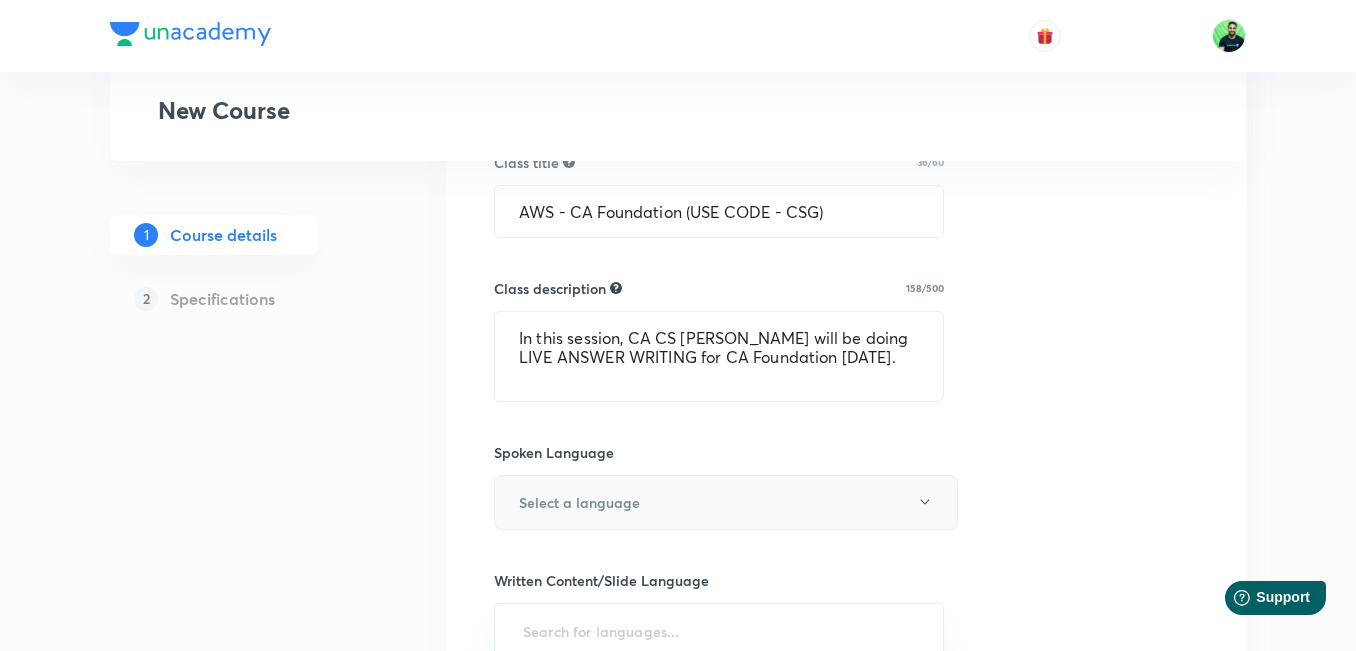 click on "Select a language" at bounding box center [726, 502] 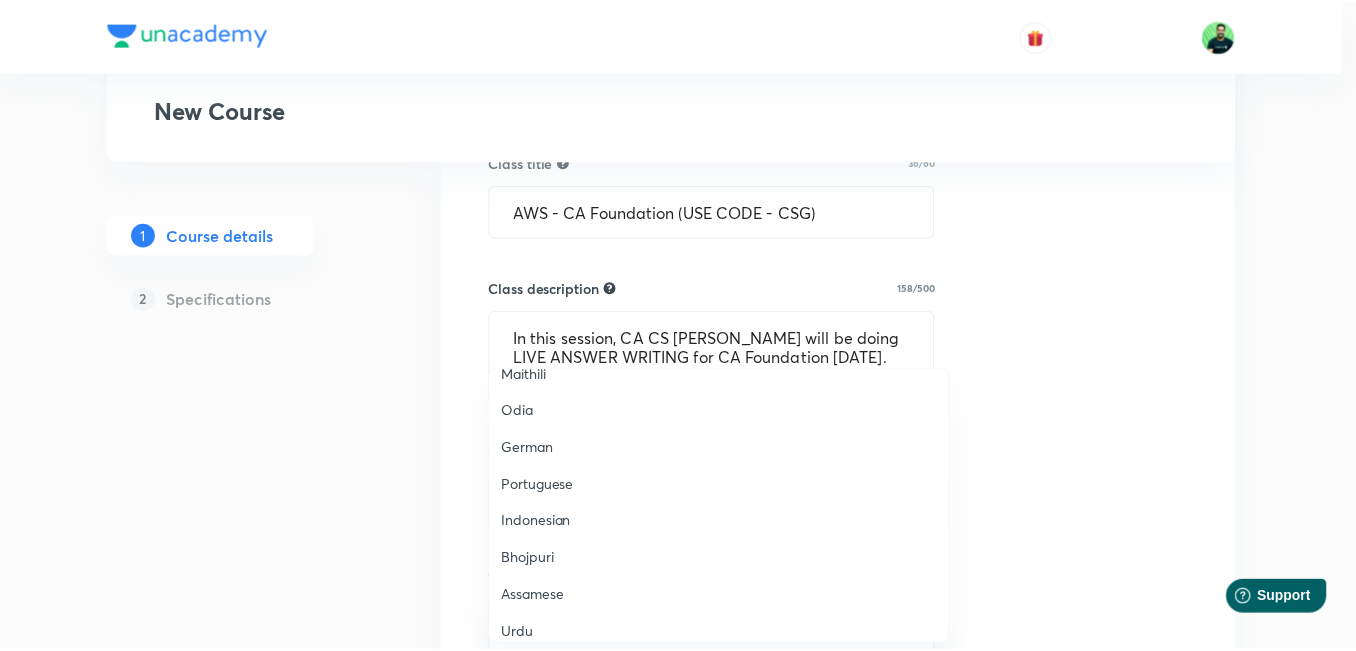 scroll, scrollTop: 593, scrollLeft: 0, axis: vertical 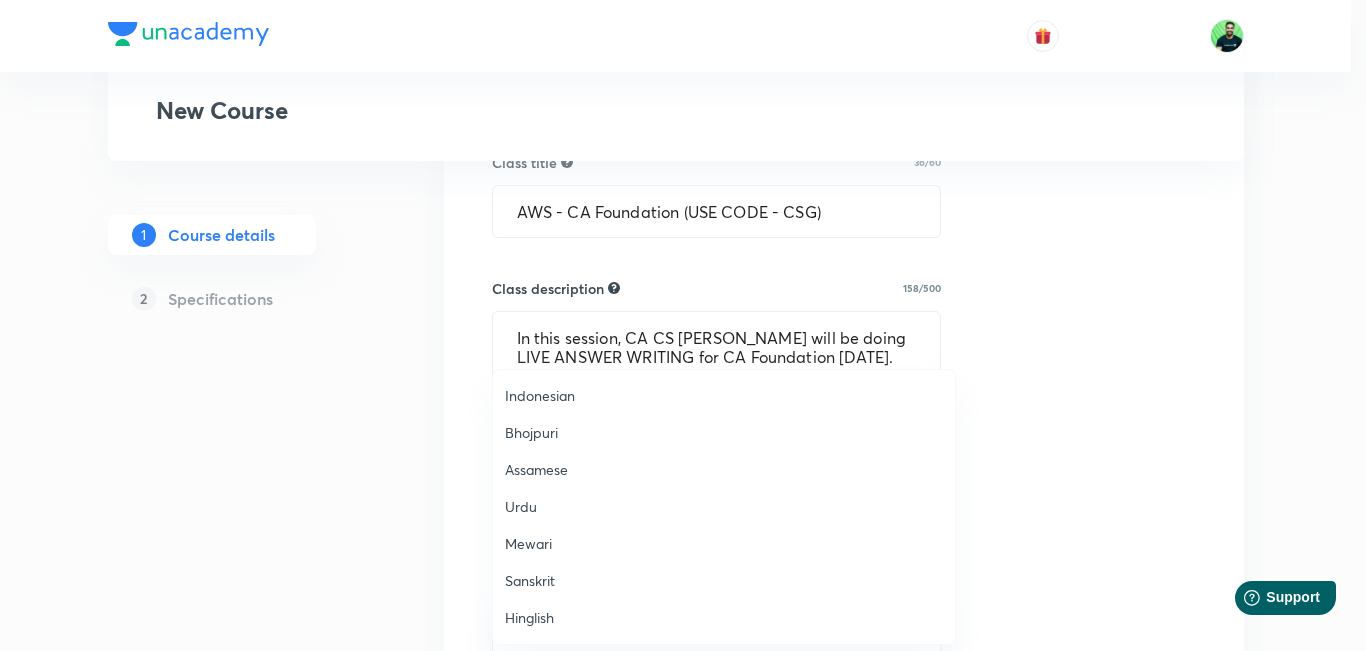 click on "Hinglish" at bounding box center (724, 617) 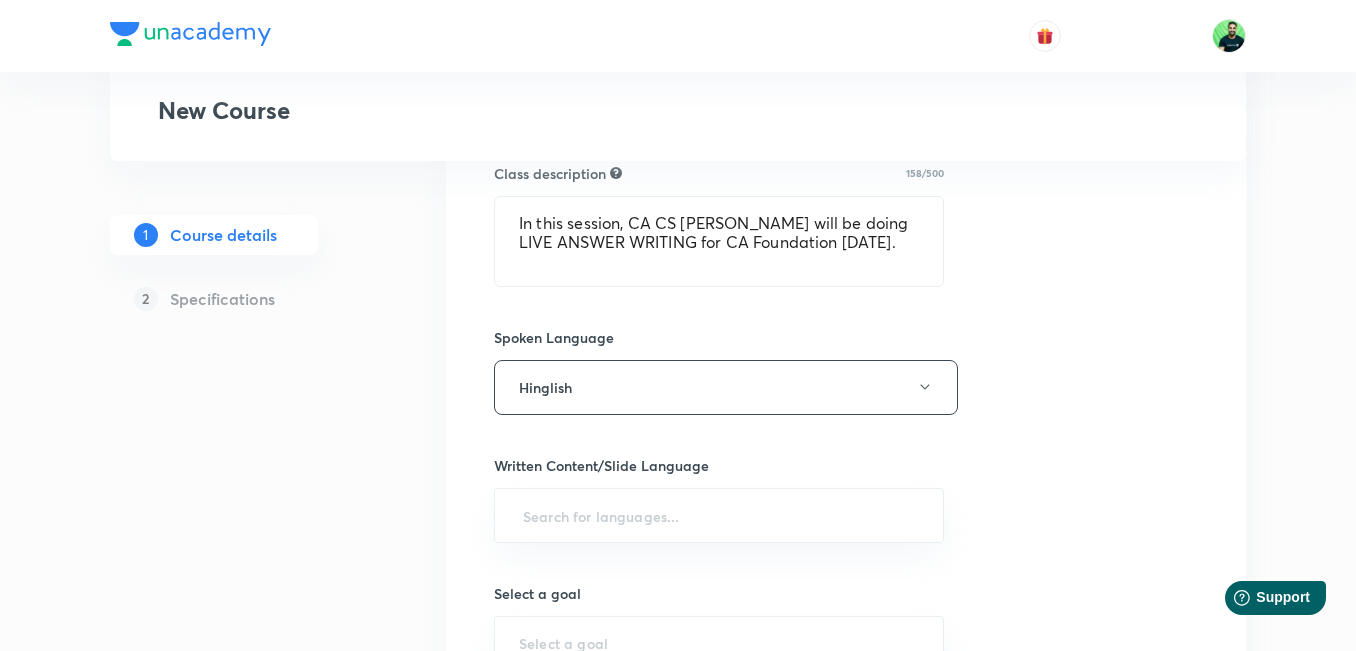 scroll, scrollTop: 559, scrollLeft: 0, axis: vertical 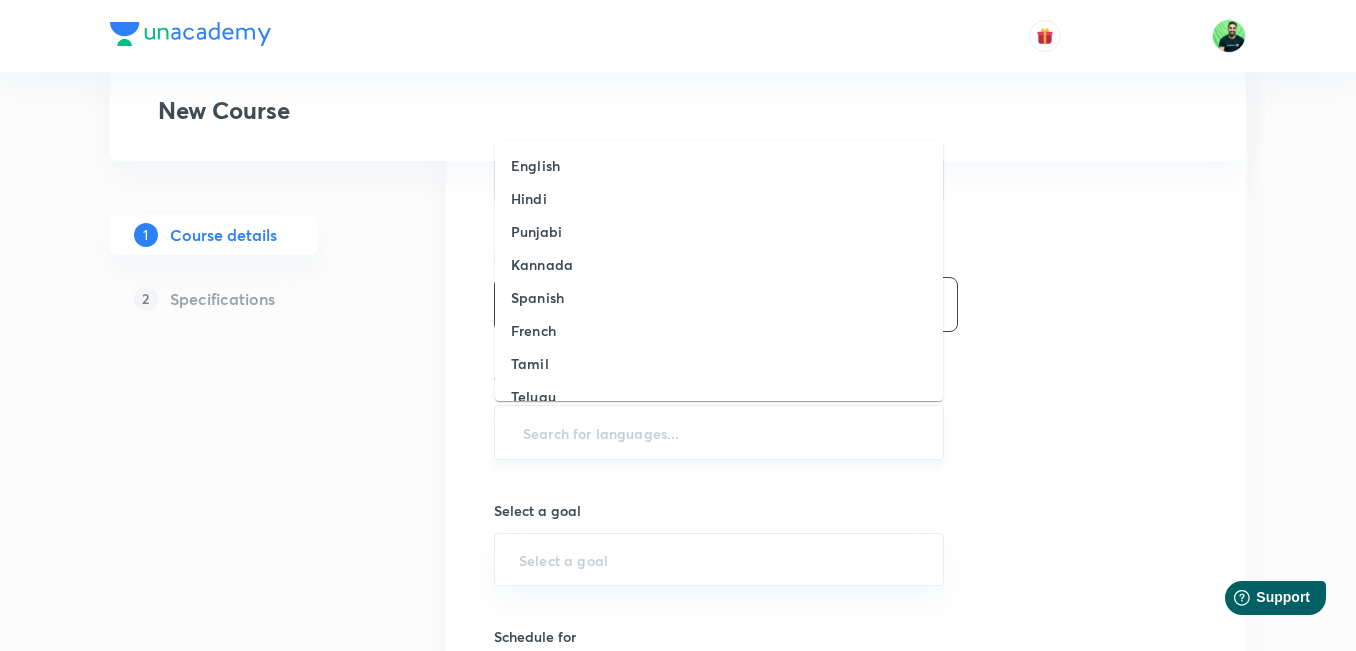 click at bounding box center [719, 432] 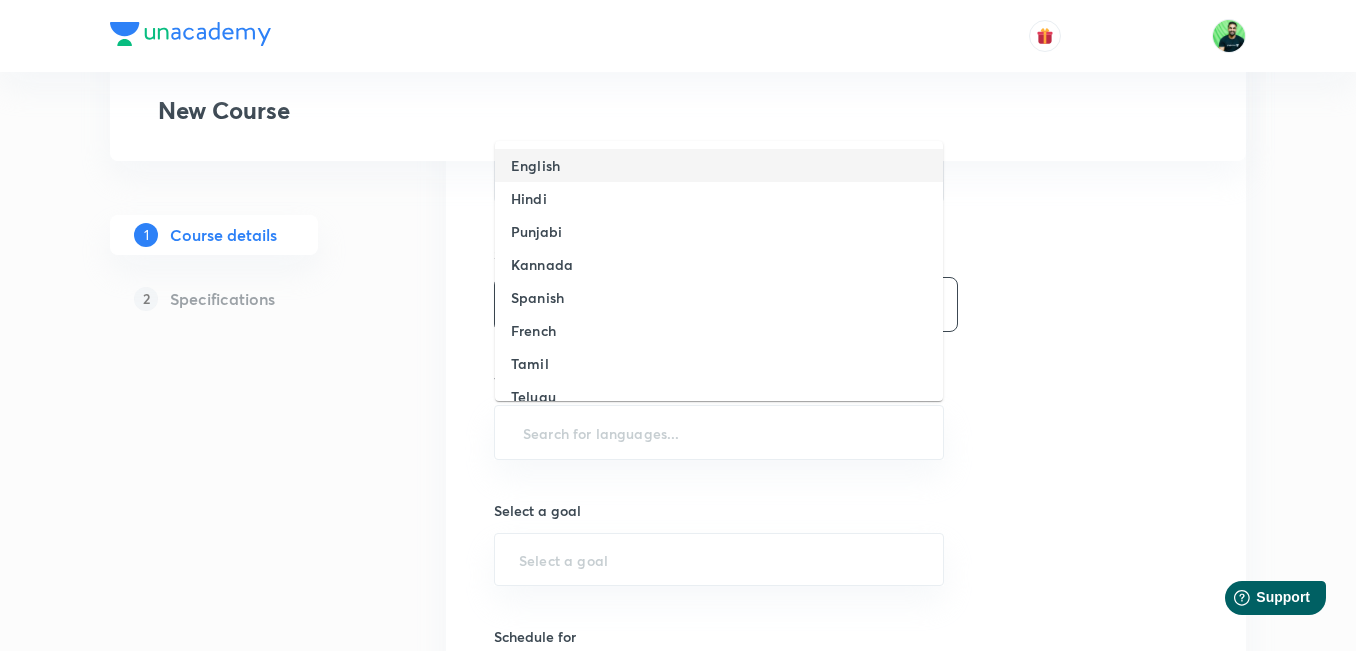 click on "English" at bounding box center [535, 165] 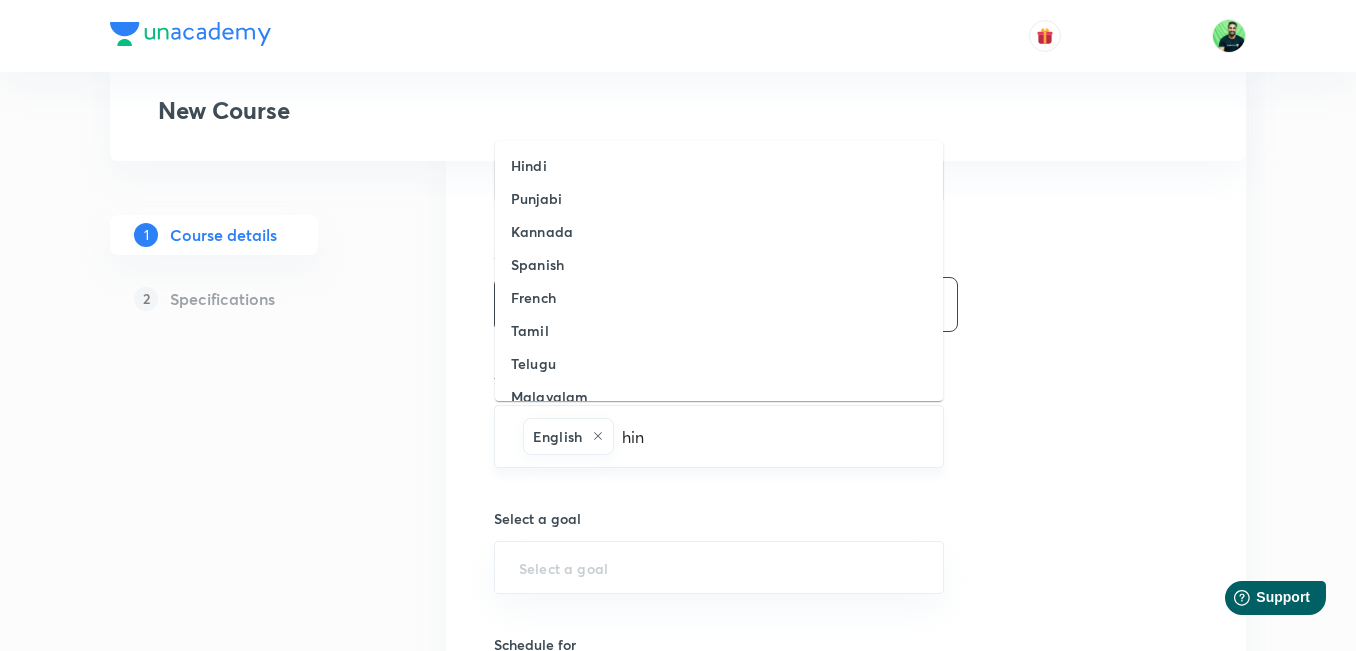 type on "hind" 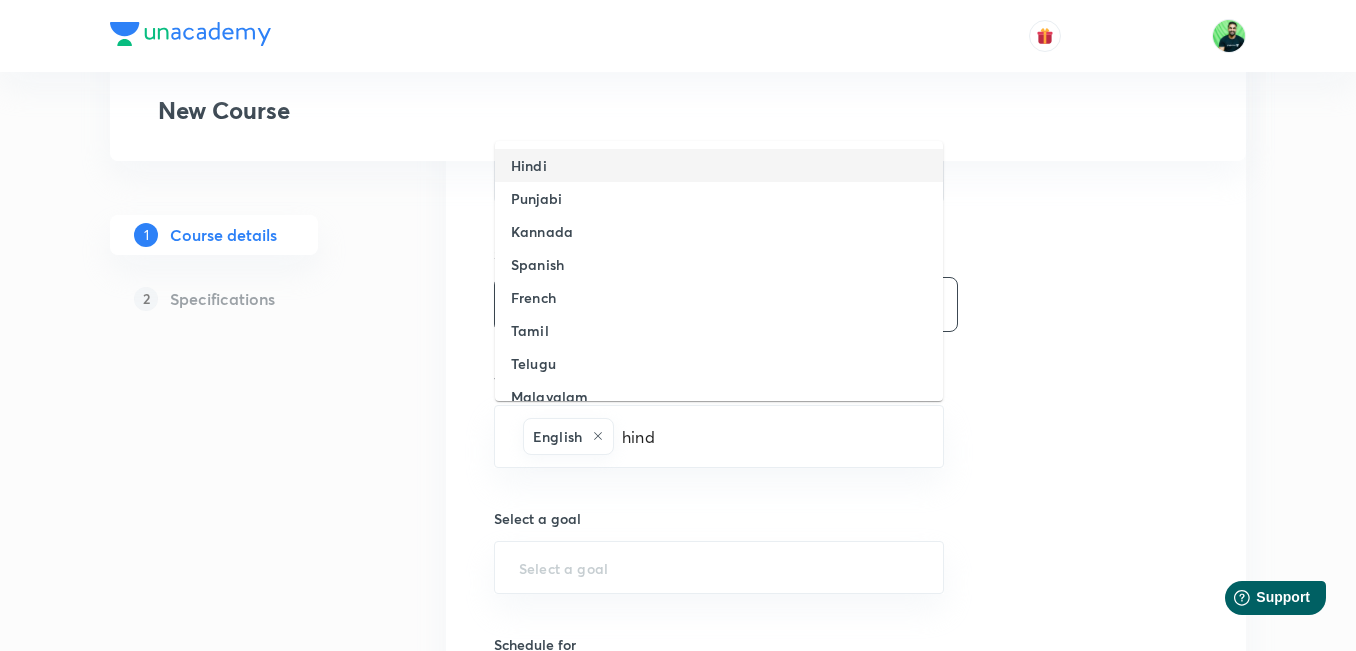 click on "Hindi" at bounding box center (529, 165) 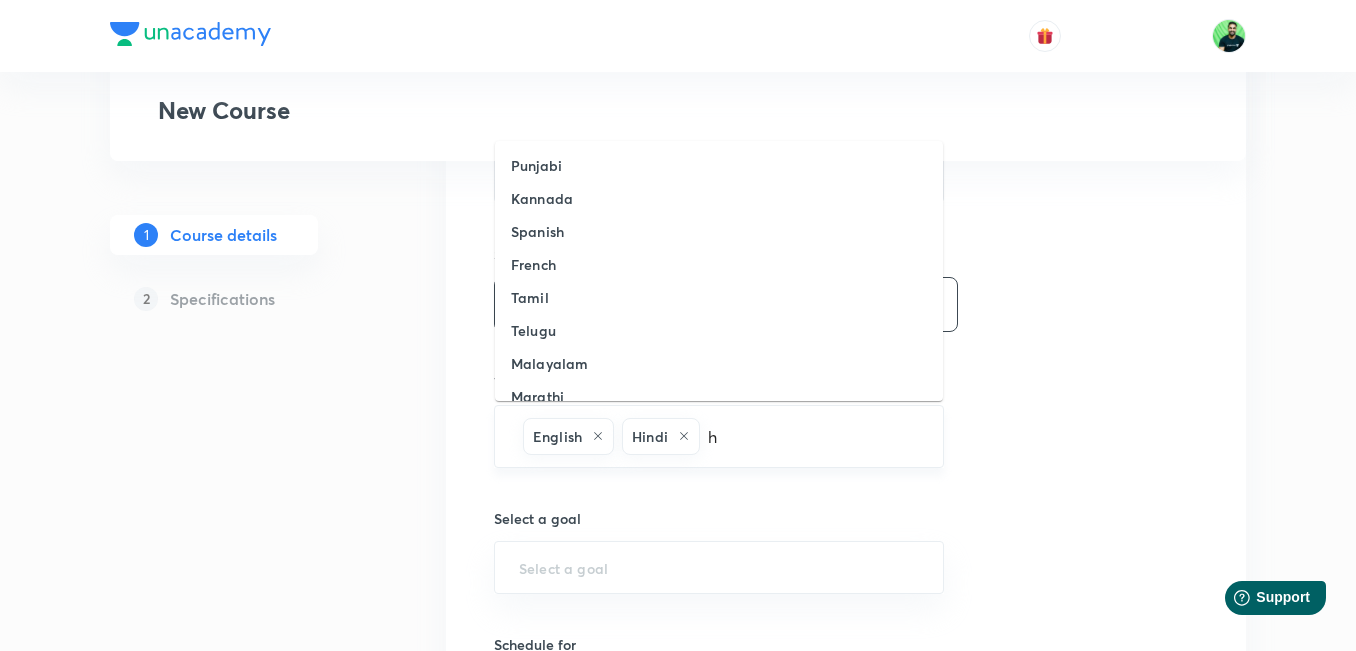 type on "hi" 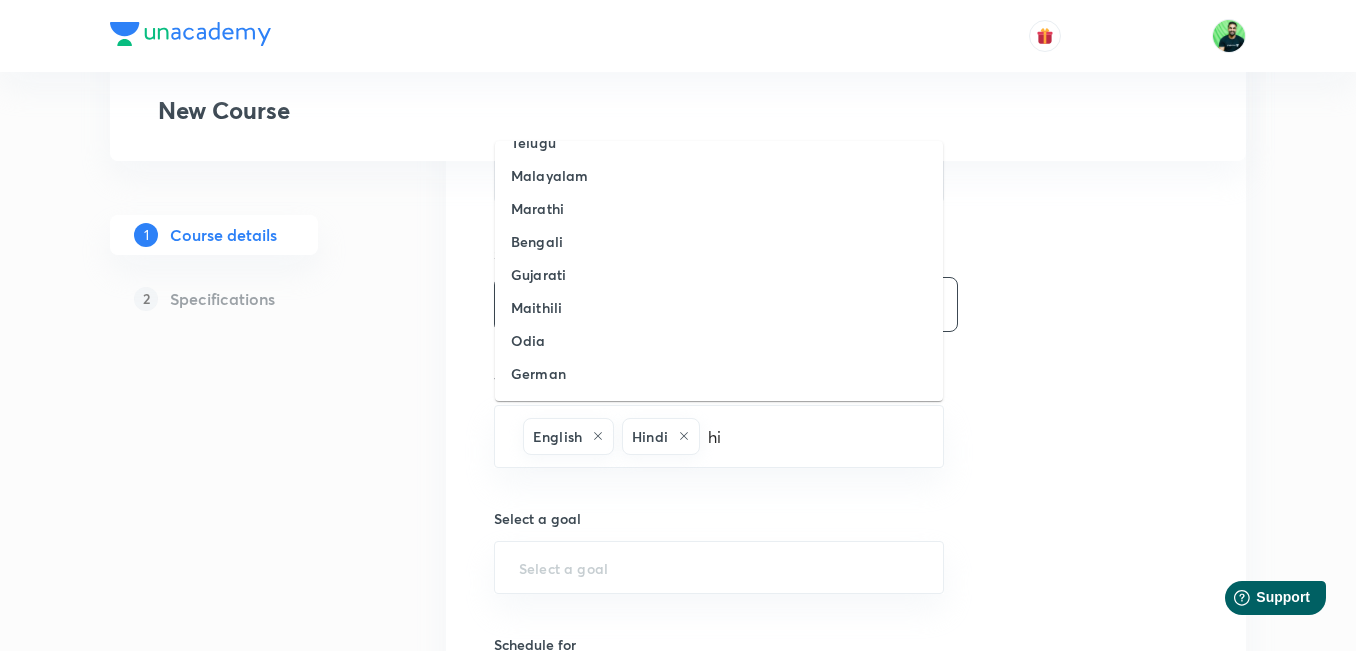 scroll, scrollTop: 449, scrollLeft: 0, axis: vertical 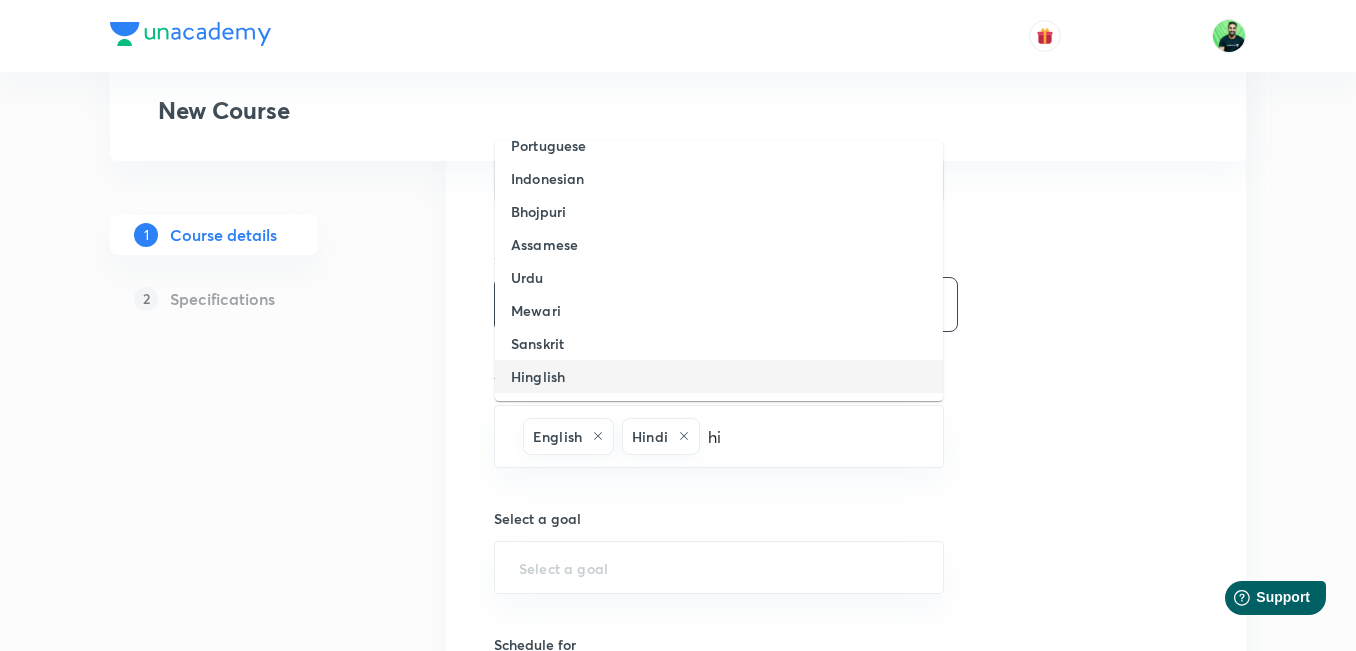 click on "Hinglish" at bounding box center (538, 376) 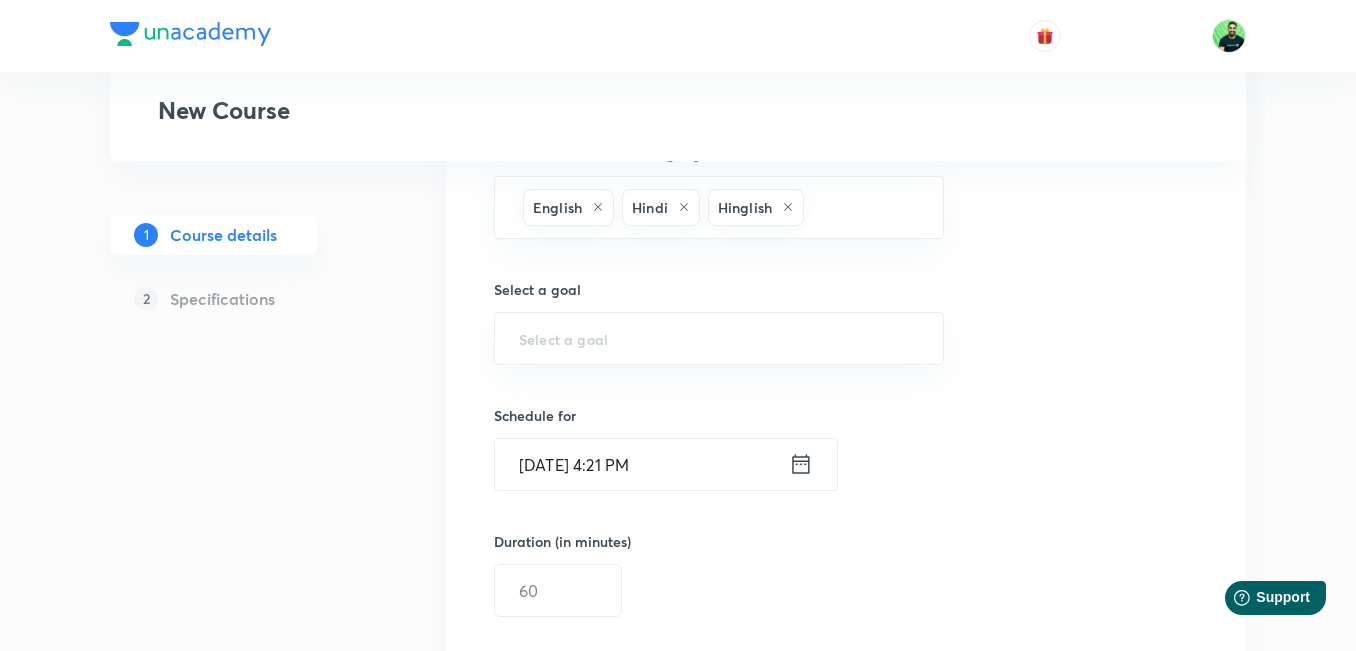 scroll, scrollTop: 791, scrollLeft: 0, axis: vertical 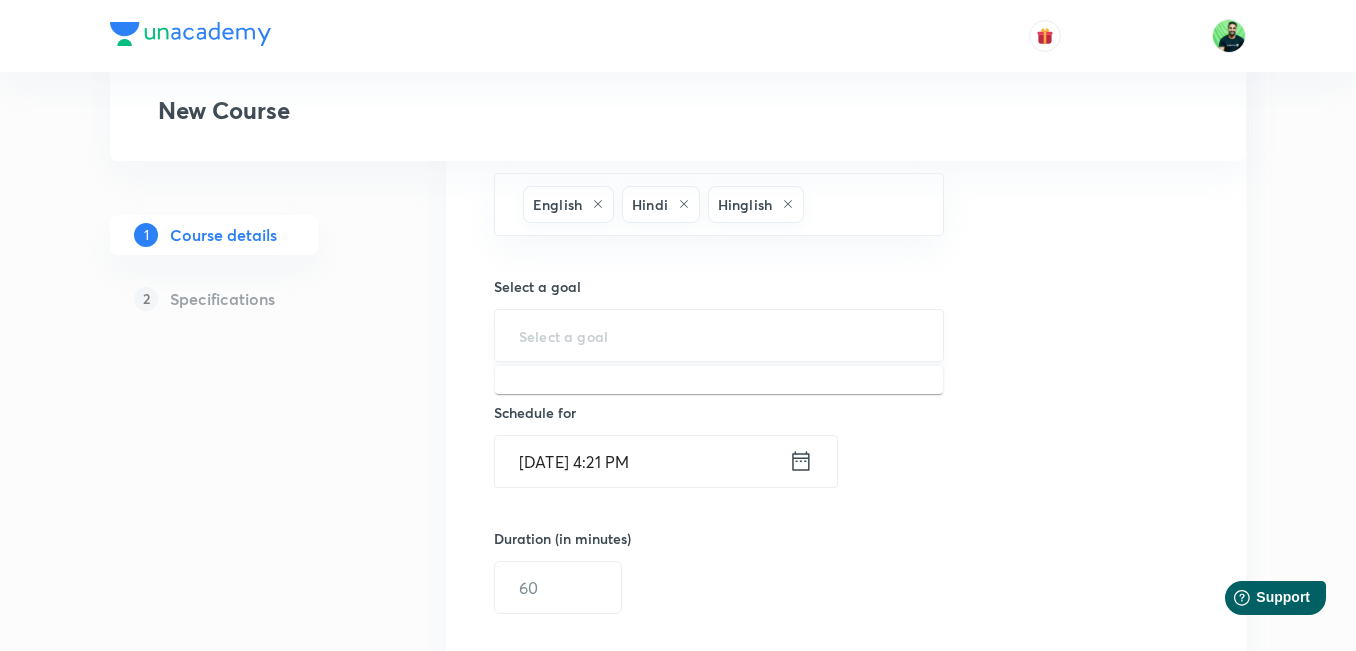 click at bounding box center (719, 335) 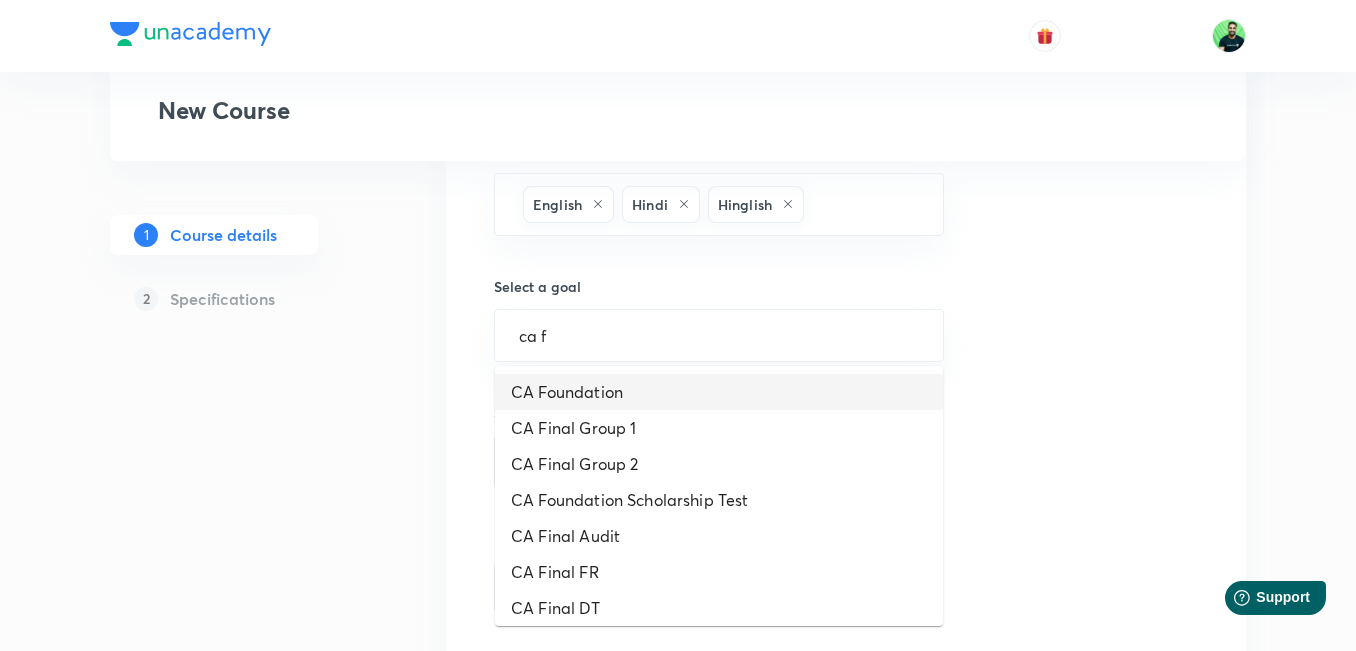click on "CA Foundation" at bounding box center [719, 392] 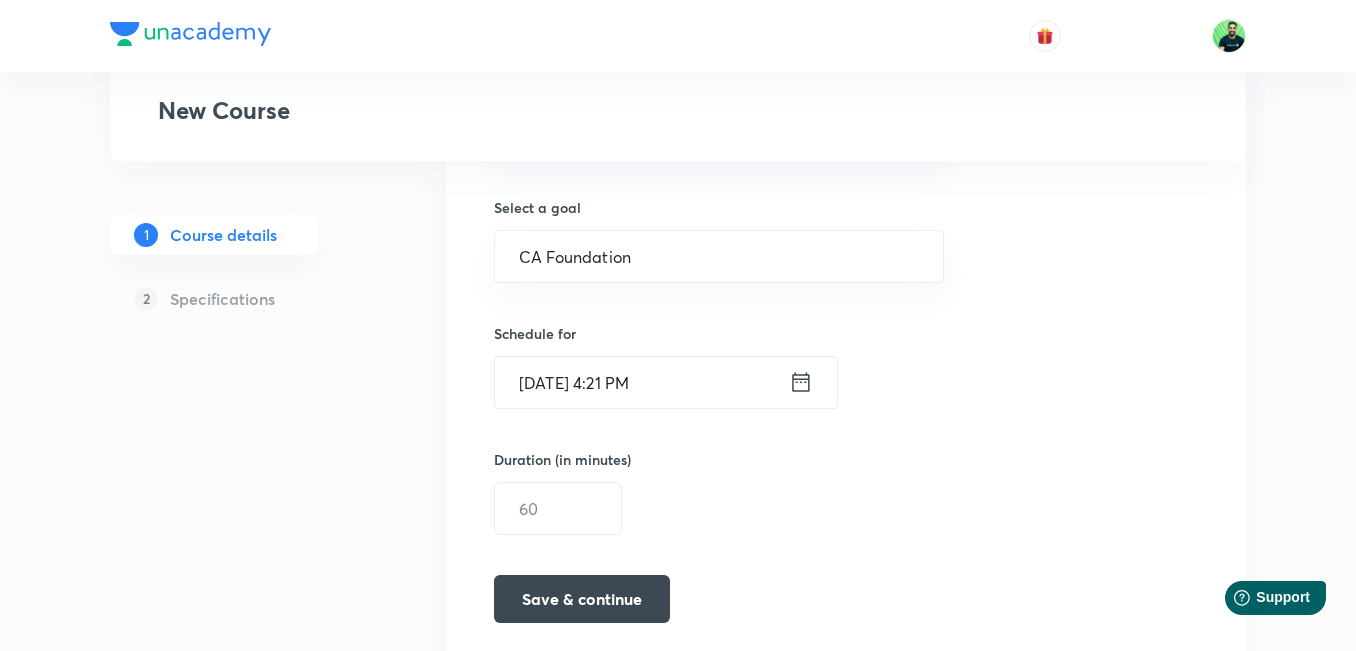 scroll, scrollTop: 954, scrollLeft: 0, axis: vertical 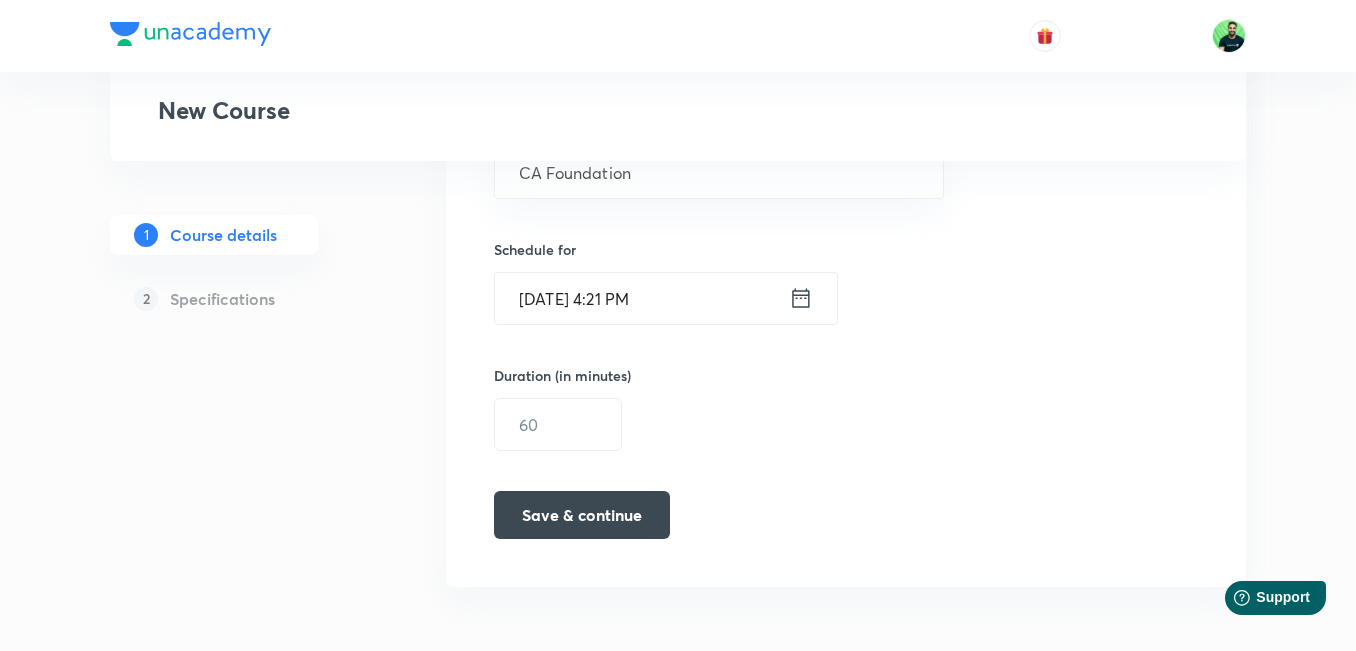 click 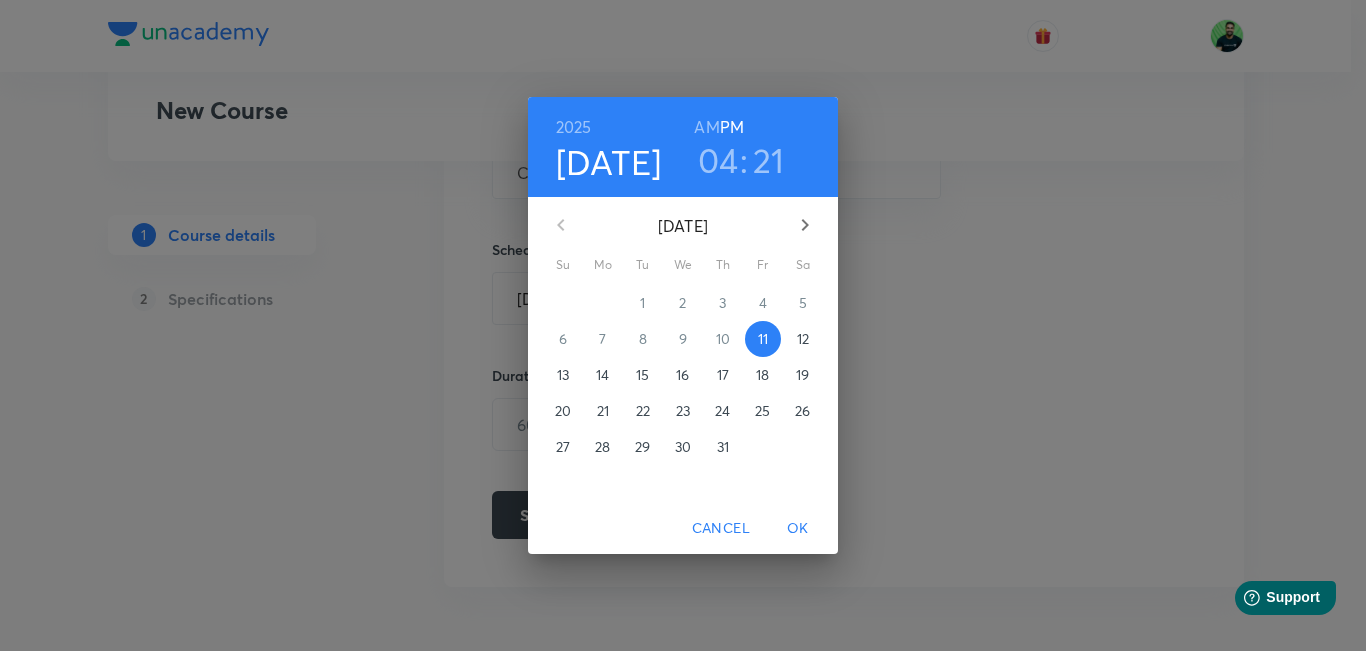 click on "17" at bounding box center [723, 375] 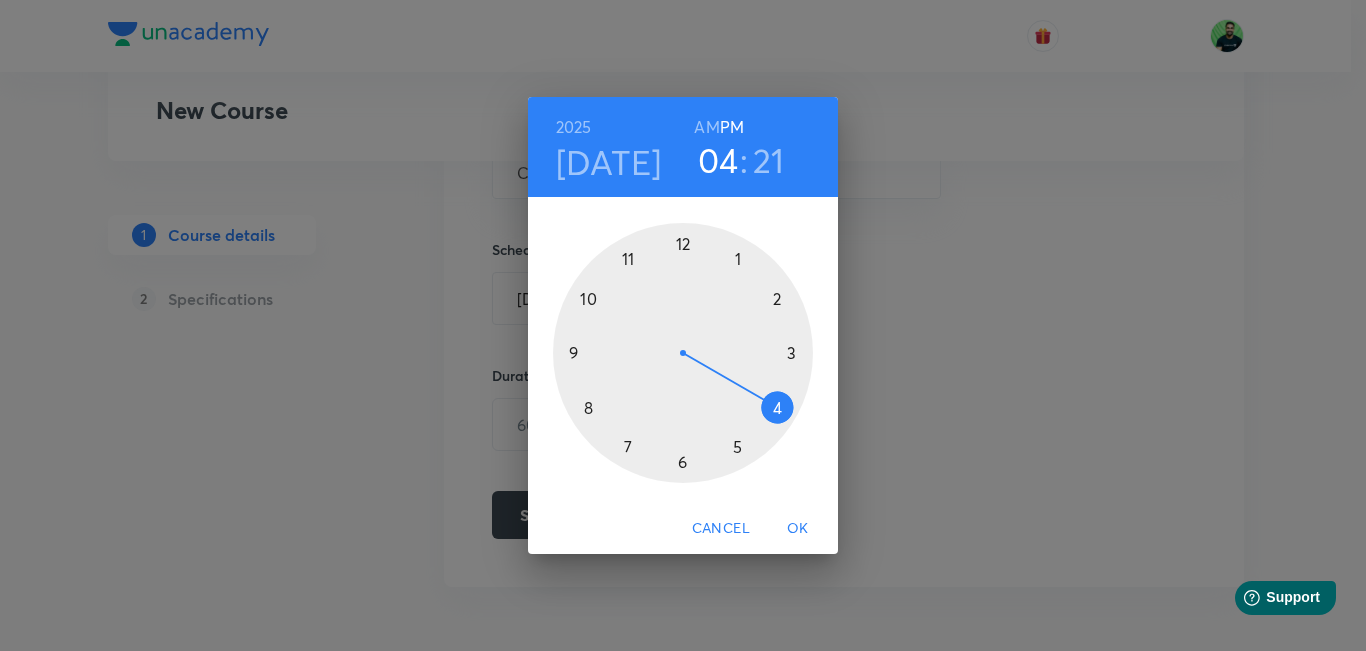 click at bounding box center (683, 353) 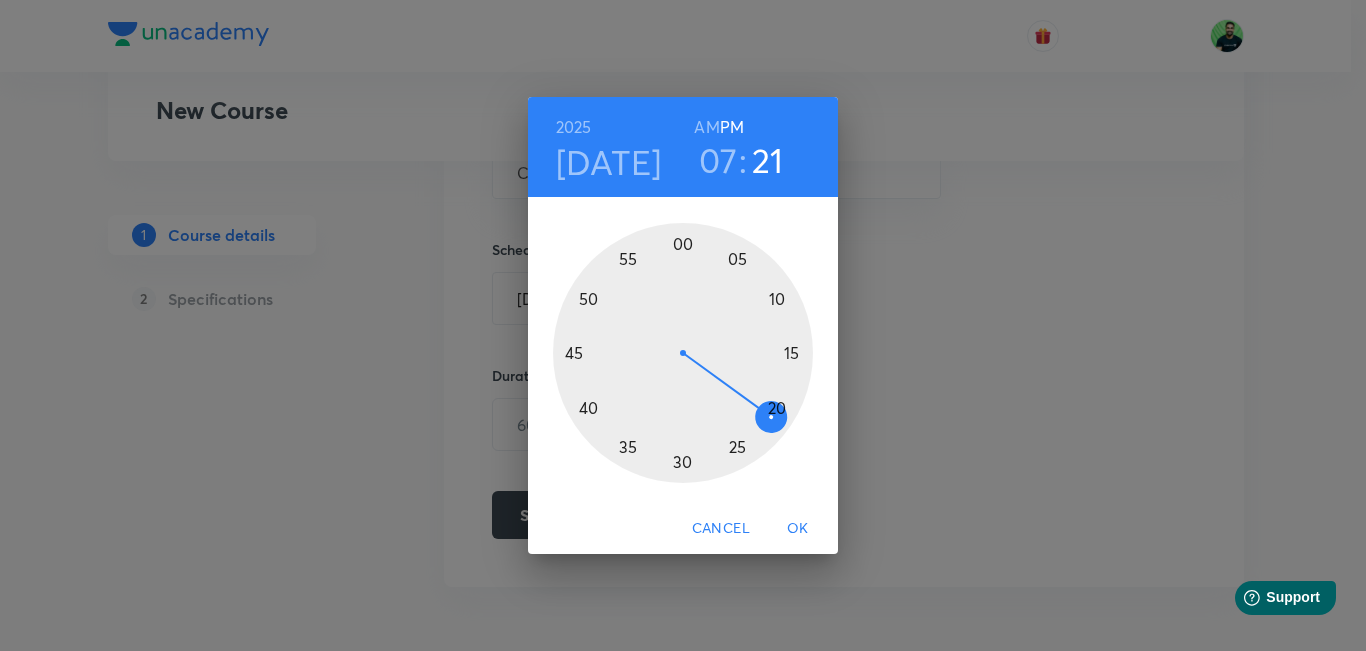 click at bounding box center [683, 353] 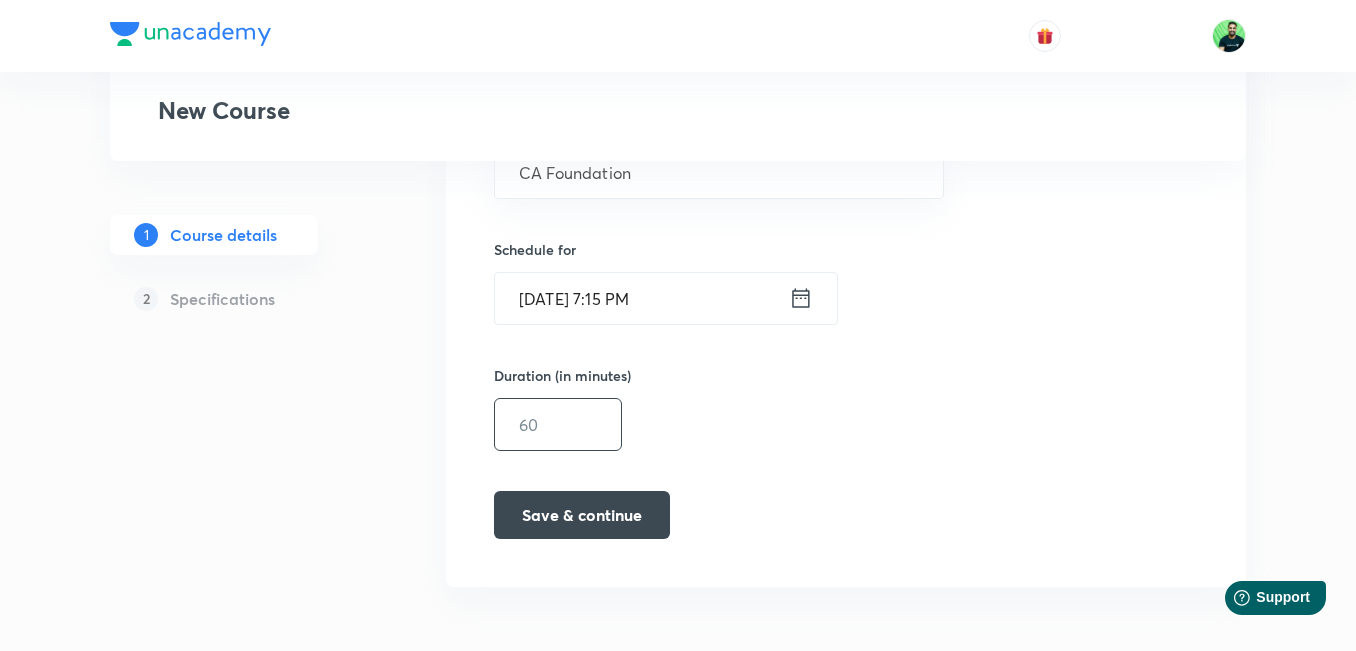 click at bounding box center [558, 424] 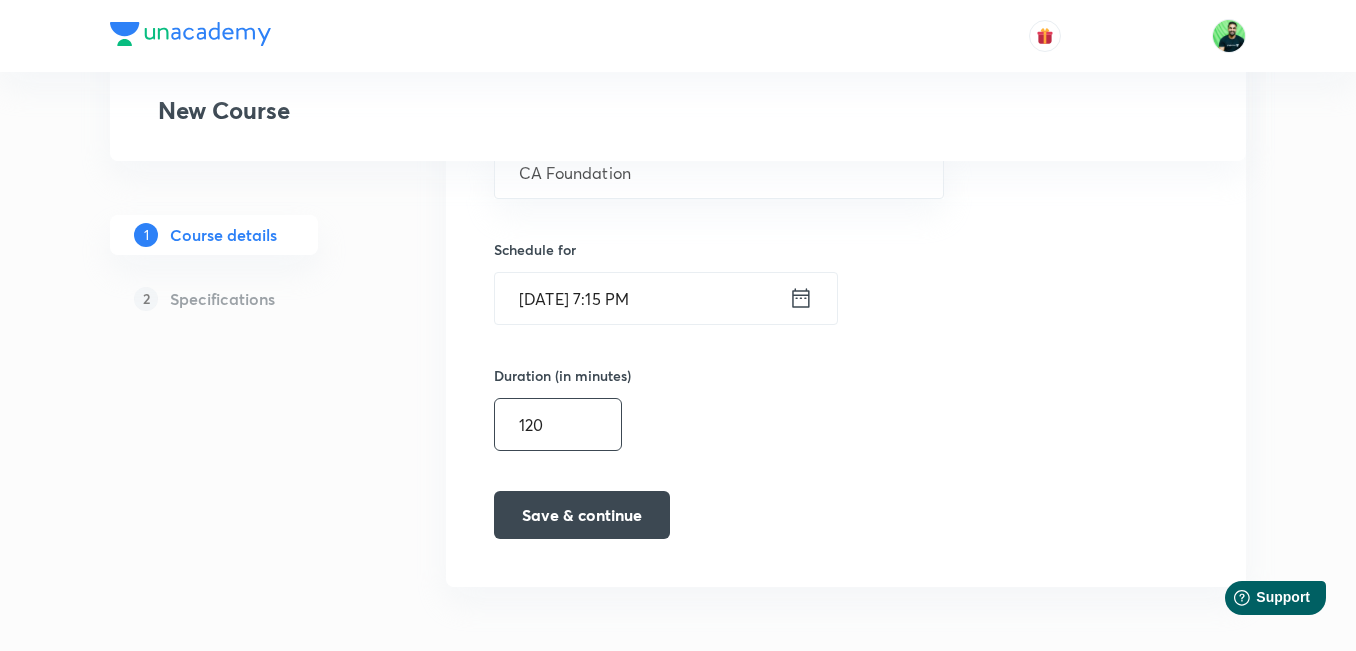 type on "120" 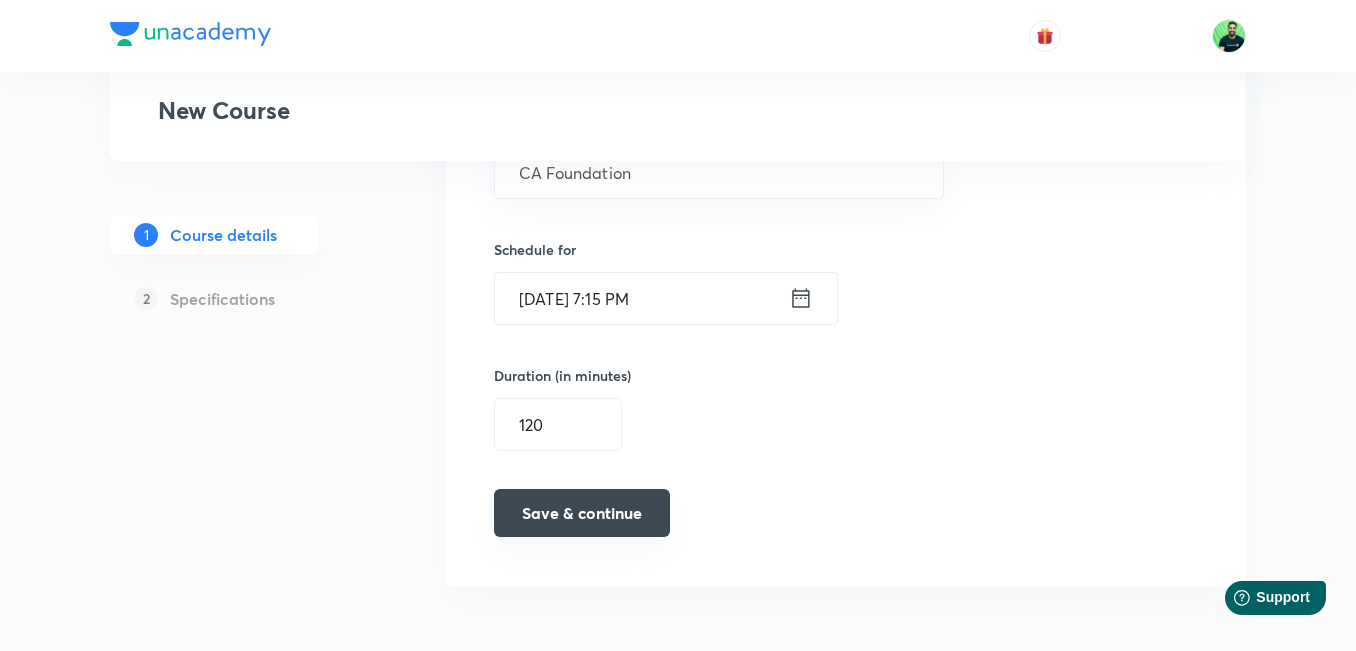click on "Save & continue" at bounding box center (582, 513) 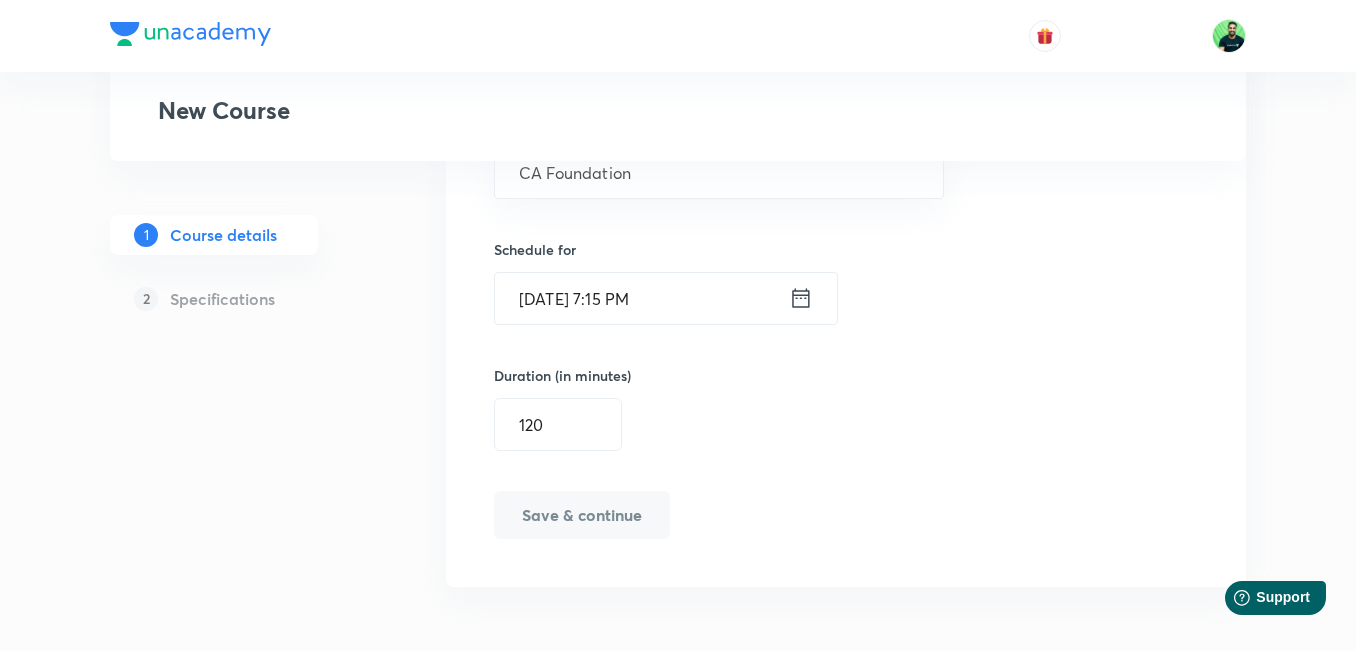 type on "In this session, CA CS Shantam Gupta will be doing LIVE ANSWER WRITING for CA Foundation September 2025." 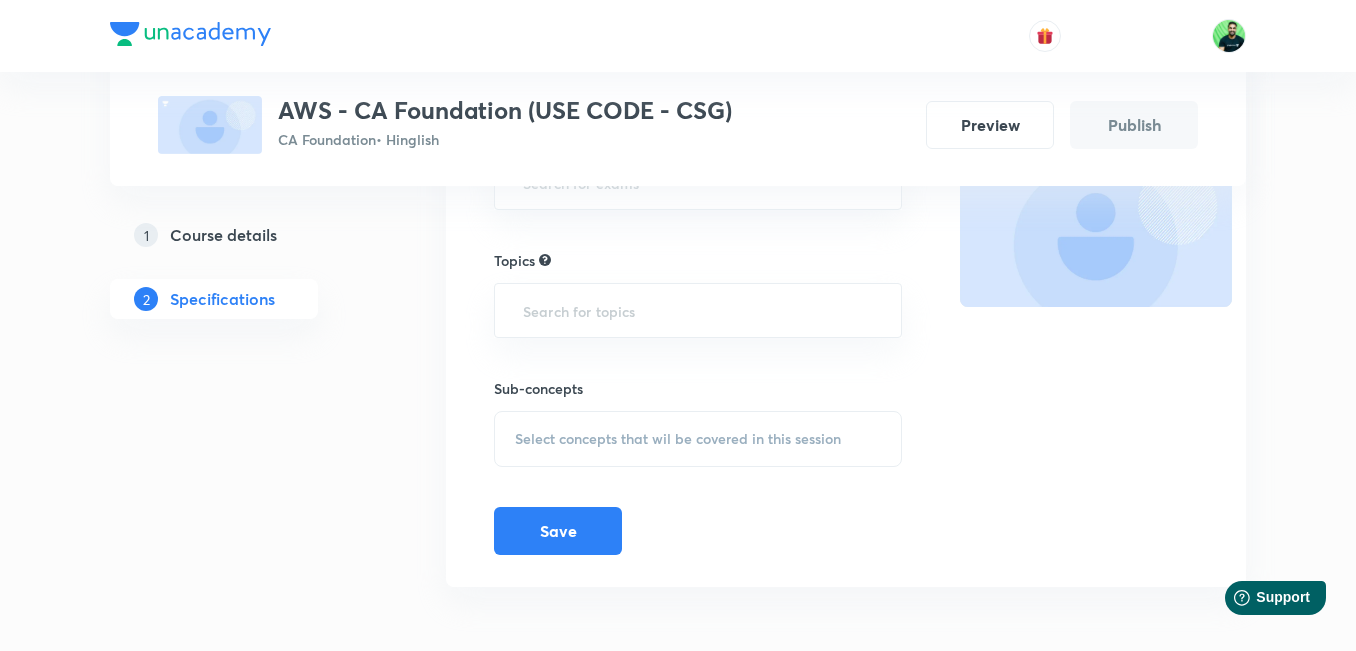 scroll, scrollTop: 0, scrollLeft: 0, axis: both 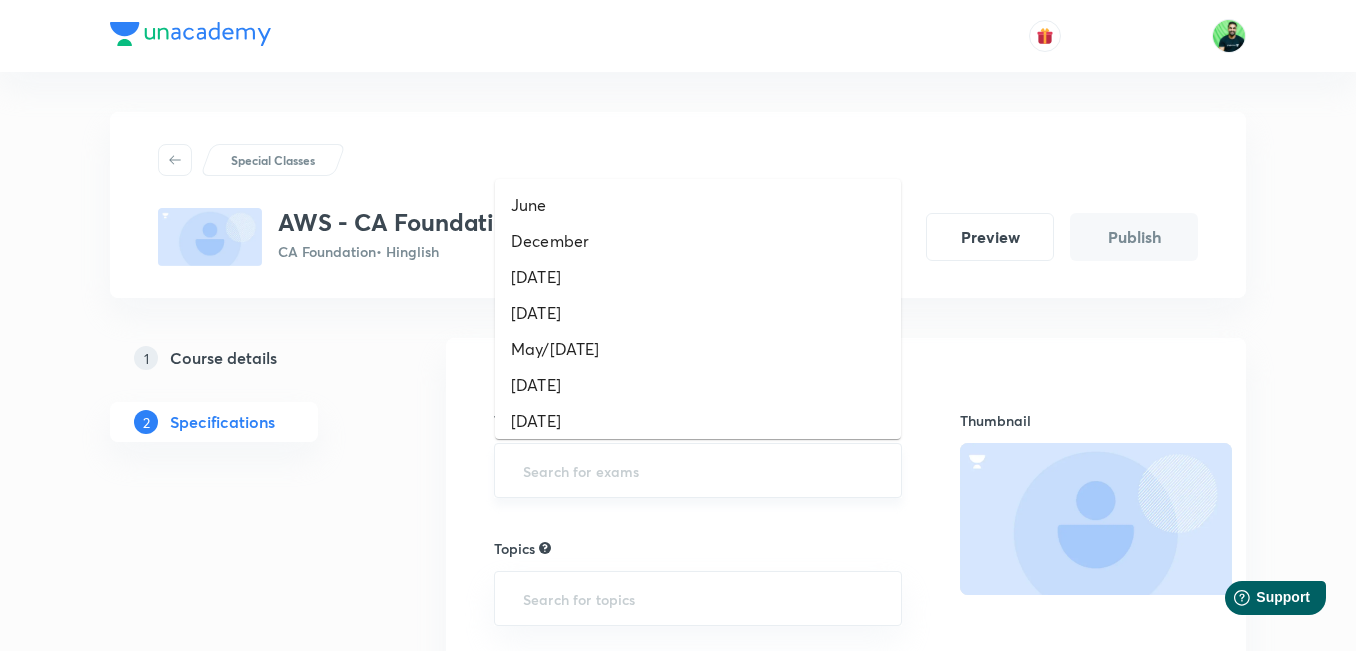 click at bounding box center [698, 470] 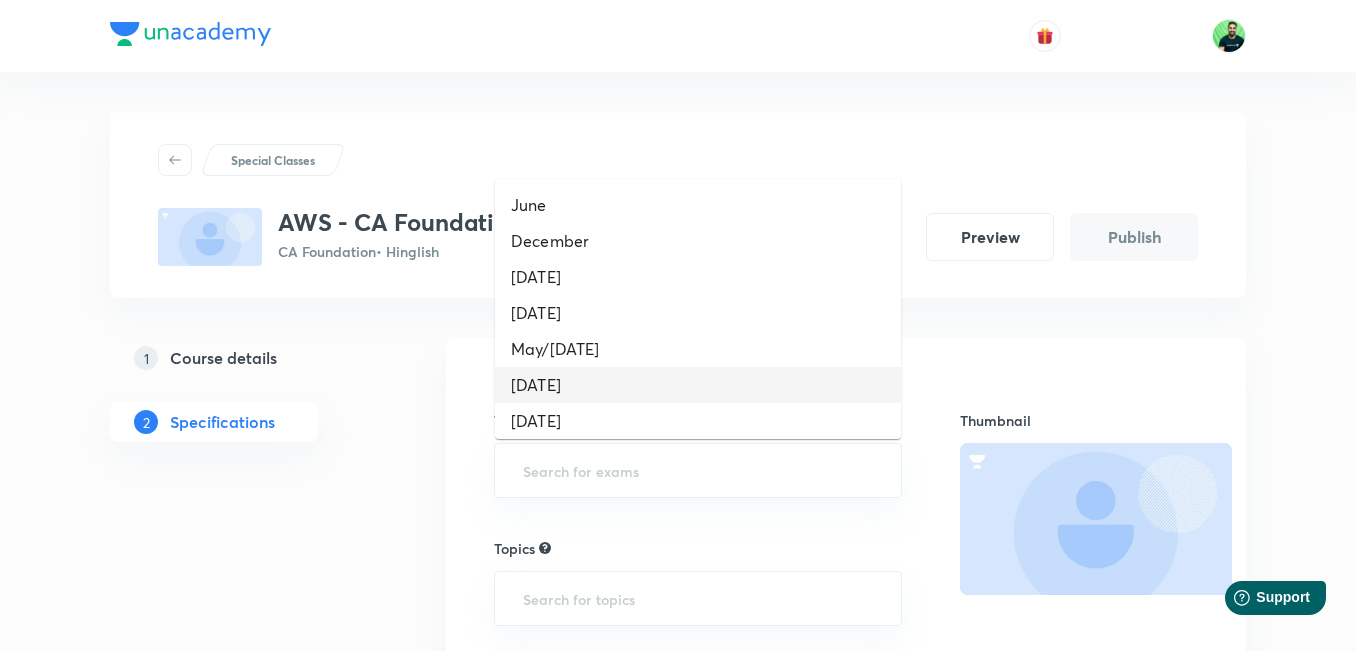 click on "September 2025" at bounding box center (698, 385) 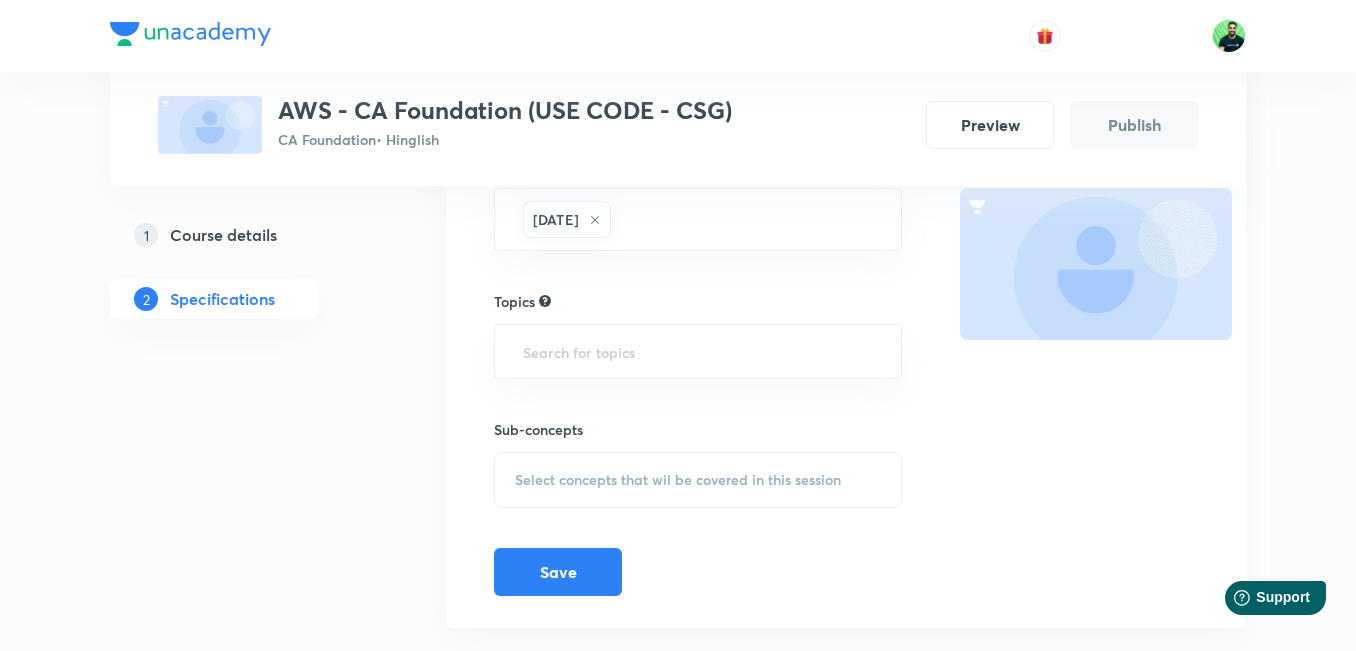 scroll, scrollTop: 293, scrollLeft: 0, axis: vertical 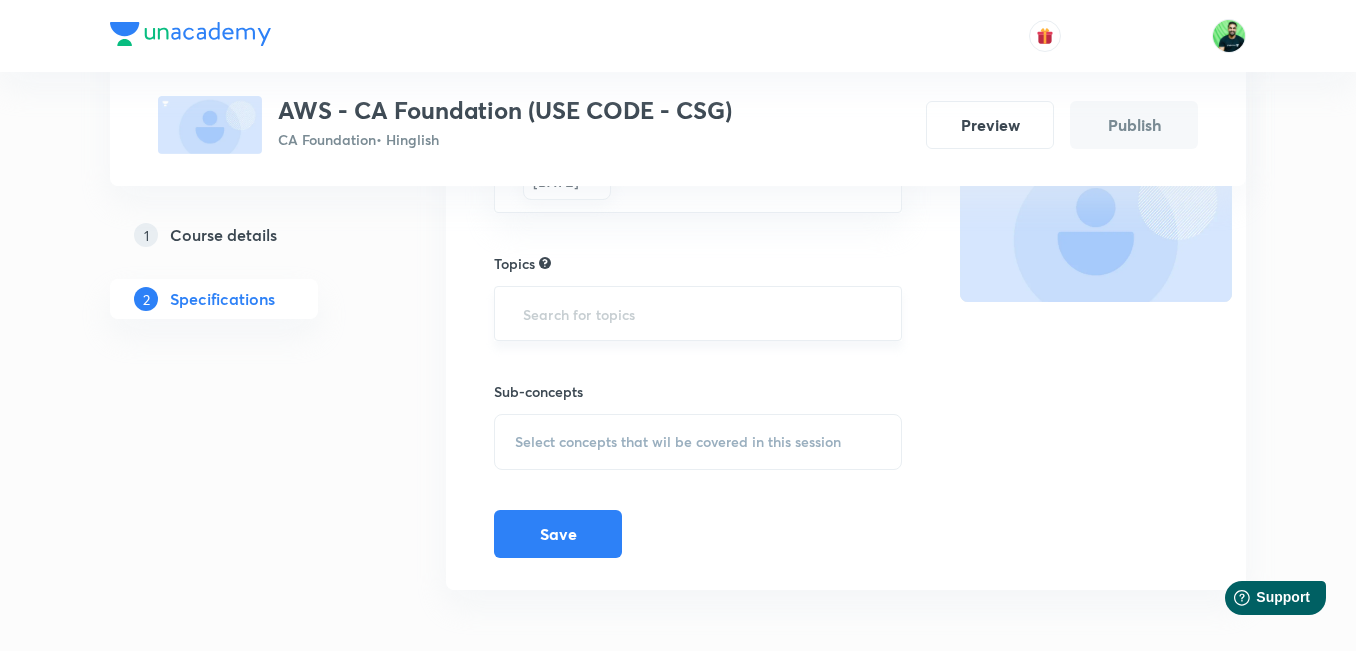 click at bounding box center [698, 313] 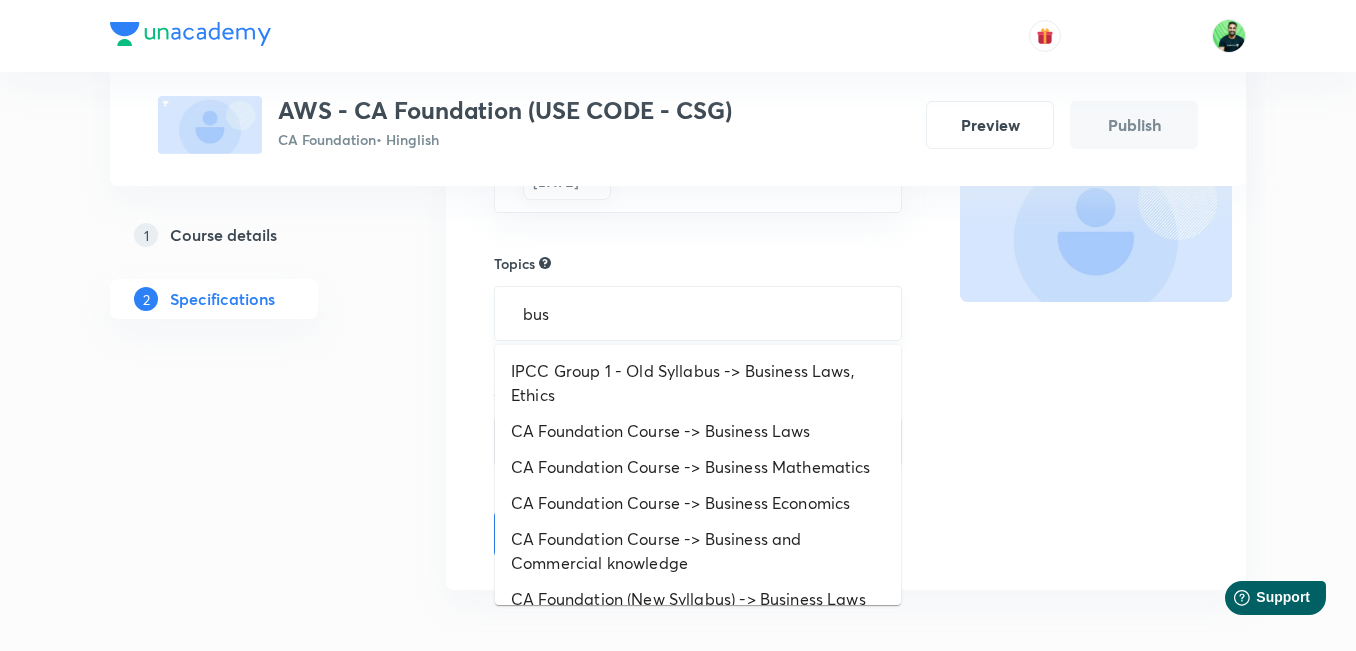 type on "busi" 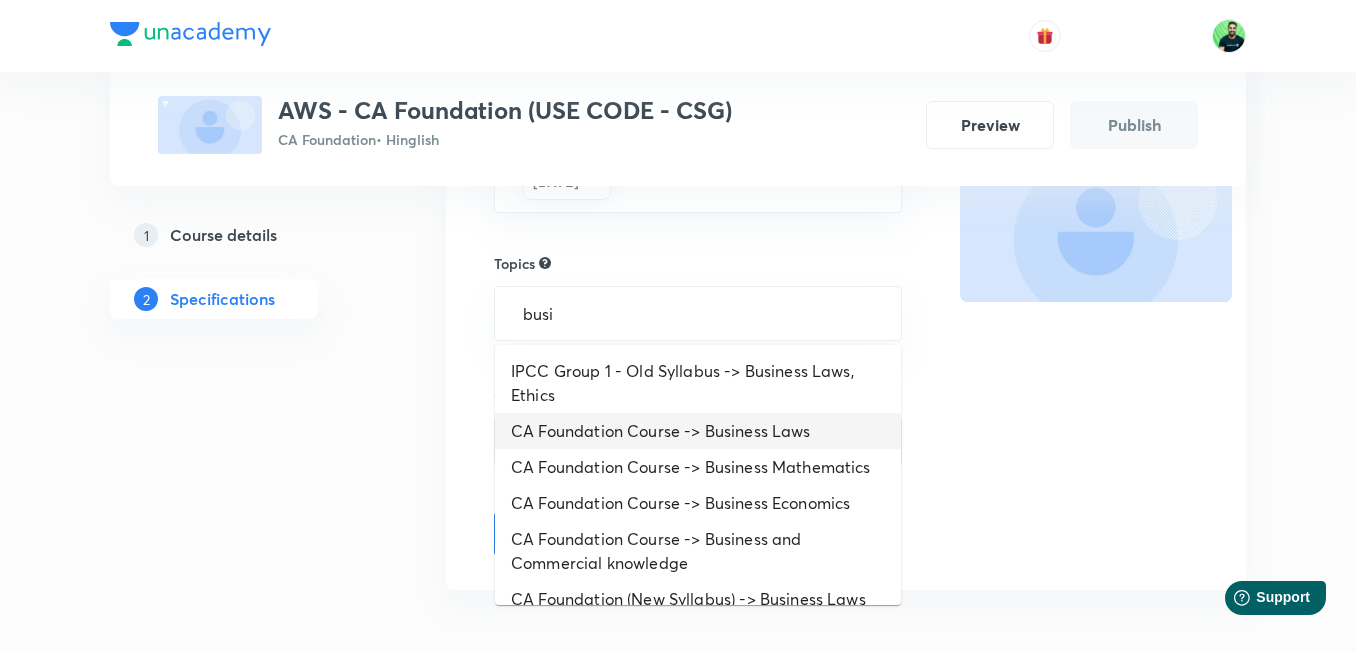 click on "CA Foundation Course ->  Business Laws" at bounding box center (698, 431) 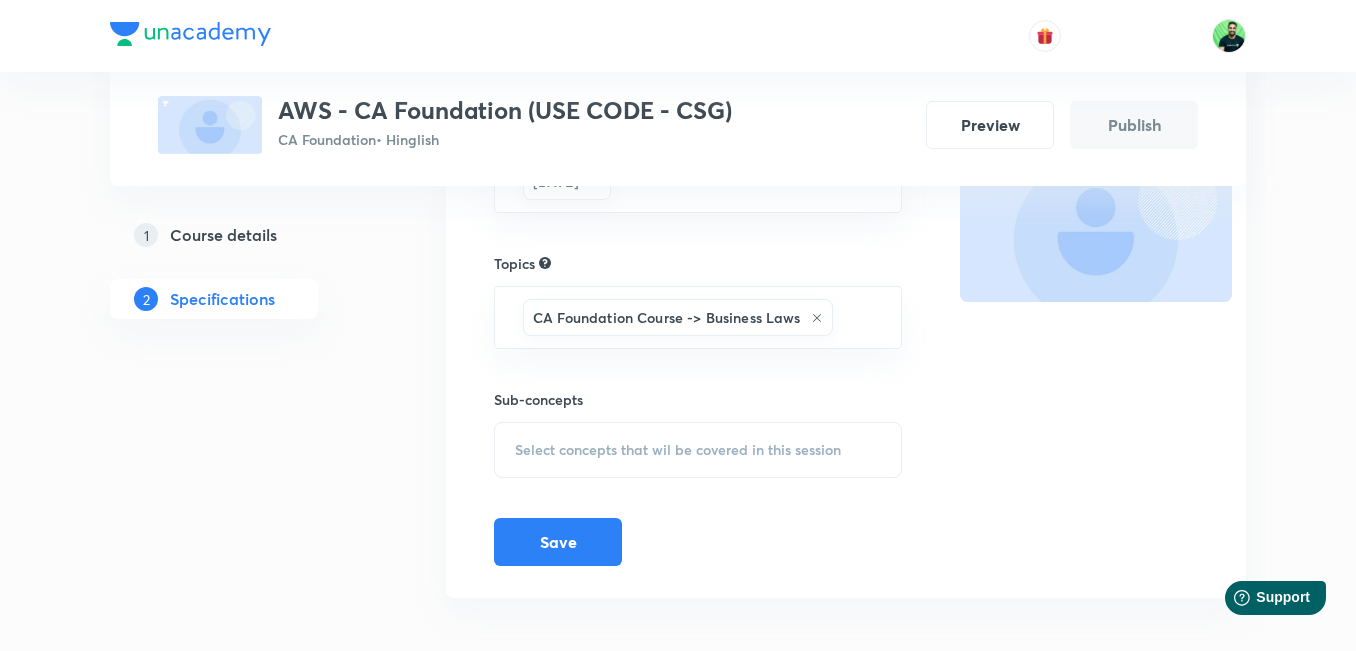 click on "Select concepts that wil be covered in this session" at bounding box center (678, 450) 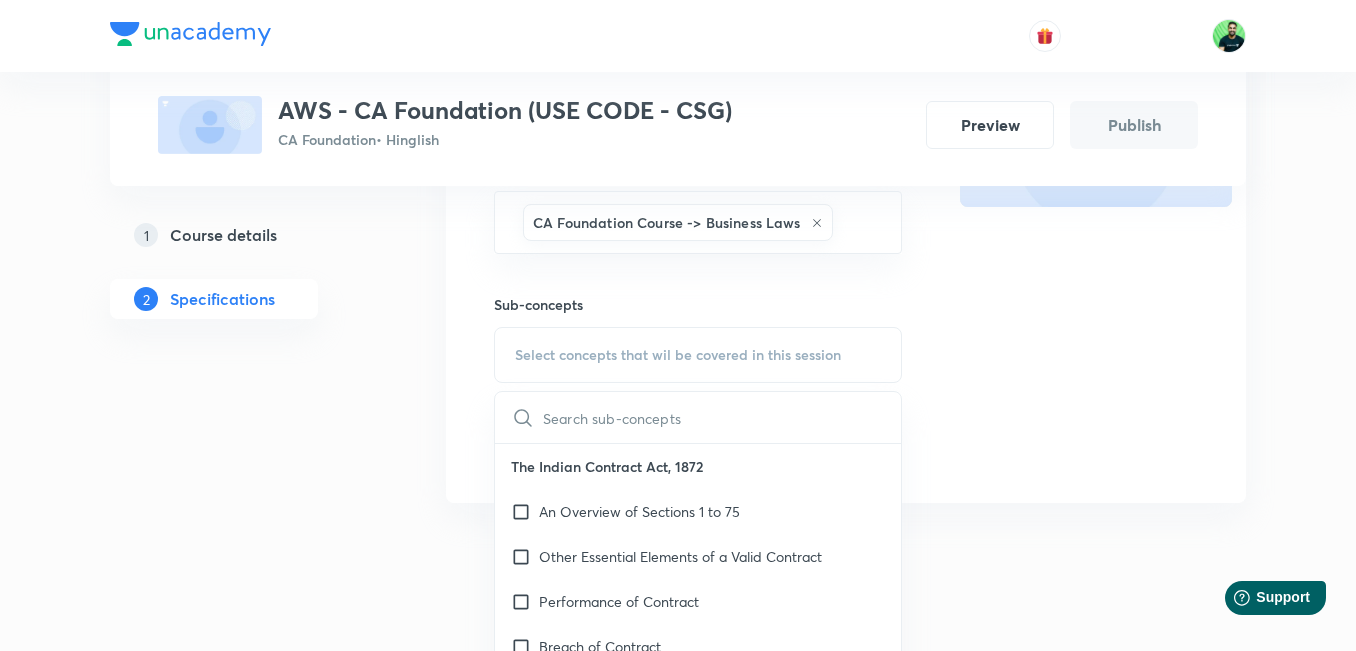 scroll, scrollTop: 401, scrollLeft: 0, axis: vertical 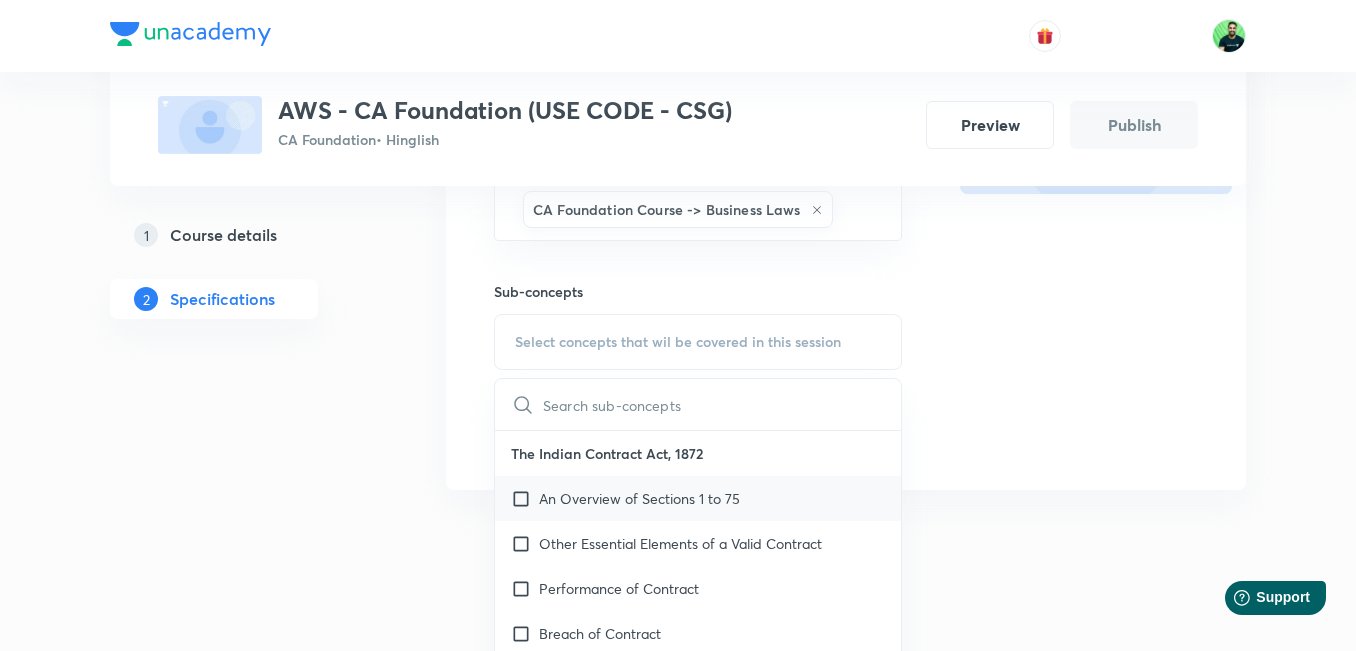 click at bounding box center (525, 498) 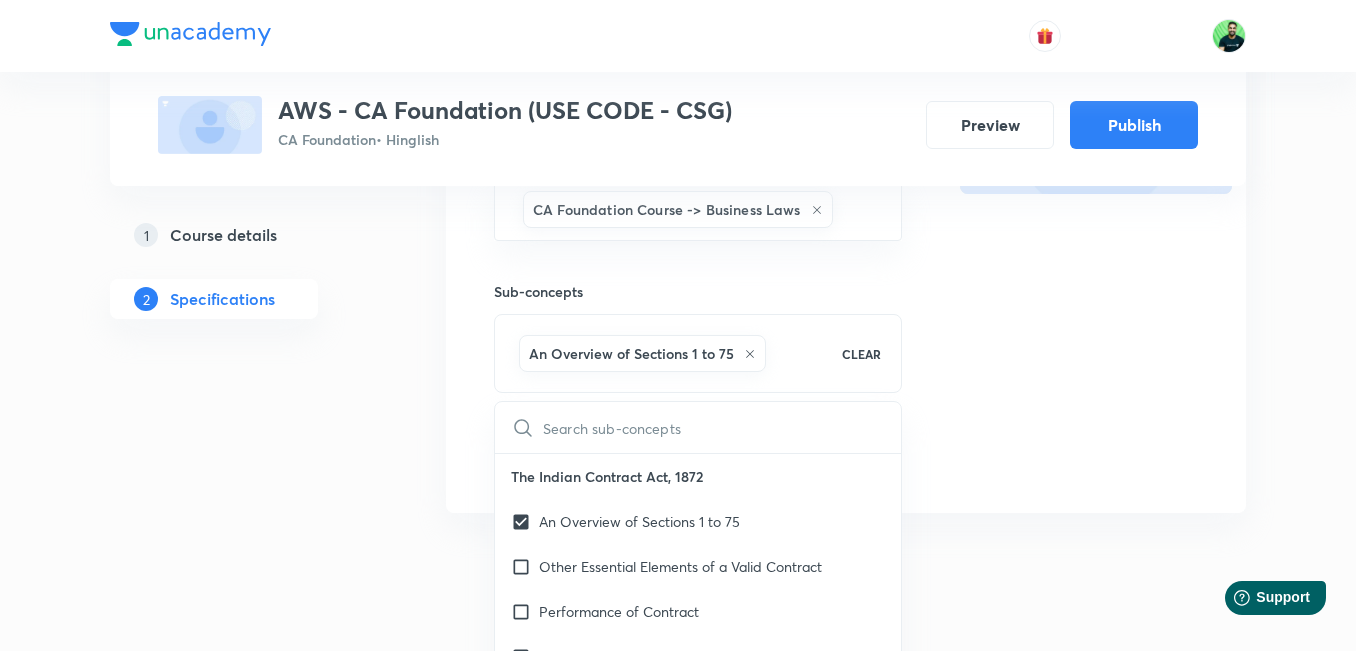 click on "Special Classes AWS - CA Foundation (USE CODE - CSG) CA Foundation  • Hinglish Preview Publish 1 Course details 2 Specifications Target exams September 2025 ​ Topics CA Foundation Course ->  Business Laws ​ Sub-concepts An Overview of Sections 1 to 75 CLEAR ​ The Indian Contract Act, 1872 An Overview of Sections 1 to 75 Other Essential Elements of a Valid Contract Performance of Contract Breach of Contract Contingent and Quasi Contract The Sale of Goods Act, 1930 Formation of the Contract of Sale Conditions and Warranties Transfer of Ownership and Delivery of Goods Unpaid Seller and His Rights Indian Partnership Act 1932 General Nature of Partnership Rights and Duties of Partners Reconstitution of Firms Registration and Dissolution of a Firm The LLP Act, 2008 Nature and Scope Essential Features Characteristics of LLP Incorporation and Differences with Other Forms of Organizations The Companies Act, 2013 Essential Features of Company Corporate Veil Theory Classes of Companies Types of Share Capital" at bounding box center [678, 126] 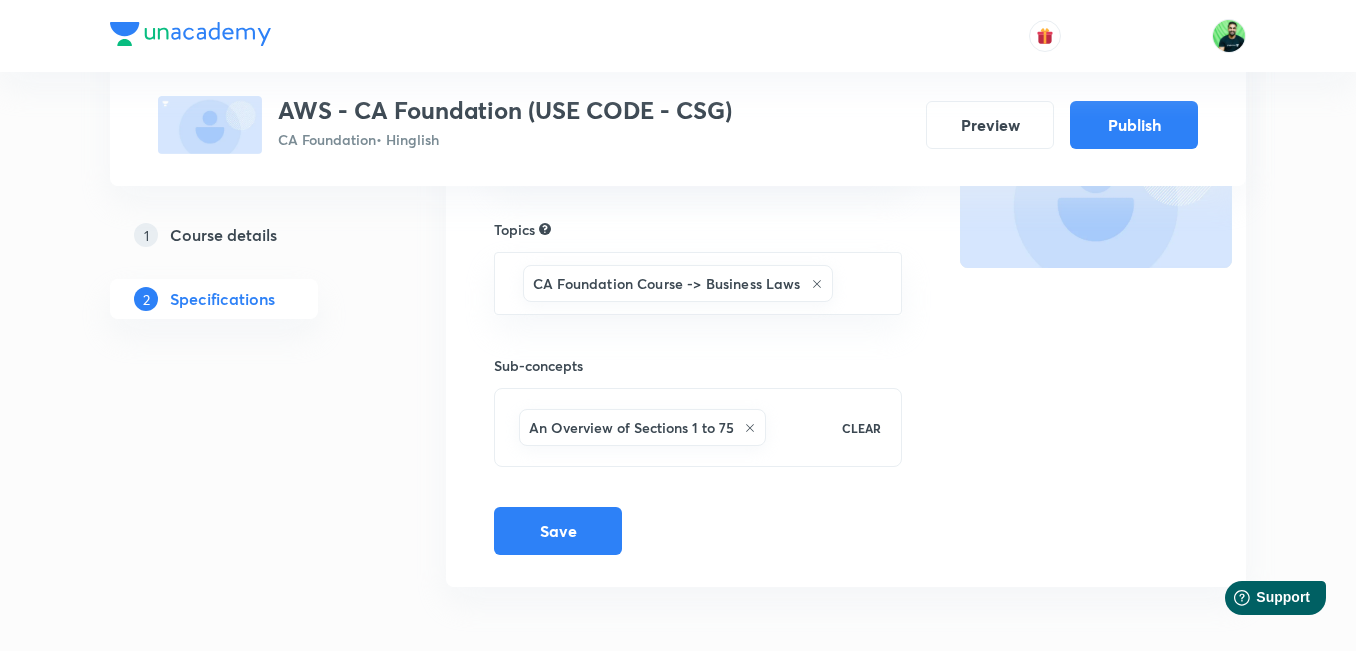 scroll, scrollTop: 327, scrollLeft: 0, axis: vertical 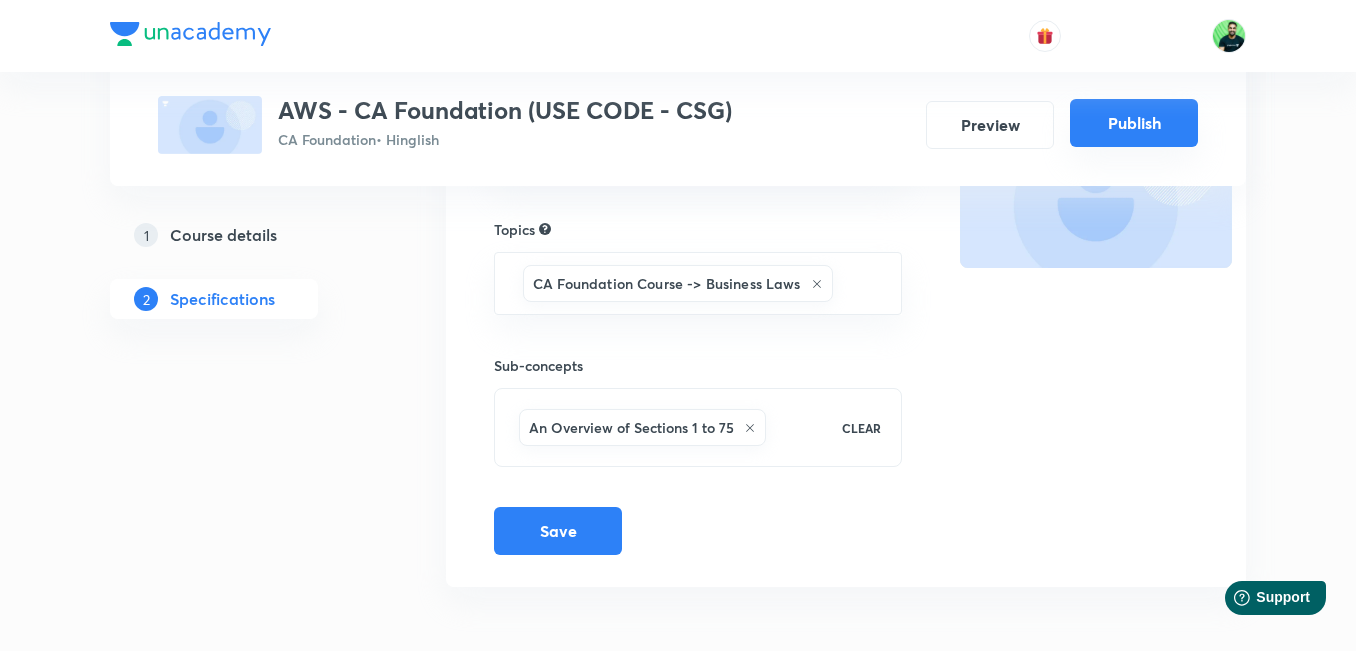 click on "Publish" at bounding box center [1134, 123] 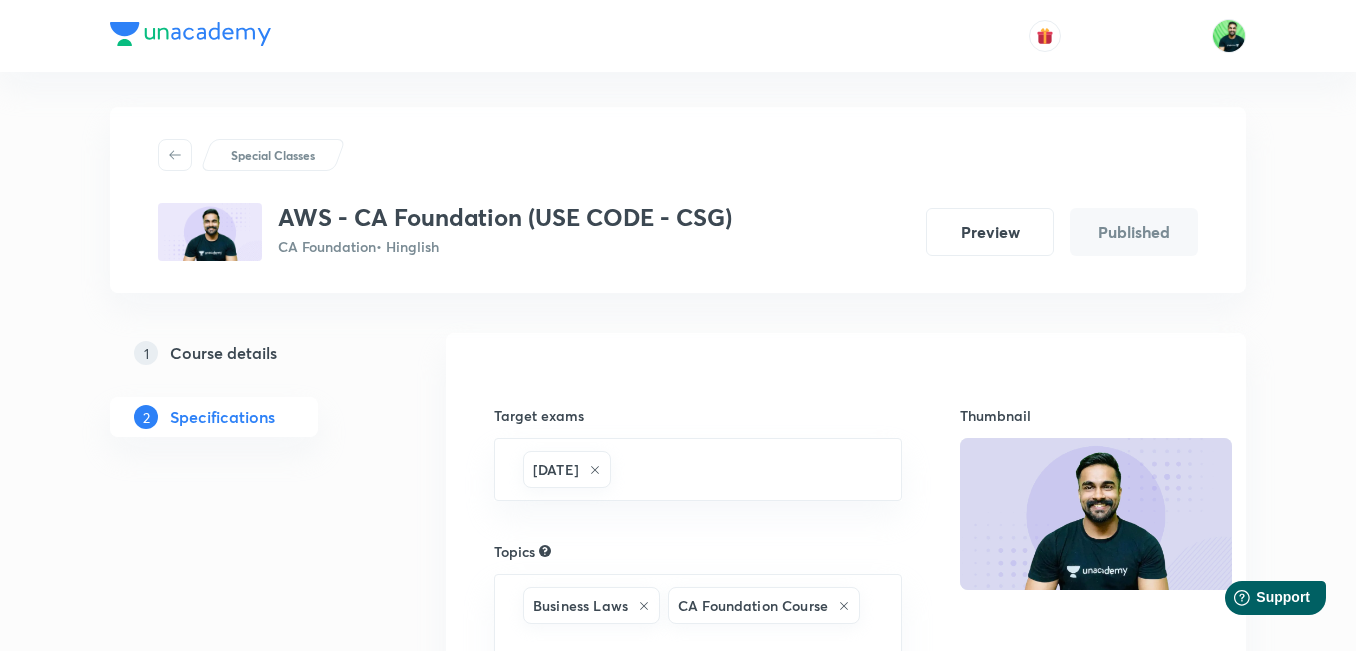 scroll, scrollTop: 0, scrollLeft: 0, axis: both 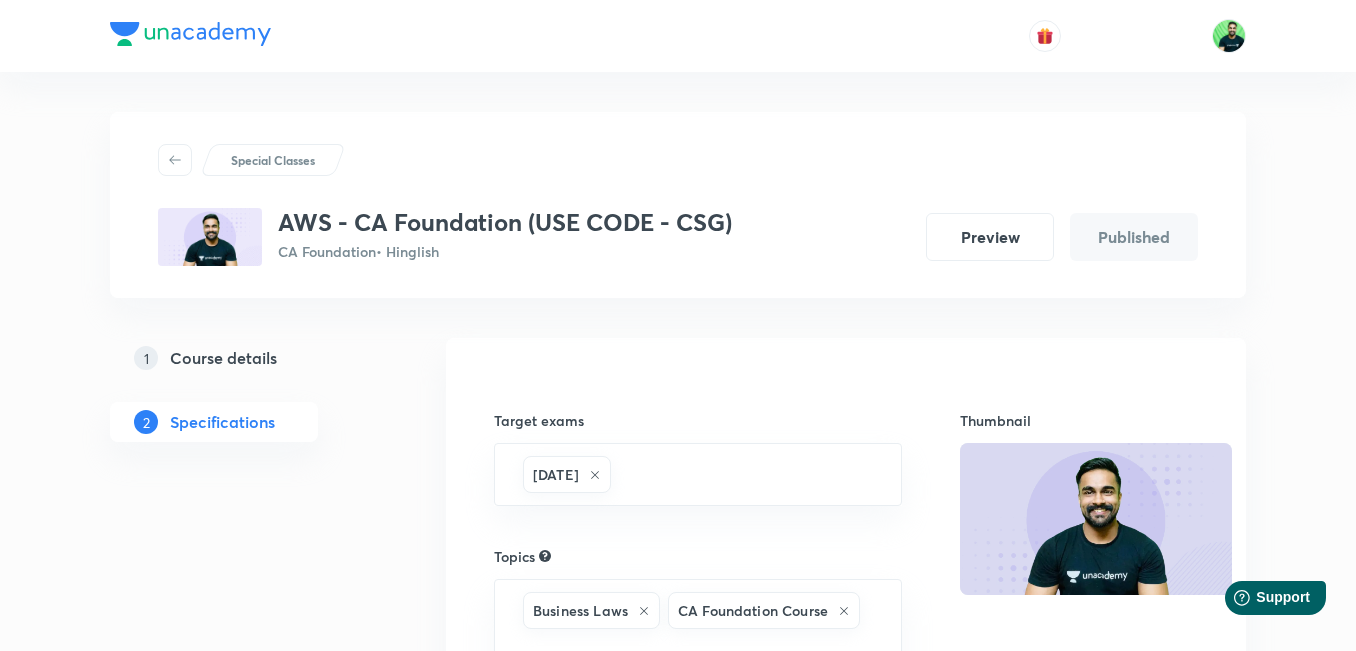 click at bounding box center [175, 160] 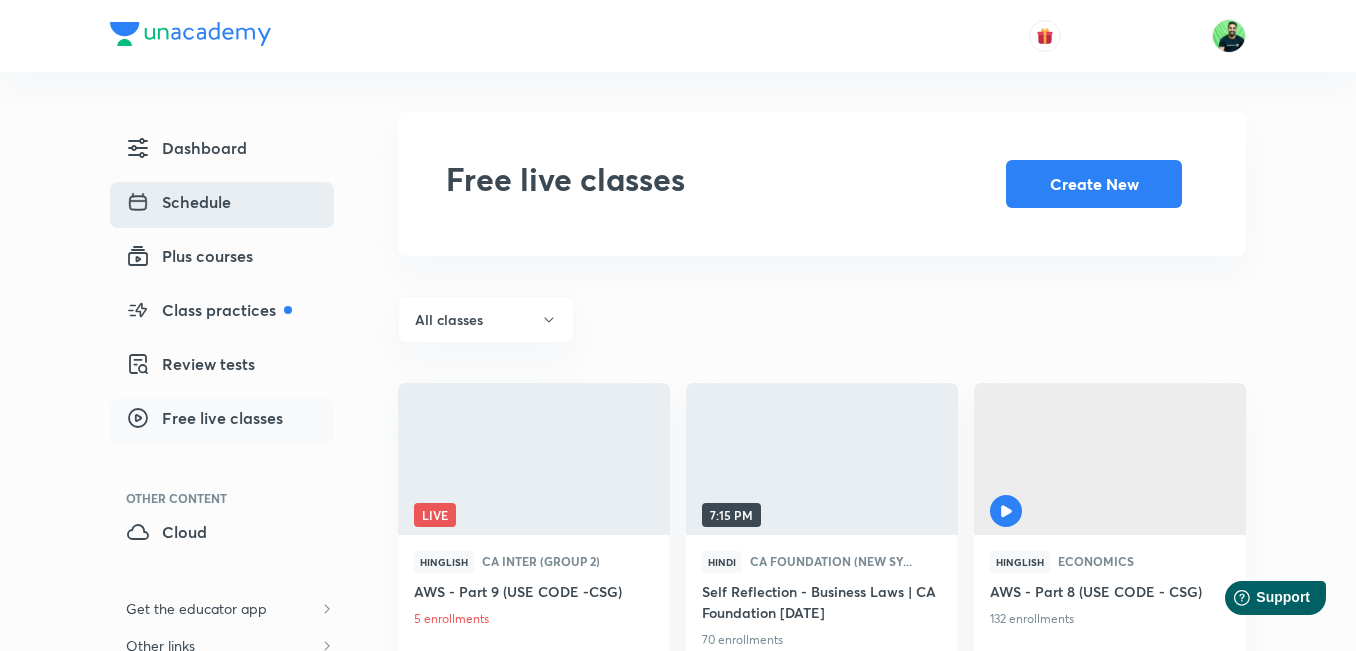 click on "Schedule" at bounding box center [178, 202] 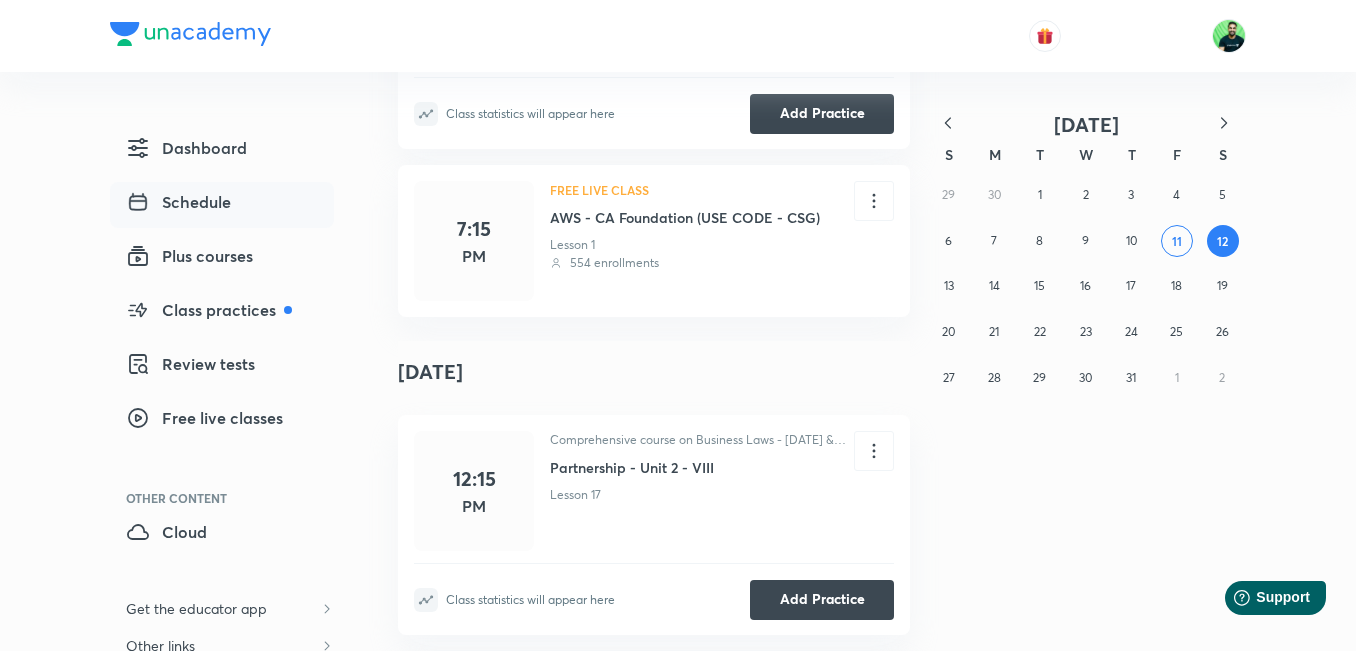 scroll, scrollTop: 3060, scrollLeft: 0, axis: vertical 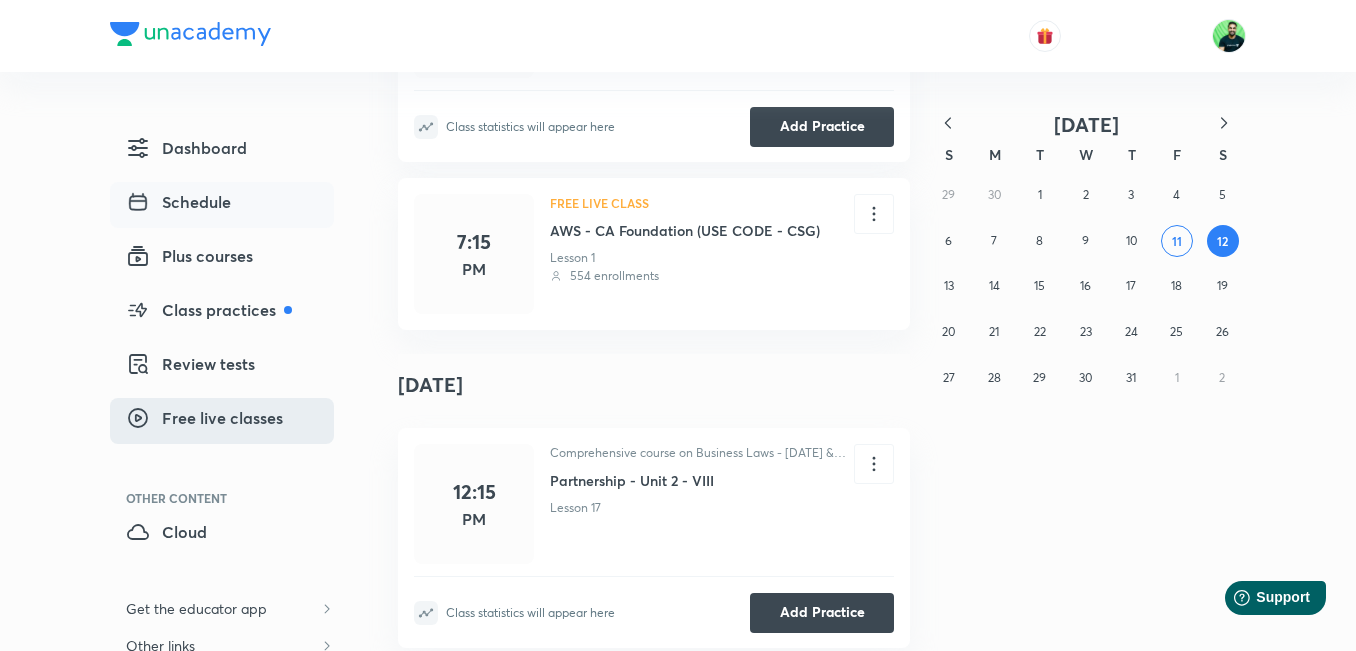 click on "Free live classes" at bounding box center [204, 418] 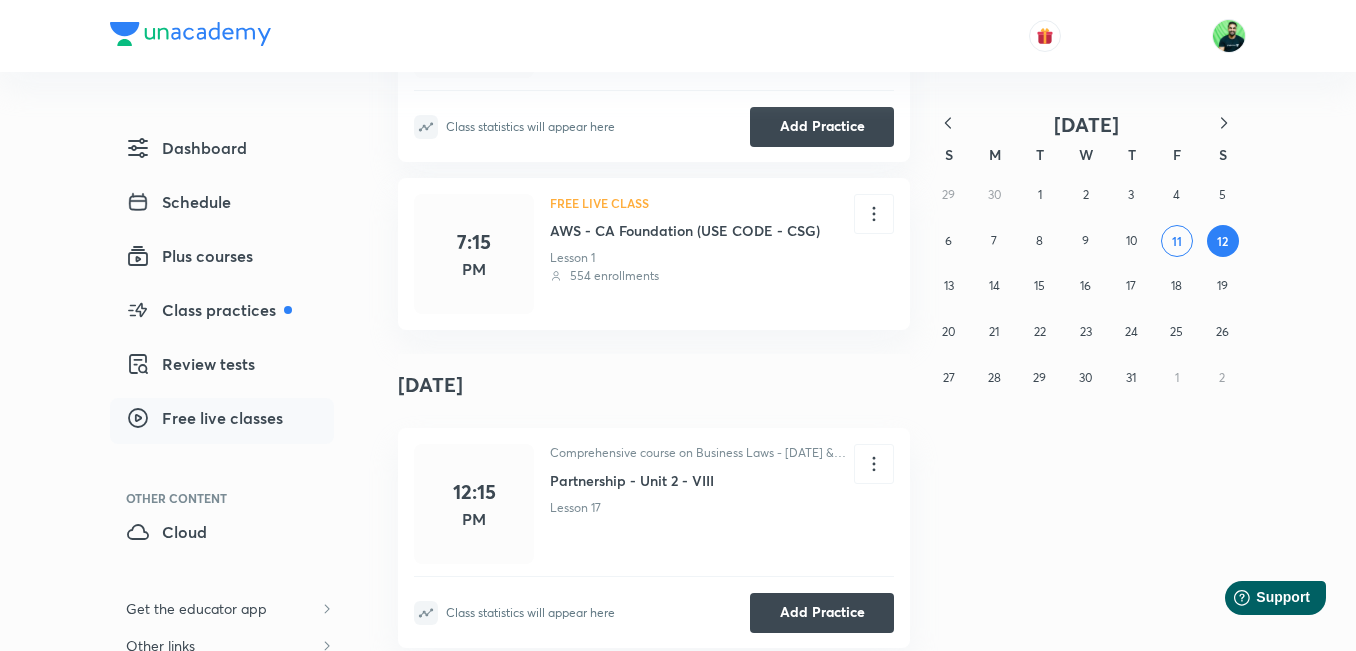 scroll, scrollTop: 0, scrollLeft: 0, axis: both 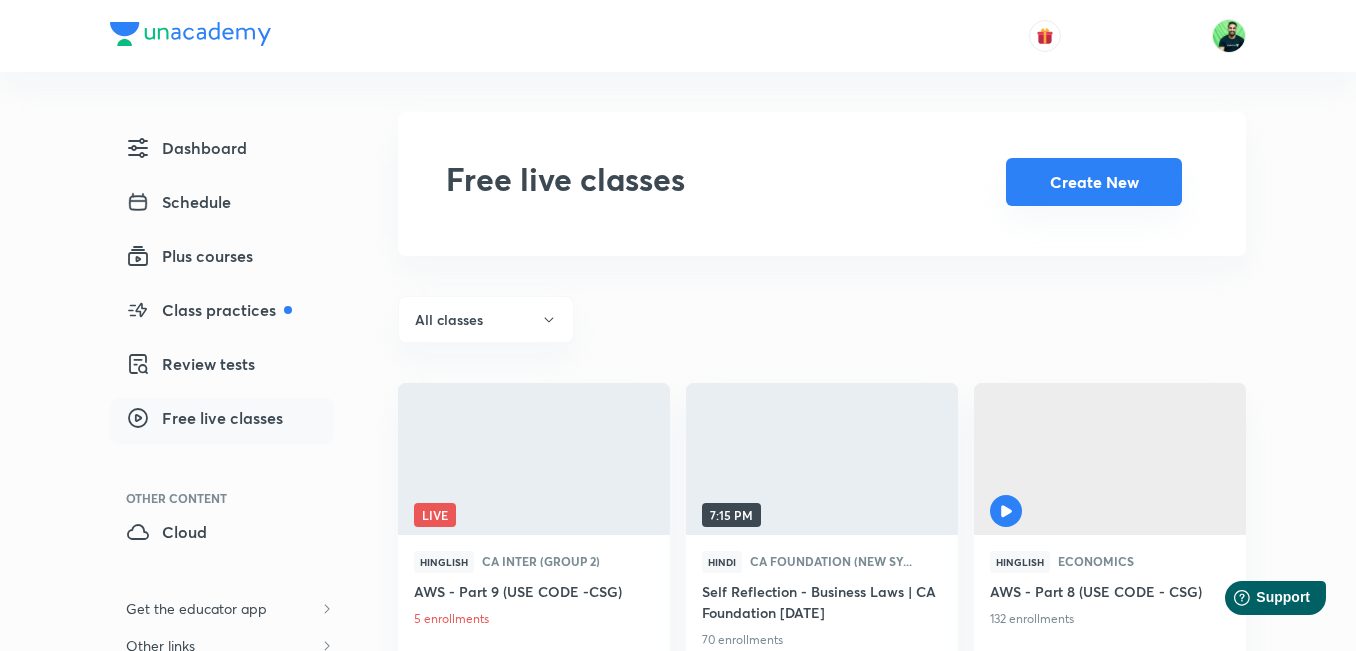click on "Create New" at bounding box center [1094, 182] 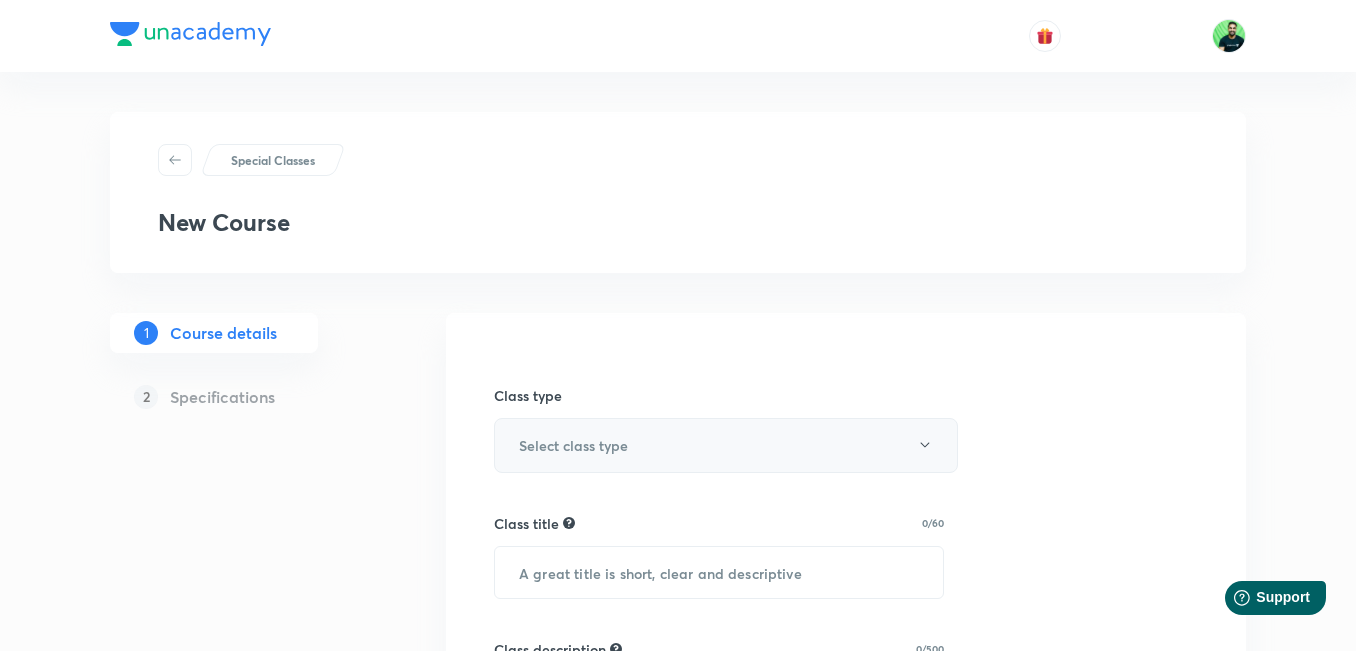 click on "Select class type" at bounding box center [573, 445] 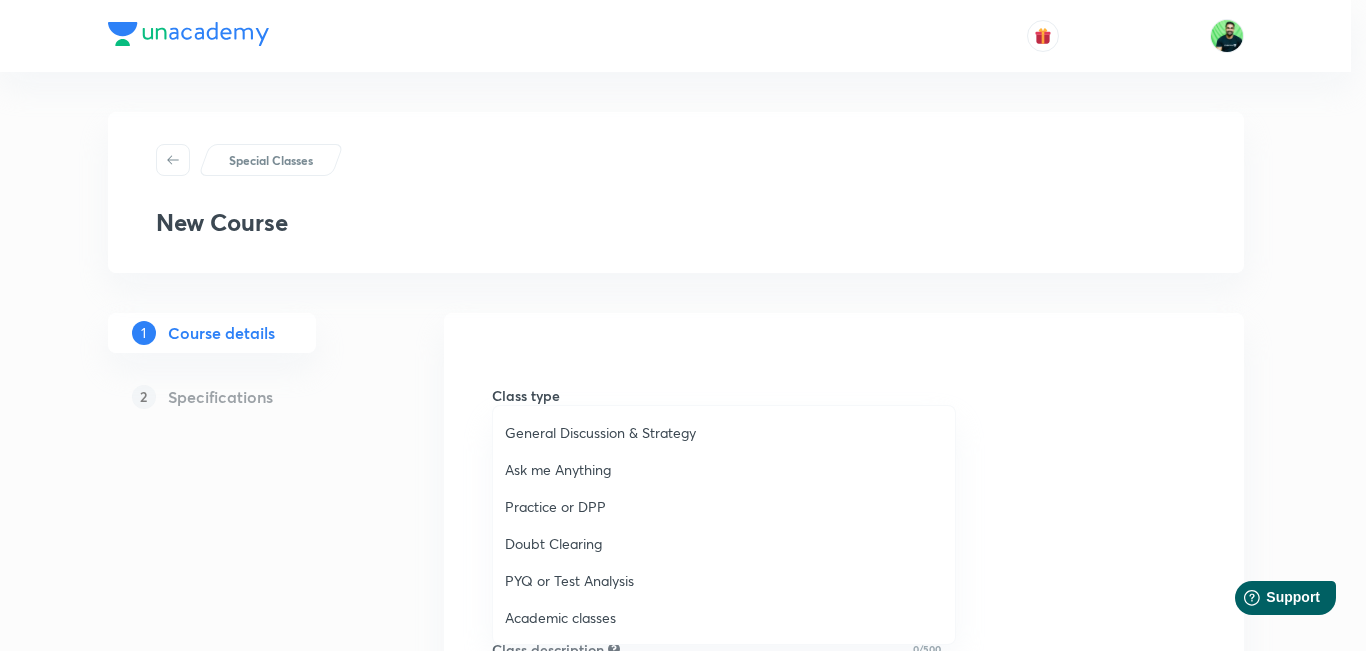 click on "Practice or DPP" at bounding box center (724, 506) 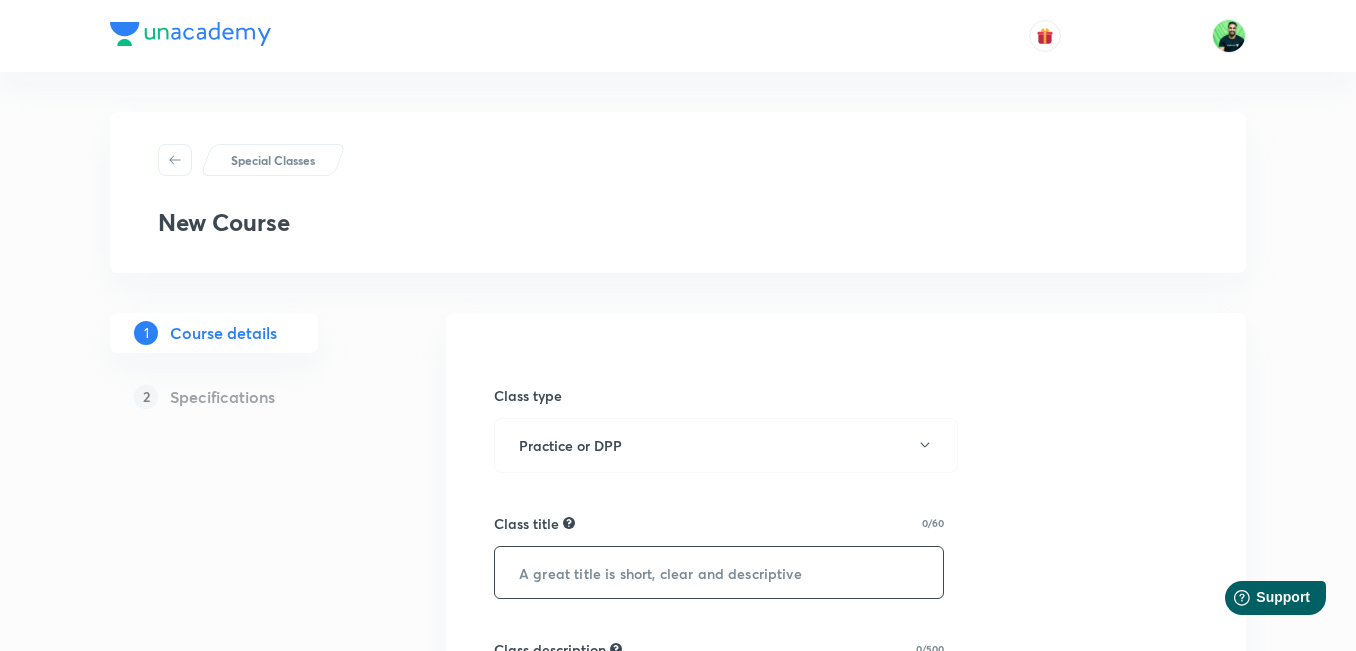 click at bounding box center (719, 572) 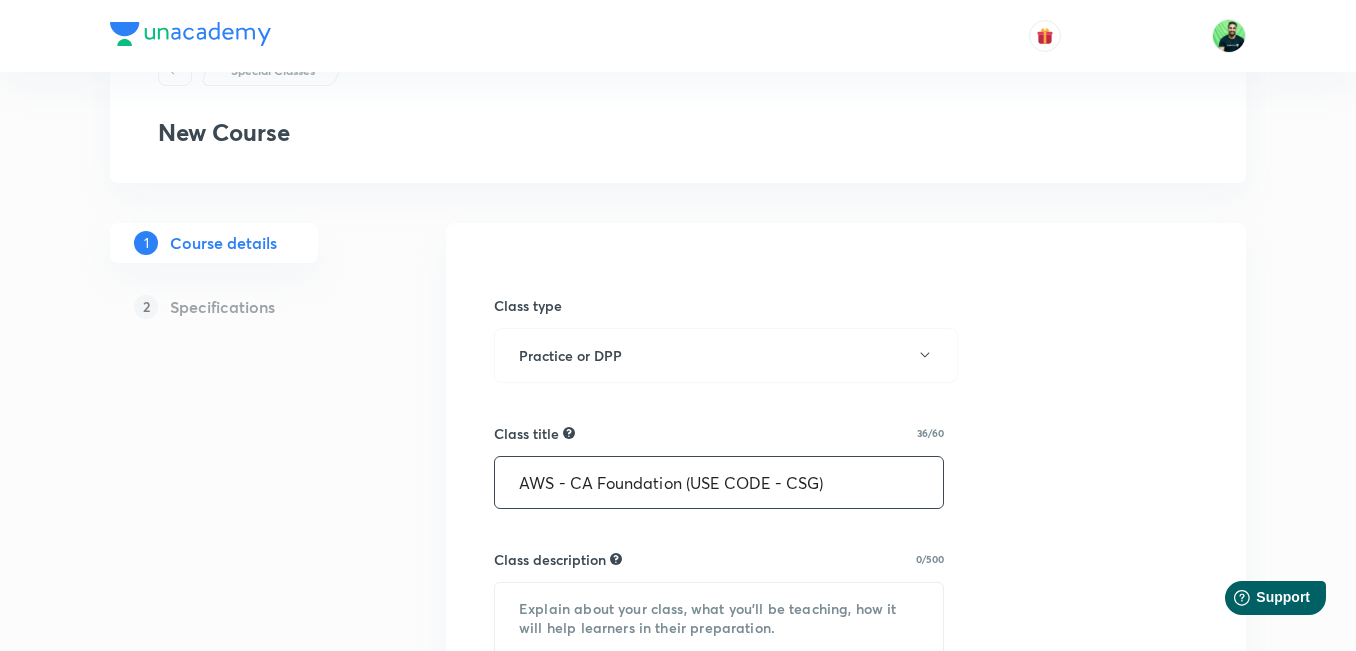 scroll, scrollTop: 123, scrollLeft: 0, axis: vertical 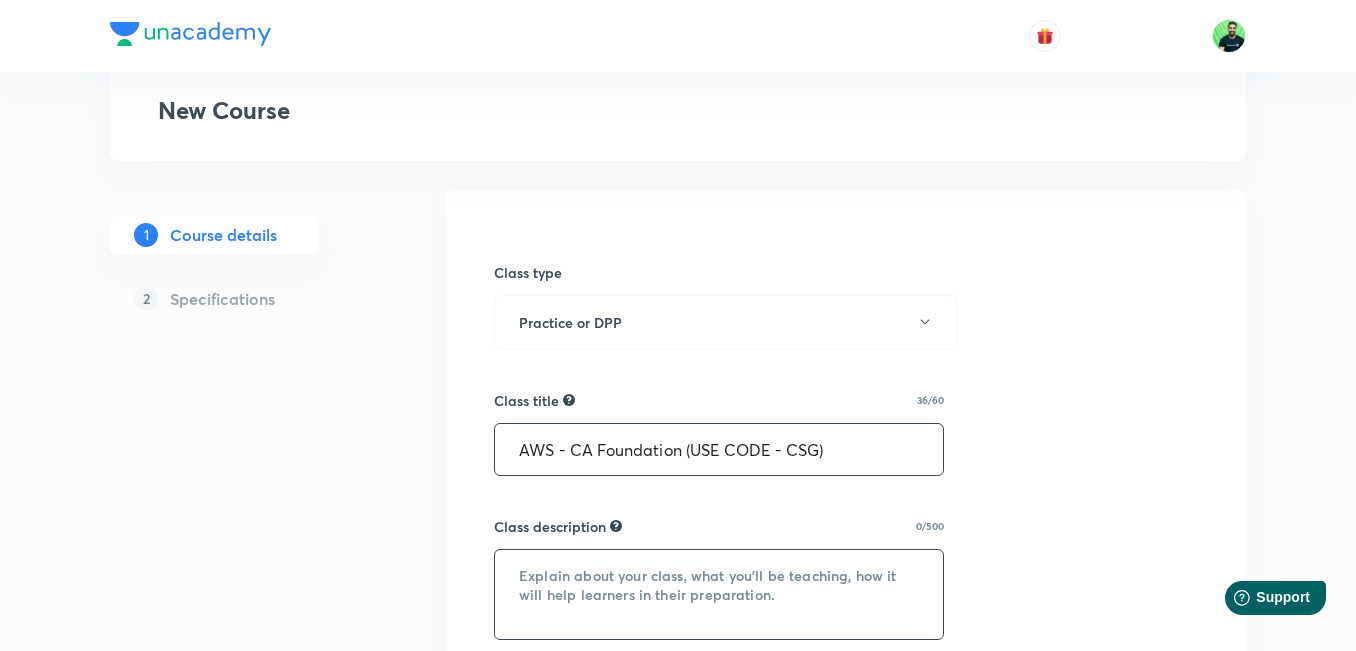 type on "AWS - CA Foundation (USE CODE - CSG)" 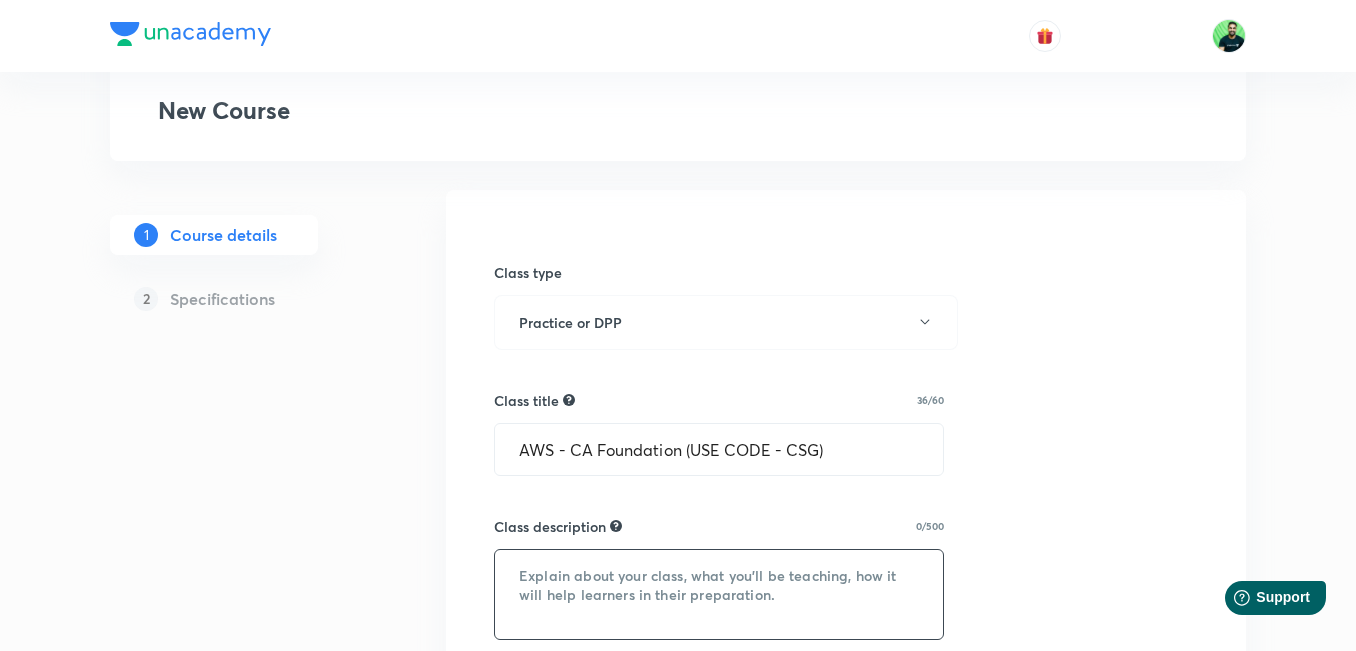 click at bounding box center (719, 594) 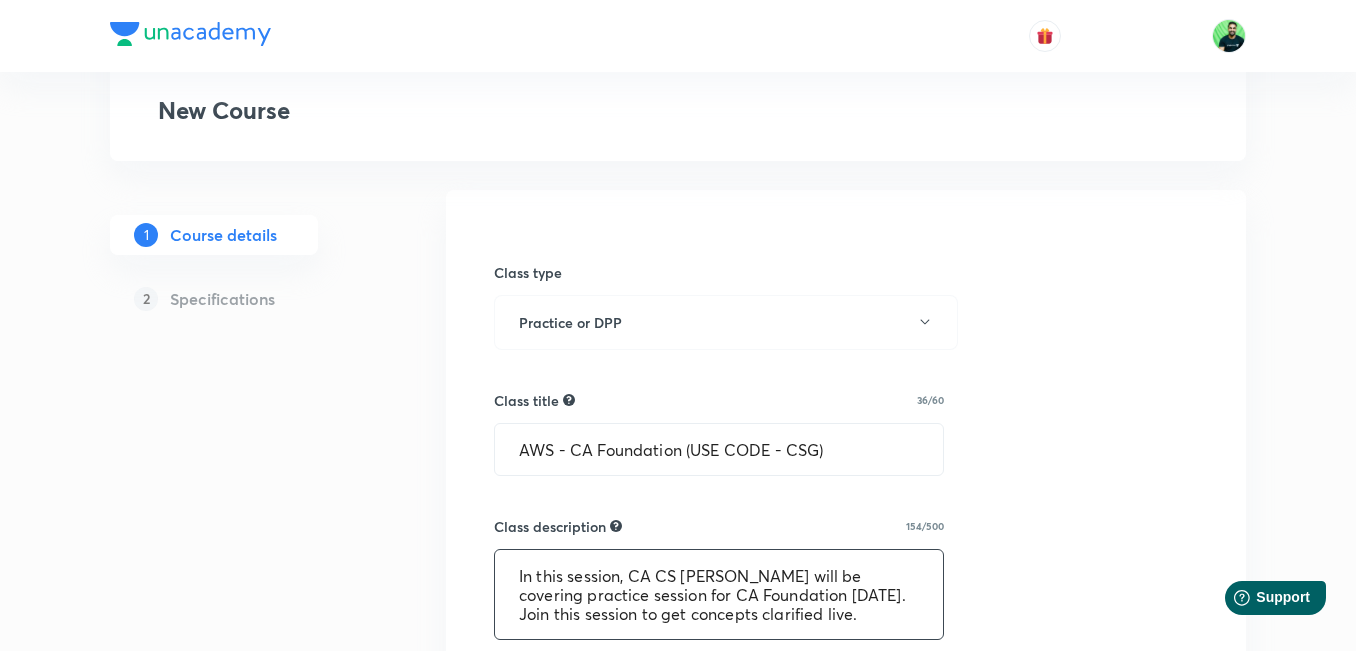 scroll, scrollTop: 19, scrollLeft: 0, axis: vertical 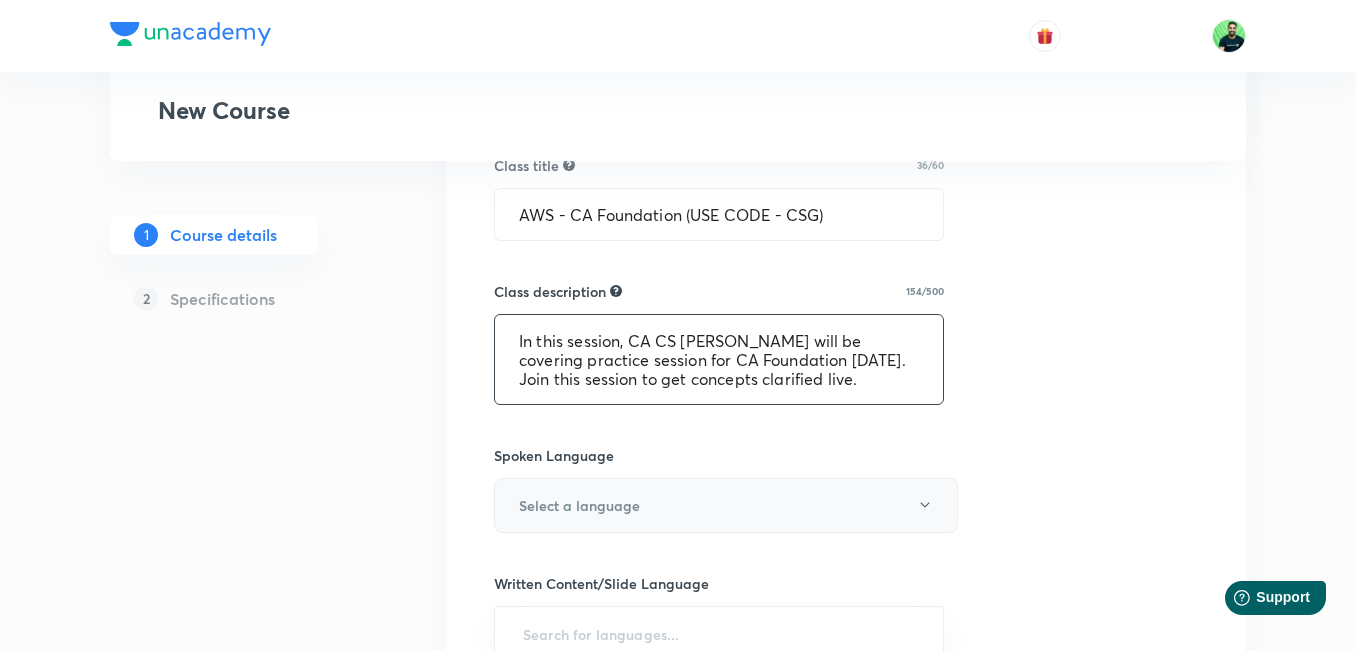 type on "In this session, CA CS Shantam Gupta will be covering practice session for CA Foundation September 2025. Join this session to get concepts clarified live." 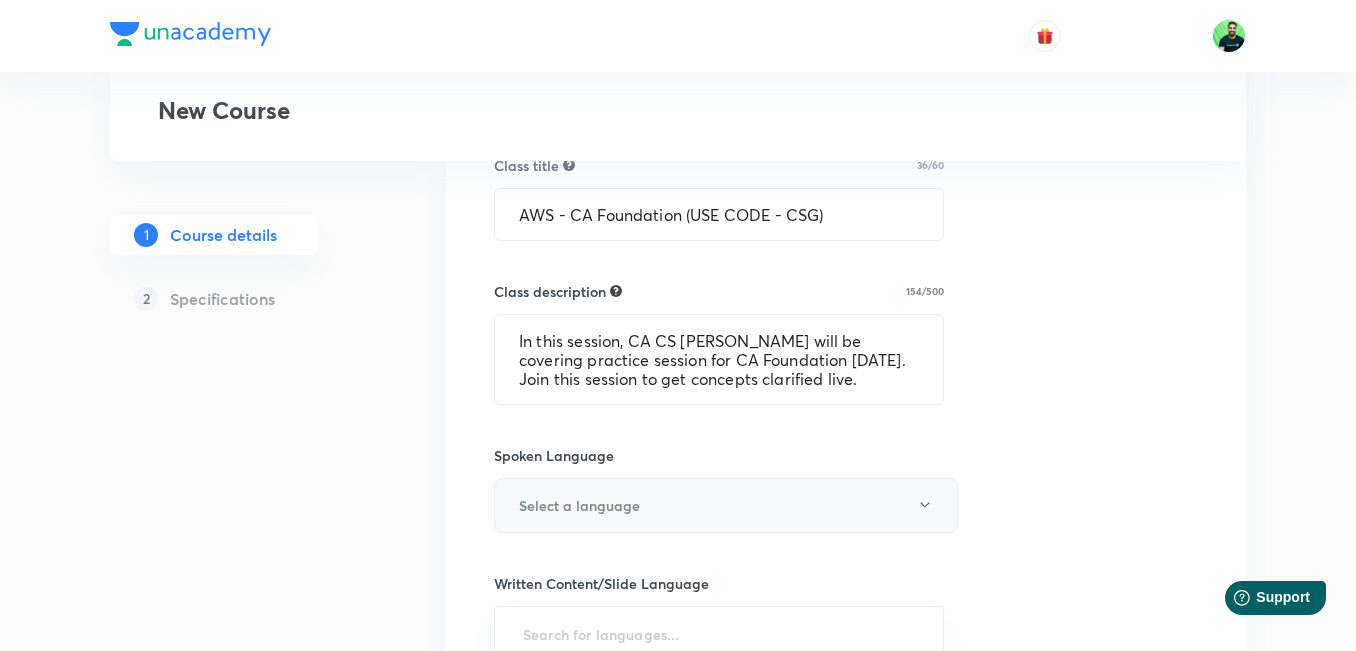 click on "Select a language" at bounding box center (726, 505) 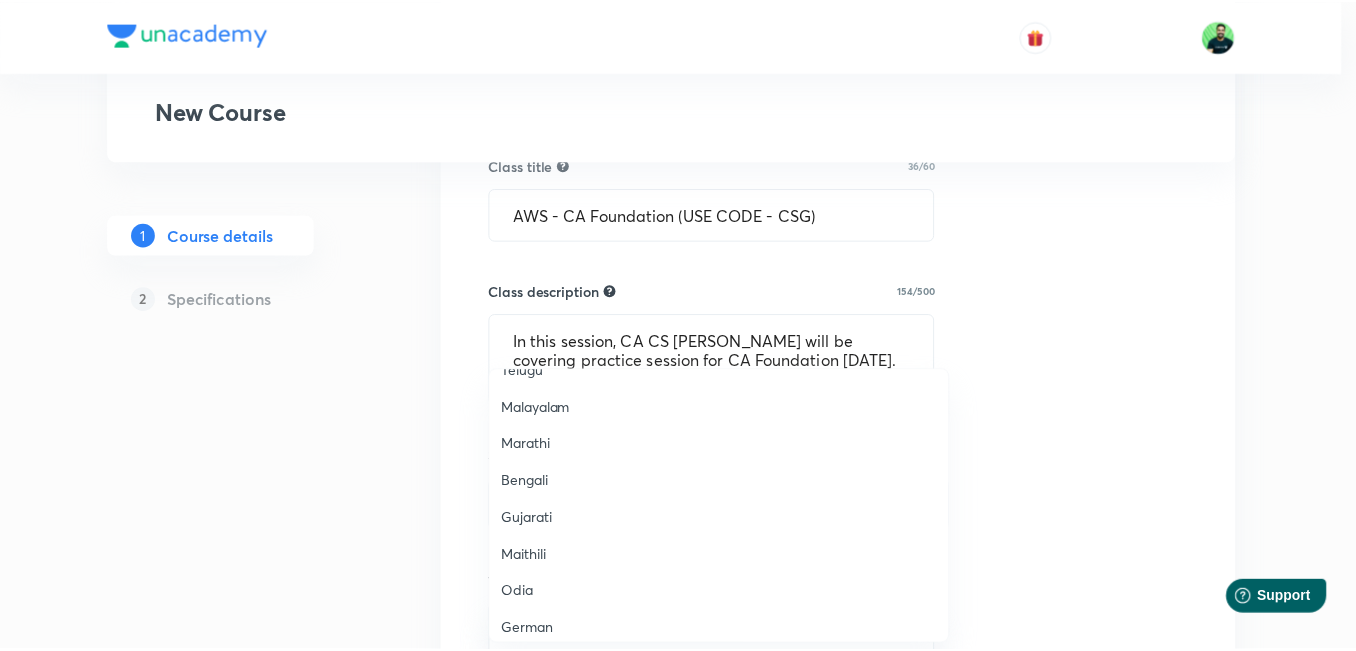 scroll, scrollTop: 593, scrollLeft: 0, axis: vertical 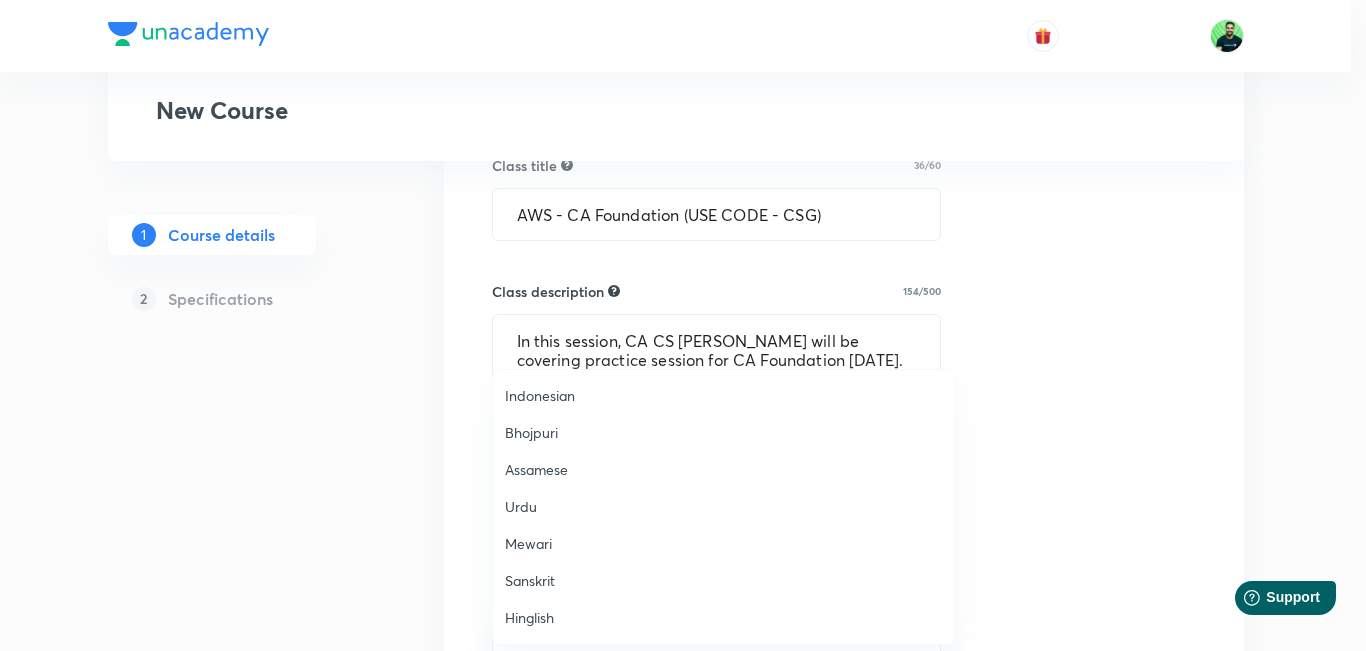 click on "Hinglish" at bounding box center [724, 617] 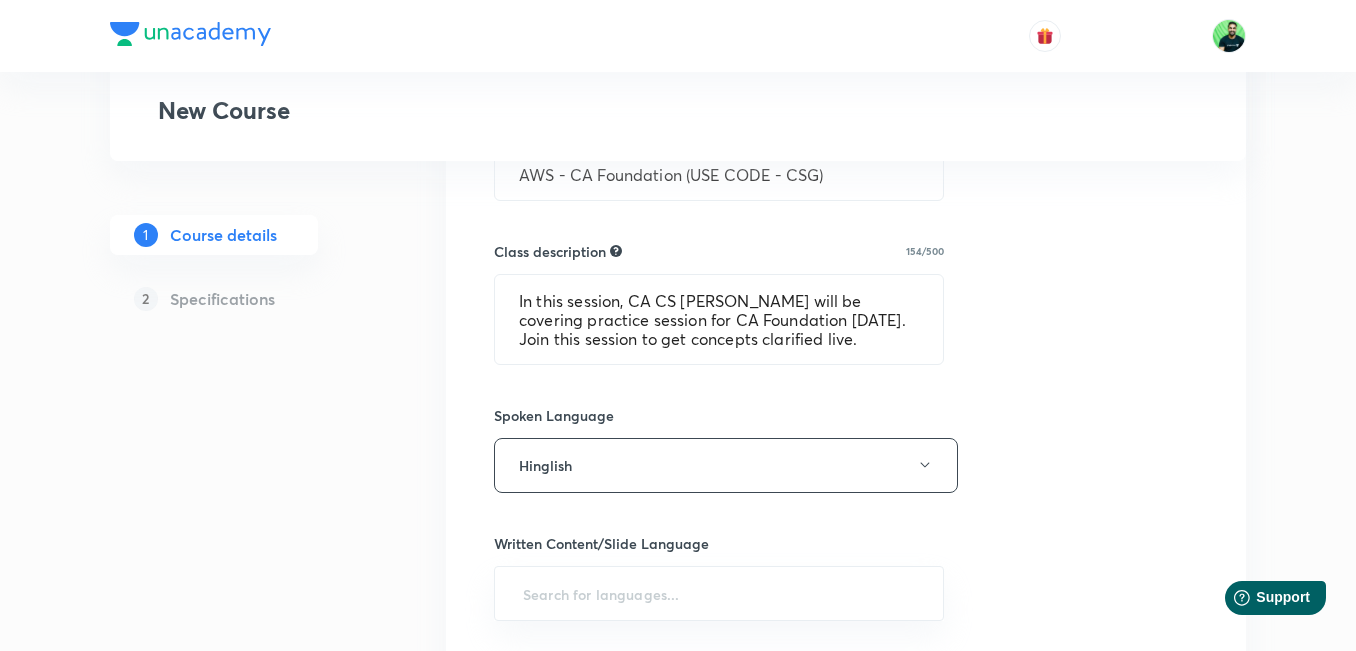 scroll, scrollTop: 443, scrollLeft: 0, axis: vertical 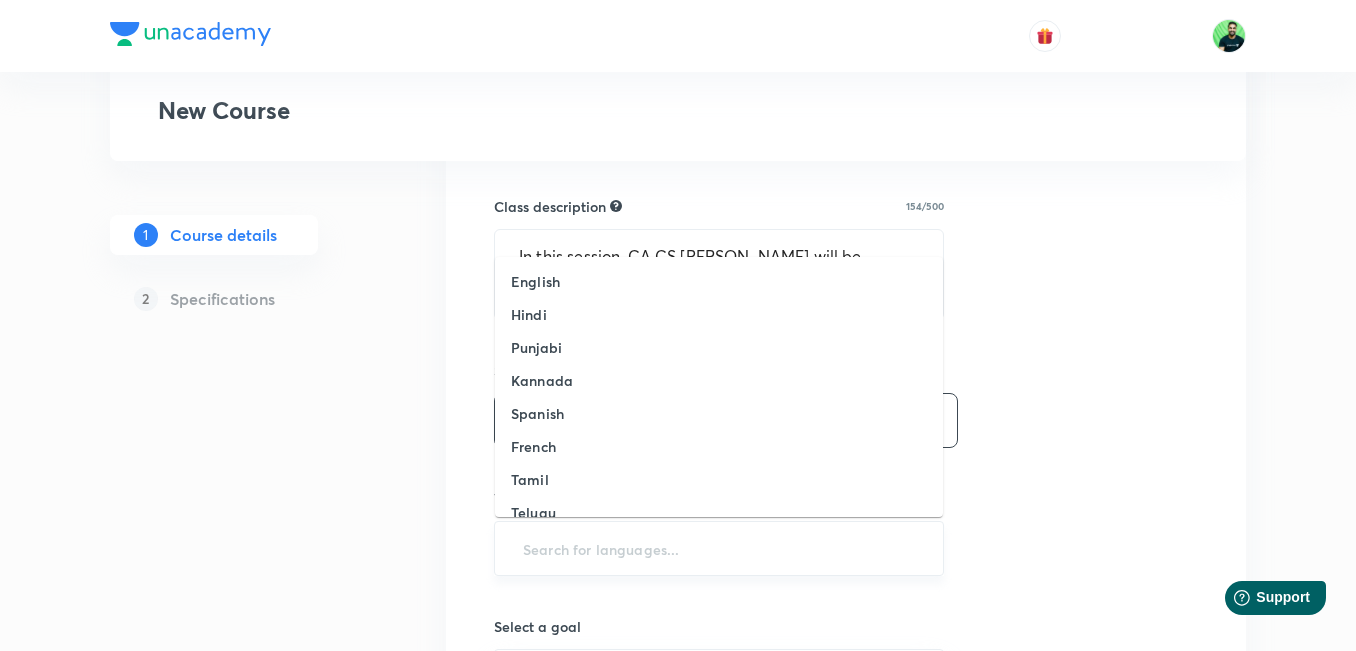 click at bounding box center [719, 548] 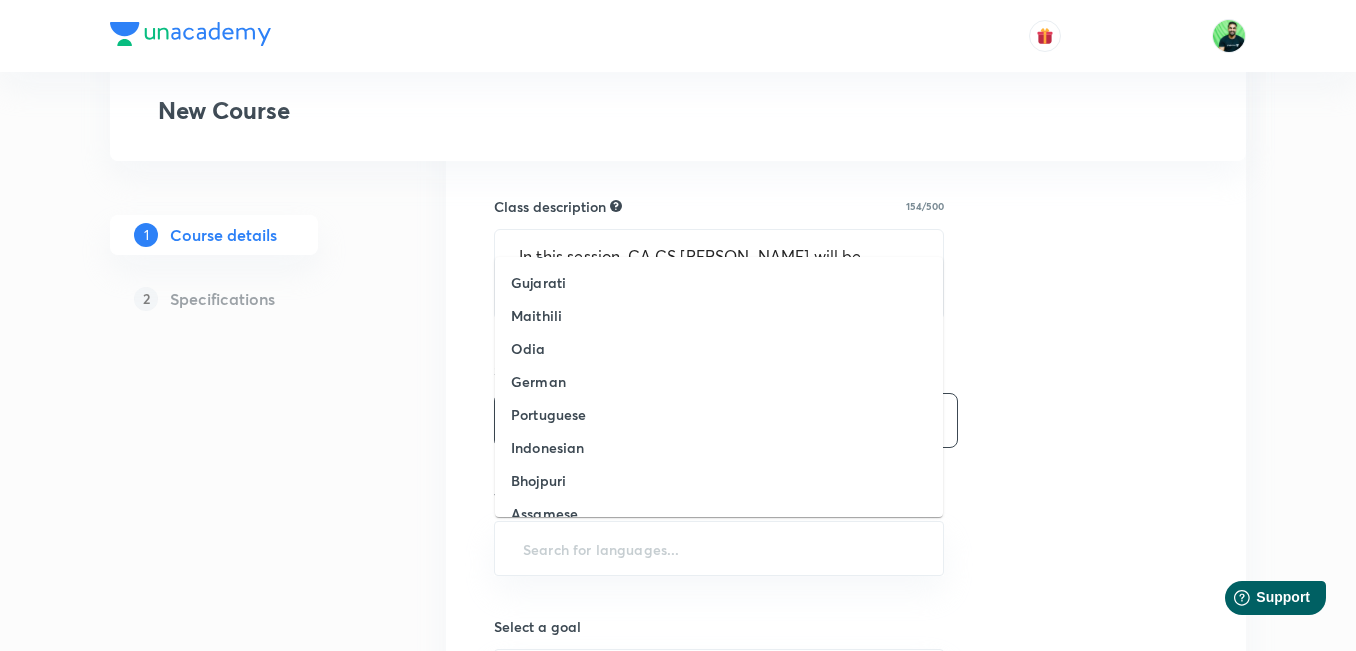 scroll, scrollTop: 515, scrollLeft: 0, axis: vertical 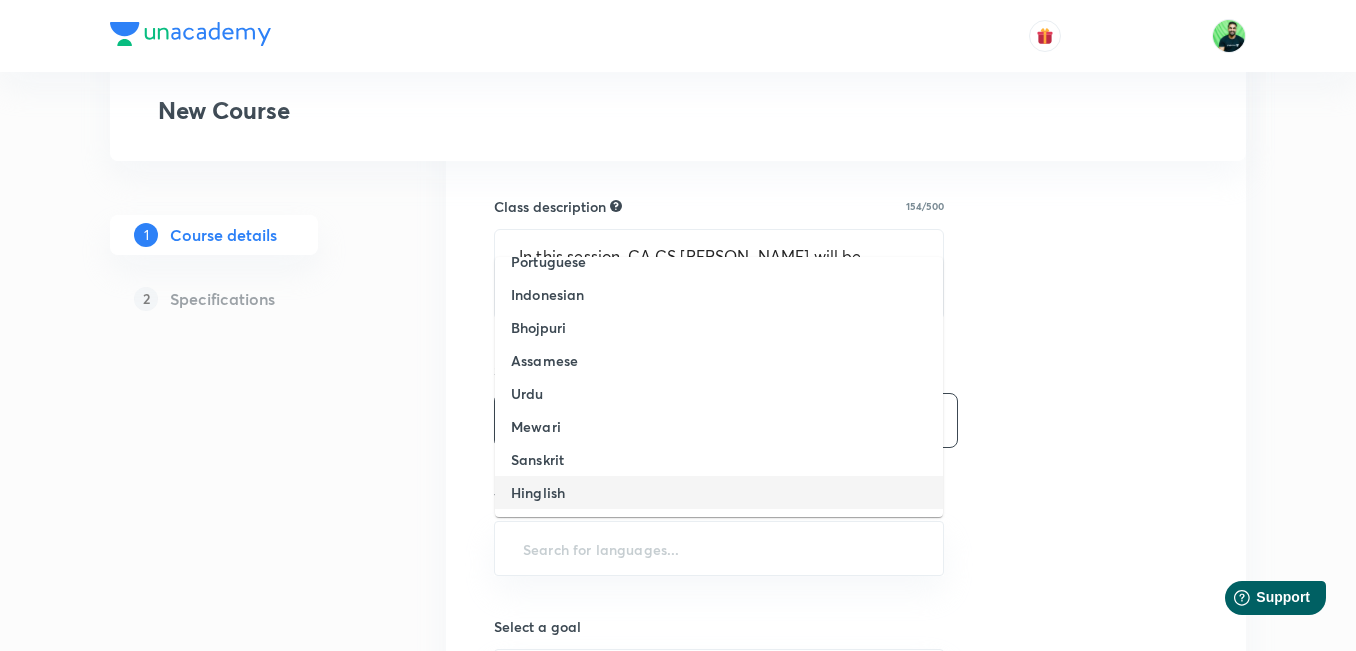 click on "Hinglish" at bounding box center (538, 492) 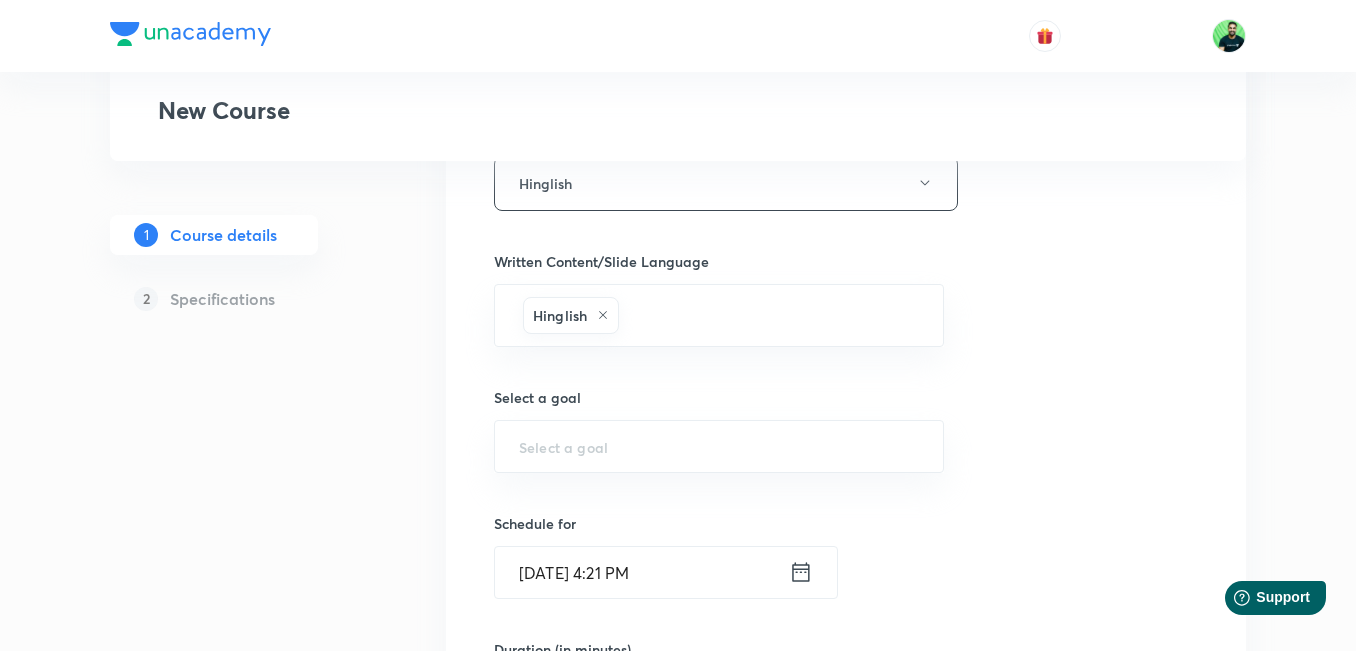 scroll, scrollTop: 679, scrollLeft: 0, axis: vertical 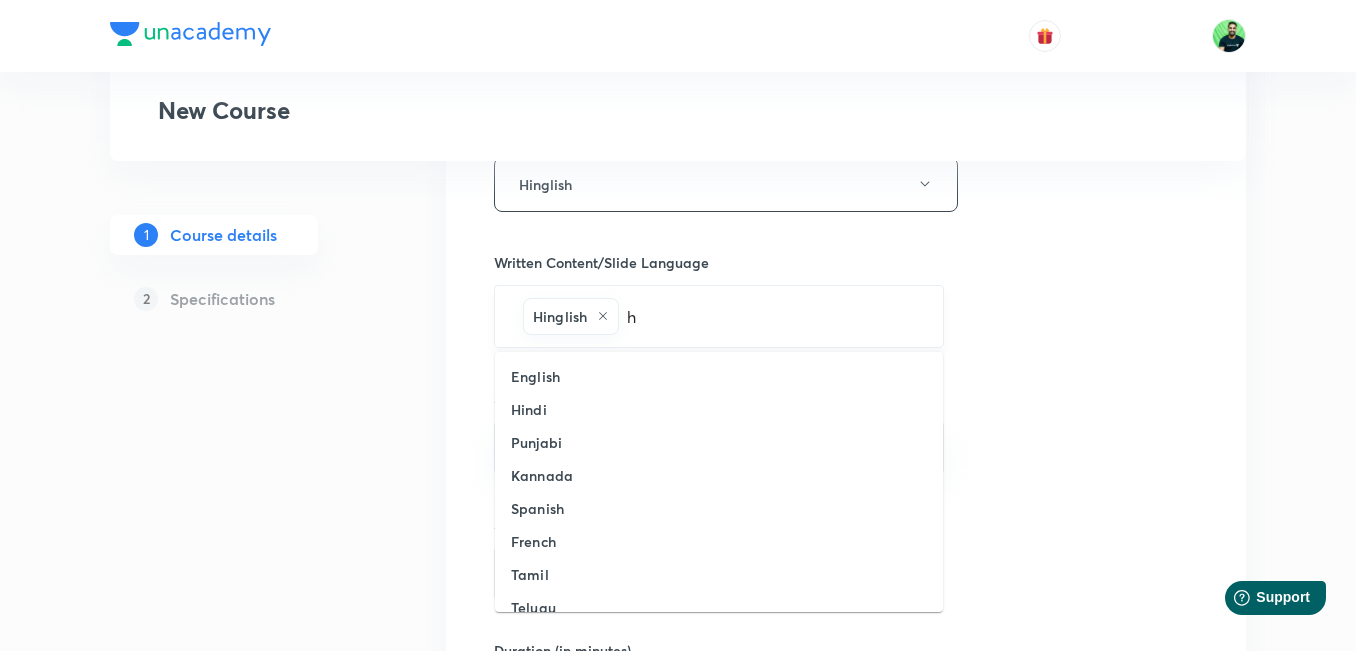 type on "hi" 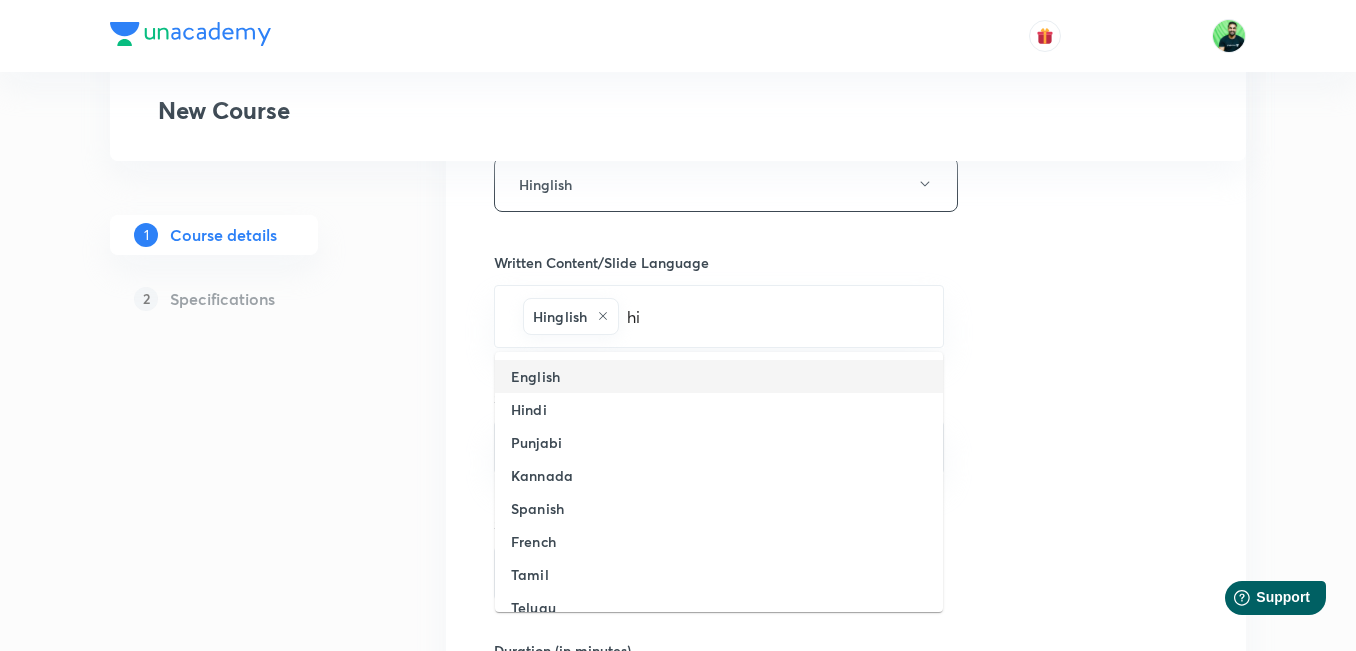 click on "English" at bounding box center [535, 376] 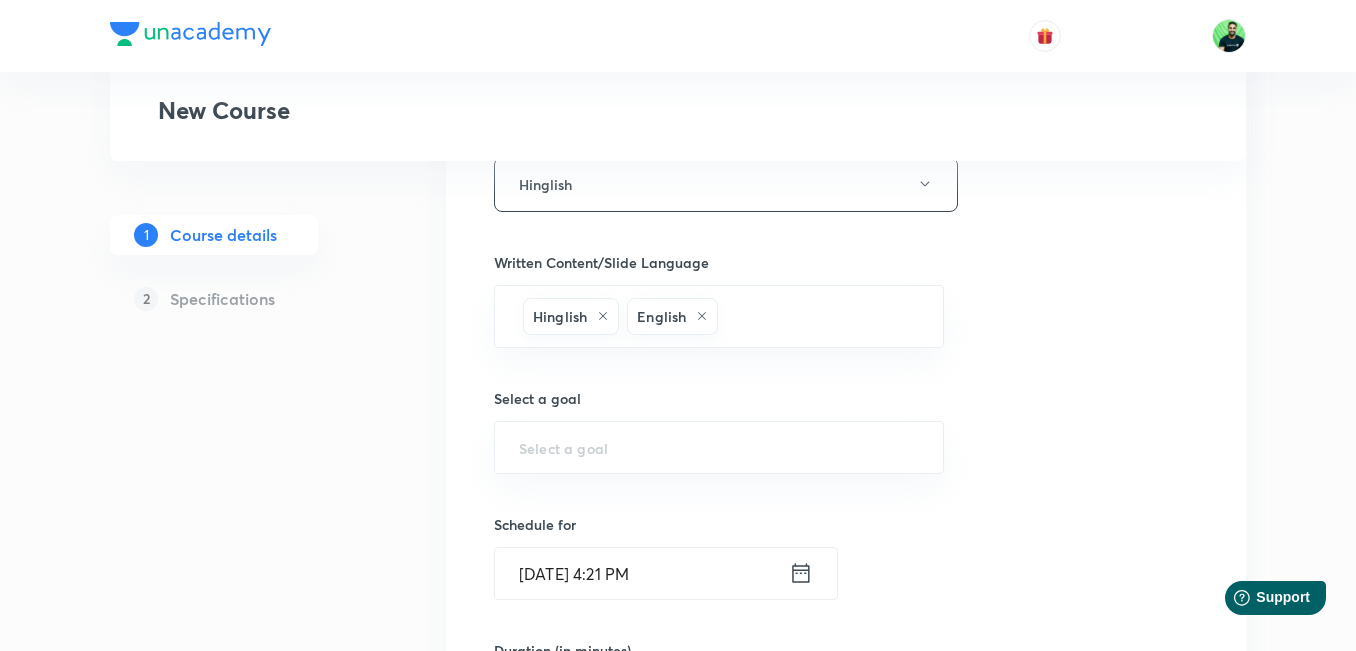 type on "h" 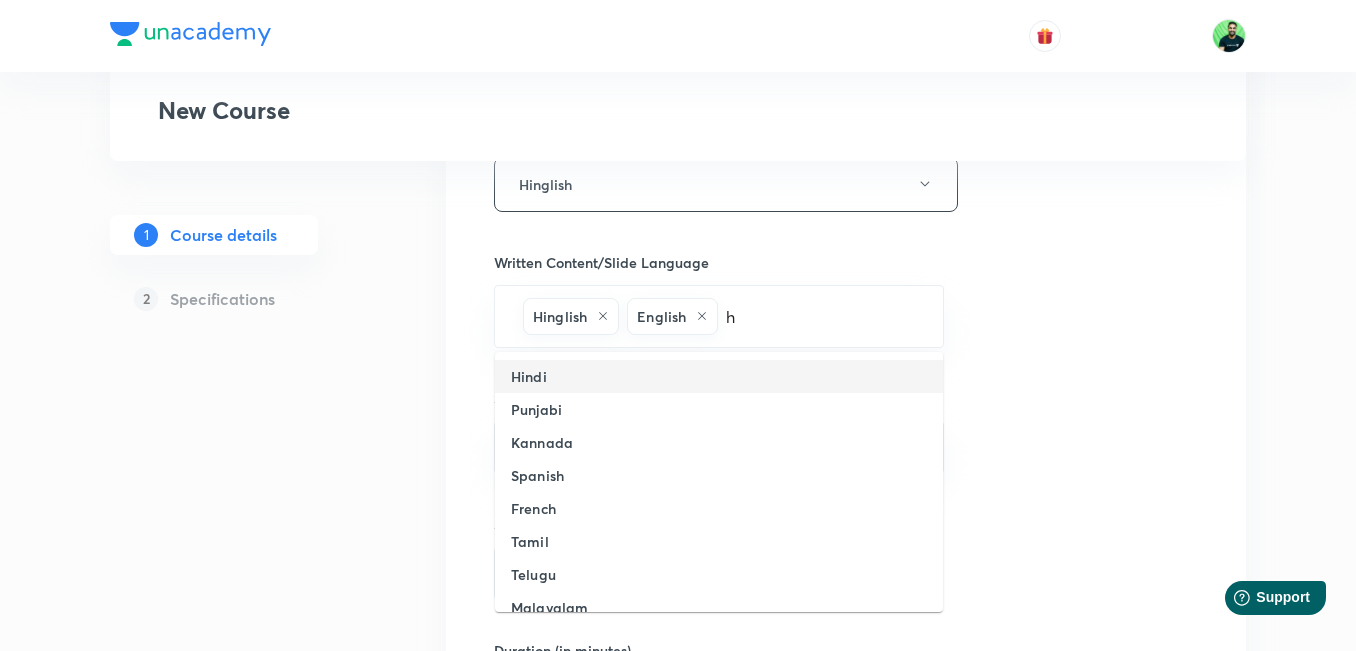 click on "Hindi" at bounding box center (529, 376) 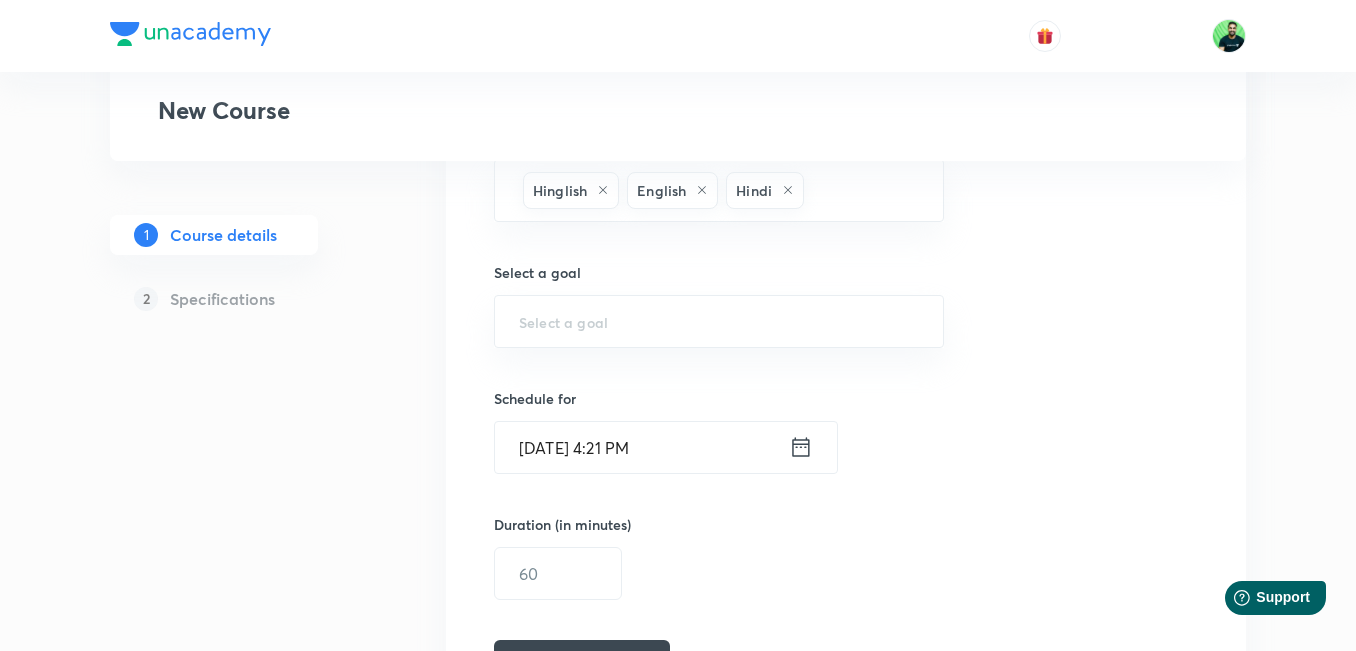scroll, scrollTop: 808, scrollLeft: 0, axis: vertical 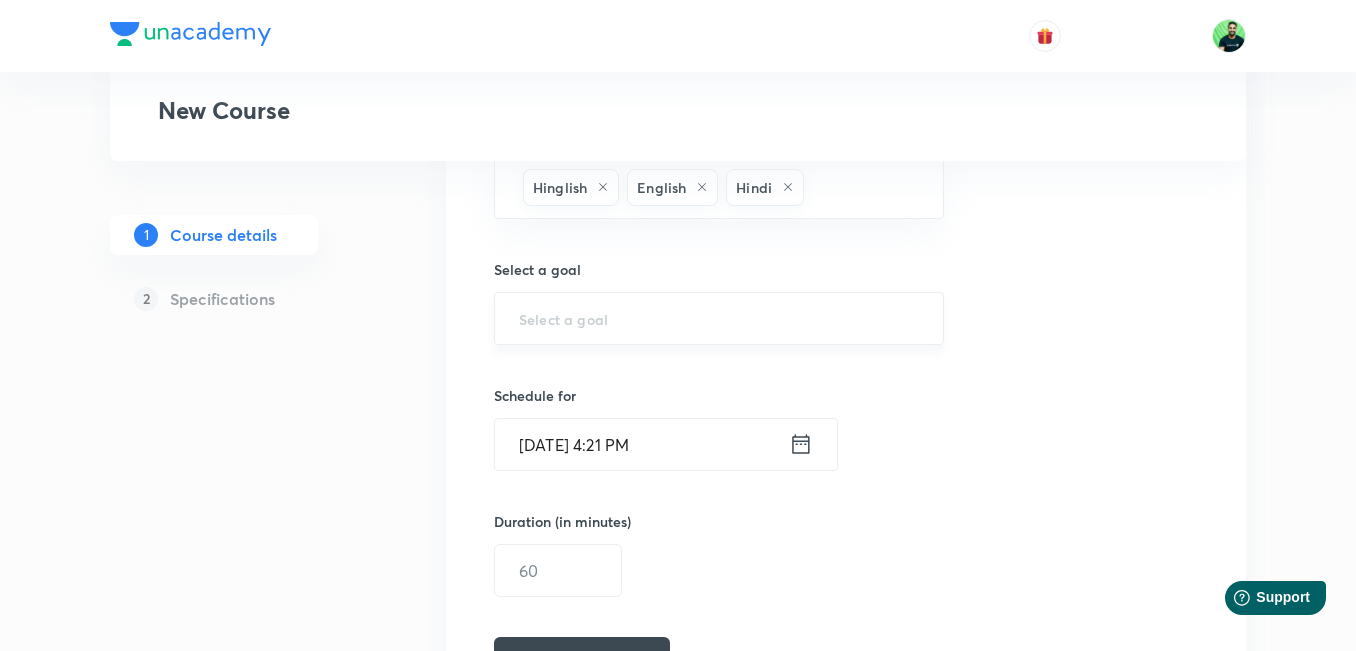 click on "​" at bounding box center (719, 318) 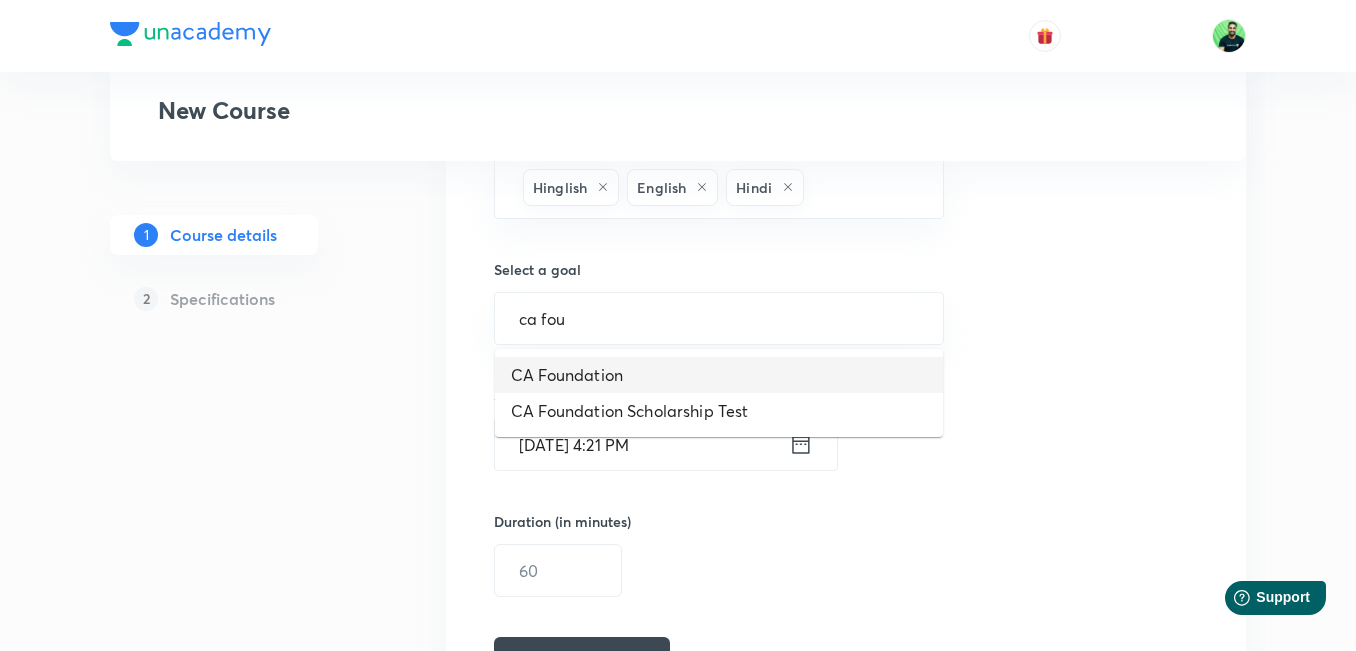 click on "CA Foundation" at bounding box center [719, 375] 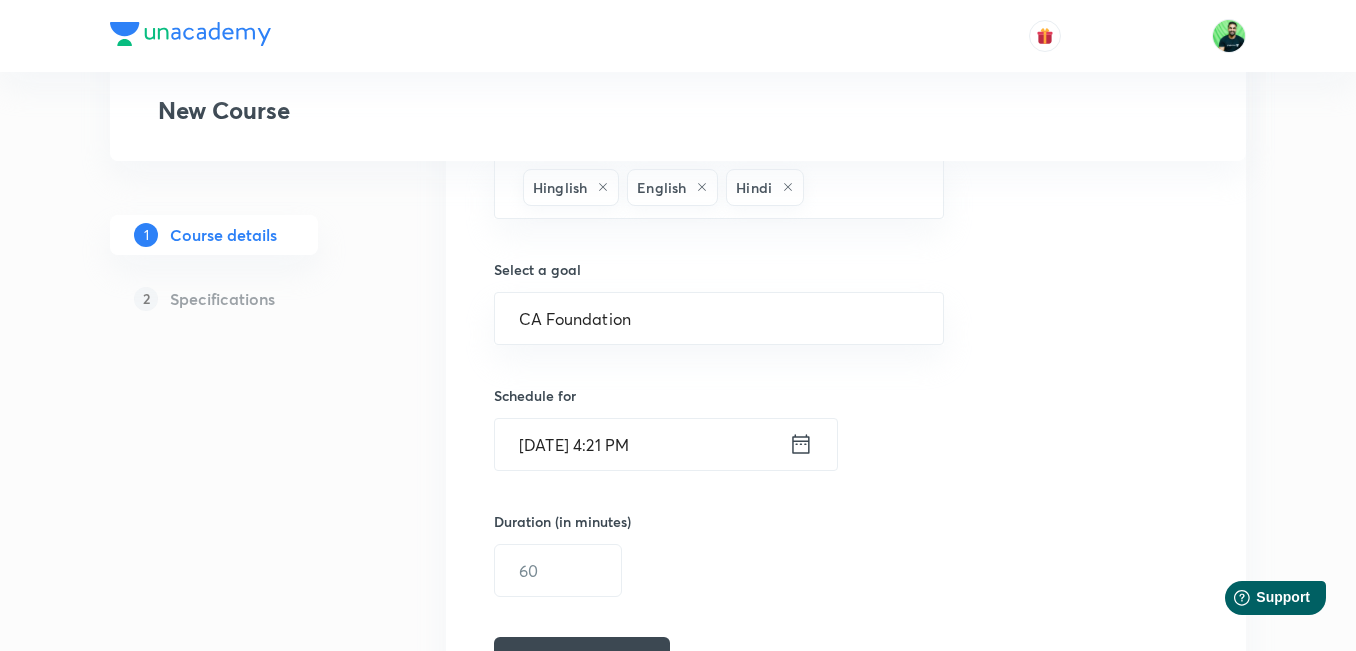 click 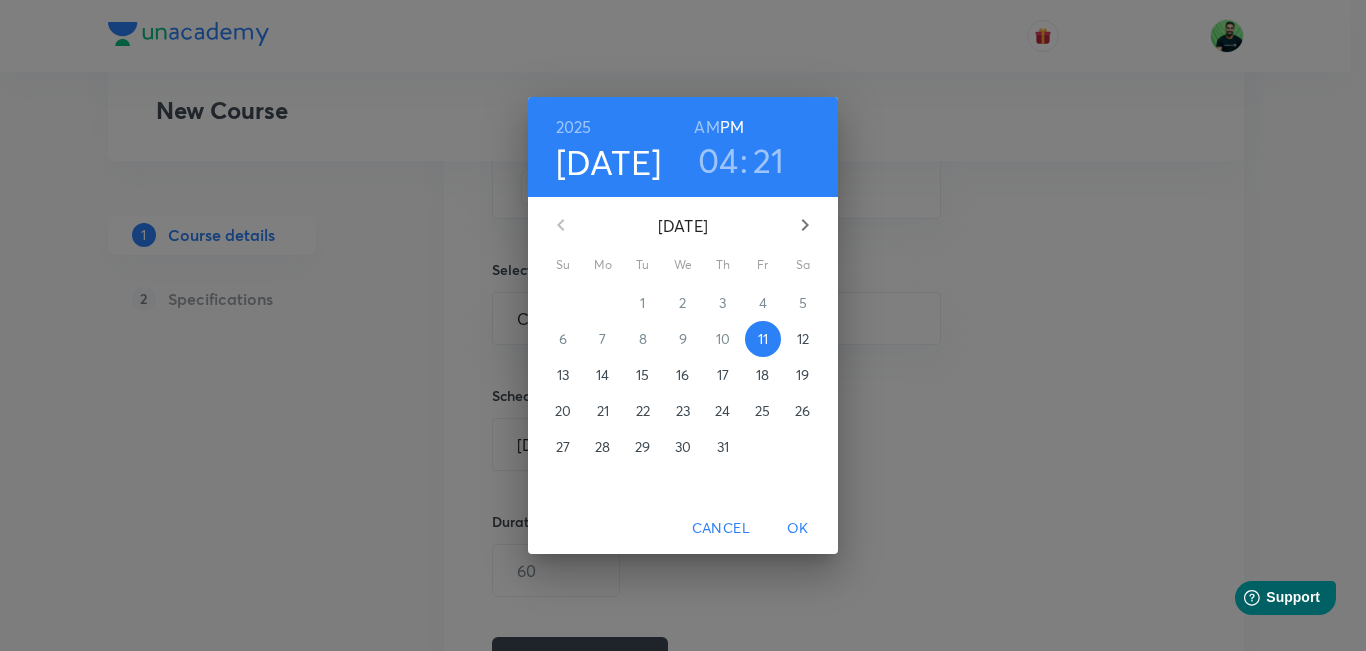 click on "18" at bounding box center [762, 375] 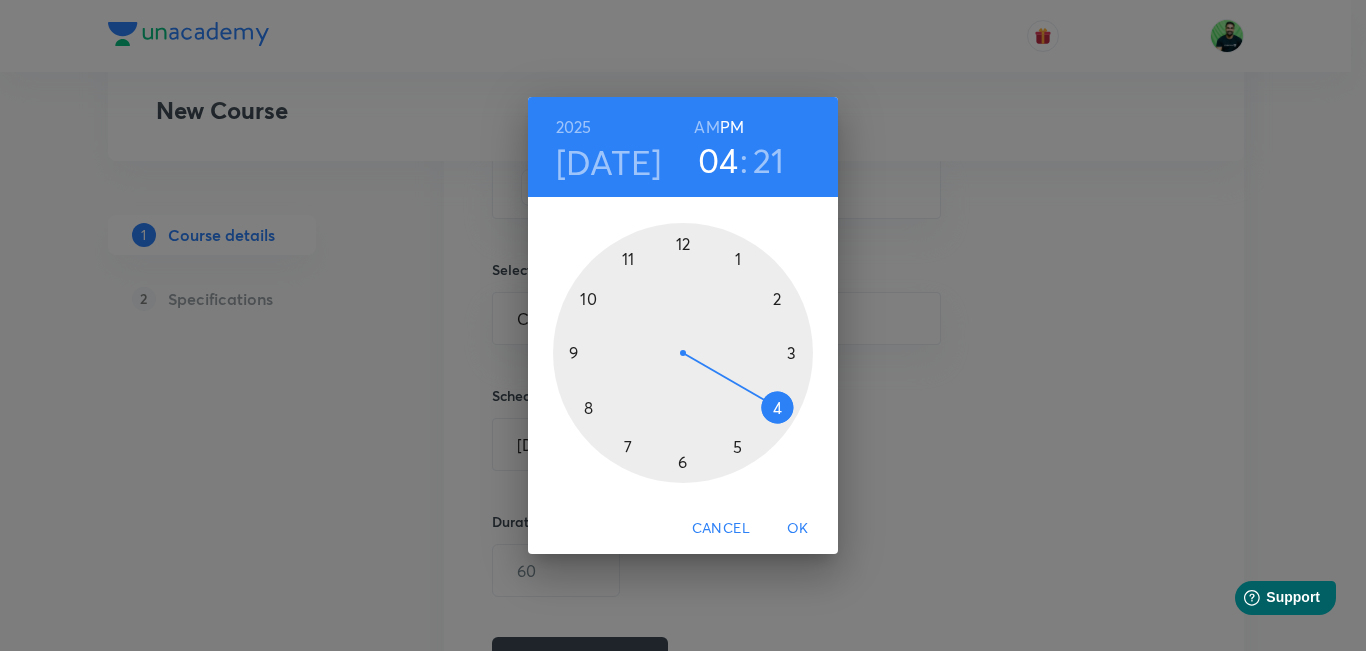 click at bounding box center [683, 353] 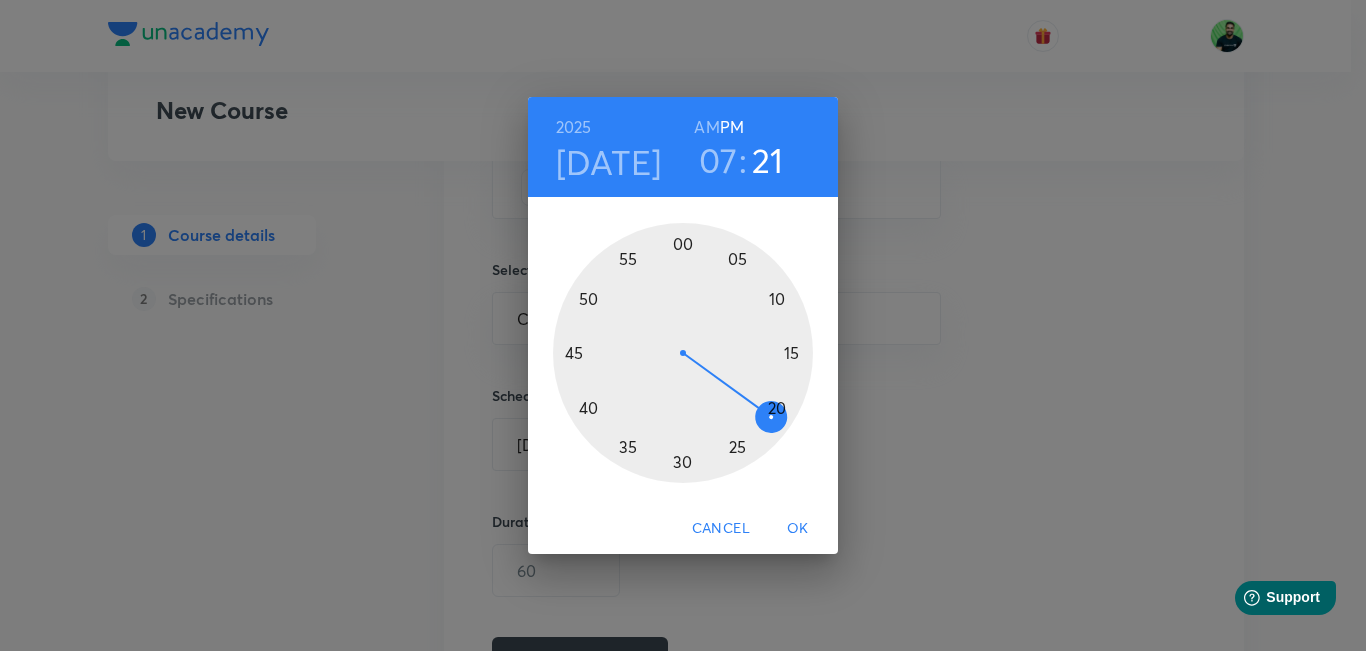 click at bounding box center (683, 353) 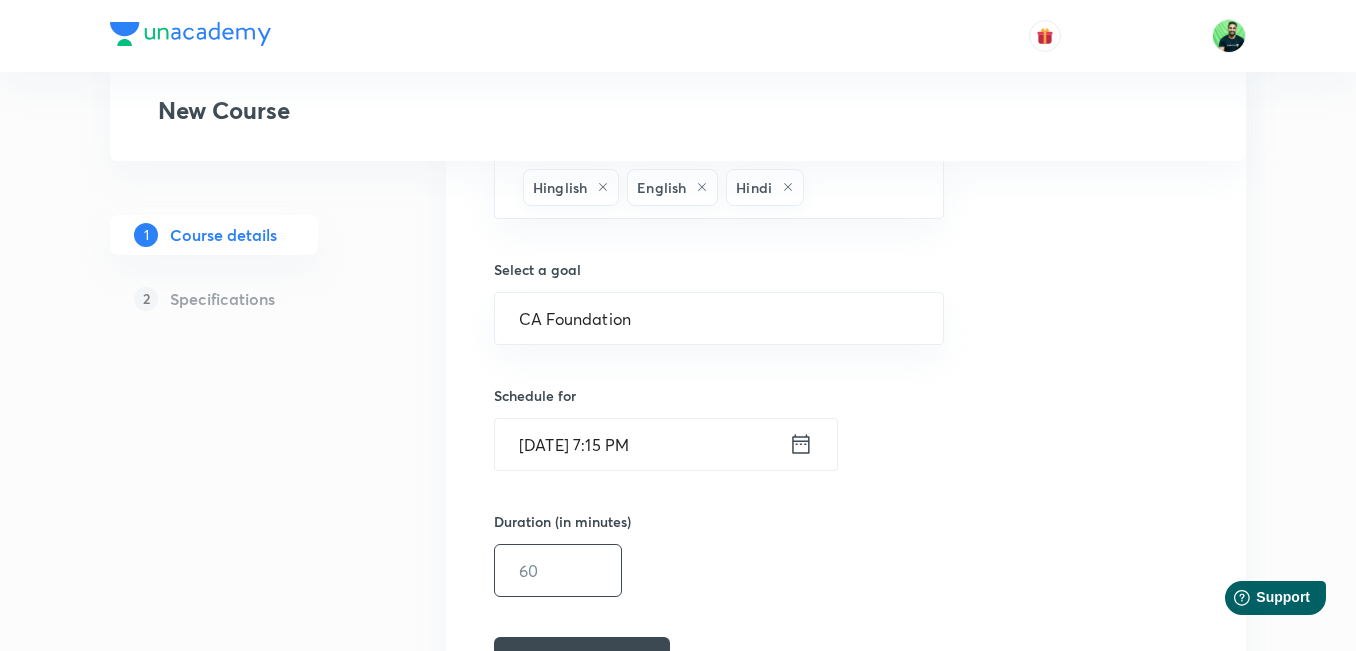 click at bounding box center (558, 570) 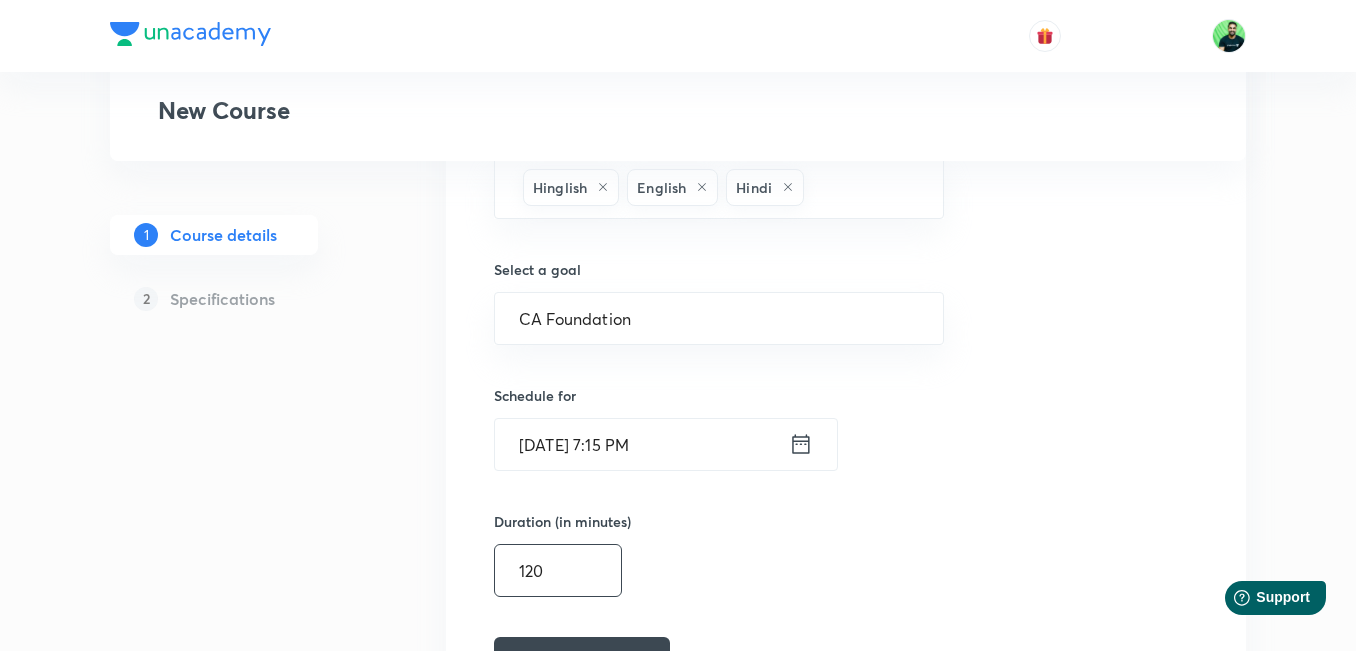 type on "120" 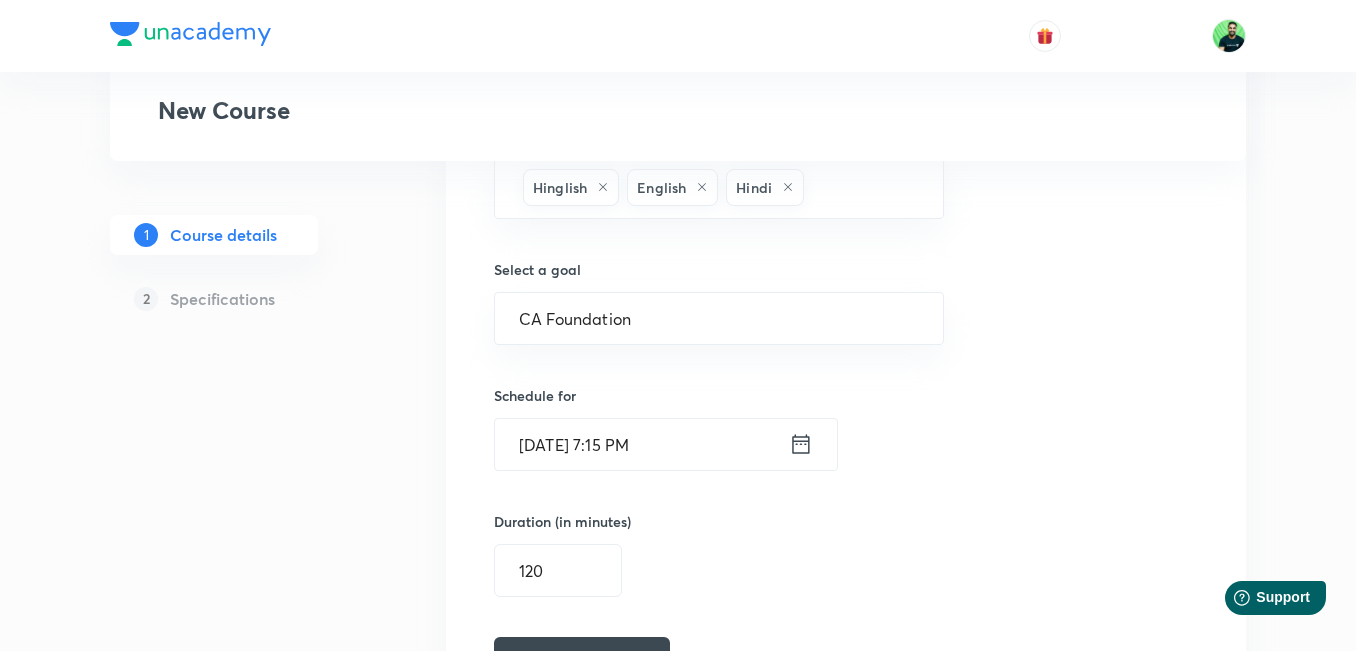 click on "Class type Practice or DPP Class title 36/60 AWS - CA Foundation (USE CODE - CSG) ​ Class description 154/500 In this session, CA CS Shantam Gupta will be covering practice session for CA Foundation September 2025. Join this session to get concepts clarified live. ​ Spoken Language Hinglish Written Content/Slide Language Hinglish English Hindi ​ Select a goal CA Foundation ​ Schedule for Jul 18, 2025, 7:15 PM ​ Duration (in minutes) 120 ​ Save & continue" at bounding box center (846, 119) 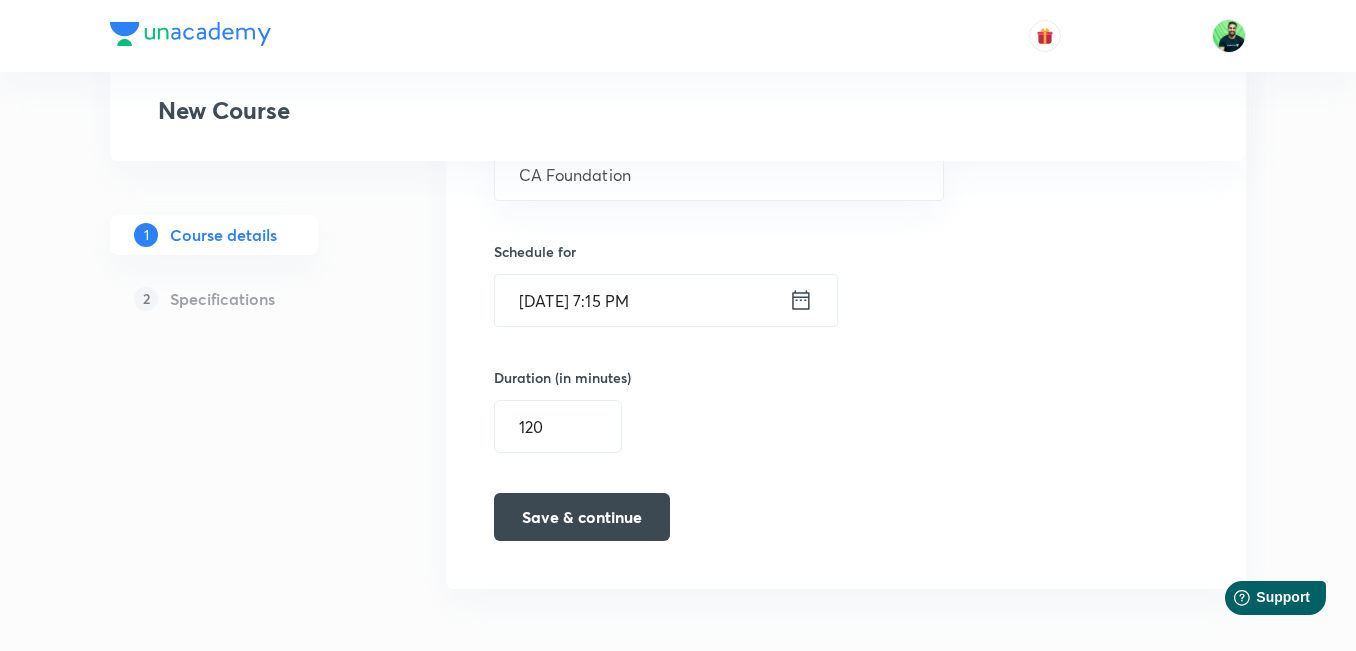 scroll, scrollTop: 954, scrollLeft: 0, axis: vertical 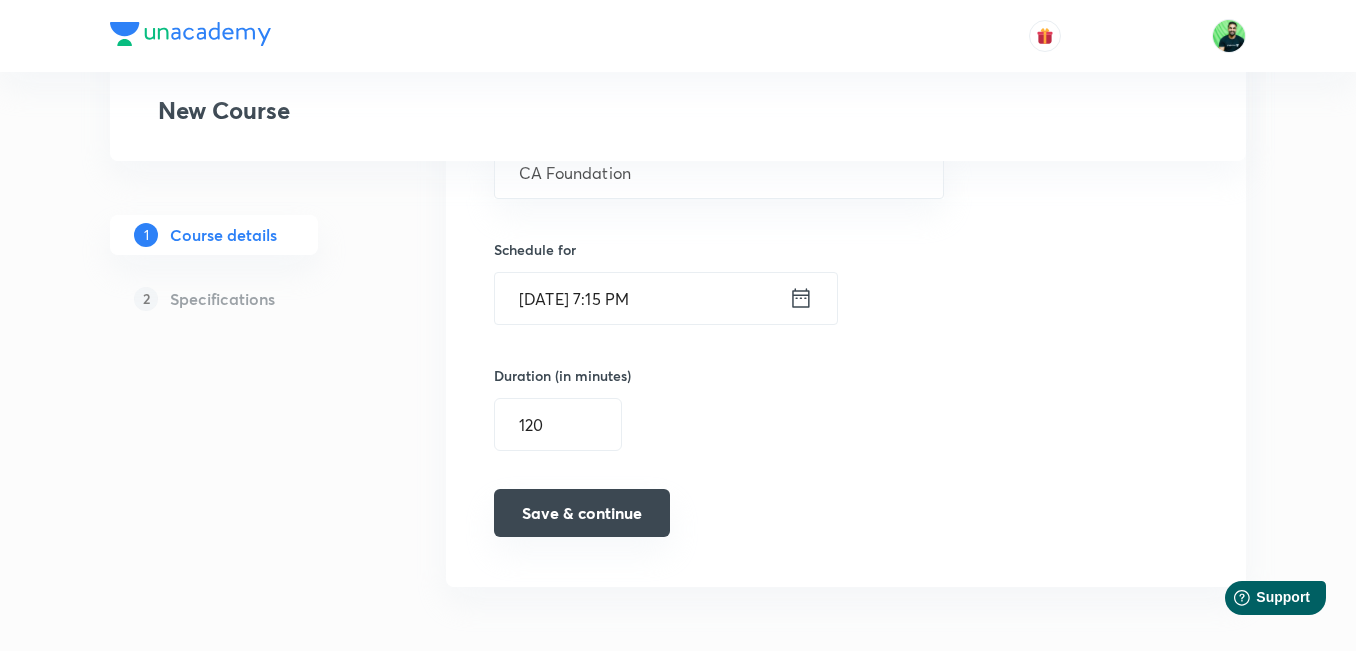 click on "Save & continue" at bounding box center [582, 513] 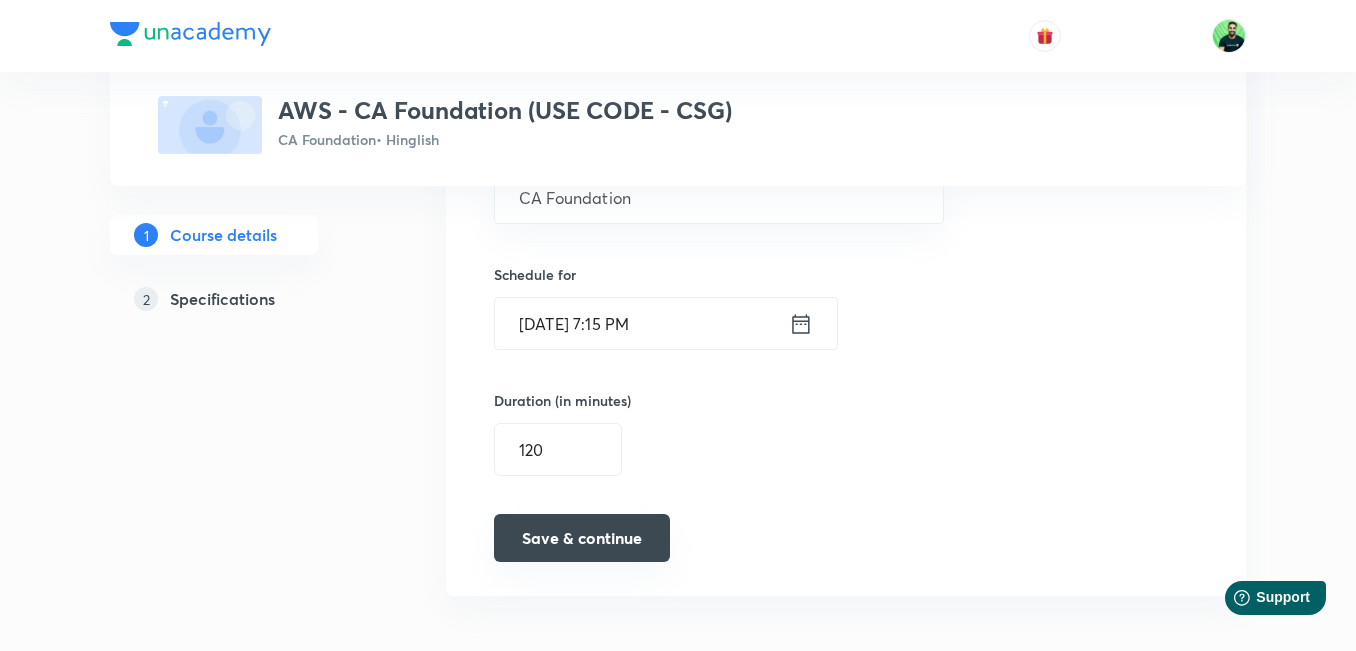 scroll, scrollTop: 963, scrollLeft: 0, axis: vertical 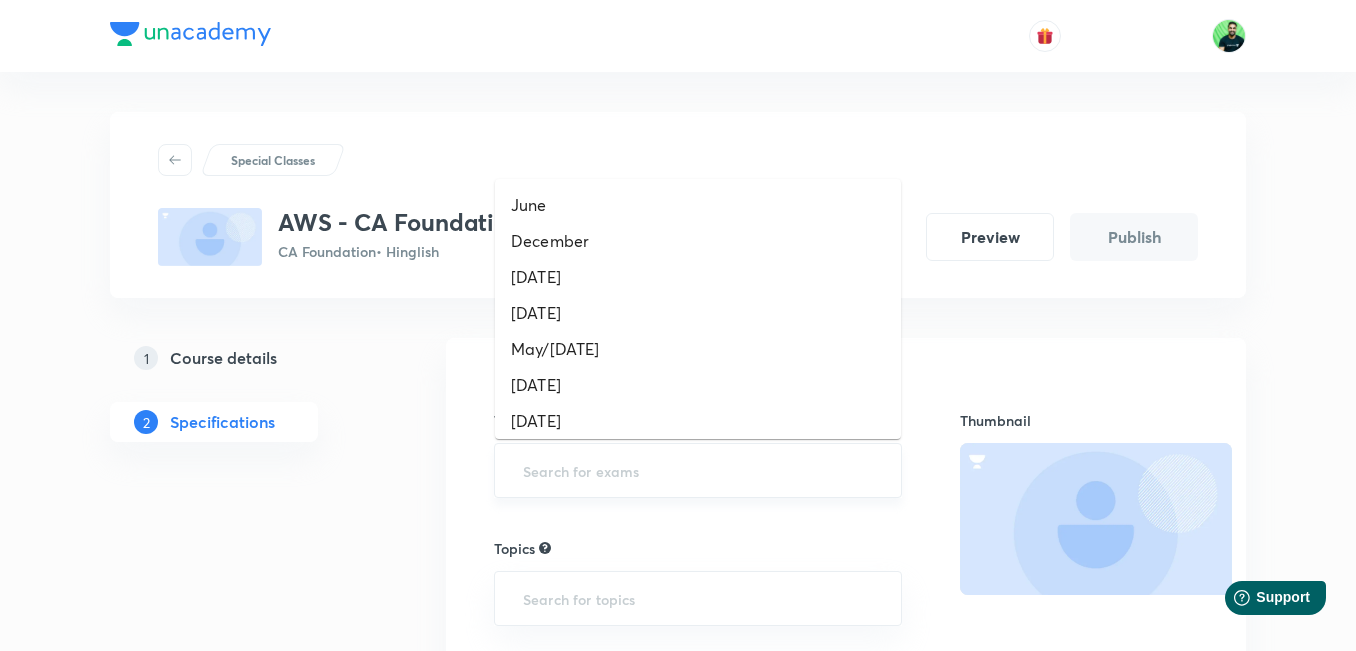 click at bounding box center (698, 470) 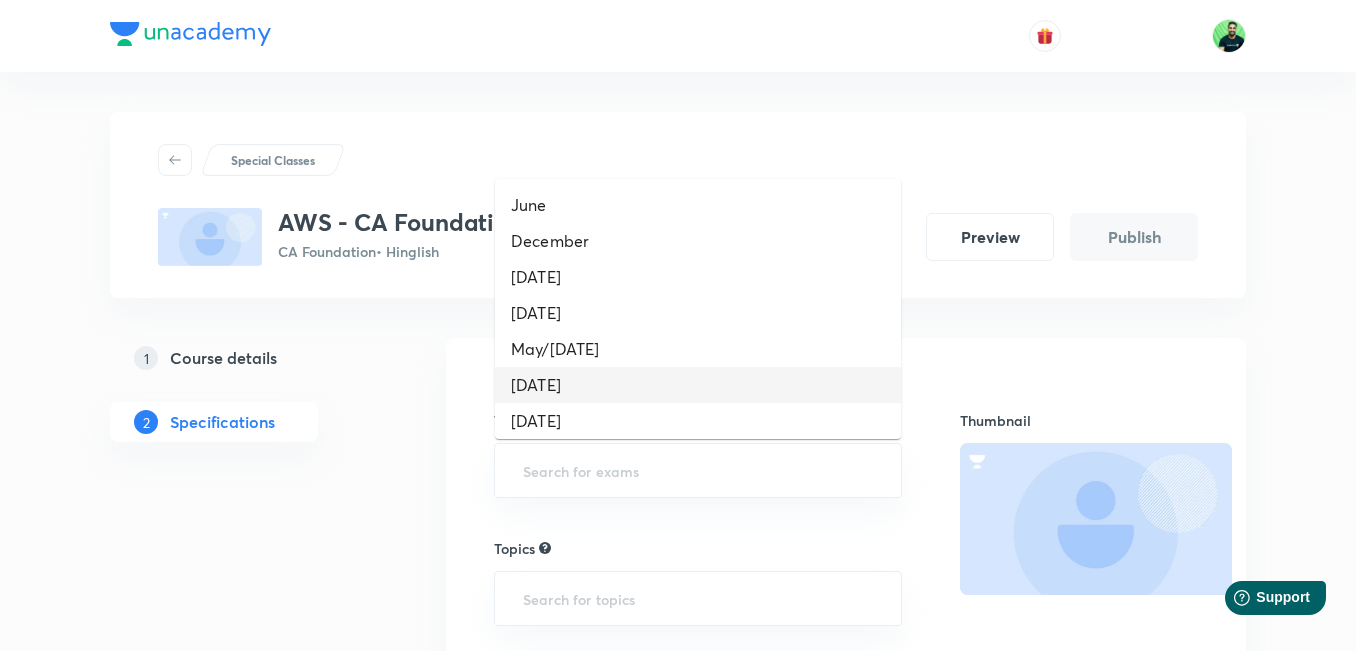 click on "September 2025" at bounding box center [698, 385] 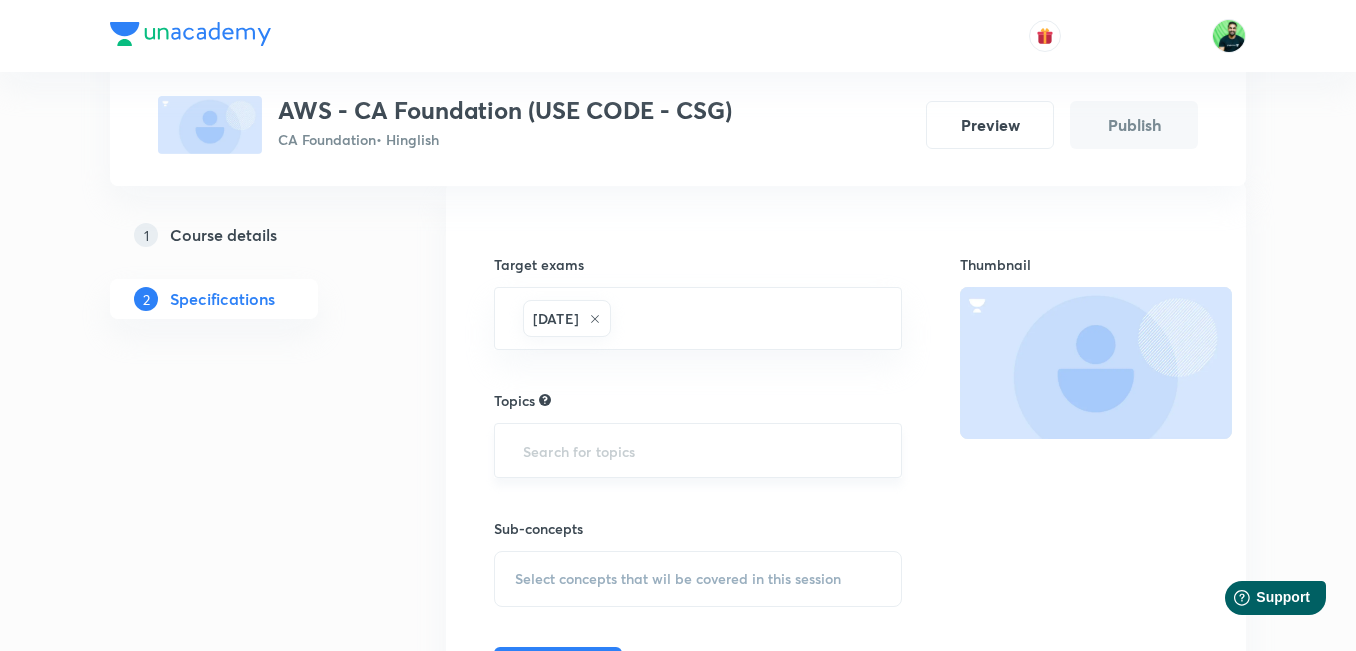 scroll, scrollTop: 158, scrollLeft: 0, axis: vertical 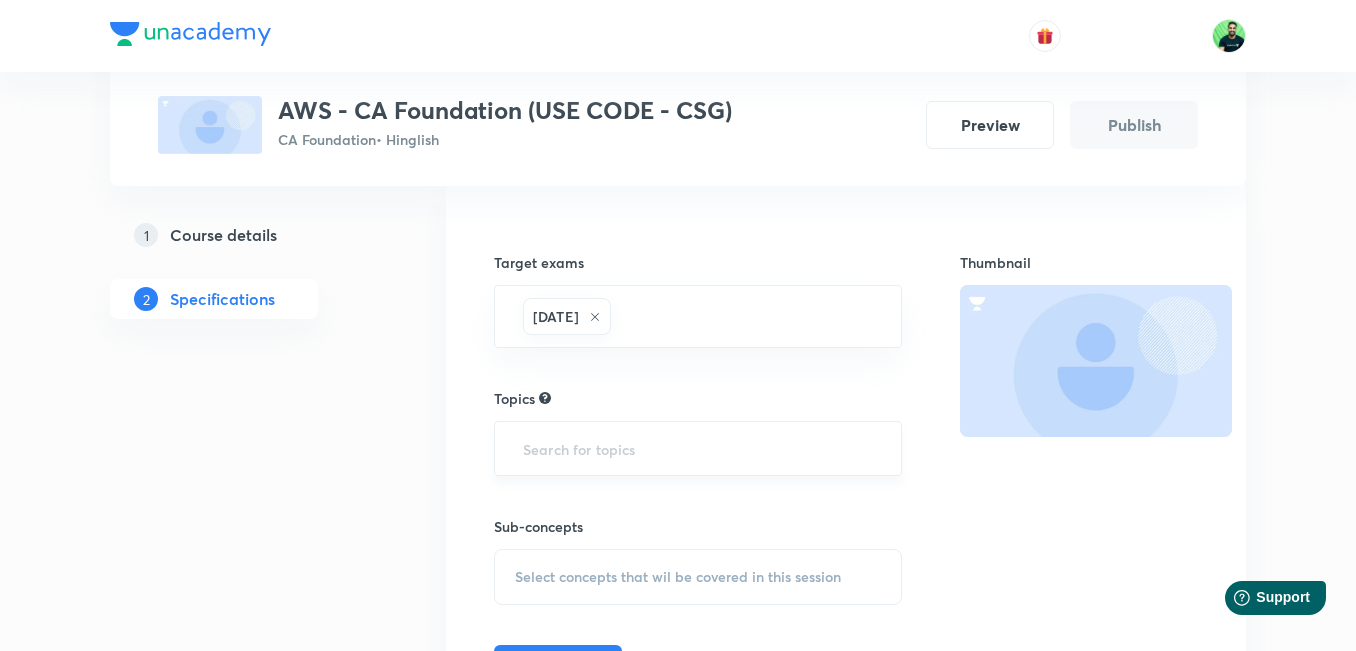 click on "​" at bounding box center [698, 448] 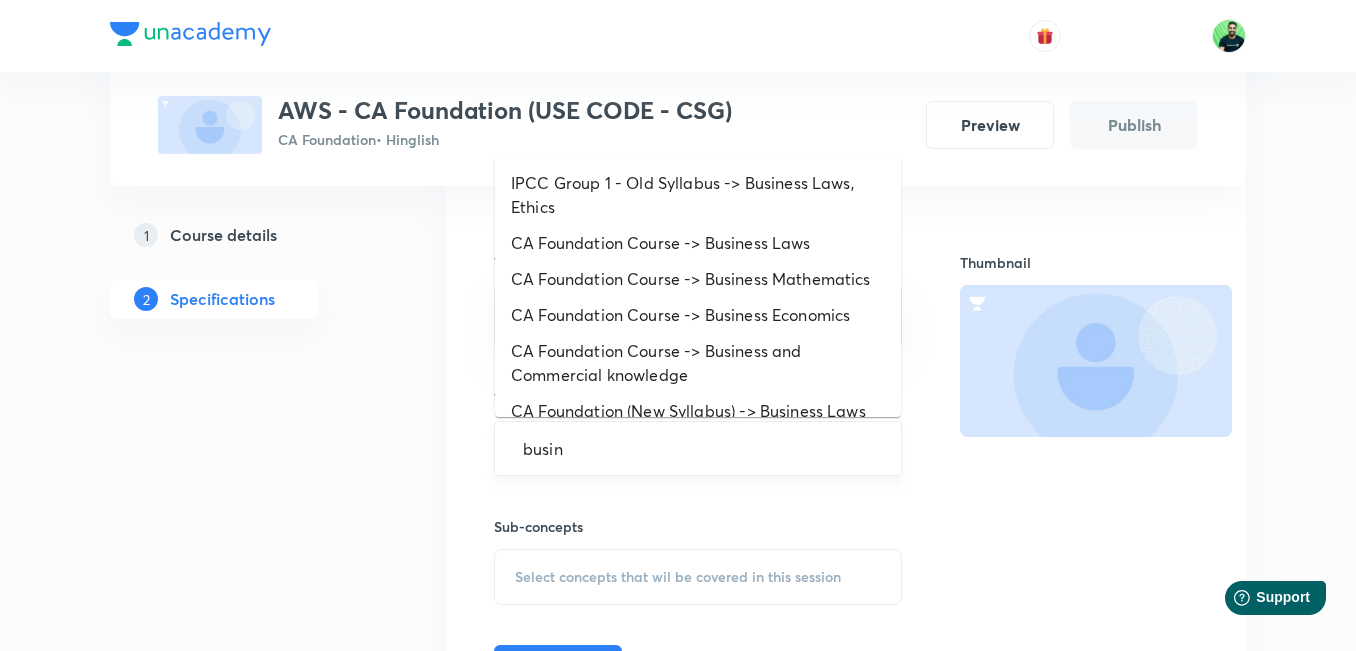 type on "busine" 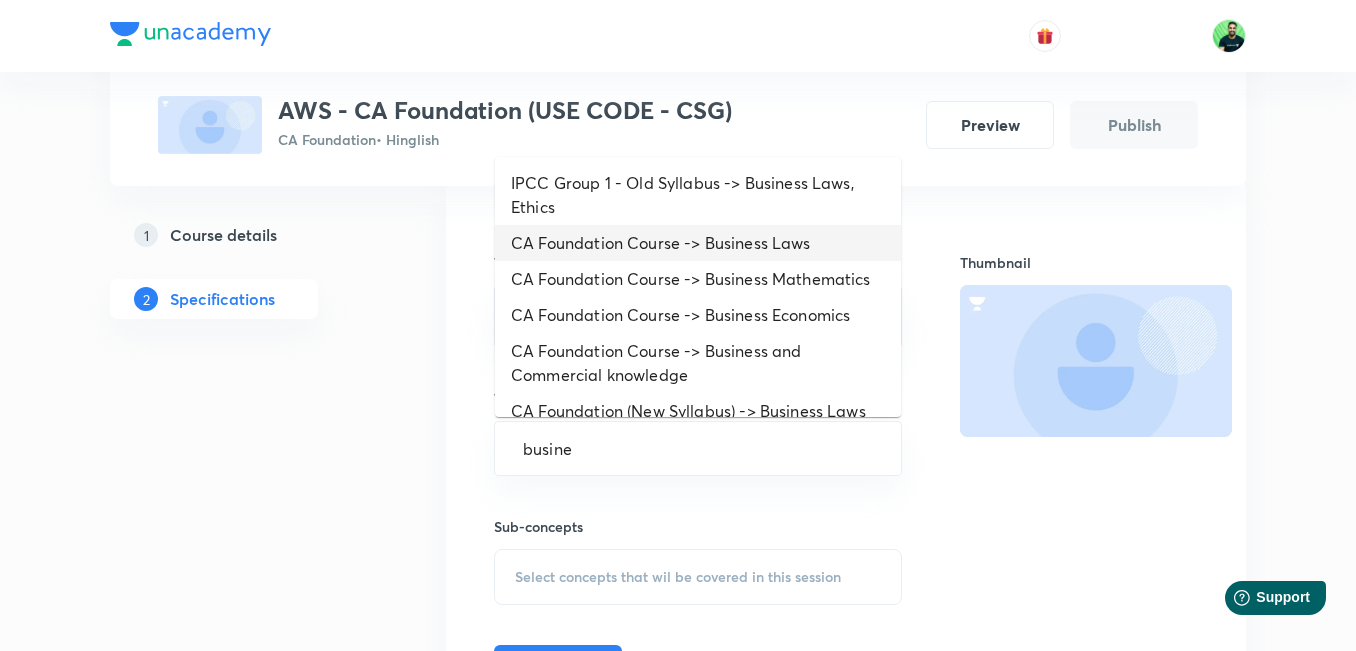 click on "CA Foundation Course ->  Business Laws" at bounding box center (698, 243) 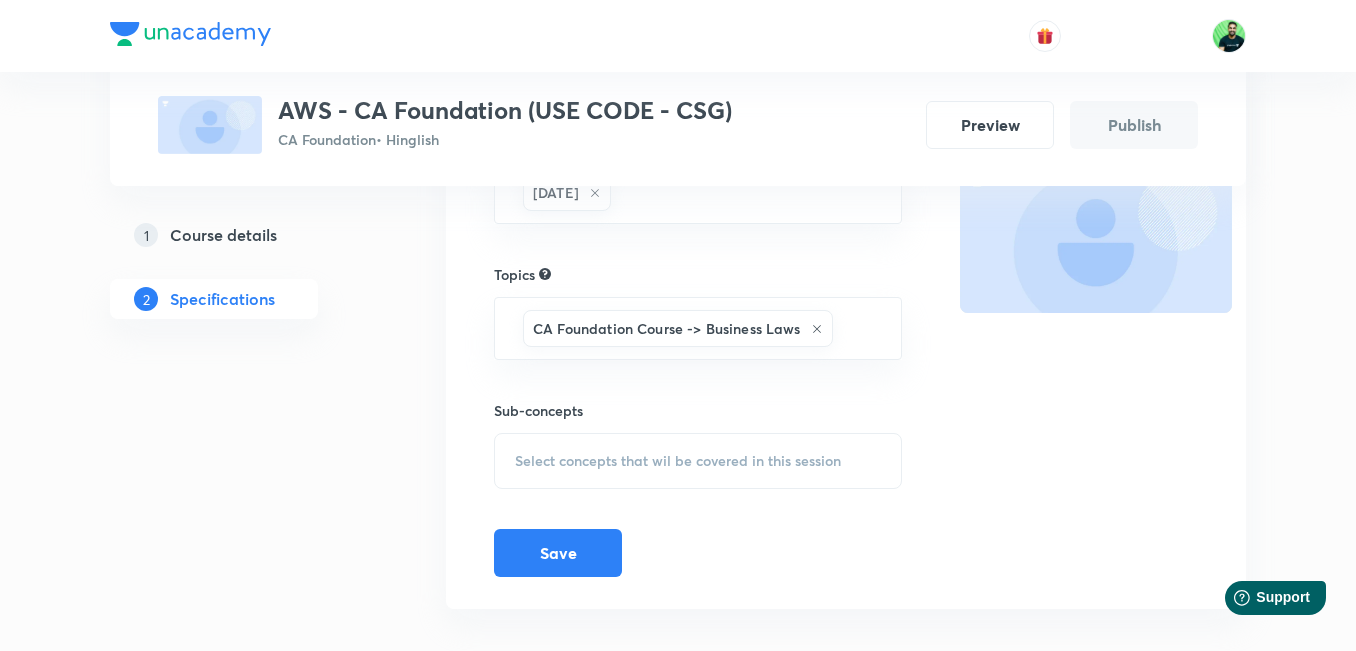 scroll, scrollTop: 304, scrollLeft: 0, axis: vertical 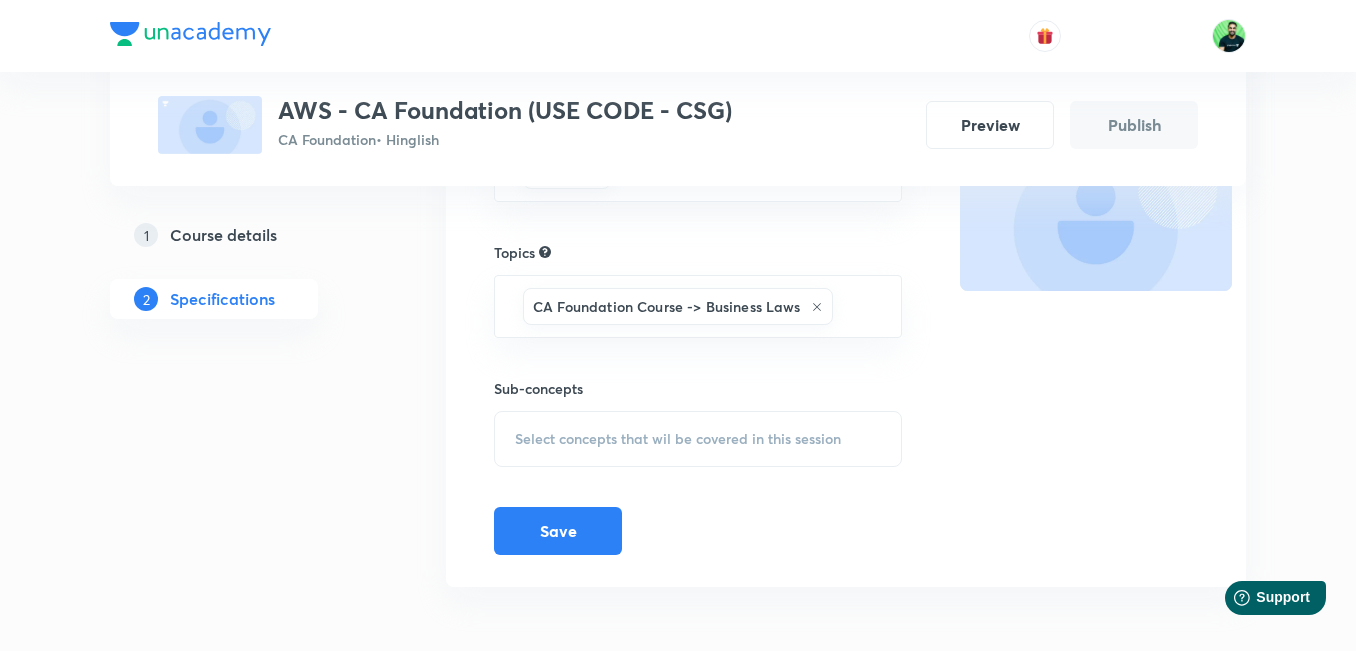 click on "Select concepts that wil be covered in this session" at bounding box center (698, 439) 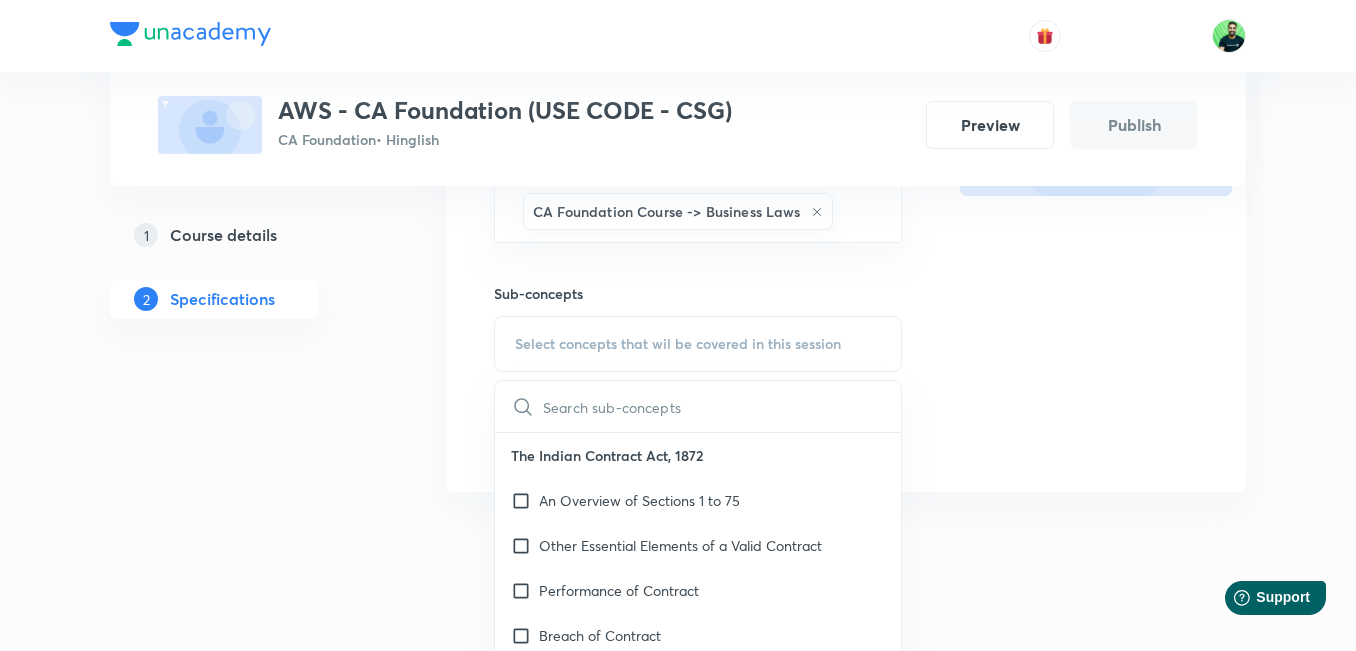 scroll, scrollTop: 442, scrollLeft: 0, axis: vertical 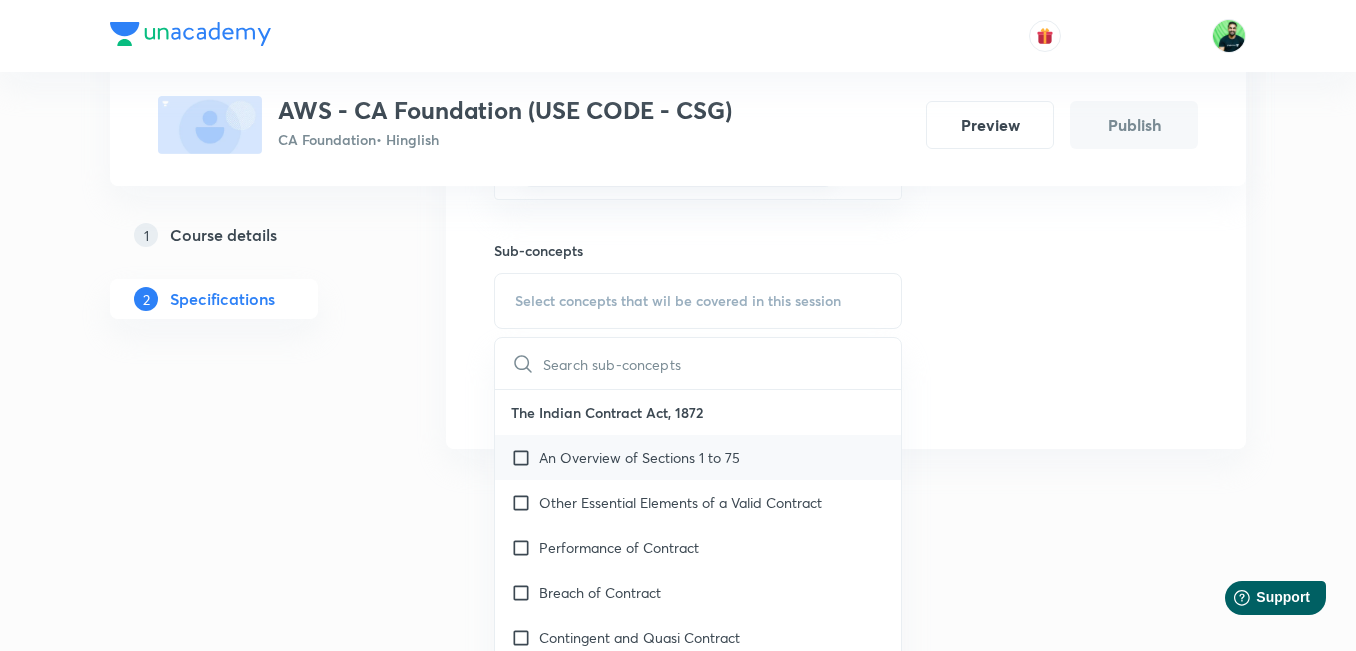 click at bounding box center (525, 457) 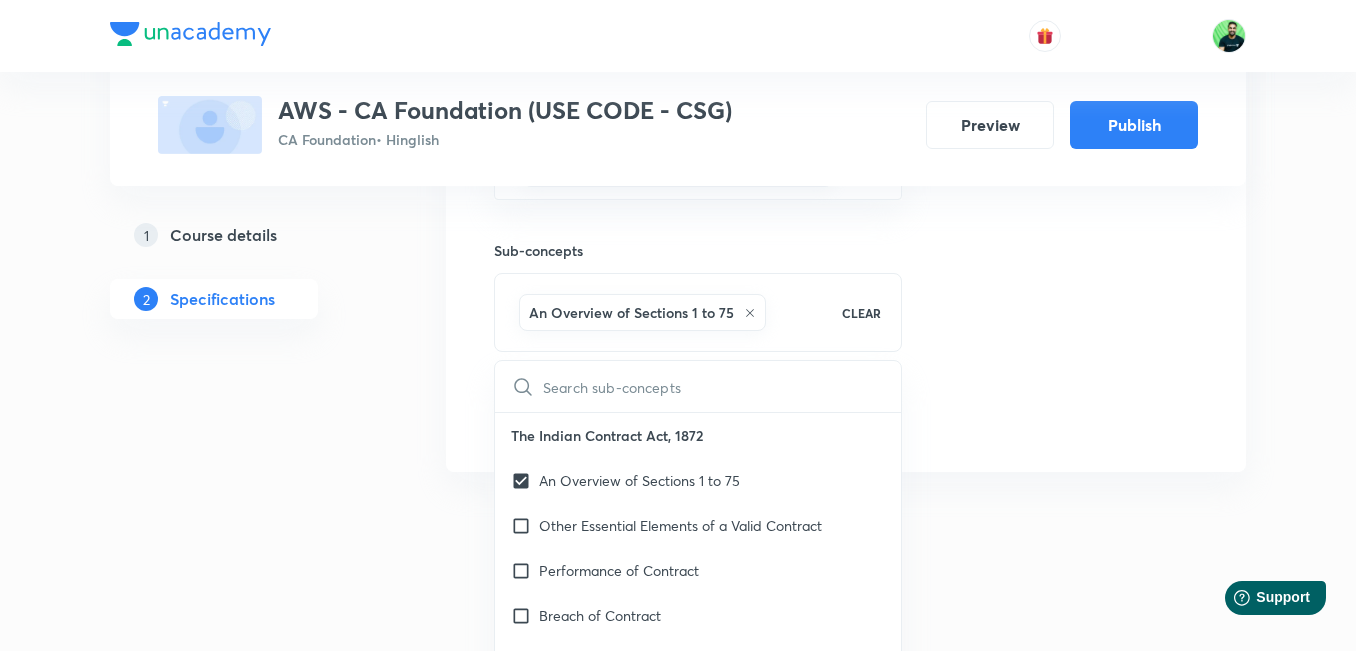 click on "Special Classes AWS - CA Foundation (USE CODE - CSG) CA Foundation  • Hinglish Preview Publish 1 Course details 2 Specifications Target exams September 2025 ​ Topics CA Foundation Course ->  Business Laws ​ Sub-concepts An Overview of Sections 1 to 75 CLEAR ​ The Indian Contract Act, 1872 An Overview of Sections 1 to 75 Other Essential Elements of a Valid Contract Performance of Contract Breach of Contract Contingent and Quasi Contract The Sale of Goods Act, 1930 Formation of the Contract of Sale Conditions and Warranties Transfer of Ownership and Delivery of Goods Unpaid Seller and His Rights Indian Partnership Act 1932 General Nature of Partnership Rights and Duties of Partners Reconstitution of Firms Registration and Dissolution of a Firm The LLP Act, 2008 Nature and Scope Essential Features Characteristics of LLP Incorporation and Differences with Other Forms of Organizations The Companies Act, 2013 Essential Features of Company Corporate Veil Theory Classes of Companies Types of Share Capital" at bounding box center [678, 85] 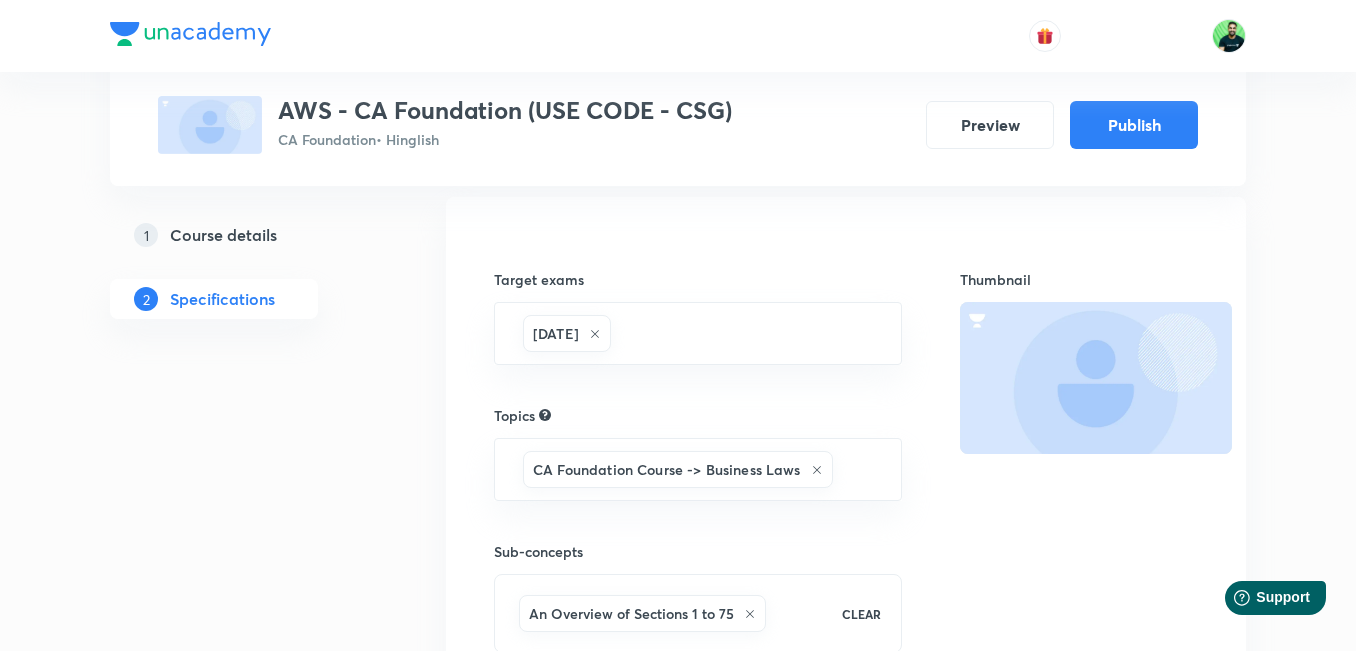 scroll, scrollTop: 0, scrollLeft: 0, axis: both 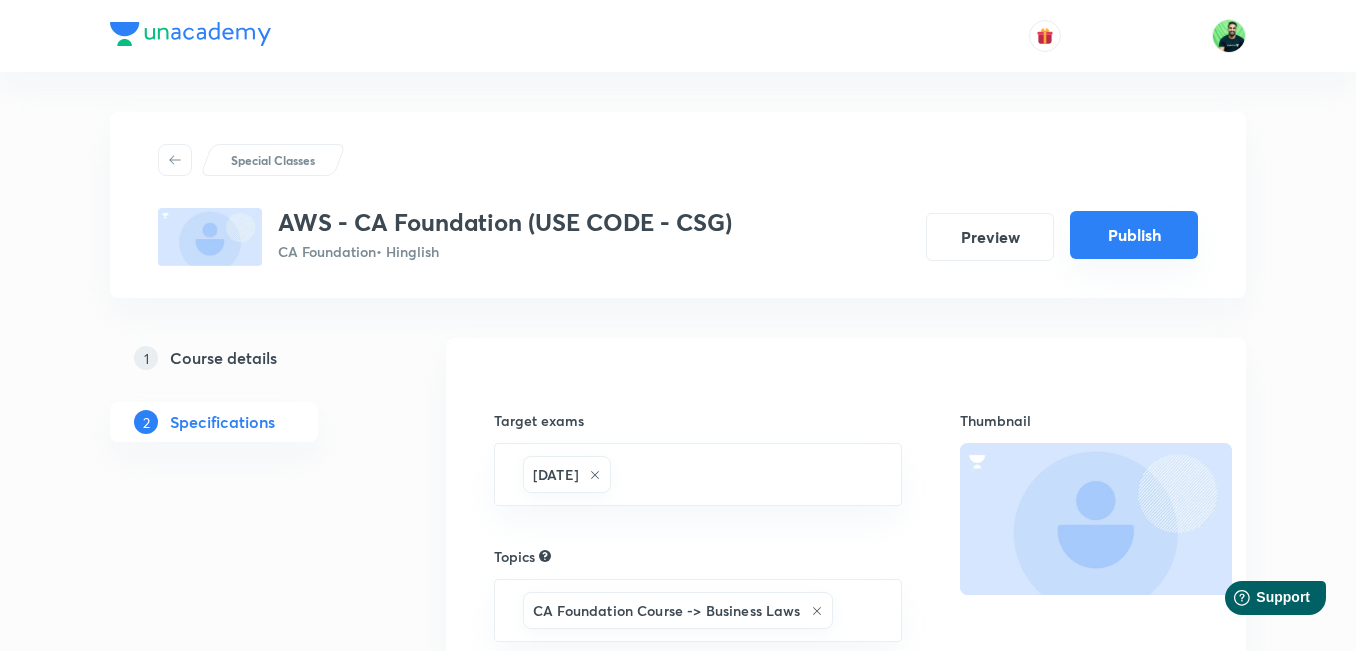 click on "Publish" at bounding box center (1134, 235) 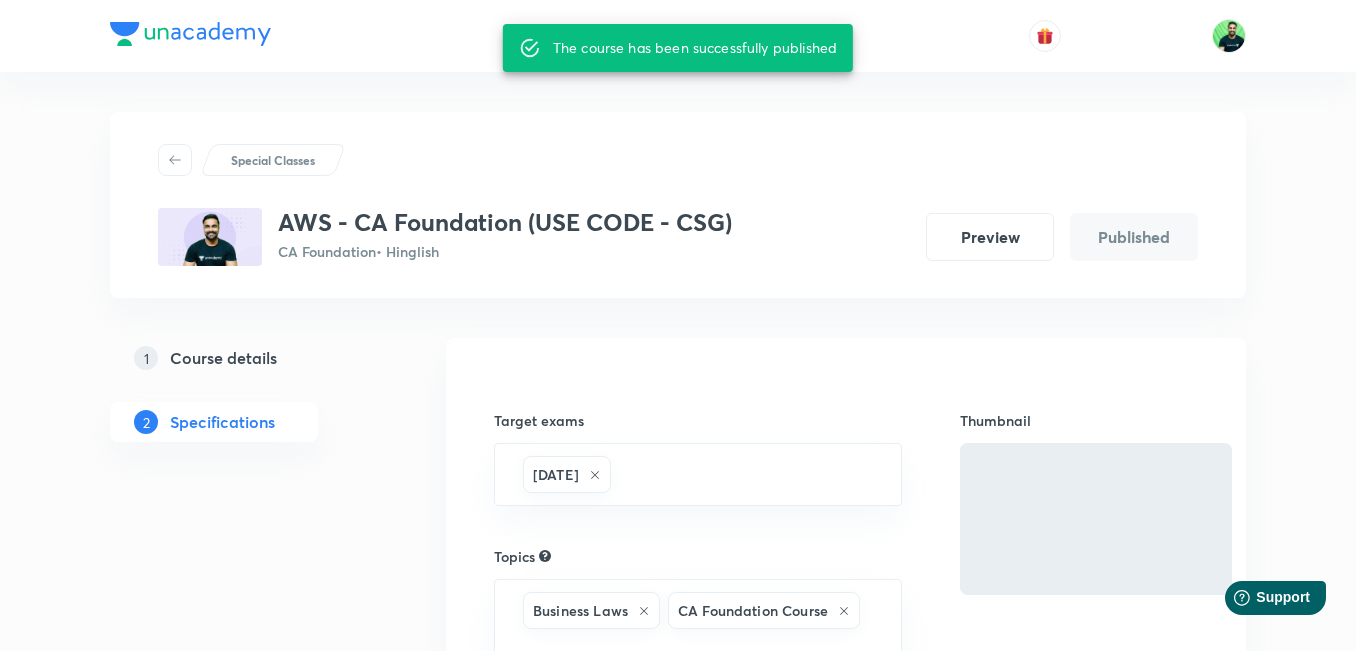 click on "Course details" at bounding box center (223, 358) 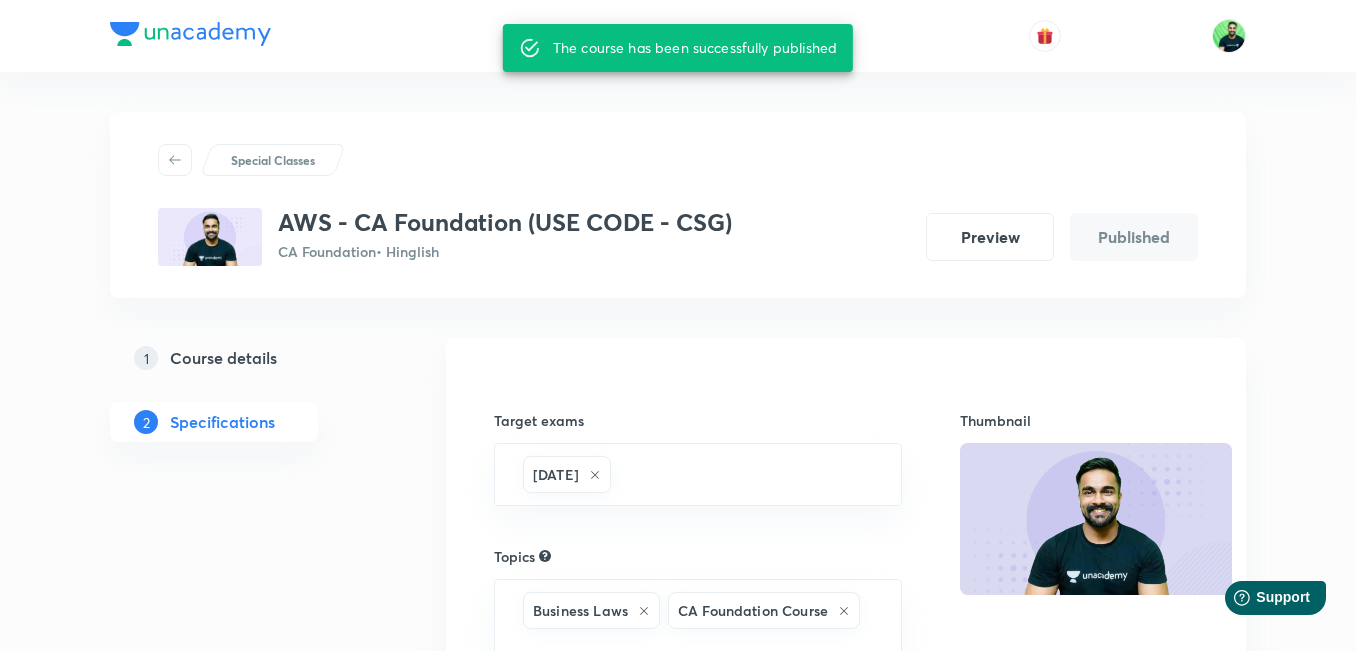 click on "Course details" at bounding box center [223, 358] 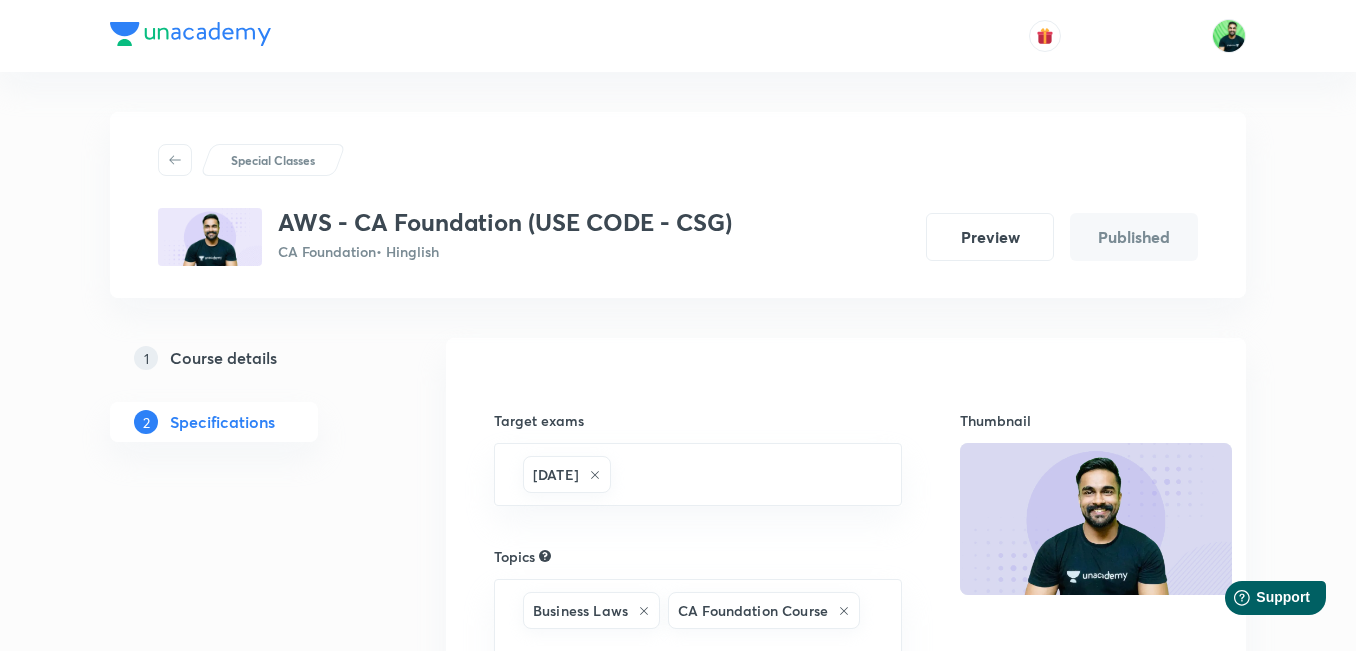 click at bounding box center (175, 160) 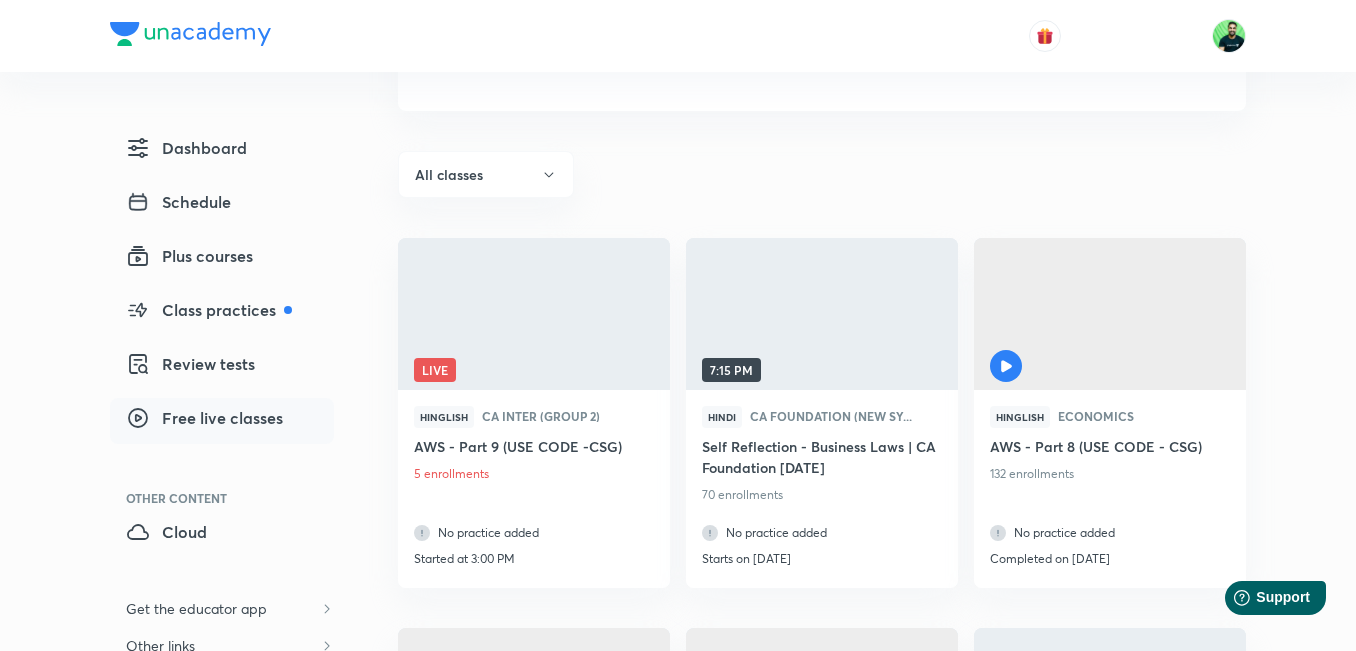 scroll, scrollTop: 147, scrollLeft: 0, axis: vertical 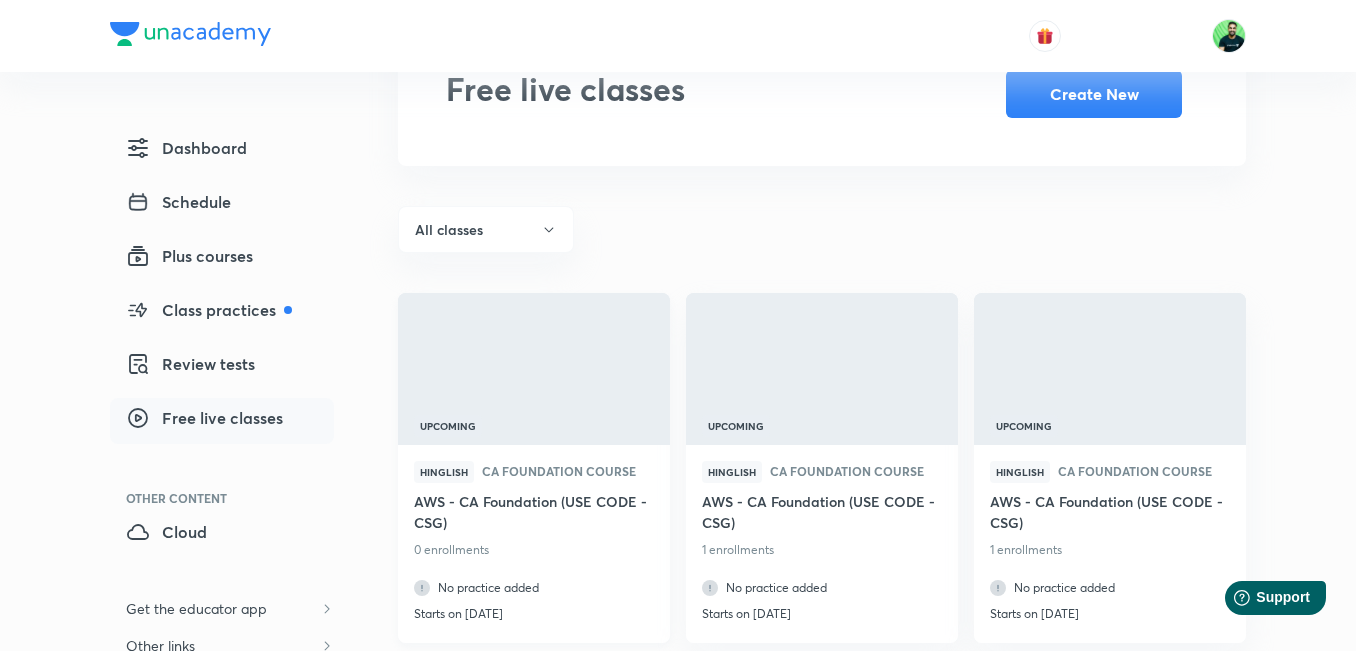 click at bounding box center [533, 368] 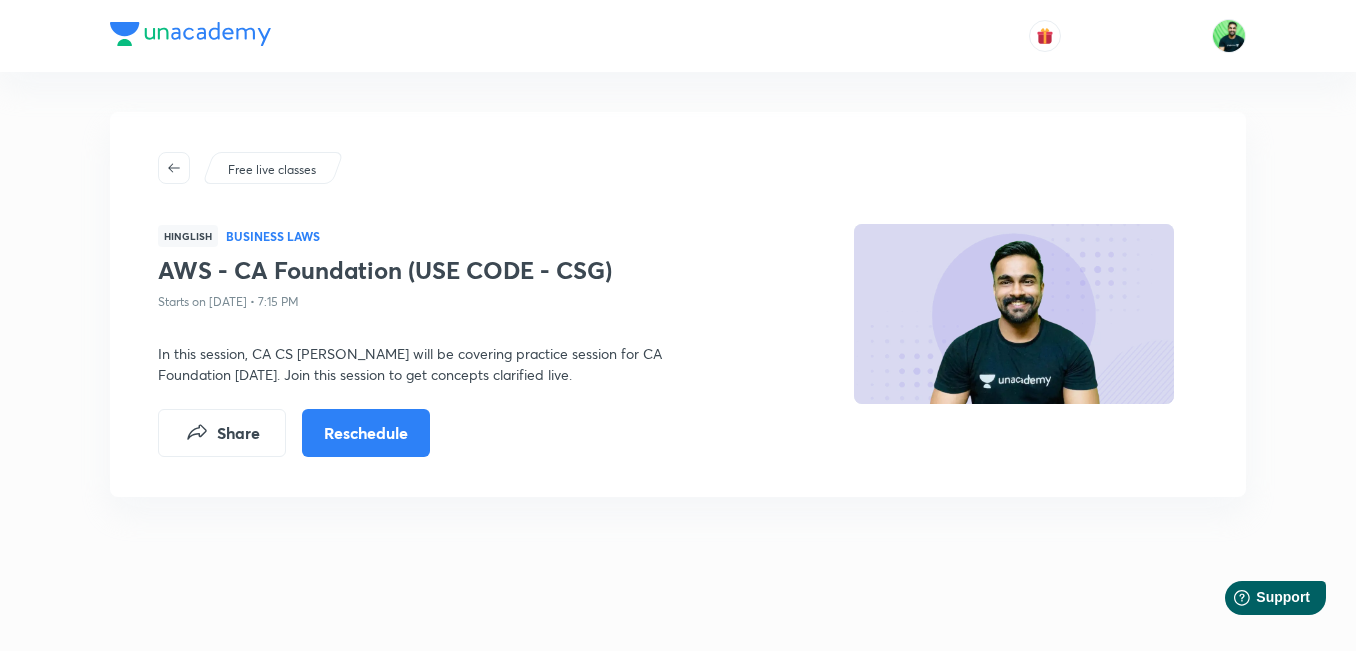 scroll, scrollTop: 0, scrollLeft: 0, axis: both 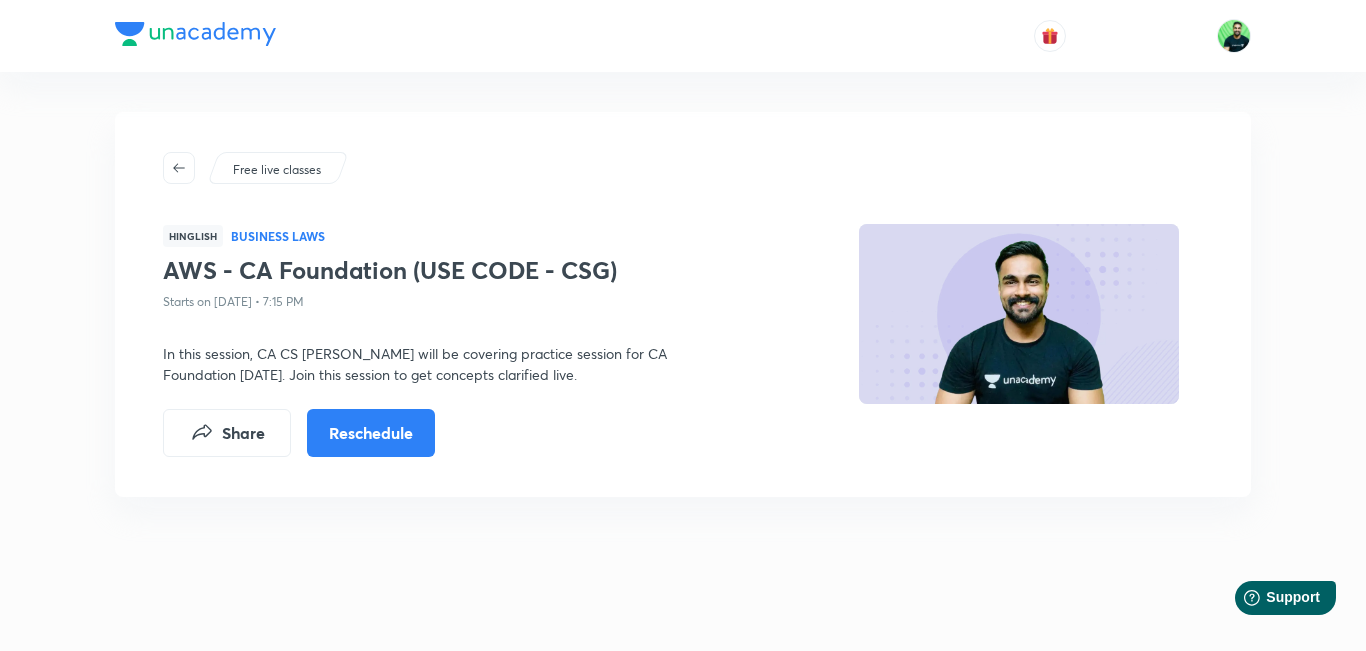 click on "Free live classes Hinglish Business Laws AWS - CA Foundation (USE CODE - CSG) Starts on Jul 18, 2025 • 7:15 PM In this session, CA CS Shantam Gupta will be covering practice session for CA Foundation September 2025. Join this session to get concepts clarified live. Share Reschedule" at bounding box center (683, 304) 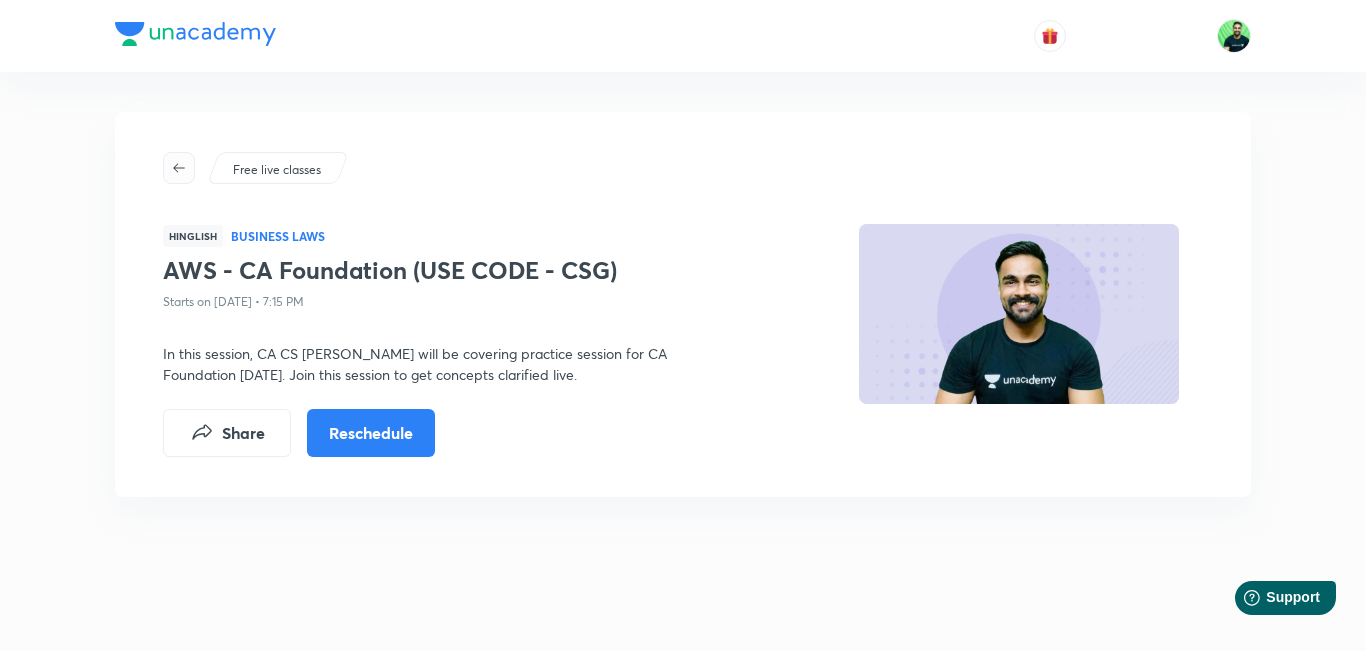 click at bounding box center [179, 168] 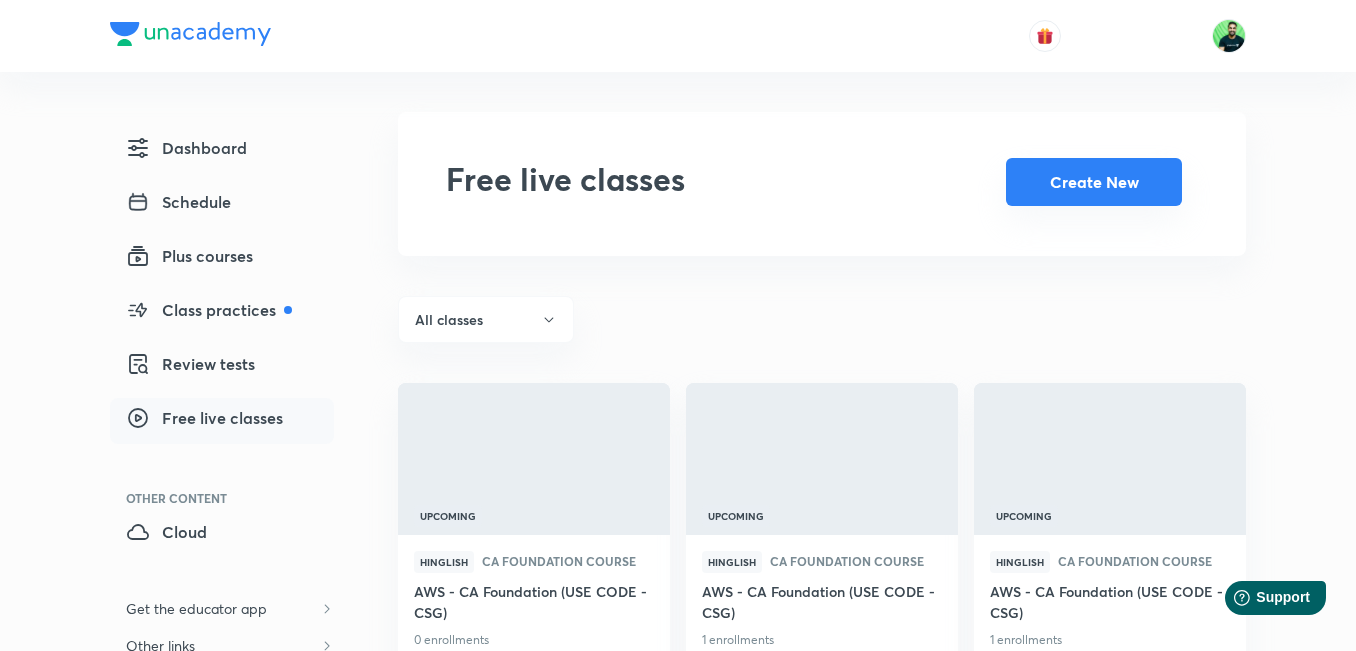 click on "Create New" at bounding box center [1094, 182] 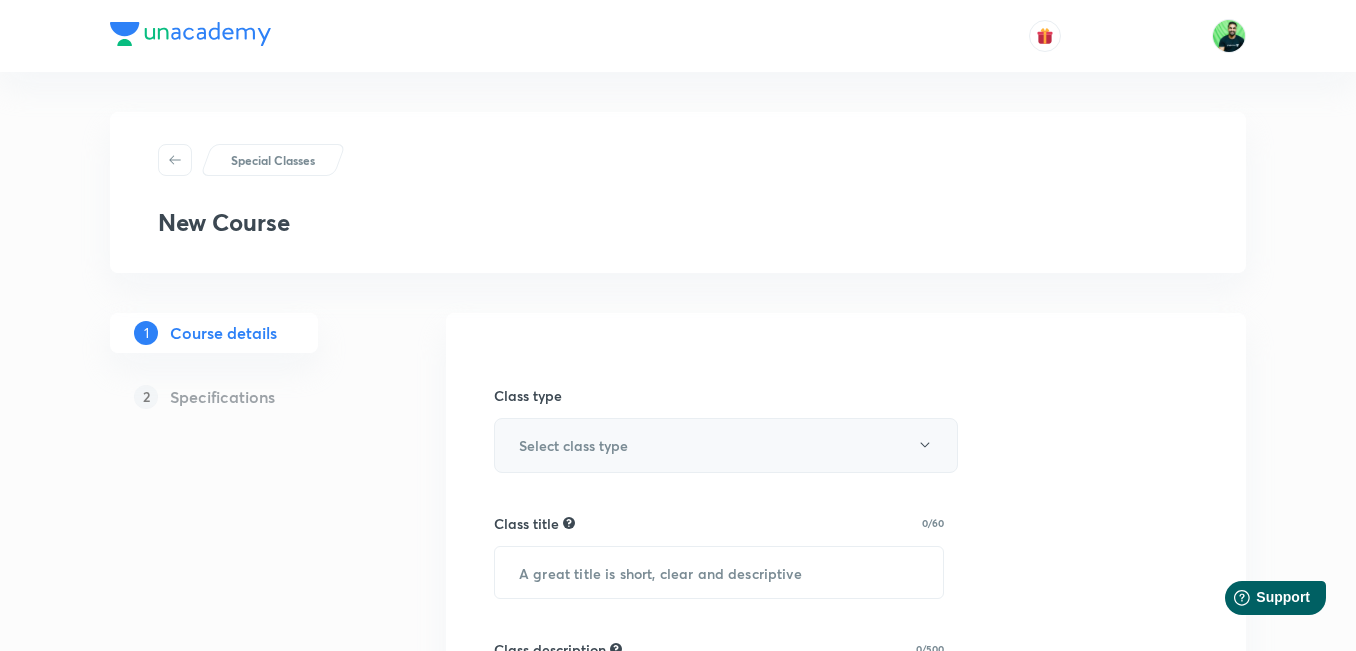 click on "Select class type" at bounding box center (726, 445) 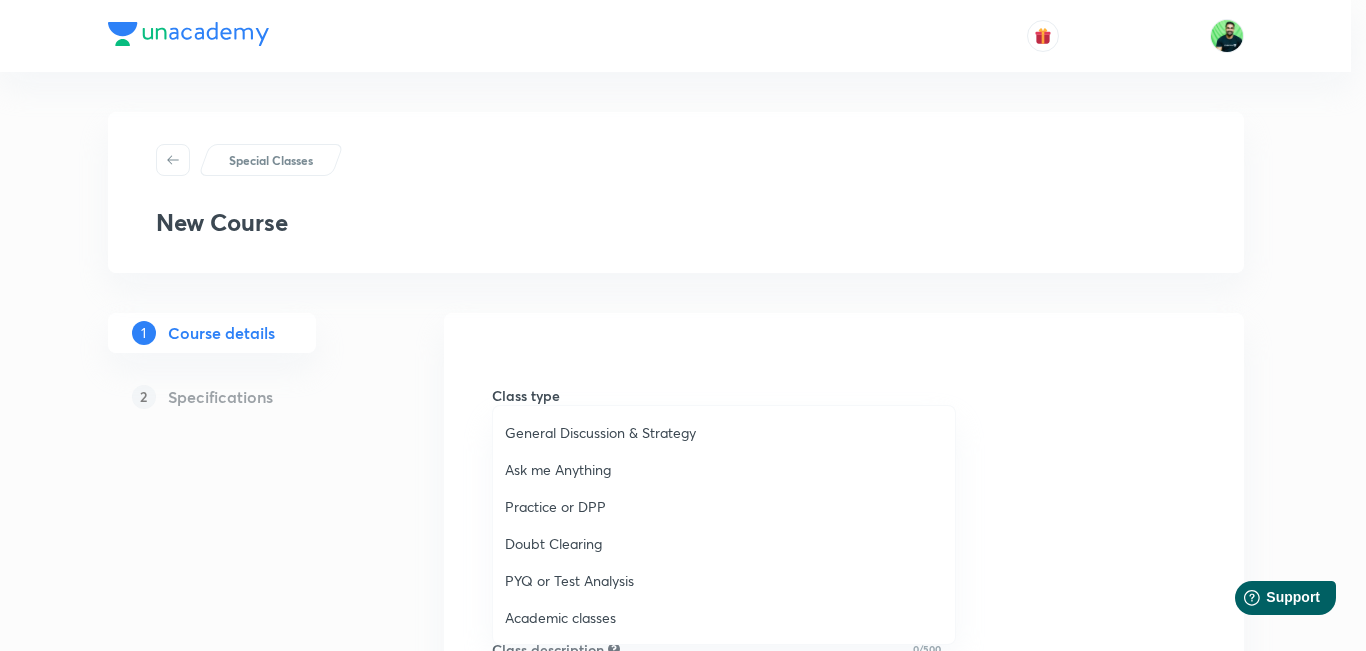 click on "Practice or DPP" at bounding box center [724, 506] 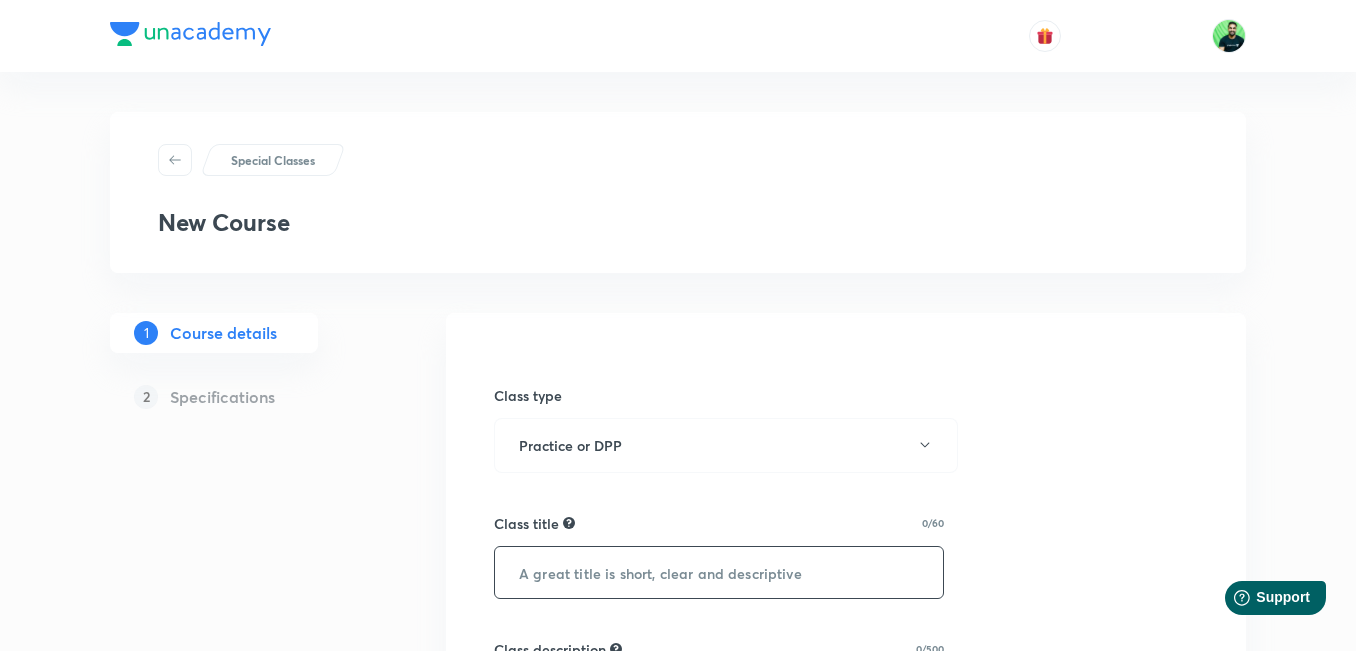 click at bounding box center [719, 572] 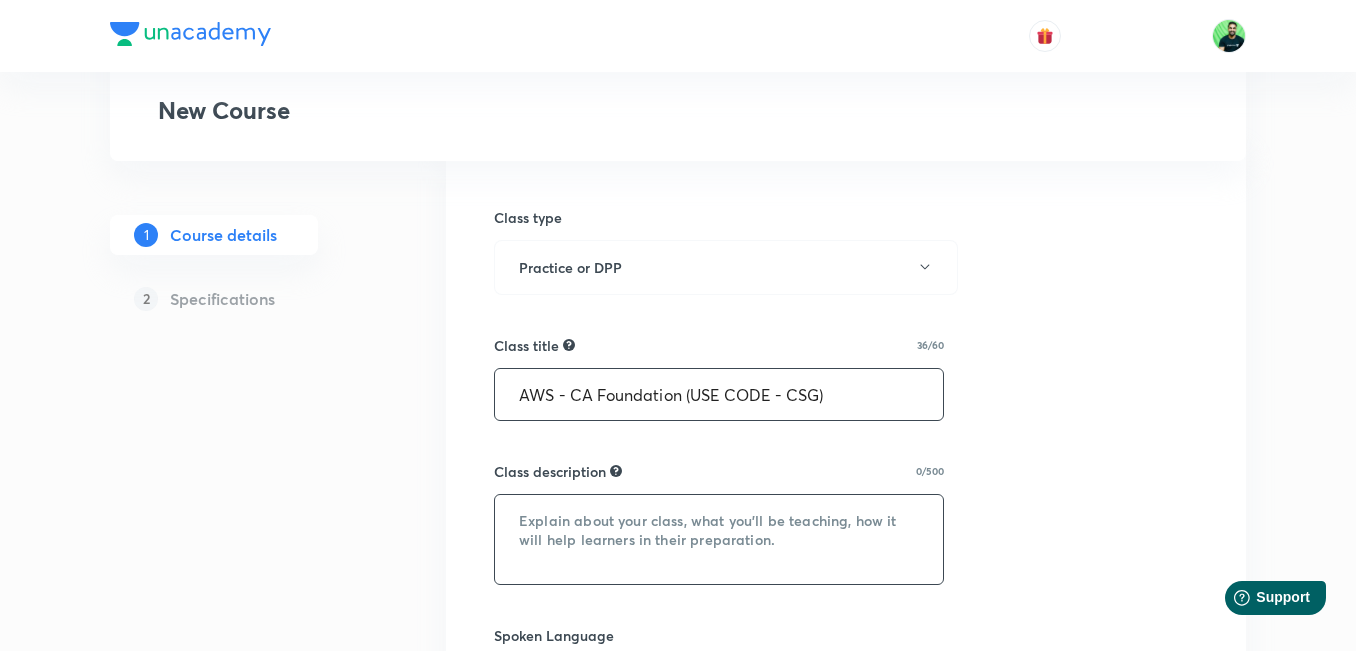 scroll, scrollTop: 192, scrollLeft: 0, axis: vertical 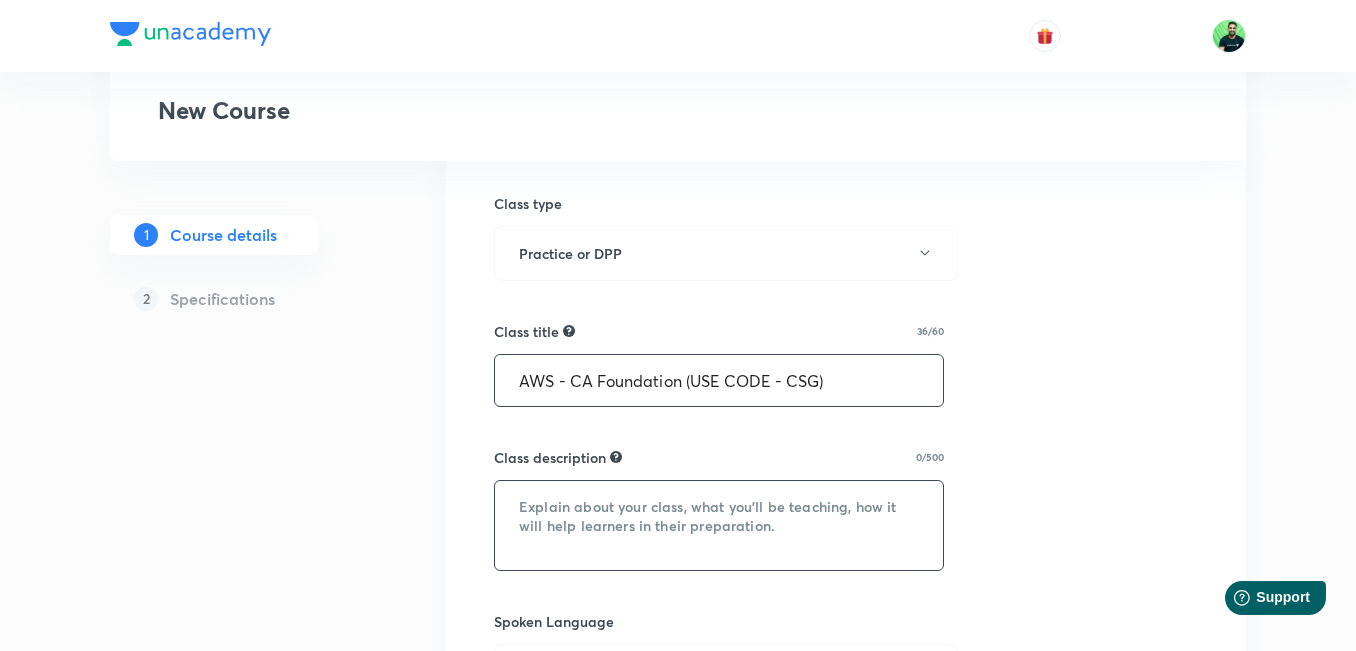 type on "AWS - CA Foundation (USE CODE - CSG)" 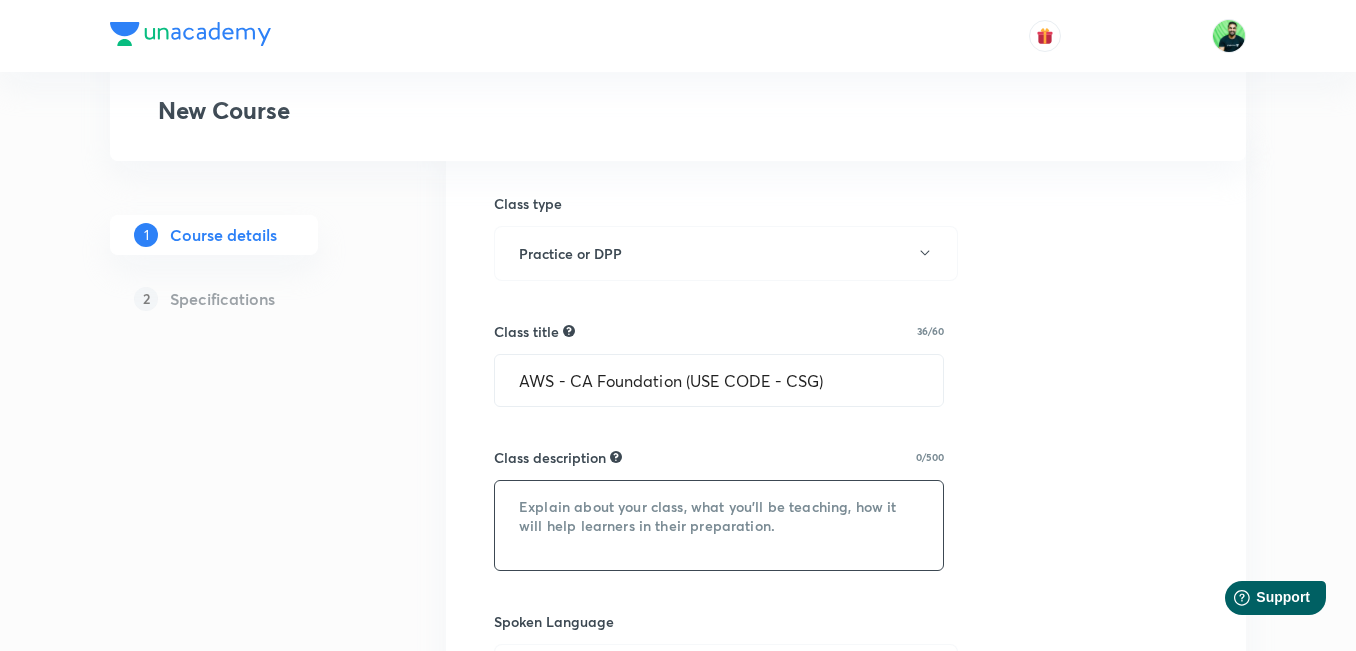 click at bounding box center [719, 525] 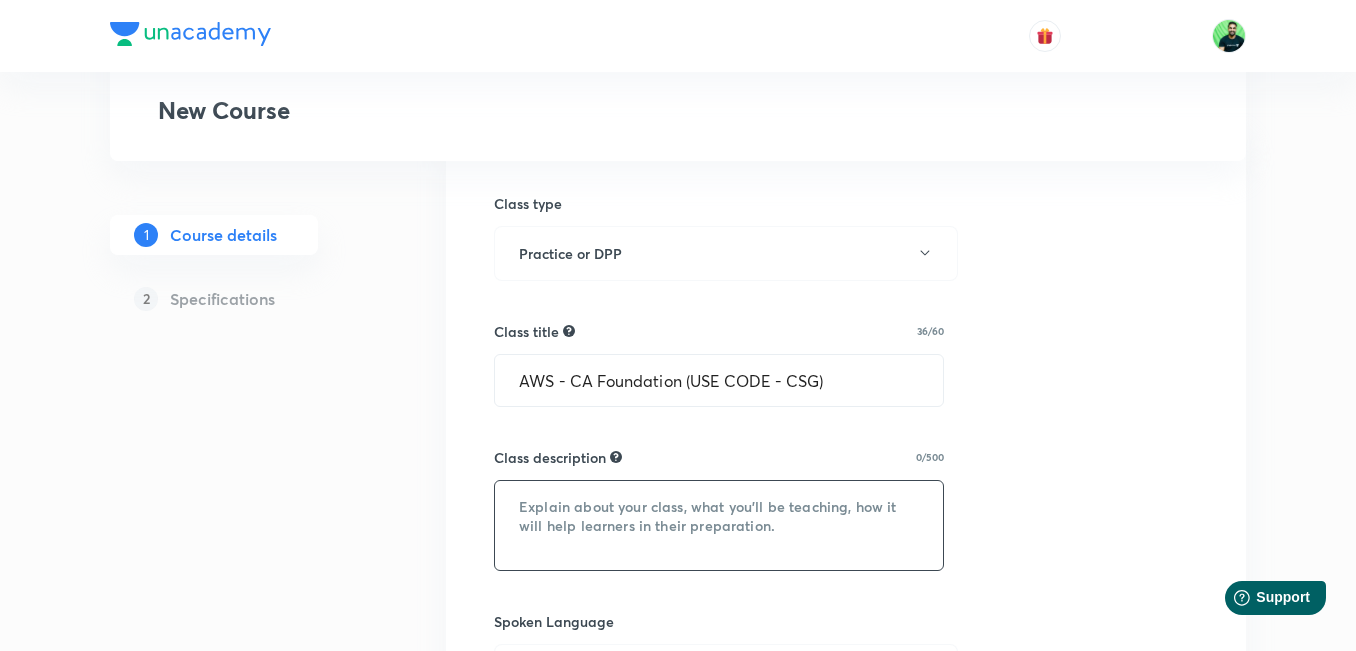 paste on "In this session, CA CS Shantam Gupta will be covering practice session for CA Foundation September 2025. Join this session to get concepts clarified live." 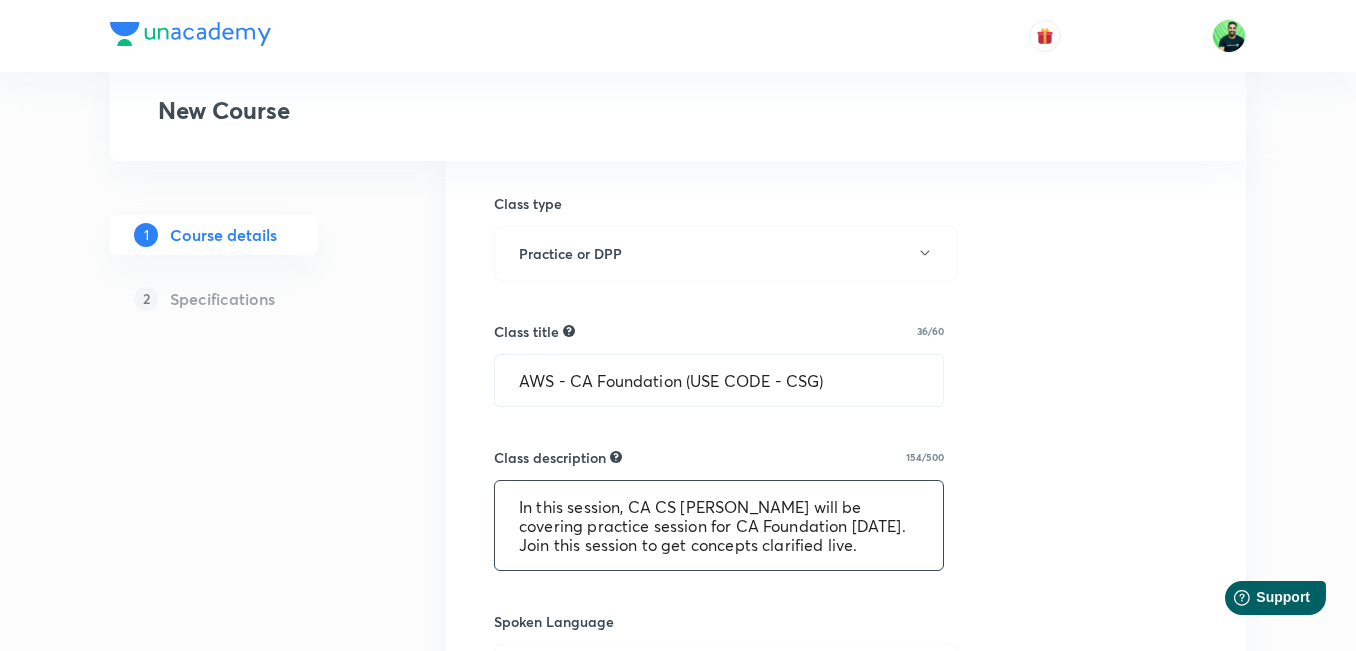 scroll, scrollTop: 16, scrollLeft: 0, axis: vertical 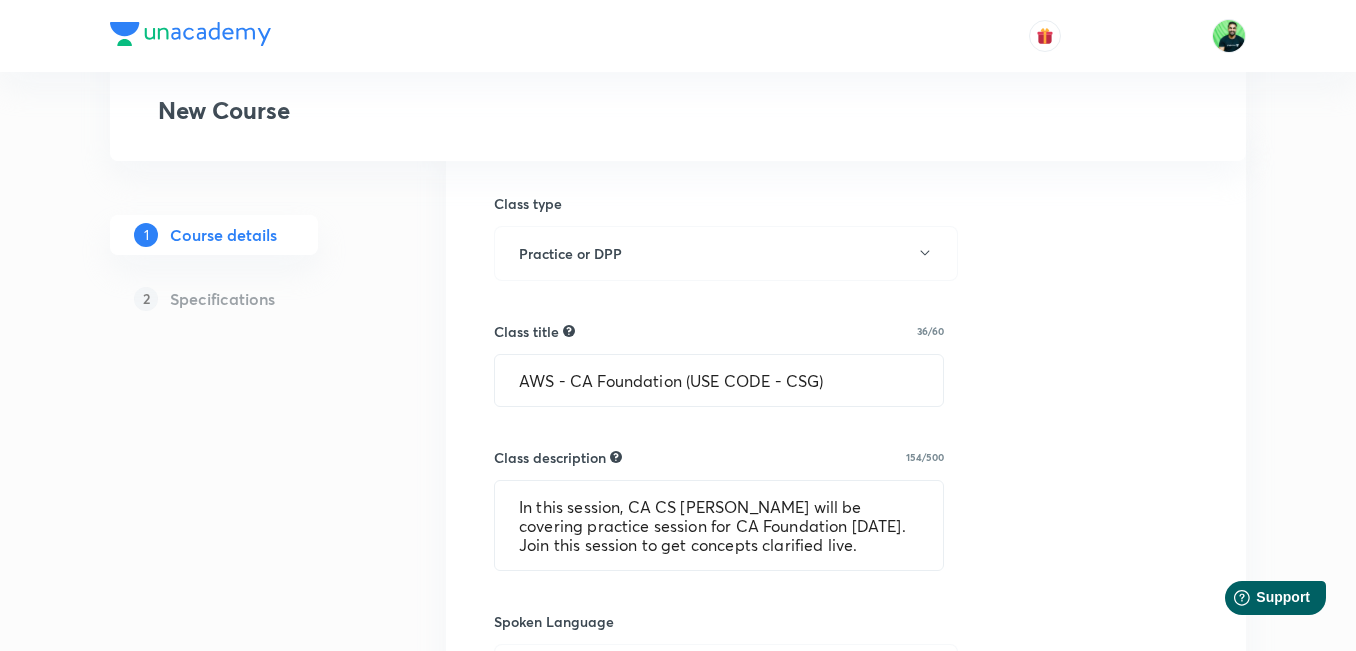 click on "Special Classes New Course 1 Course details 2 Specifications Class type Practice or DPP Class title 36/60 AWS - CA Foundation (USE CODE - CSG) ​ Class description 154/500 In this session, CA CS Shantam Gupta will be covering practice session for CA Foundation September 2025. Join this session to get concepts clarified live. ​ Spoken Language Select a language Written Content/Slide Language ​ Select a goal ​ Schedule for Jul 11, 2025, 4:42 PM ​ Duration (in minutes) ​ Save & continue" at bounding box center [678, 644] 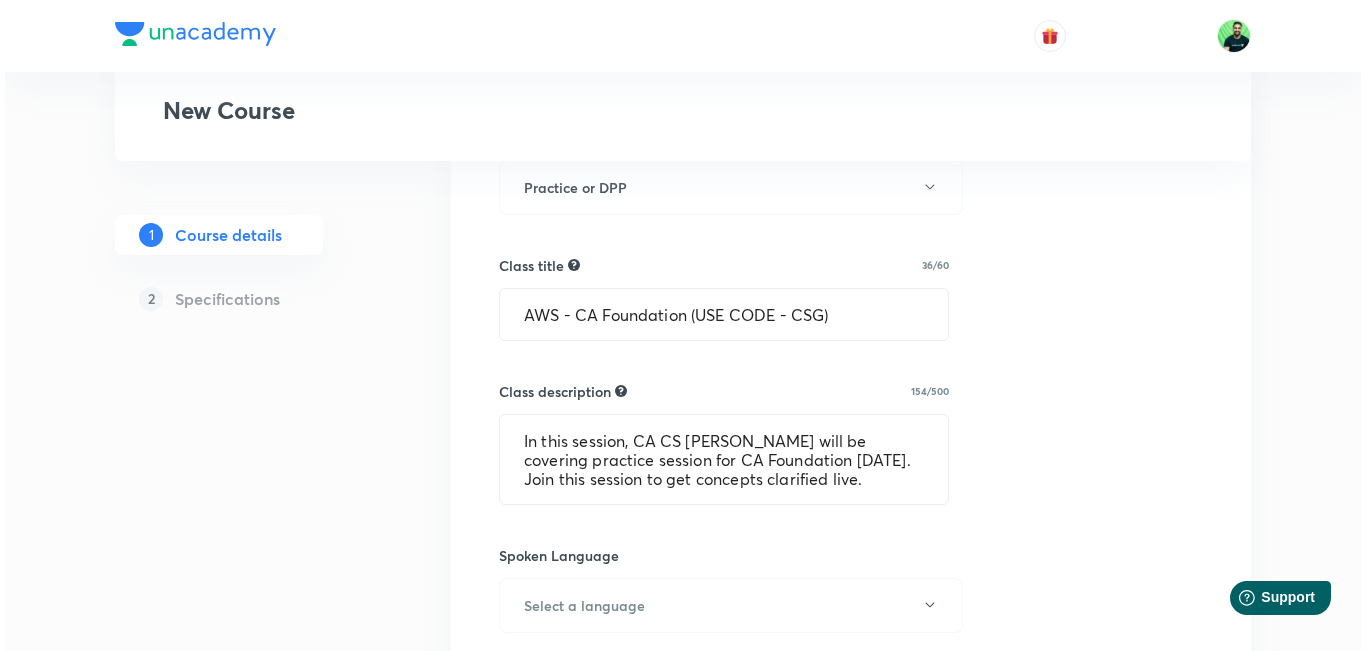 scroll, scrollTop: 272, scrollLeft: 0, axis: vertical 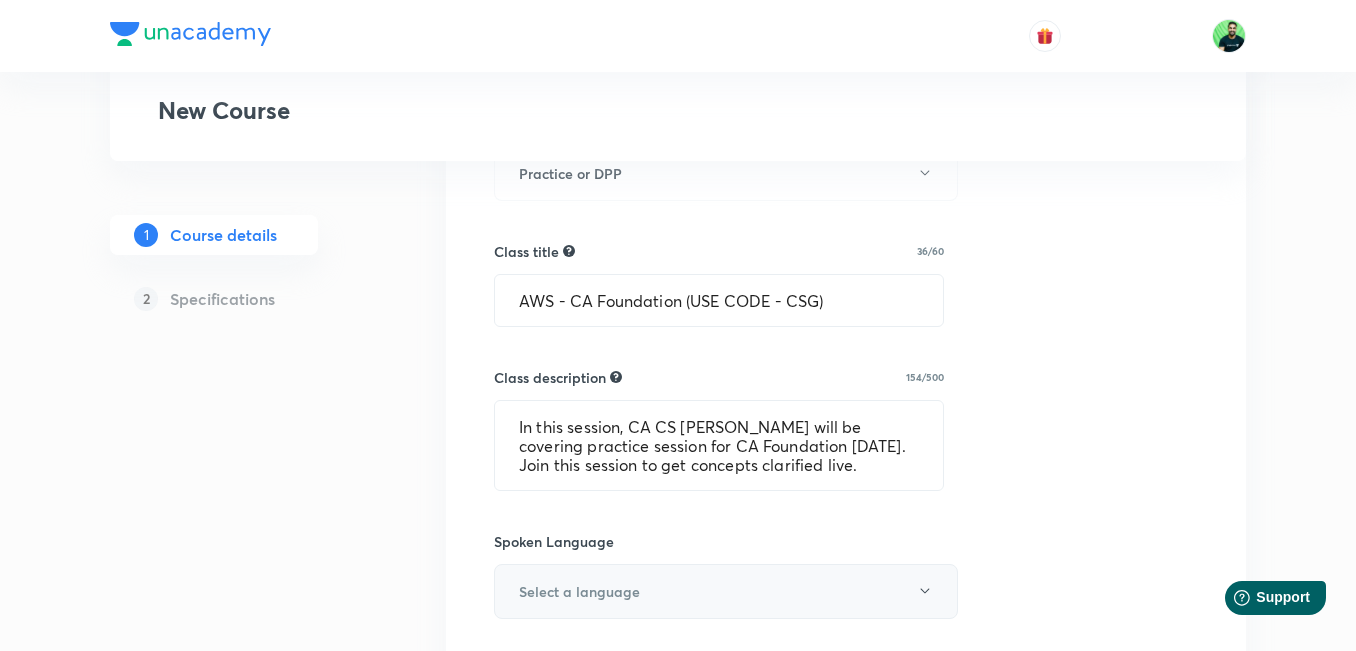 click on "Select a language" at bounding box center [579, 591] 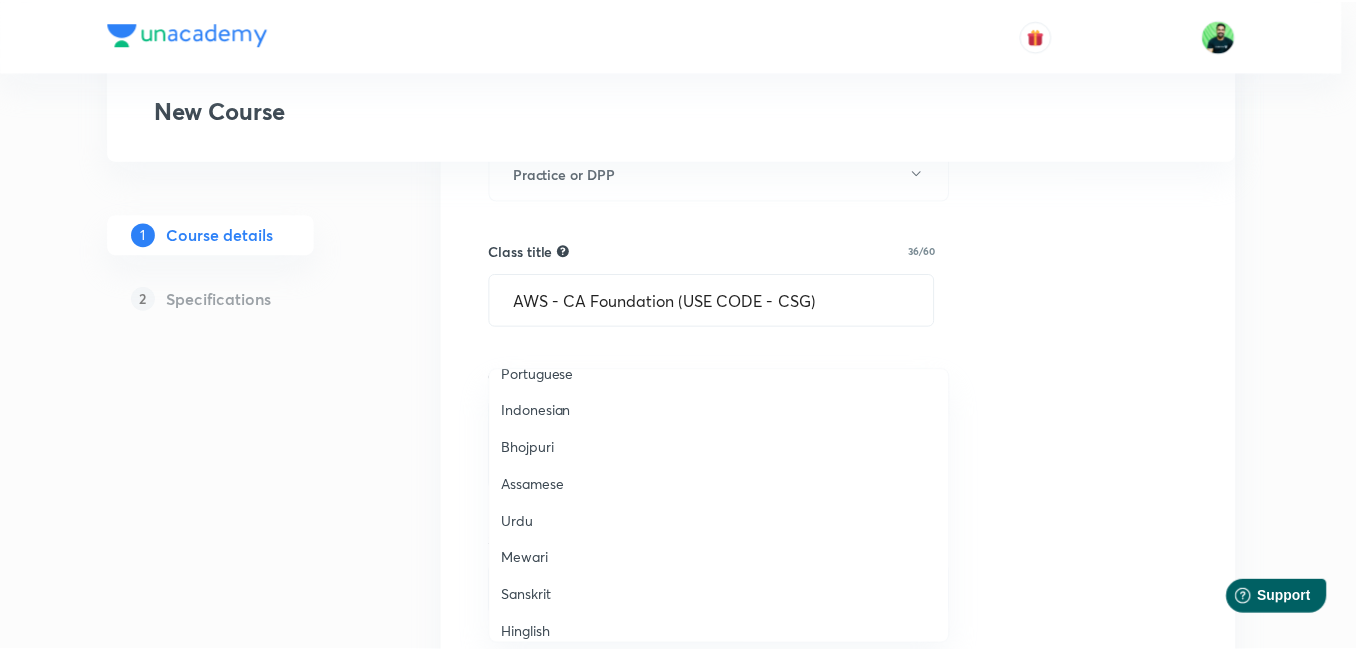 scroll, scrollTop: 593, scrollLeft: 0, axis: vertical 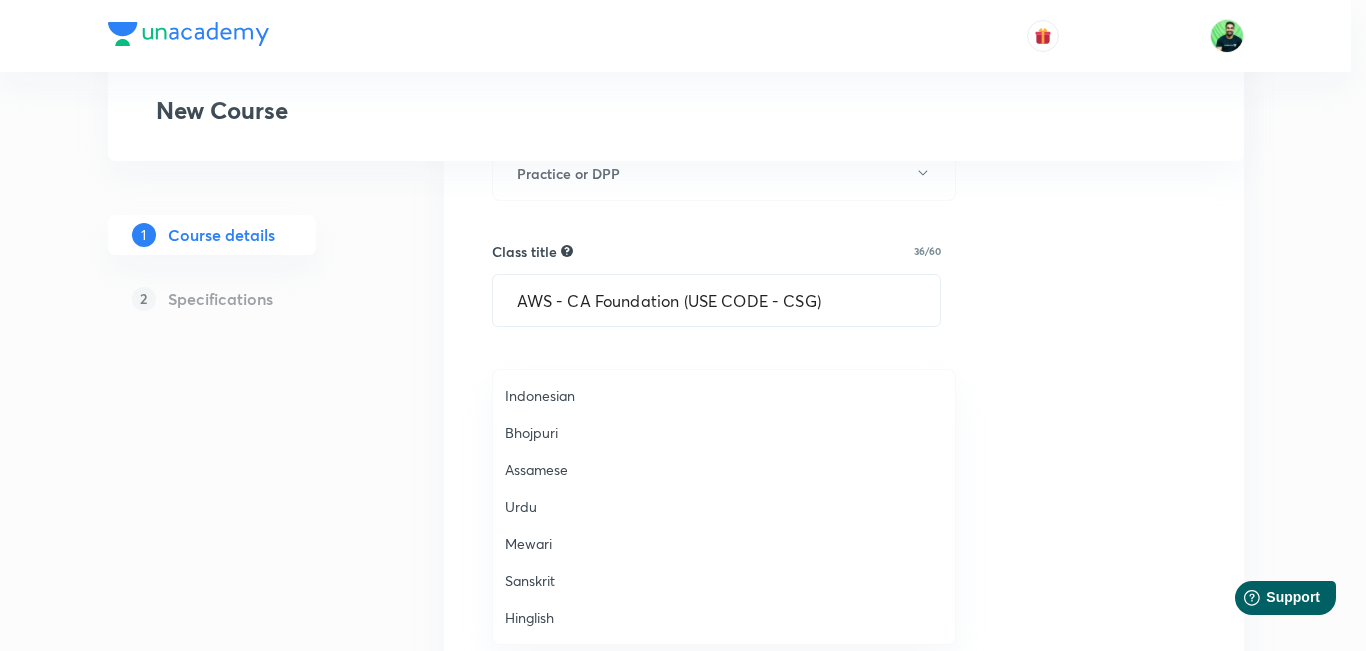 click on "Hinglish" at bounding box center [724, 617] 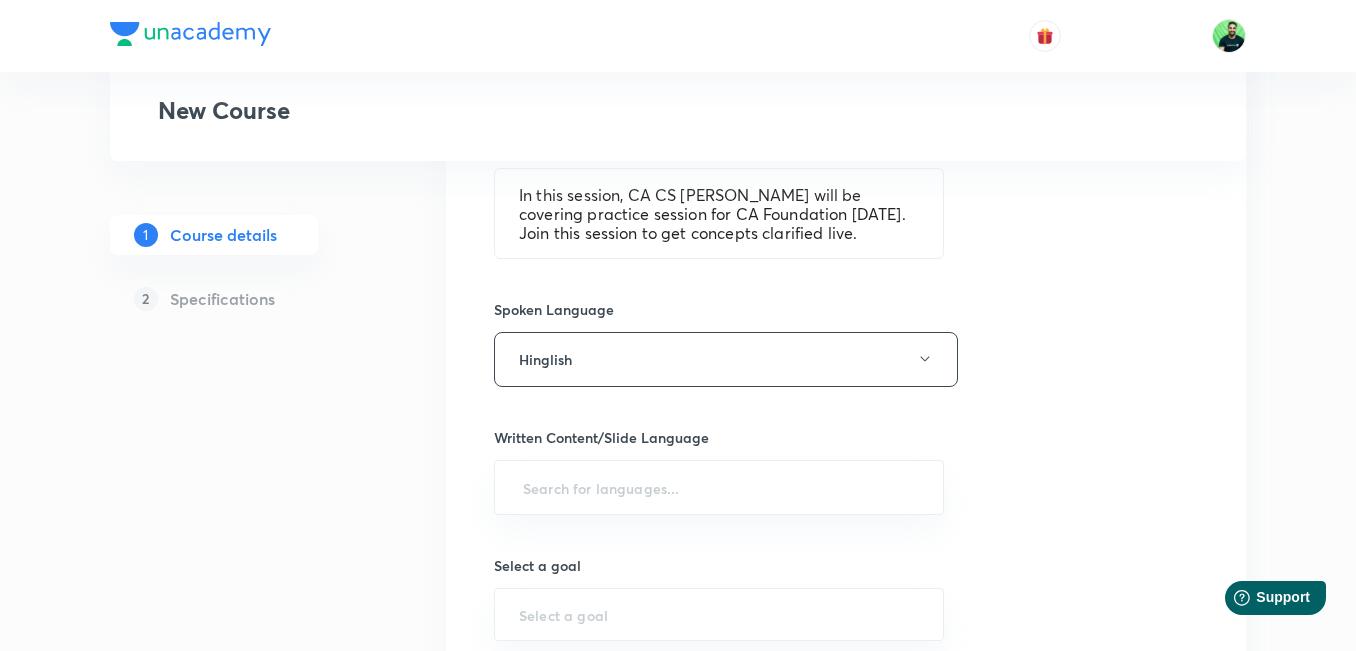 scroll, scrollTop: 525, scrollLeft: 0, axis: vertical 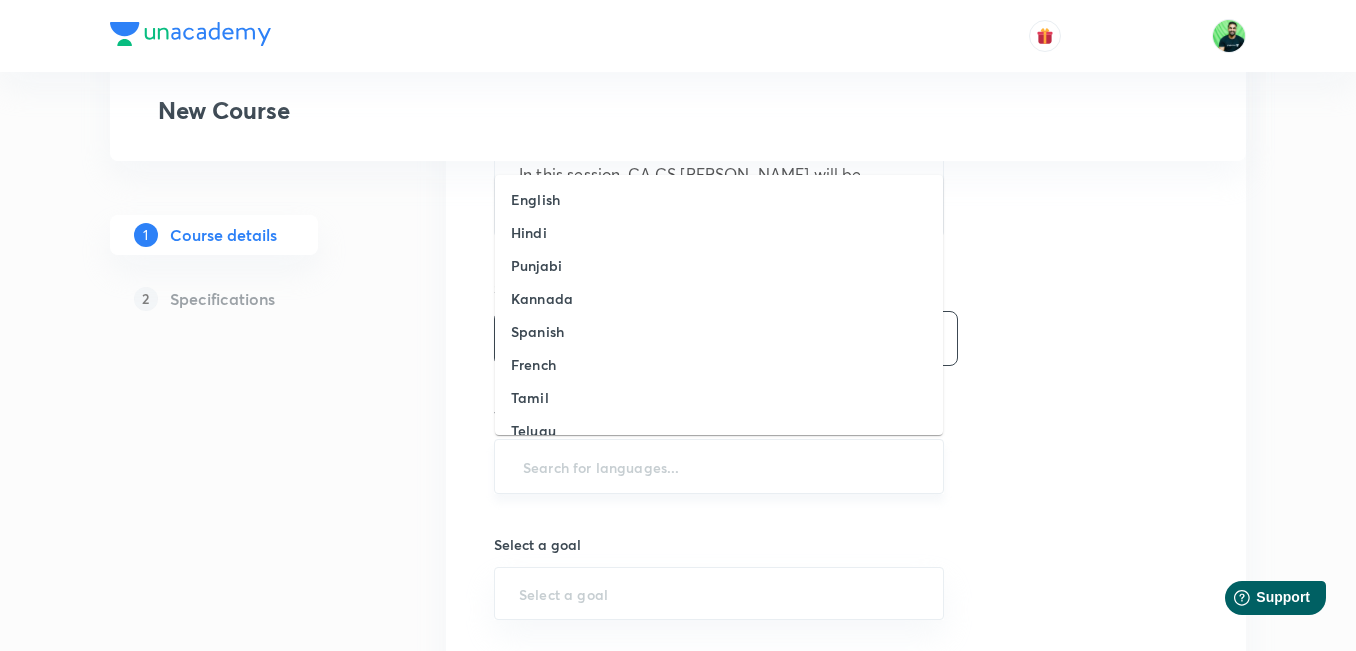 click at bounding box center (719, 466) 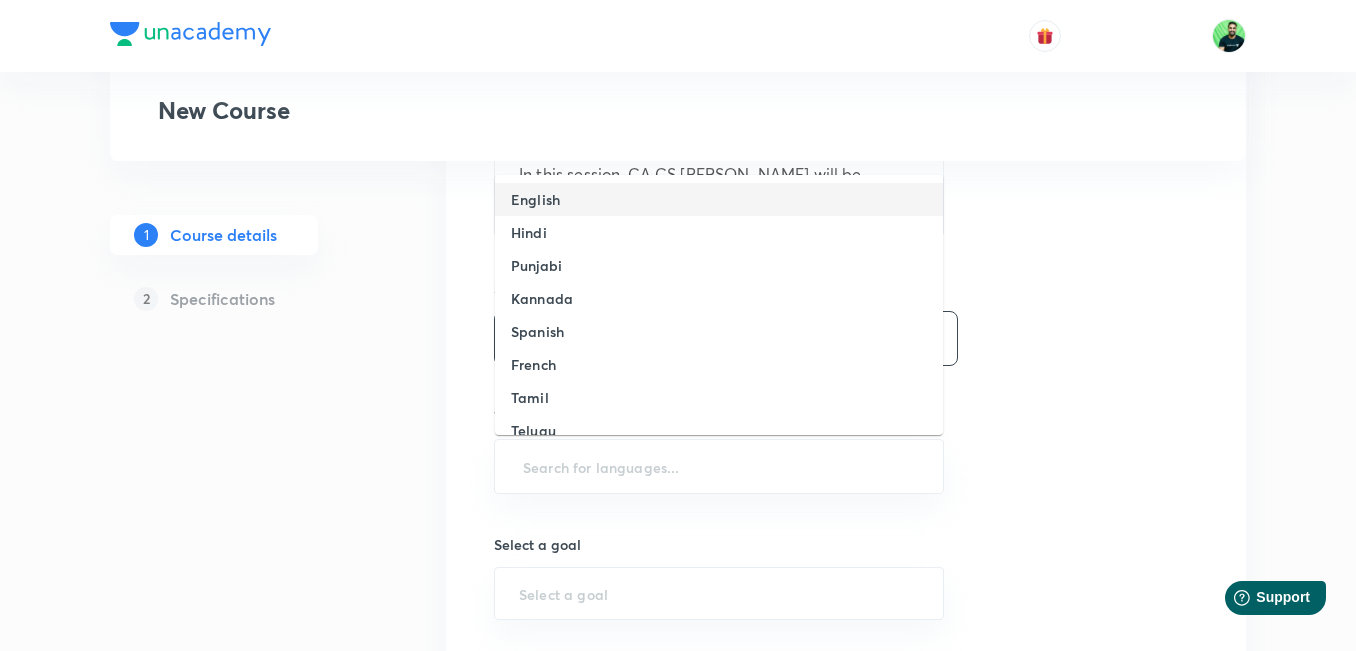 click on "English" at bounding box center (535, 199) 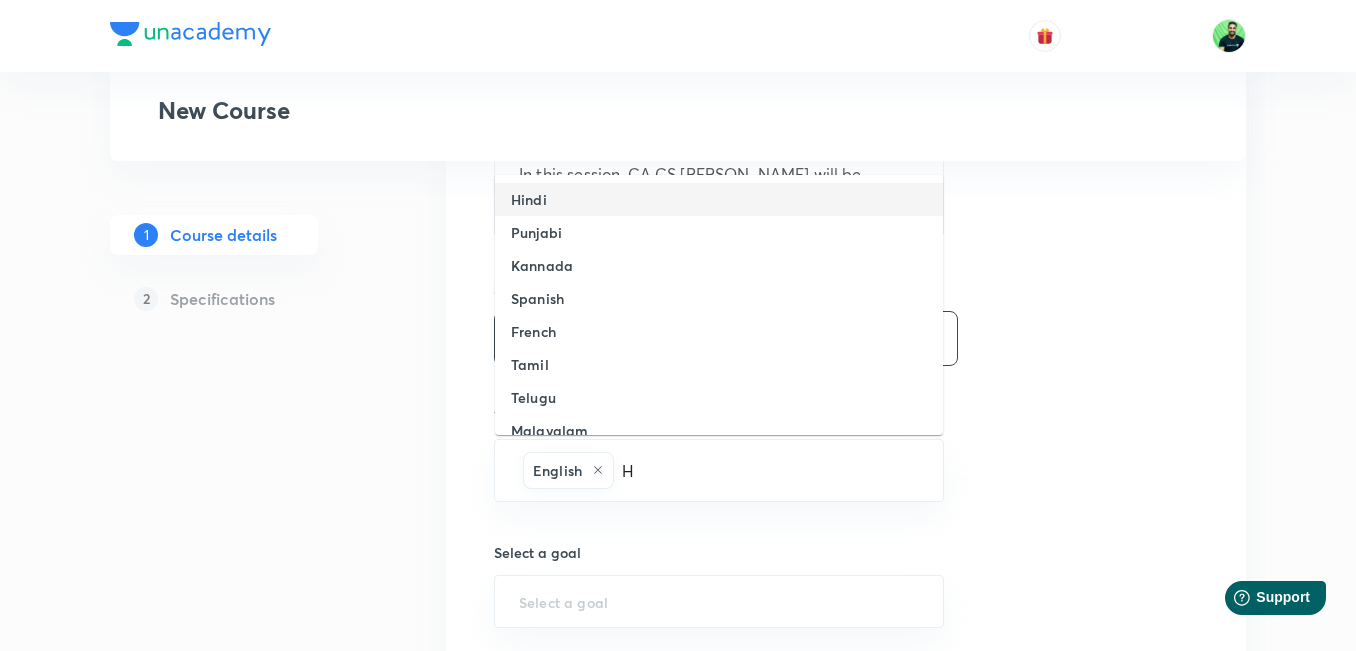 type on "HI" 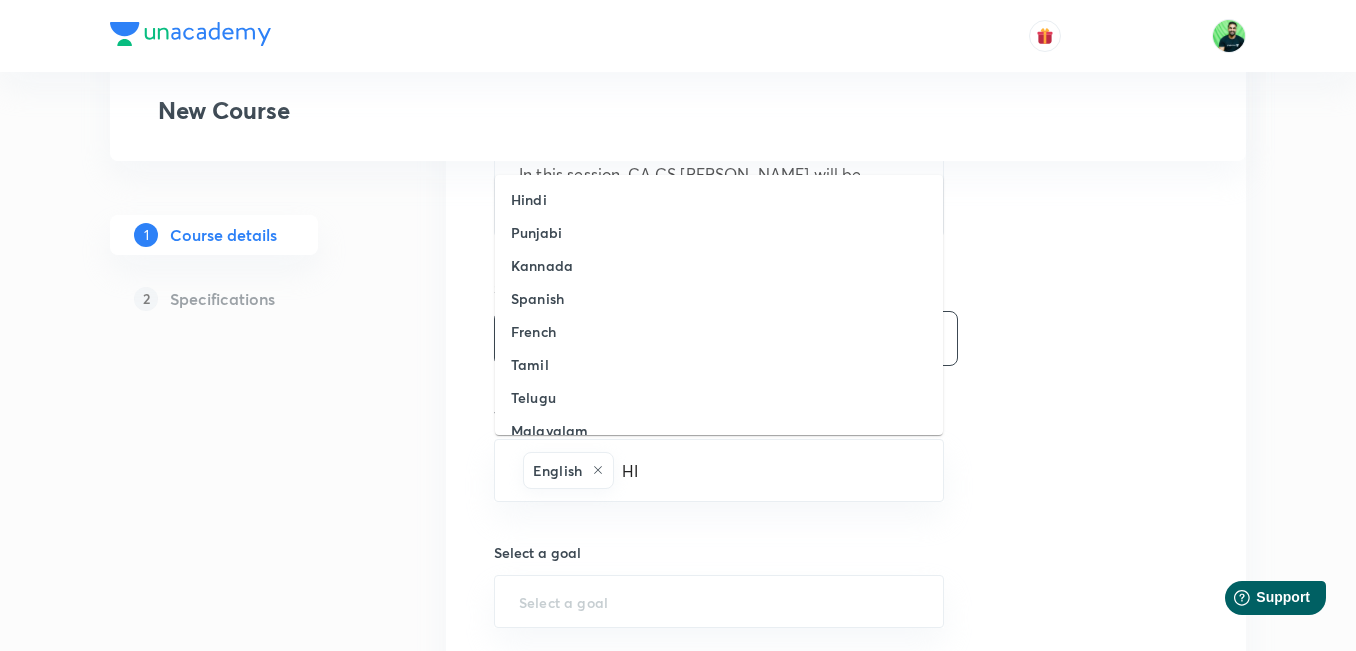 click on "Hindi" at bounding box center [529, 199] 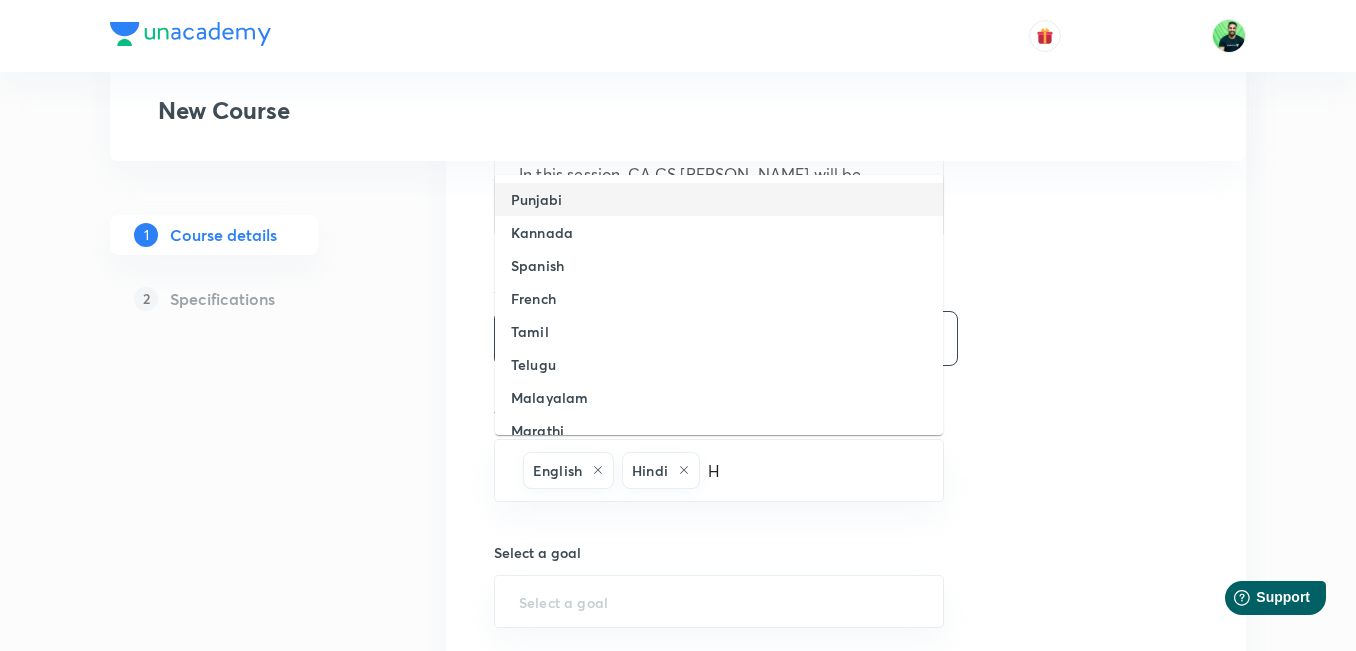 type on "HI" 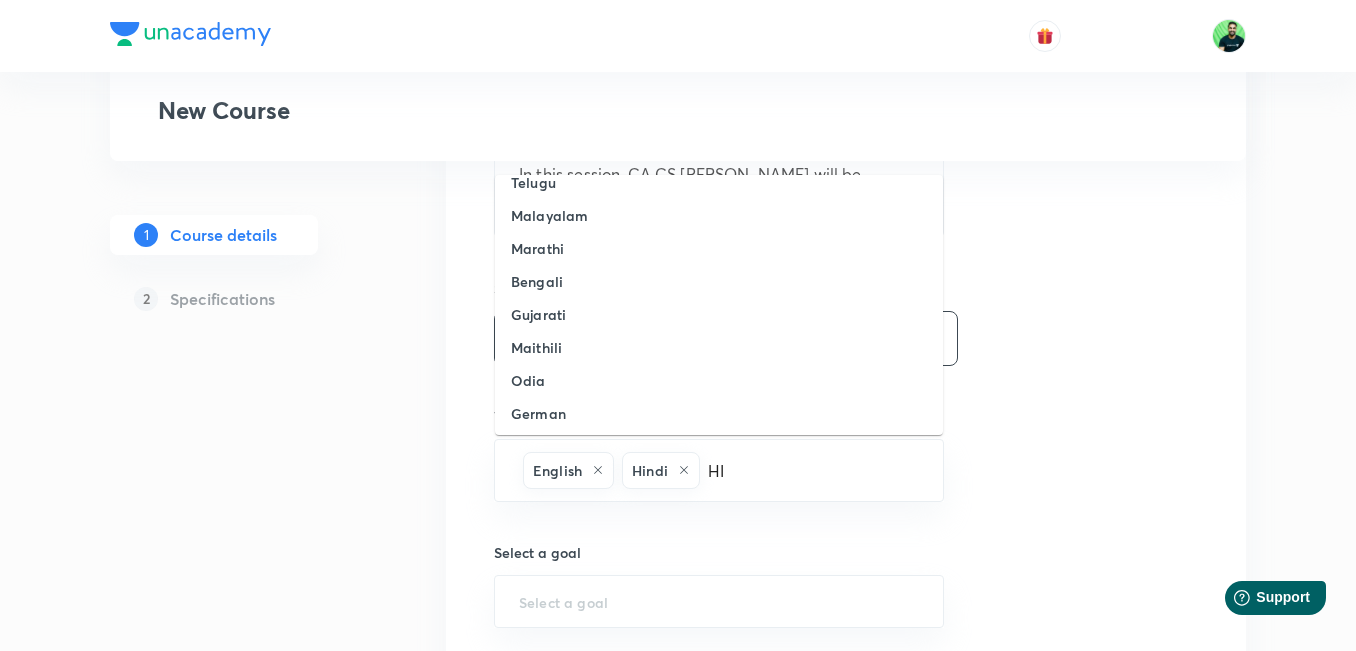 scroll, scrollTop: 449, scrollLeft: 0, axis: vertical 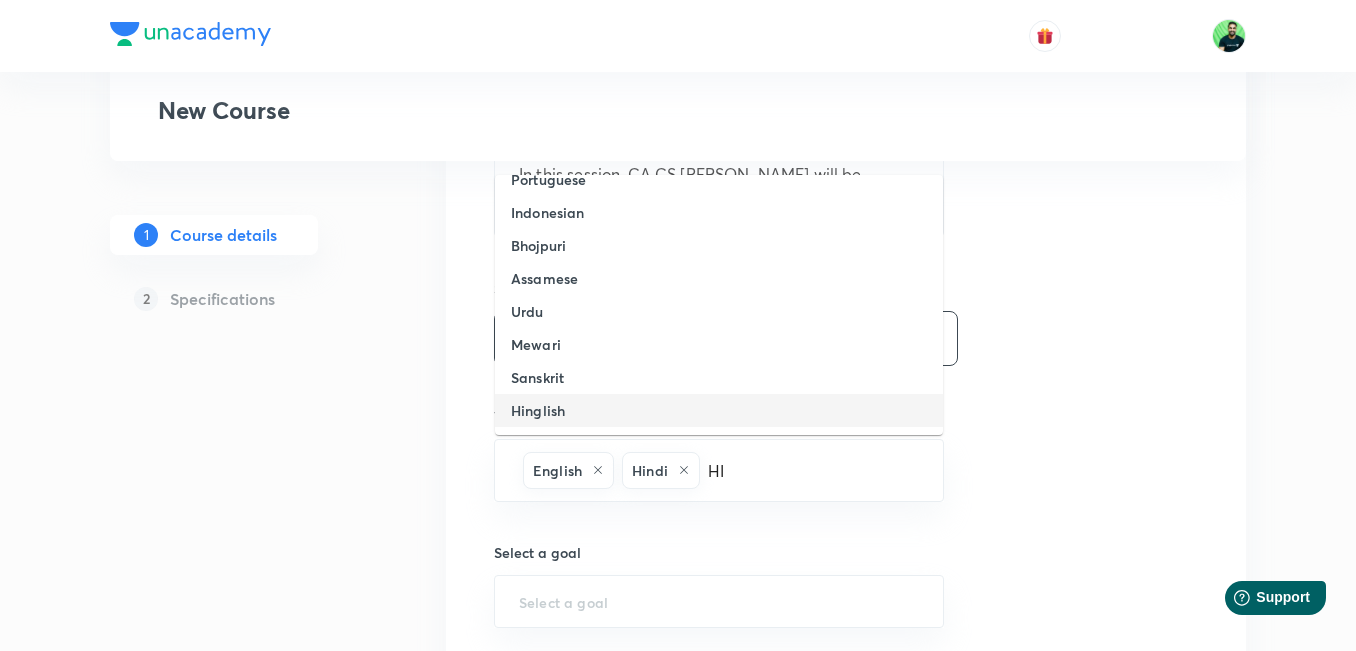 click on "Hinglish" at bounding box center (538, 410) 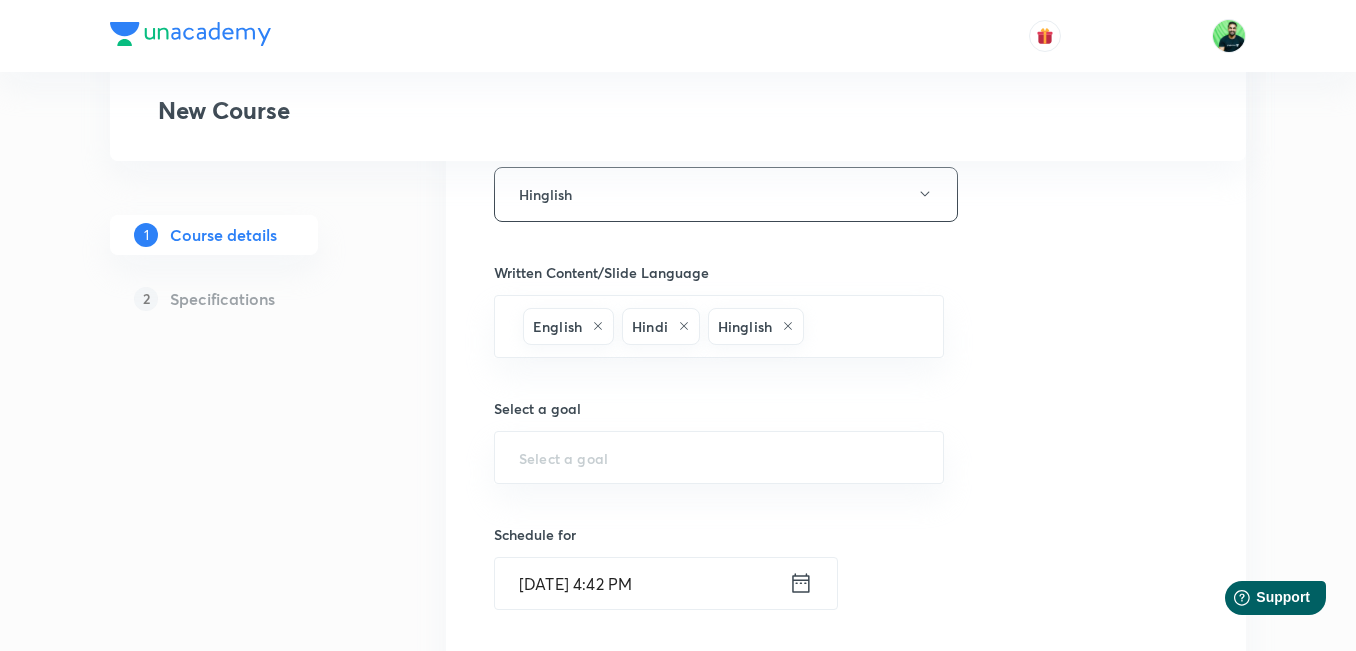 scroll, scrollTop: 685, scrollLeft: 0, axis: vertical 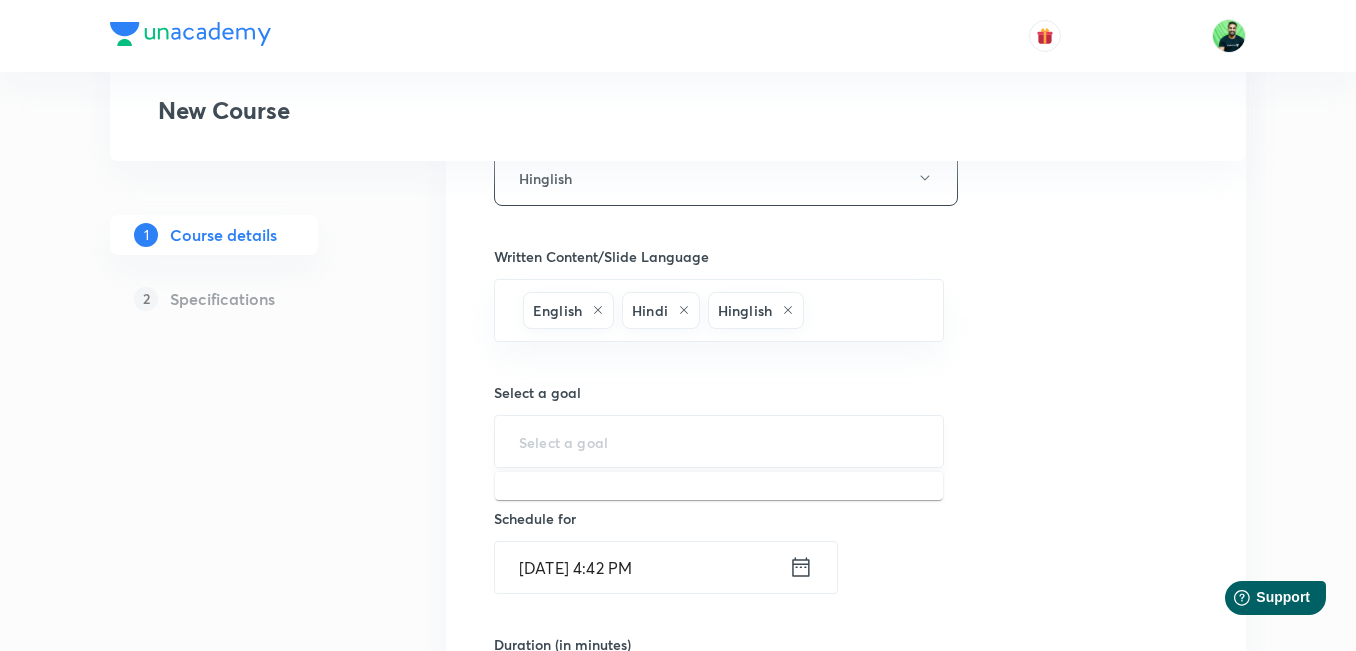 click at bounding box center [719, 441] 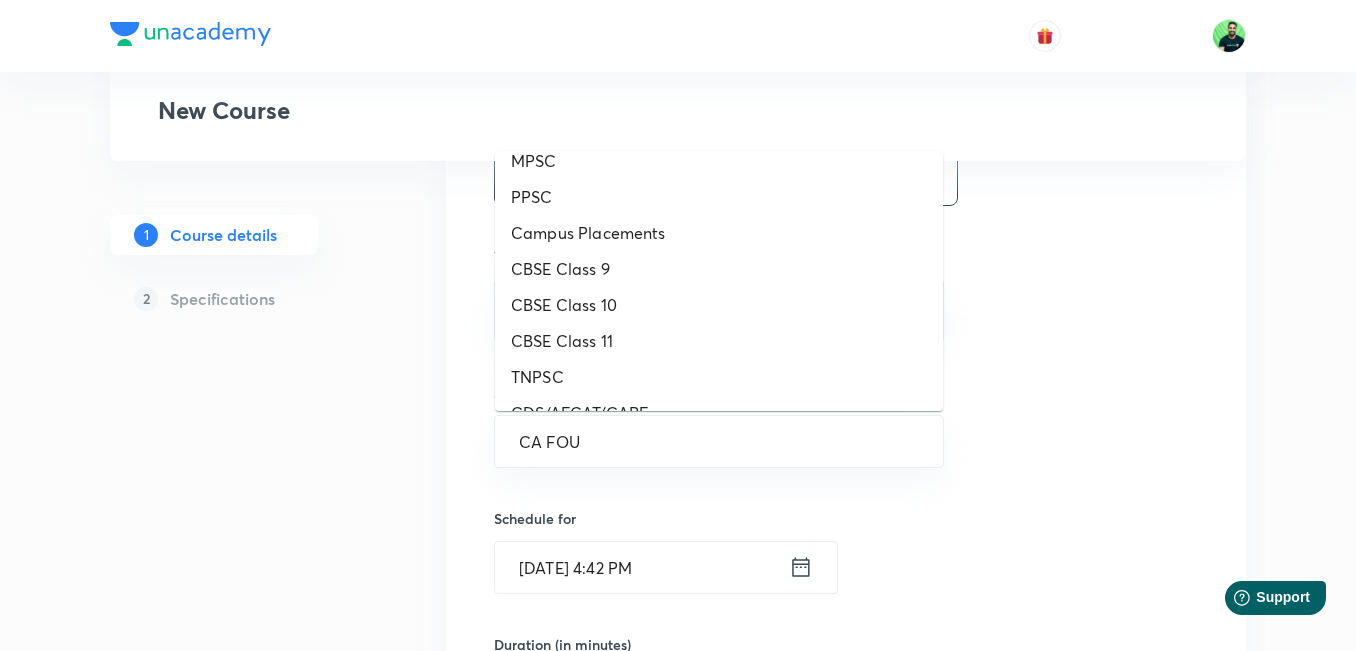 scroll, scrollTop: 0, scrollLeft: 0, axis: both 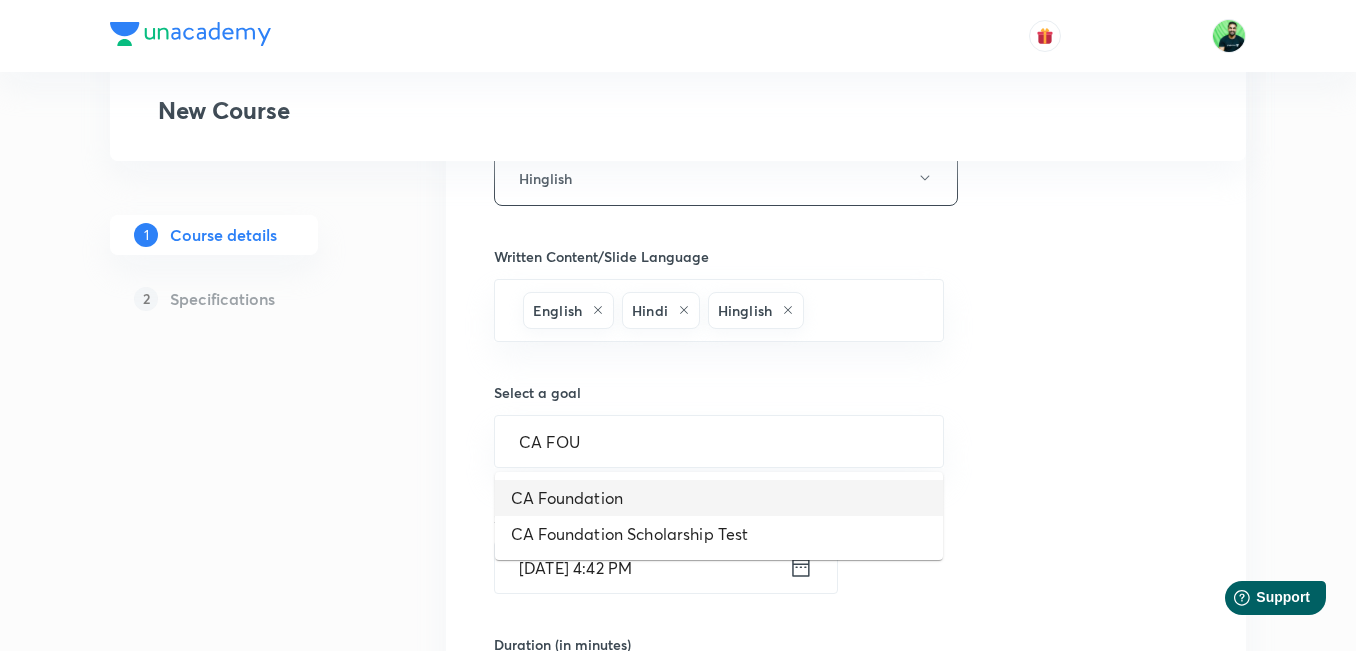 click on "CA Foundation" at bounding box center [719, 498] 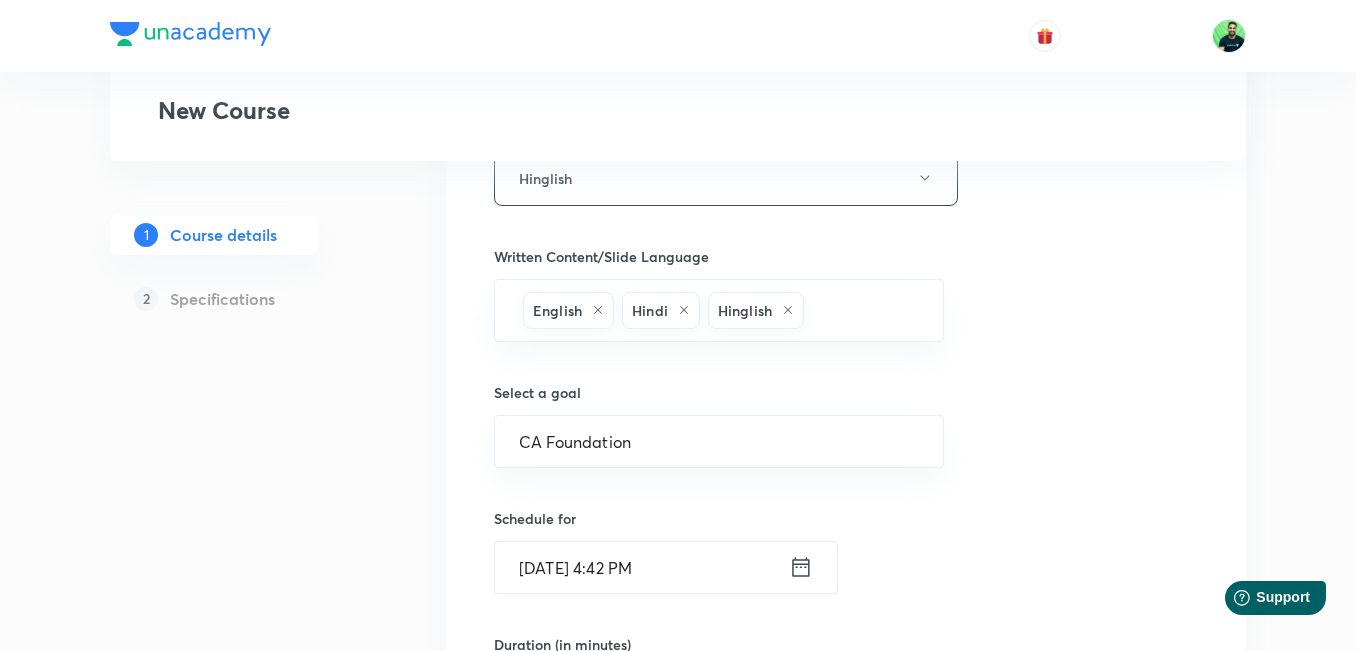 click 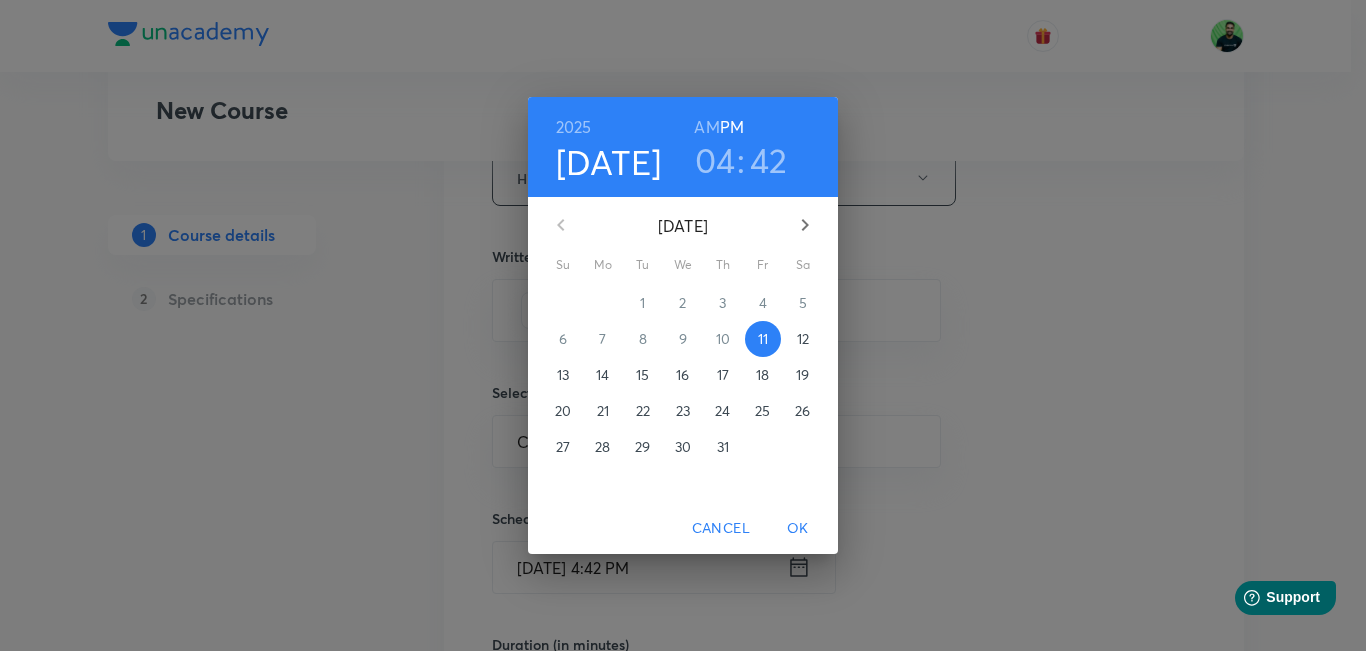 click on "19" at bounding box center (802, 375) 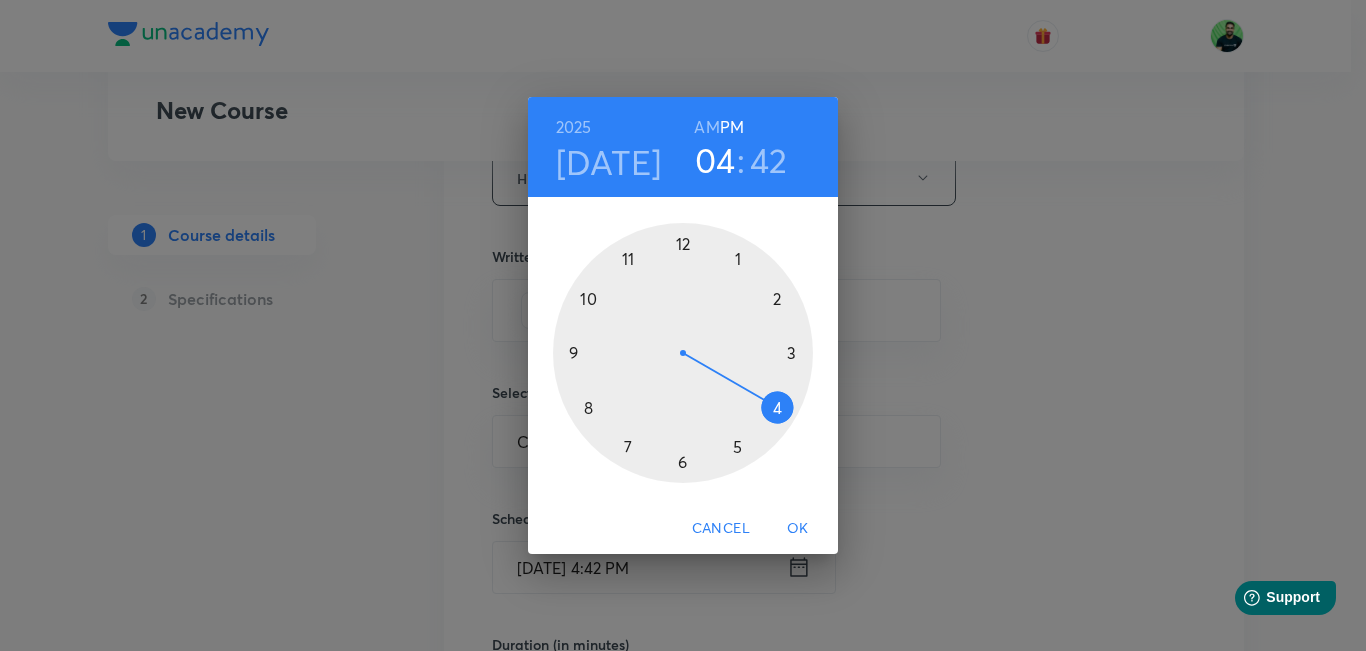 click at bounding box center (683, 353) 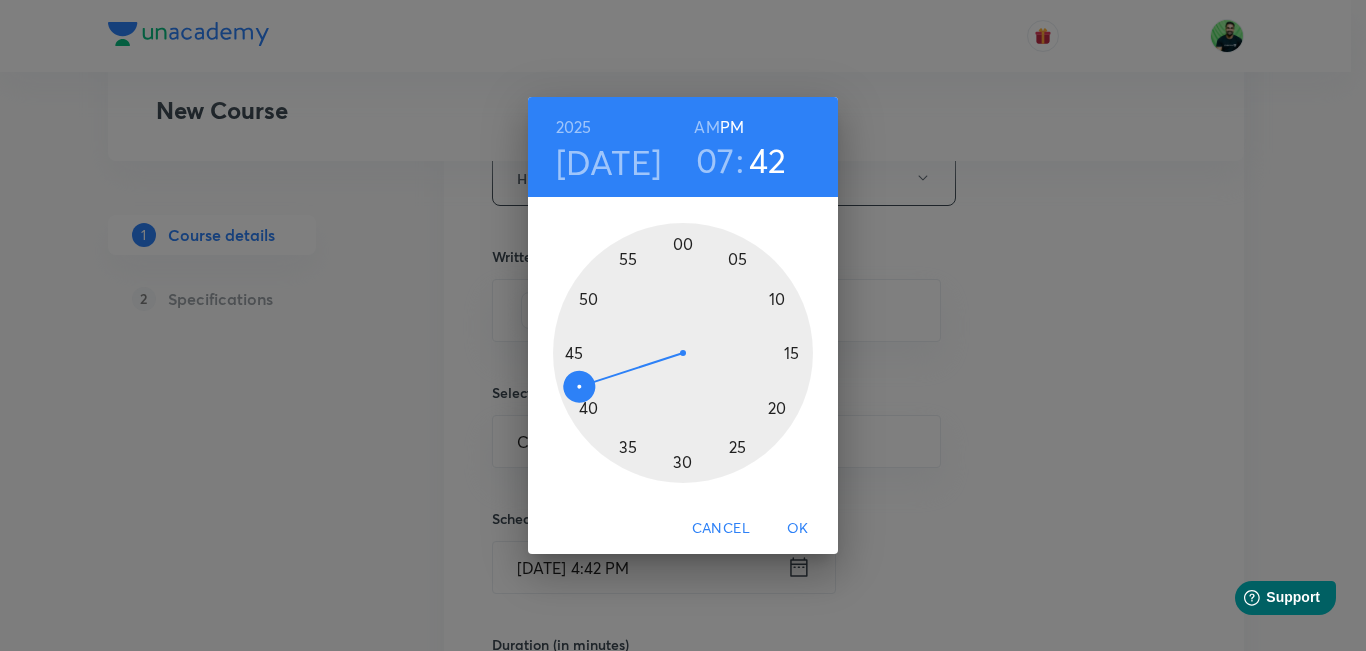 click at bounding box center (683, 353) 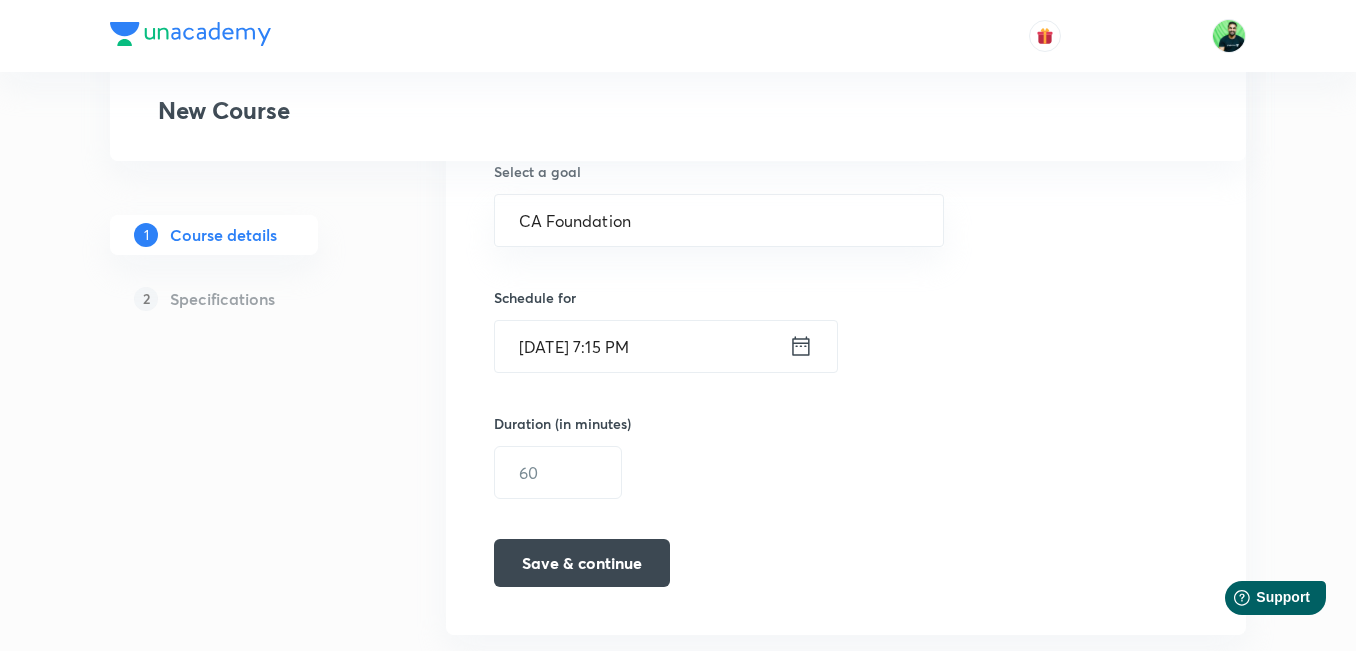 scroll, scrollTop: 912, scrollLeft: 0, axis: vertical 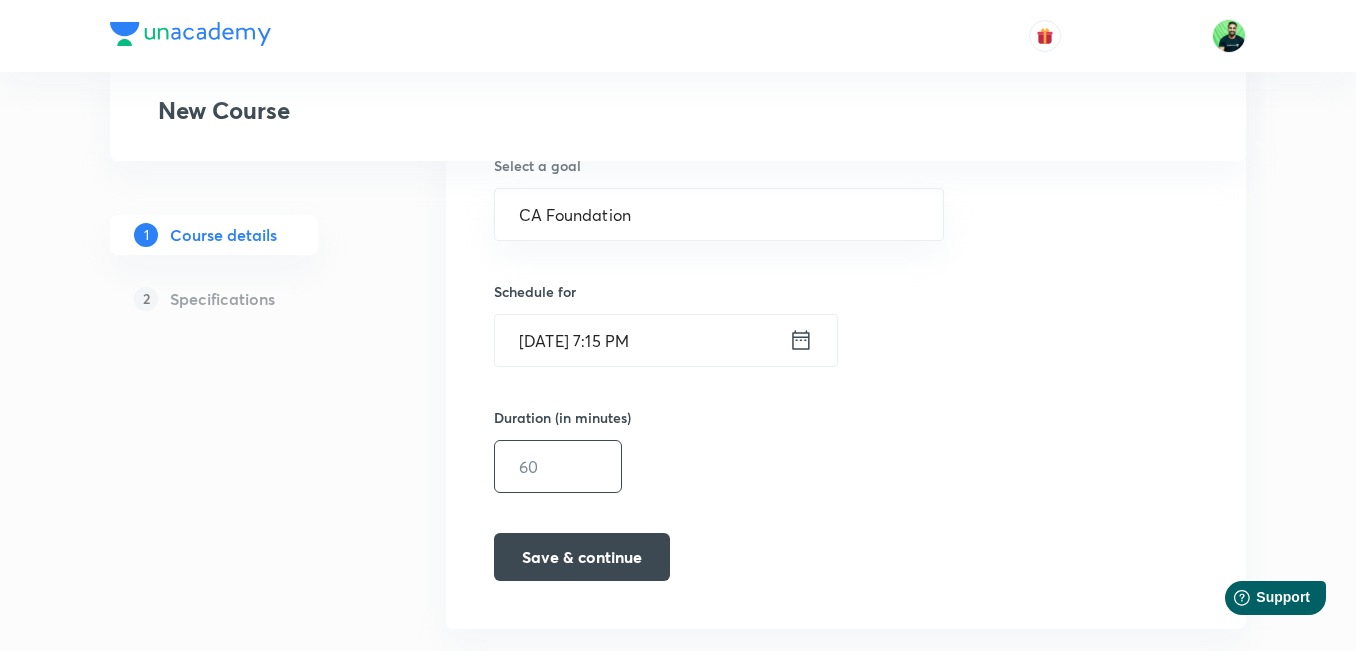 click at bounding box center (558, 466) 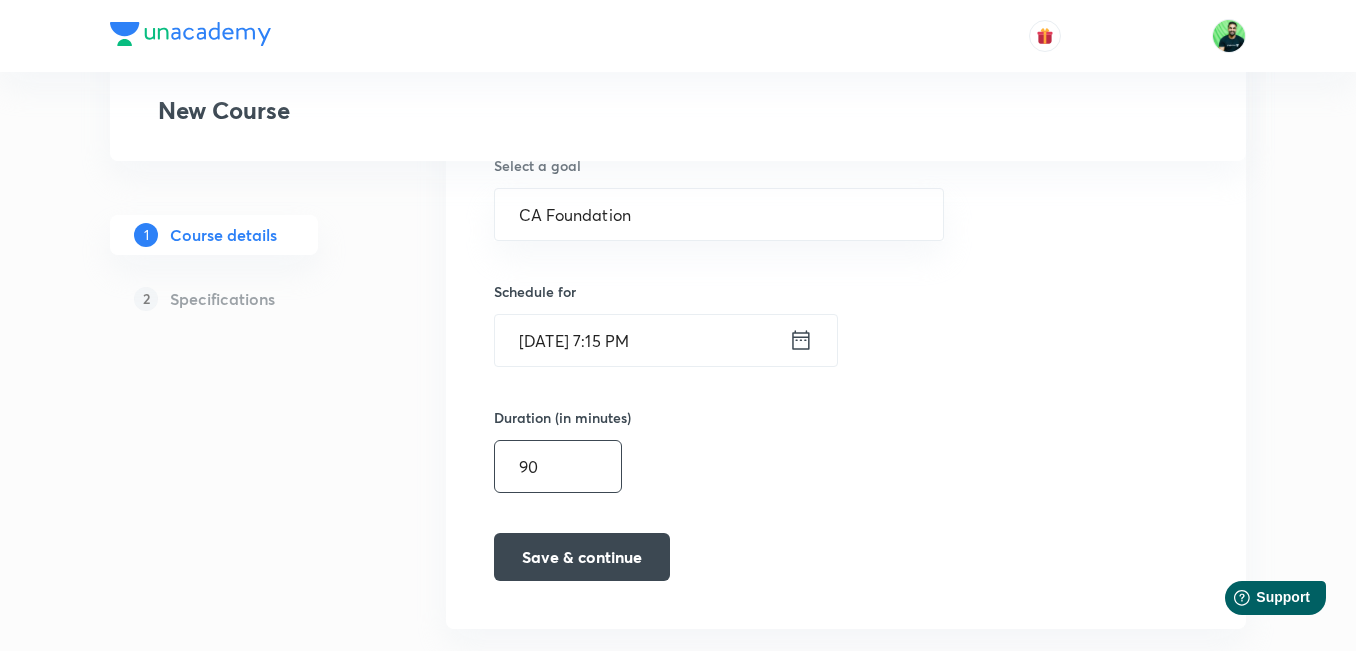 type on "90" 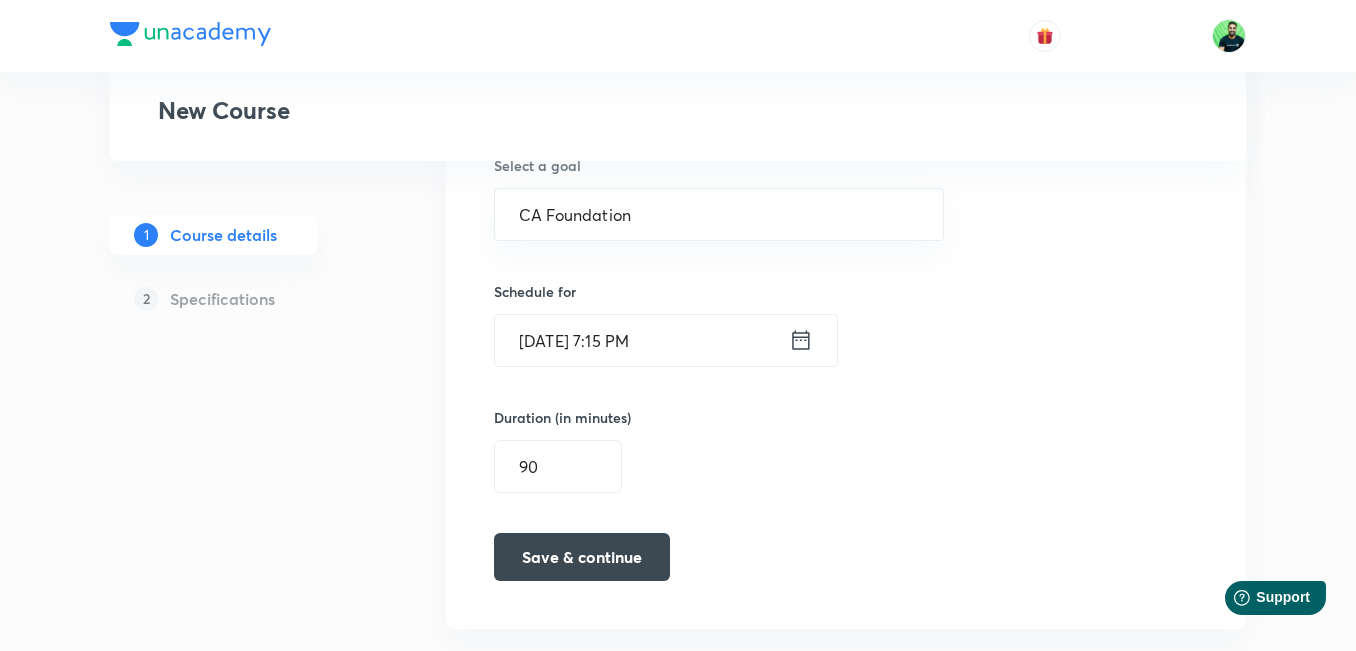 click on "Duration (in minutes) 90 ​" at bounding box center (676, 450) 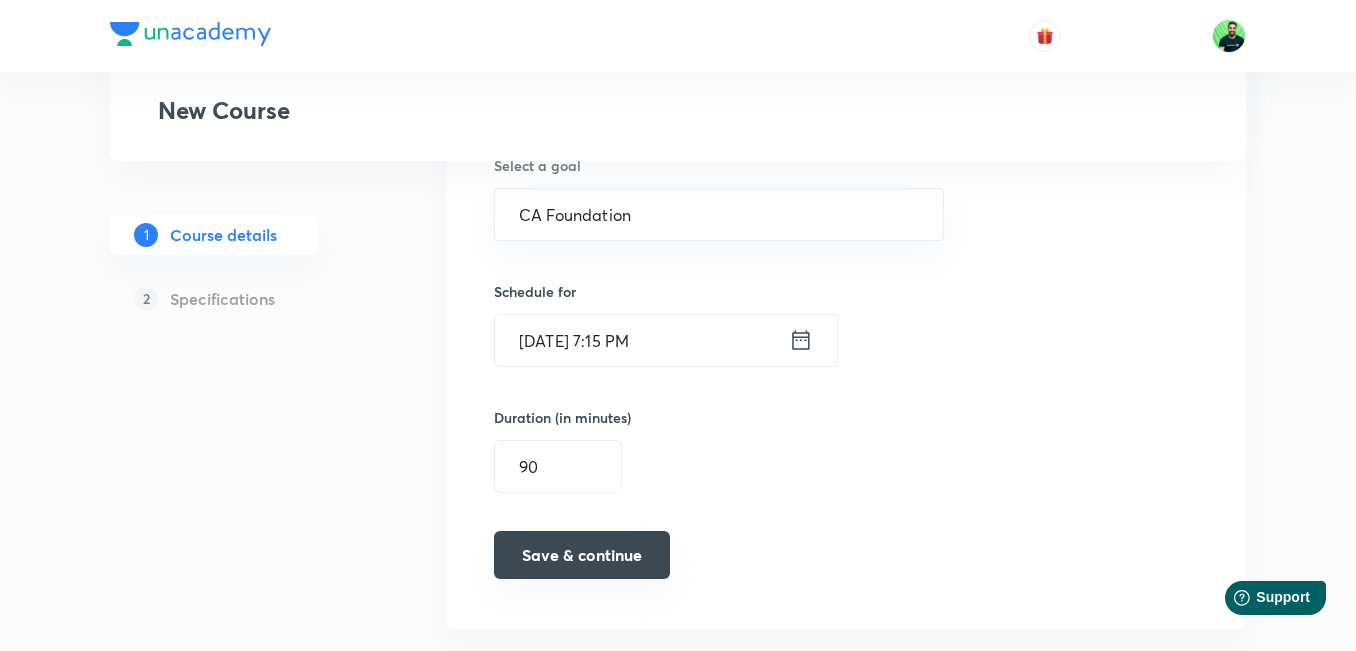 click on "Save & continue" at bounding box center (582, 555) 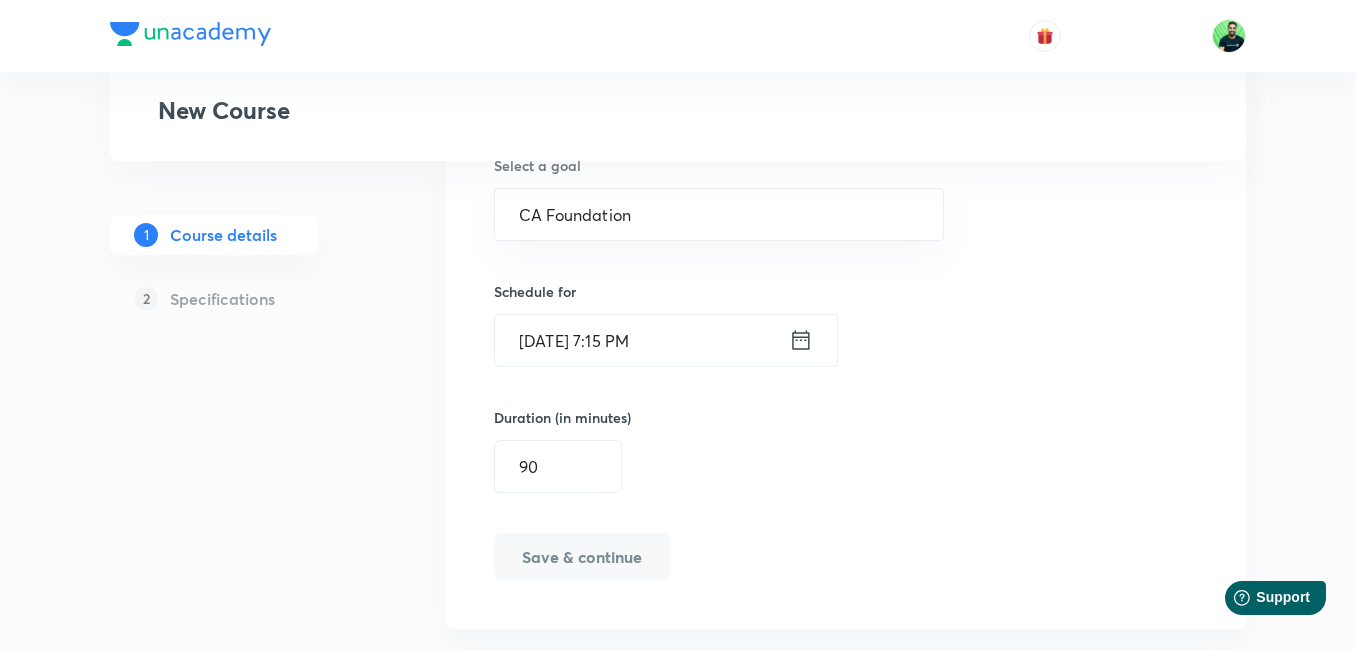 scroll, scrollTop: 937, scrollLeft: 0, axis: vertical 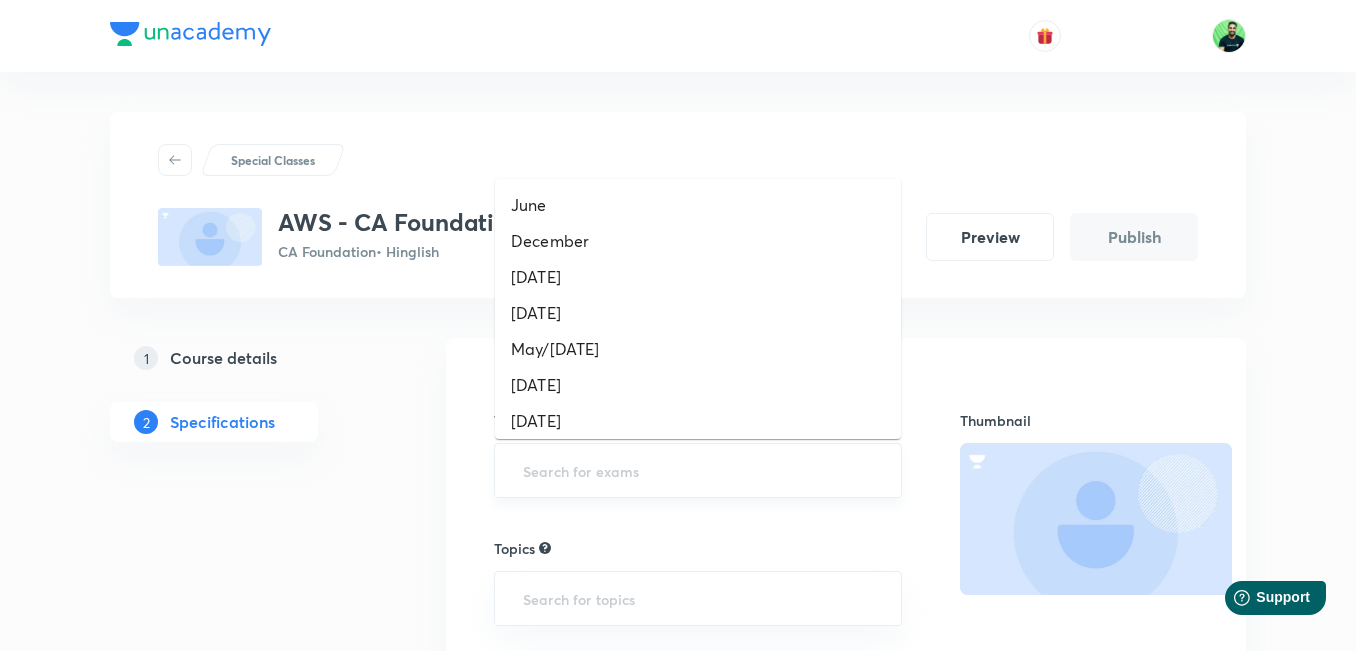 click at bounding box center (698, 470) 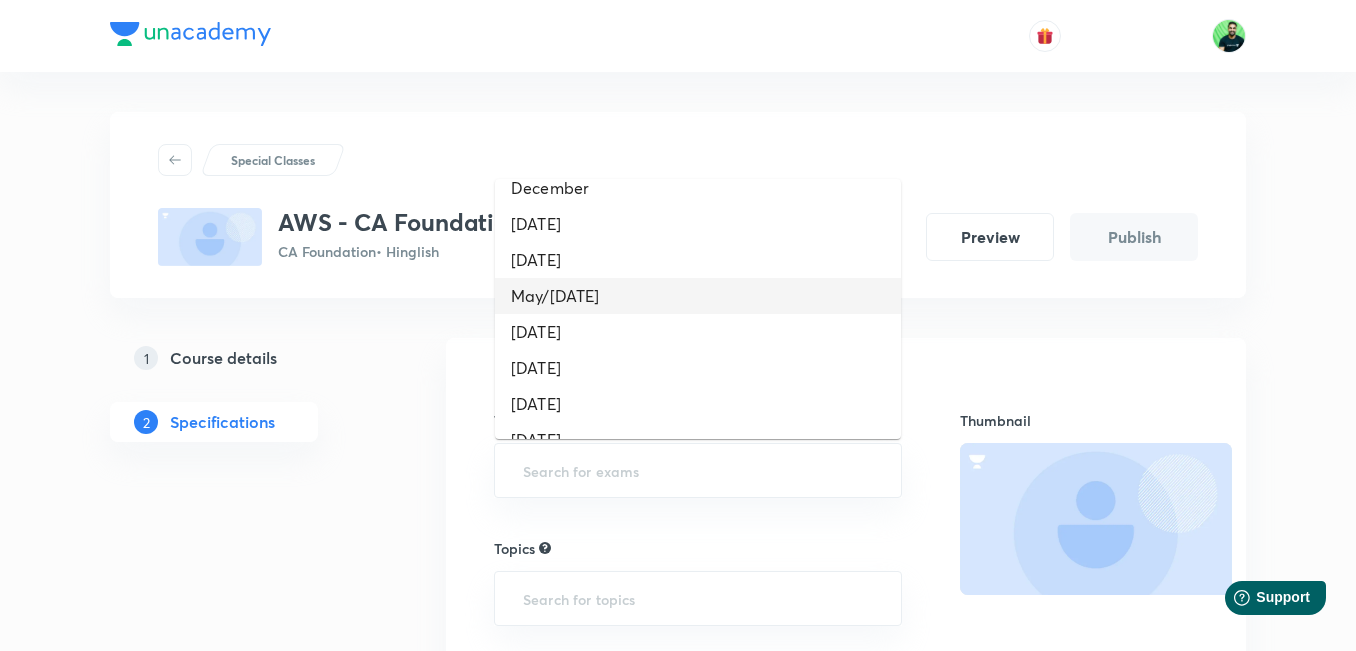 scroll, scrollTop: 50, scrollLeft: 0, axis: vertical 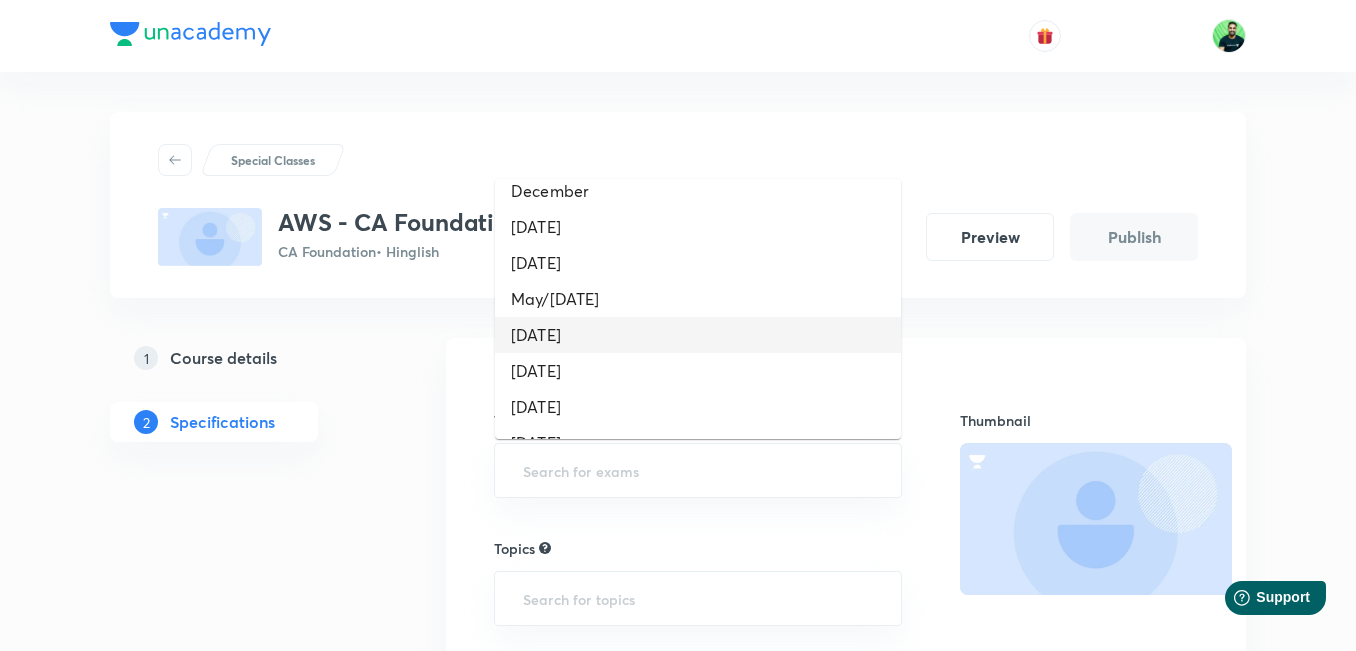 click on "September 2025" at bounding box center (698, 335) 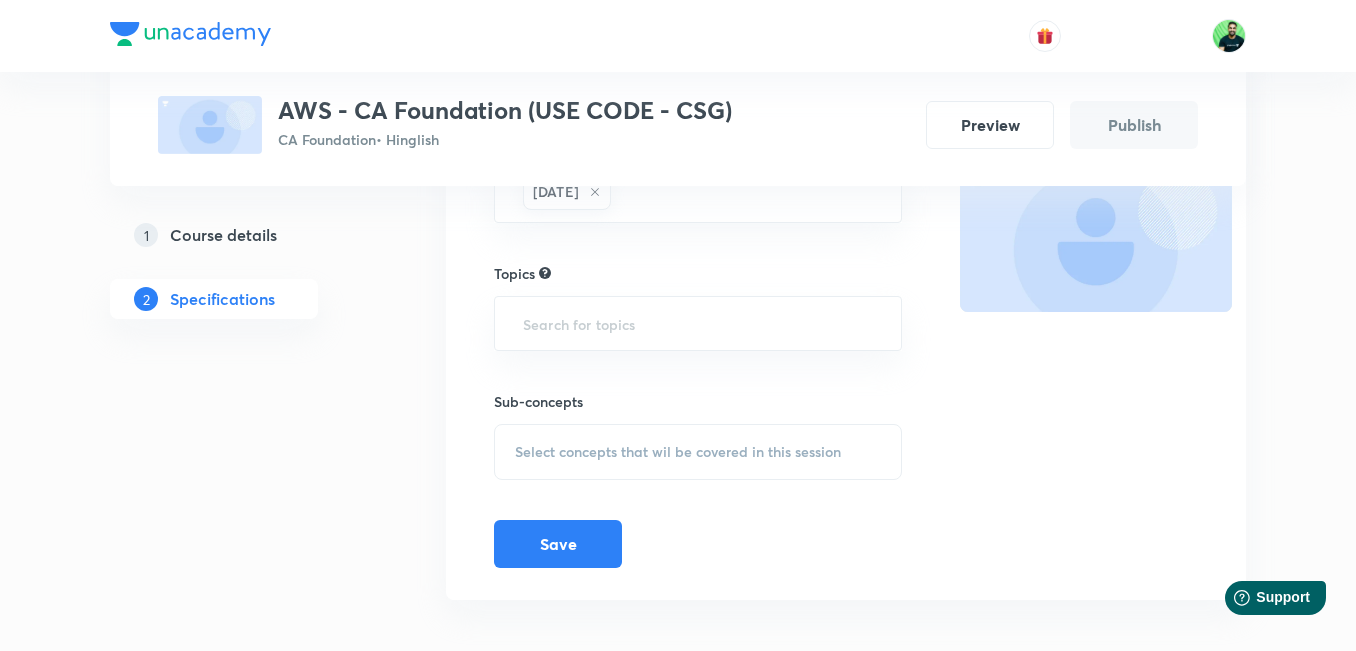 scroll, scrollTop: 288, scrollLeft: 0, axis: vertical 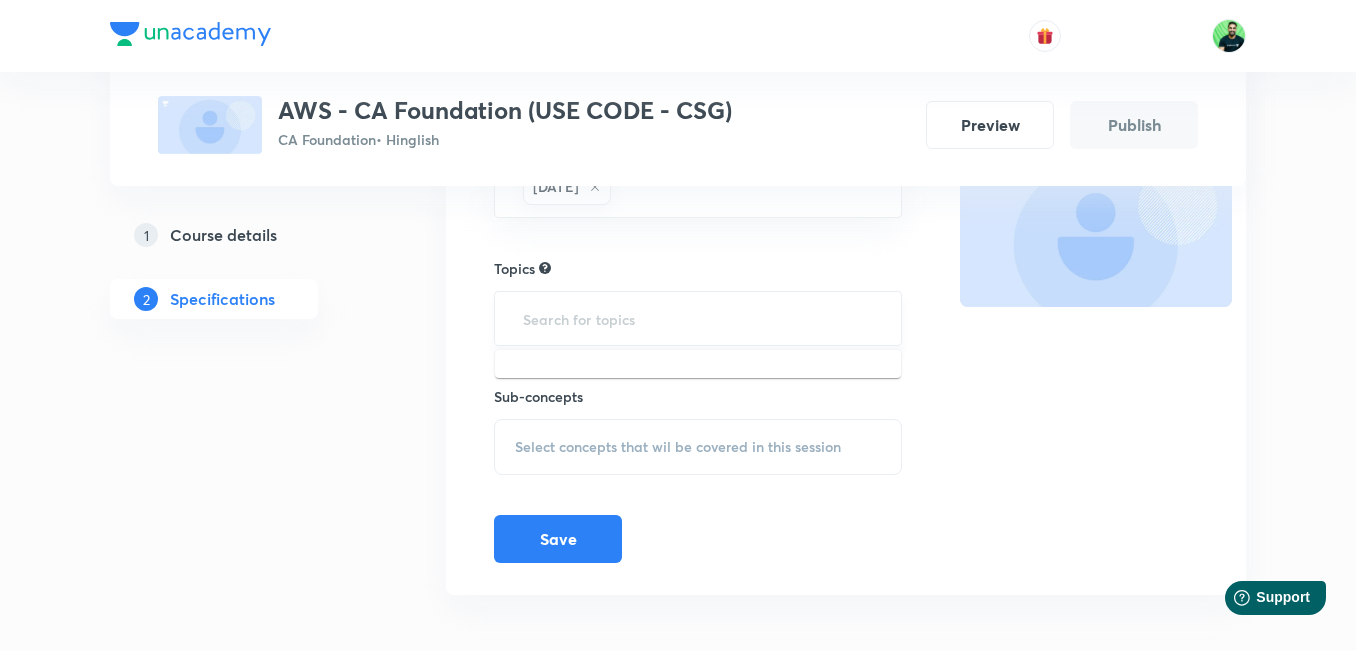 click at bounding box center (698, 318) 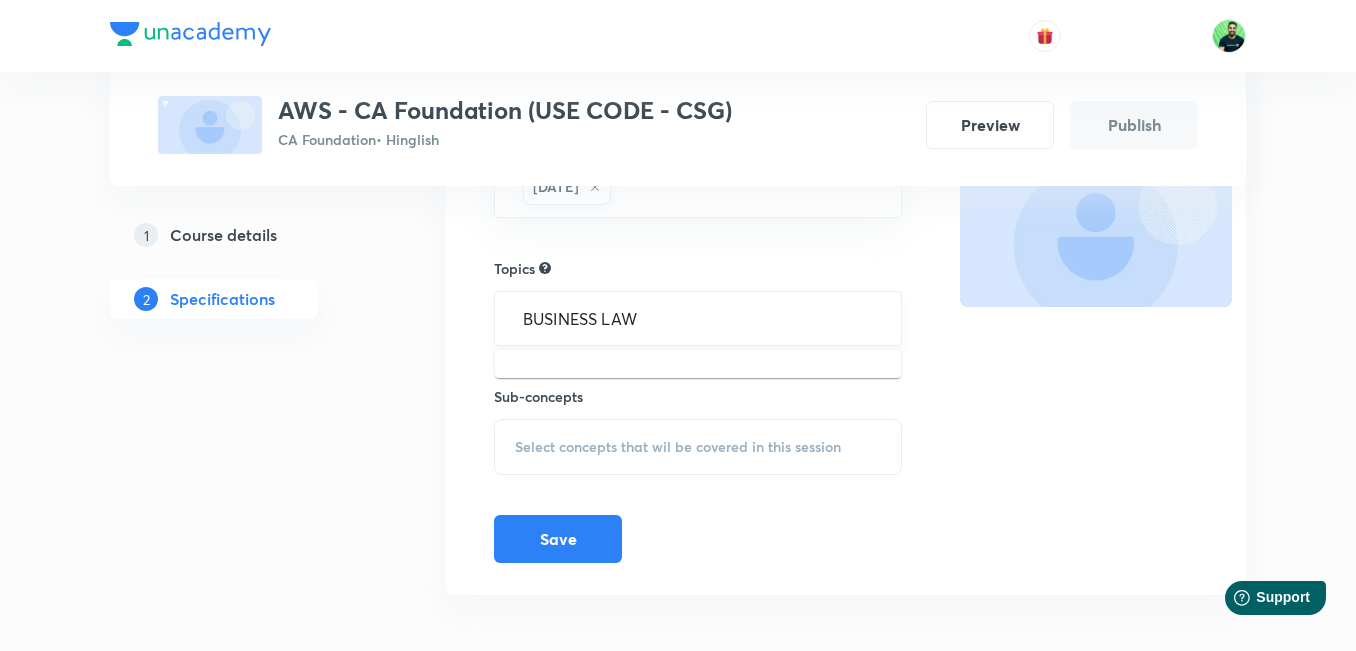 type on "BUSINESS LAWS" 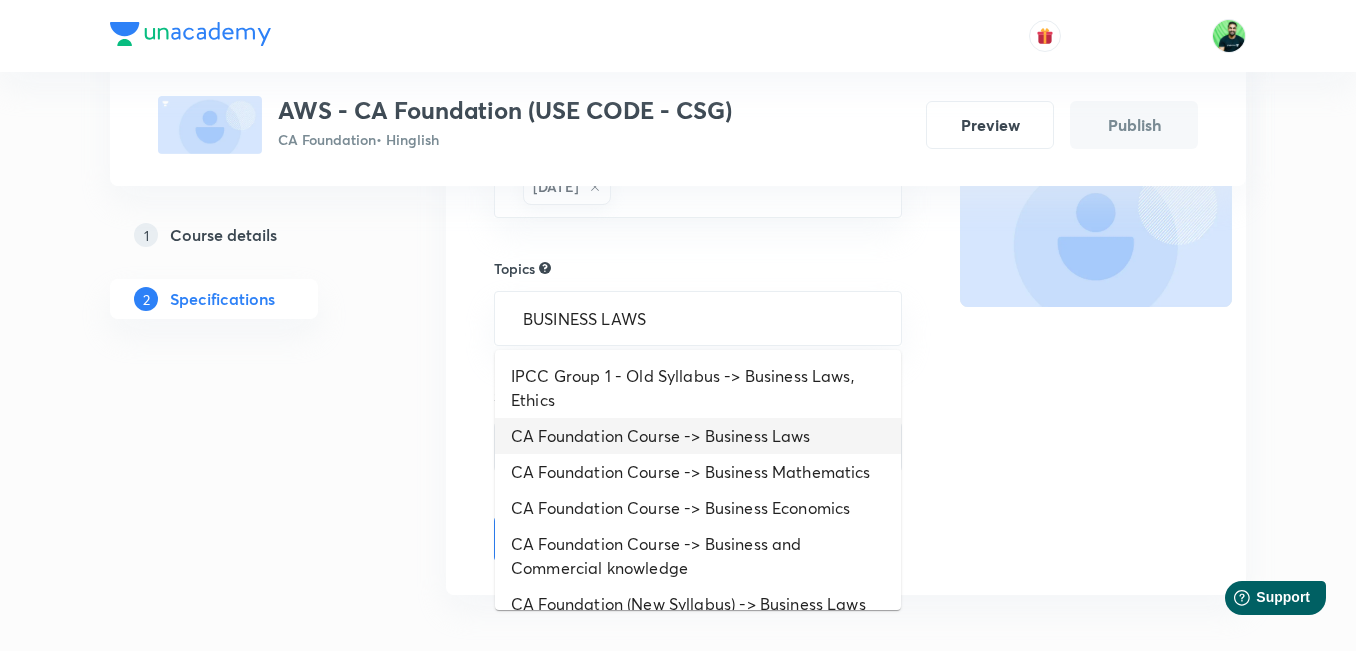 click on "CA Foundation Course ->  Business Laws" at bounding box center [698, 436] 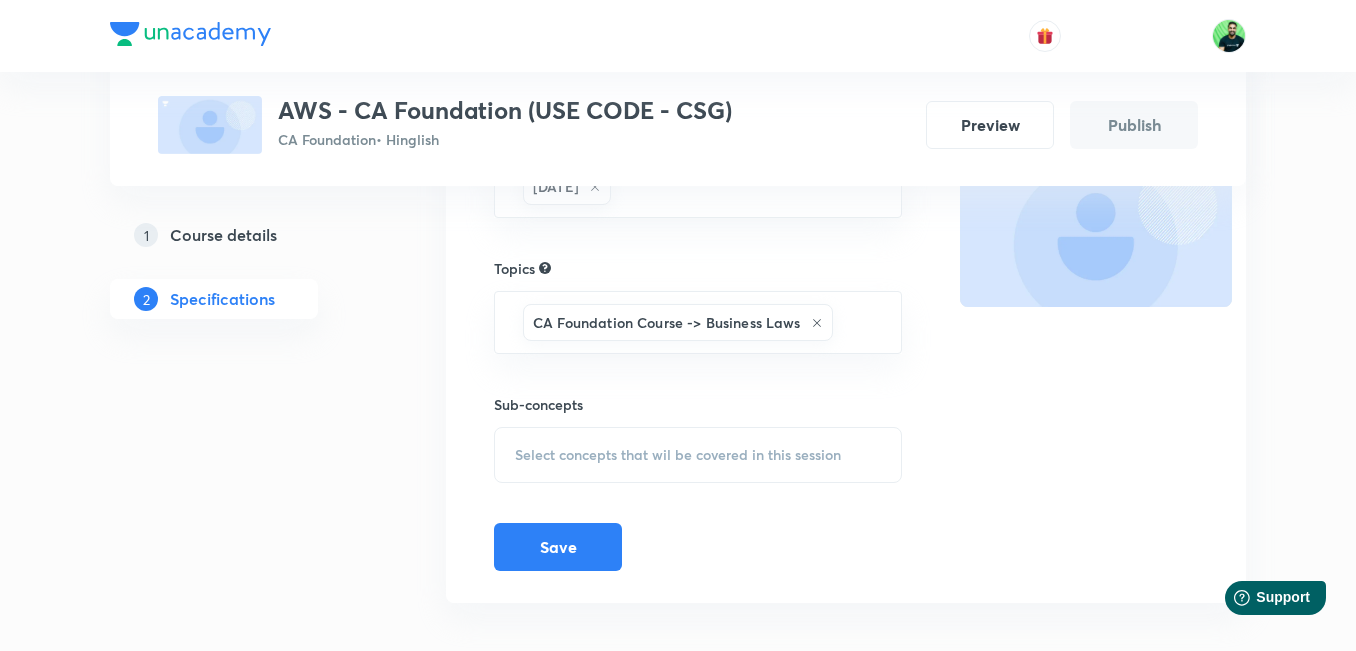 click on "Select concepts that wil be covered in this session" at bounding box center (678, 455) 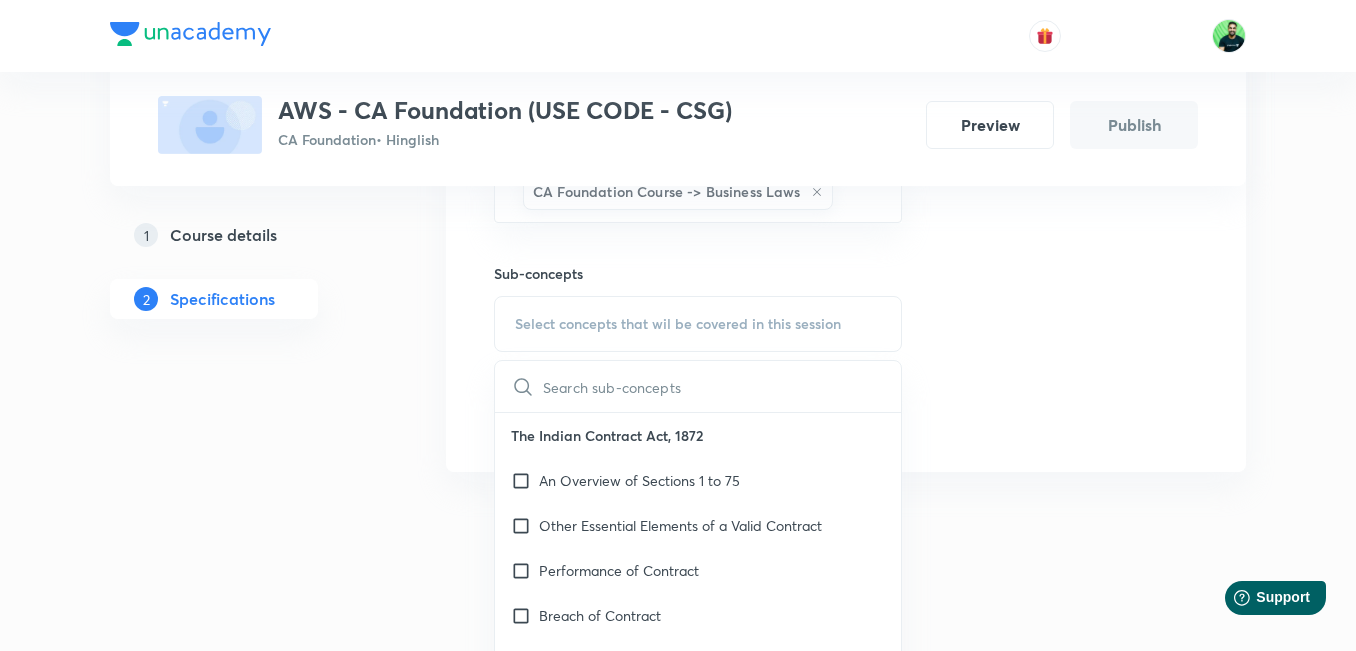 scroll, scrollTop: 448, scrollLeft: 0, axis: vertical 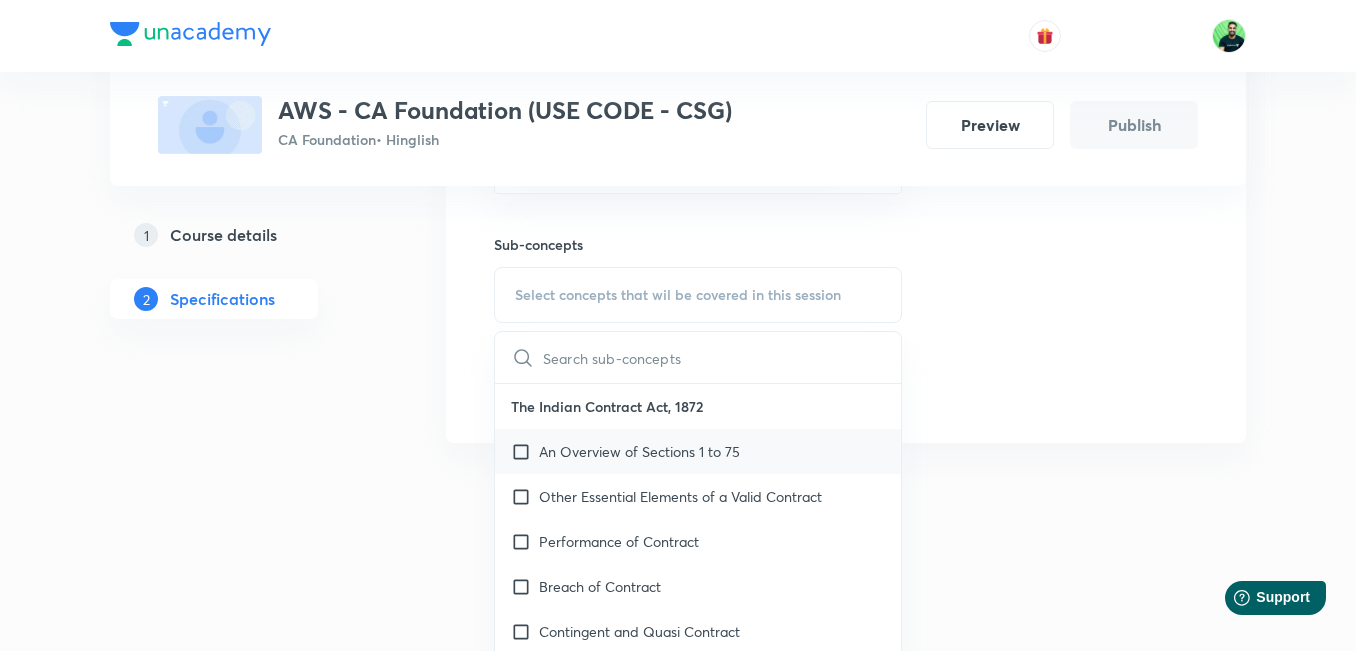 click on "An Overview of Sections 1 to 75" at bounding box center (698, 451) 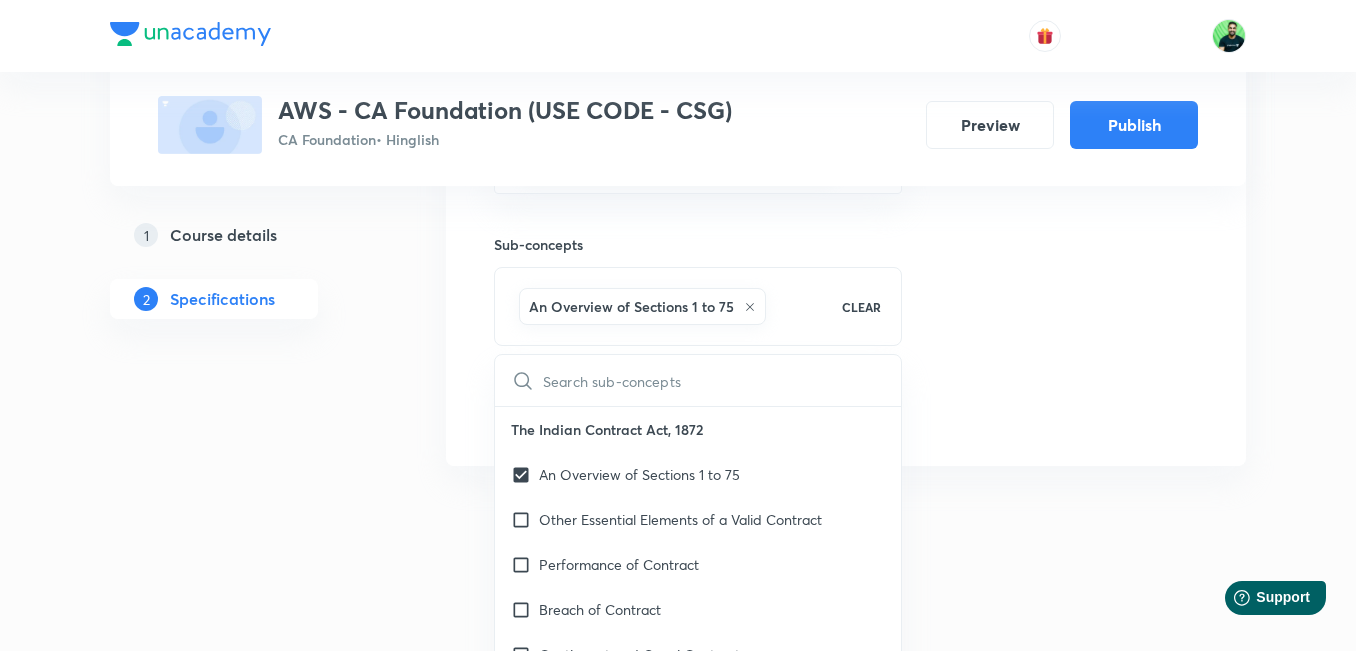 click on "Special Classes AWS - CA Foundation (USE CODE - CSG) CA Foundation  • Hinglish Preview Publish 1 Course details 2 Specifications Target exams September 2025 ​ Topics CA Foundation Course ->  Business Laws ​ Sub-concepts An Overview of Sections 1 to 75 CLEAR ​ The Indian Contract Act, 1872 An Overview of Sections 1 to 75 Other Essential Elements of a Valid Contract Performance of Contract Breach of Contract Contingent and Quasi Contract The Sale of Goods Act, 1930 Formation of the Contract of Sale Conditions and Warranties Transfer of Ownership and Delivery of Goods Unpaid Seller and His Rights Indian Partnership Act 1932 General Nature of Partnership Rights and Duties of Partners Reconstitution of Firms Registration and Dissolution of a Firm The LLP Act, 2008 Nature and Scope Essential Features Characteristics of LLP Incorporation and Differences with Other Forms of Organizations The Companies Act, 2013 Essential Features of Company Corporate Veil Theory Classes of Companies Types of Share Capital" at bounding box center (678, 79) 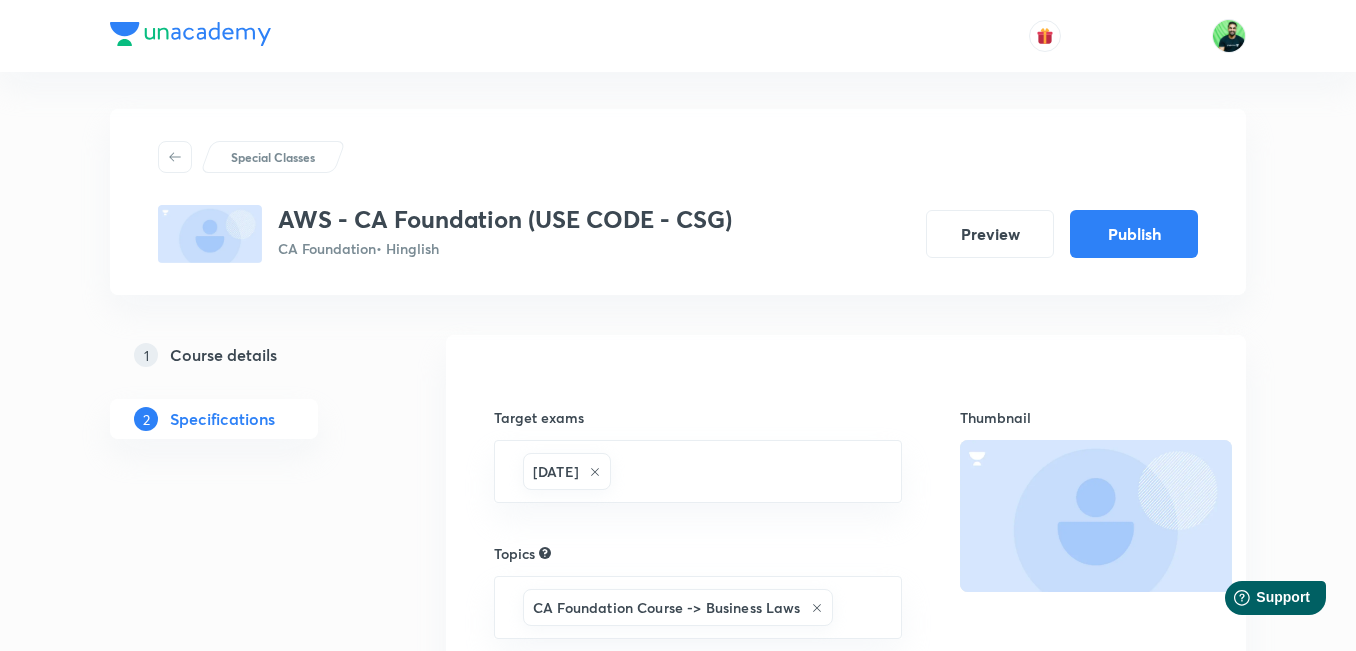 scroll, scrollTop: 0, scrollLeft: 0, axis: both 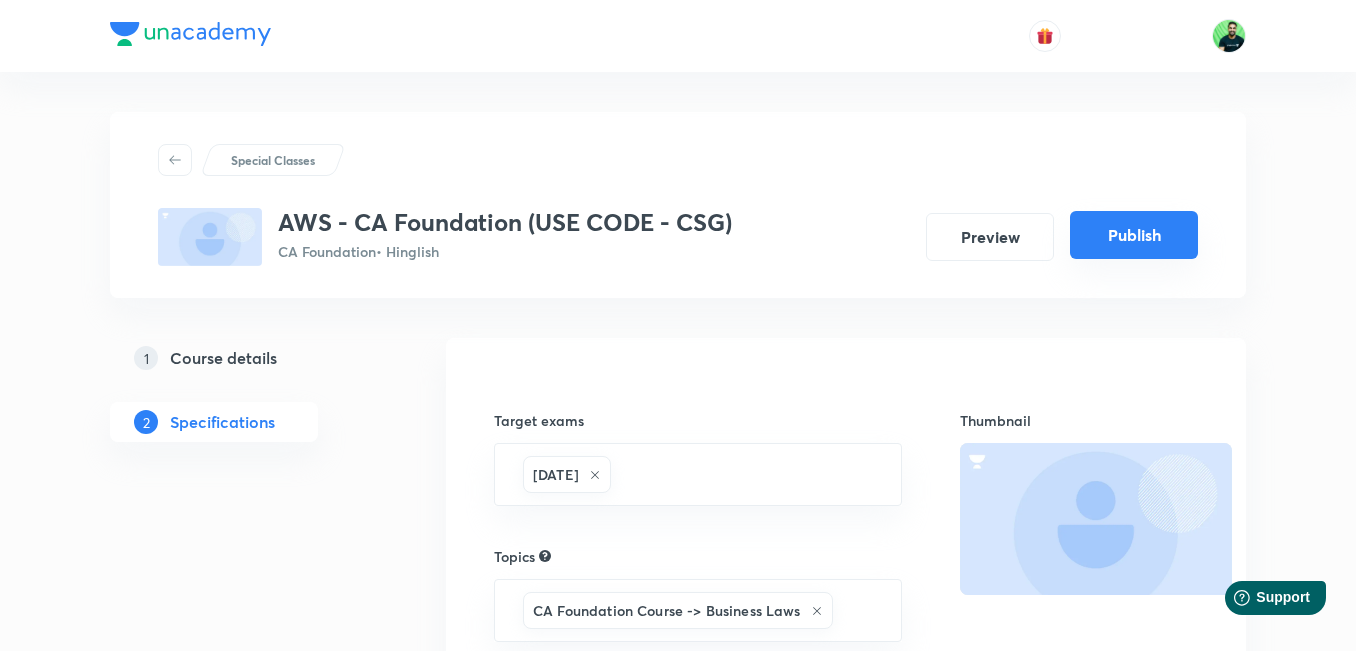 click on "Publish" at bounding box center (1134, 235) 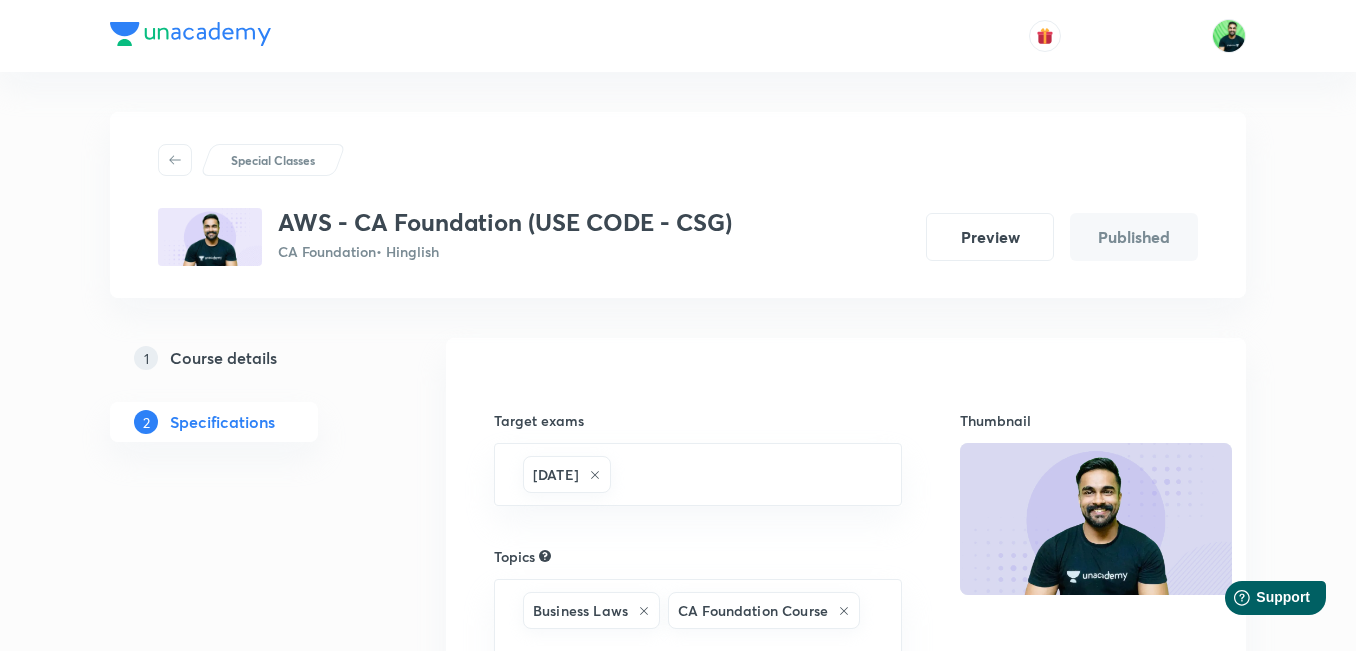 click at bounding box center (175, 160) 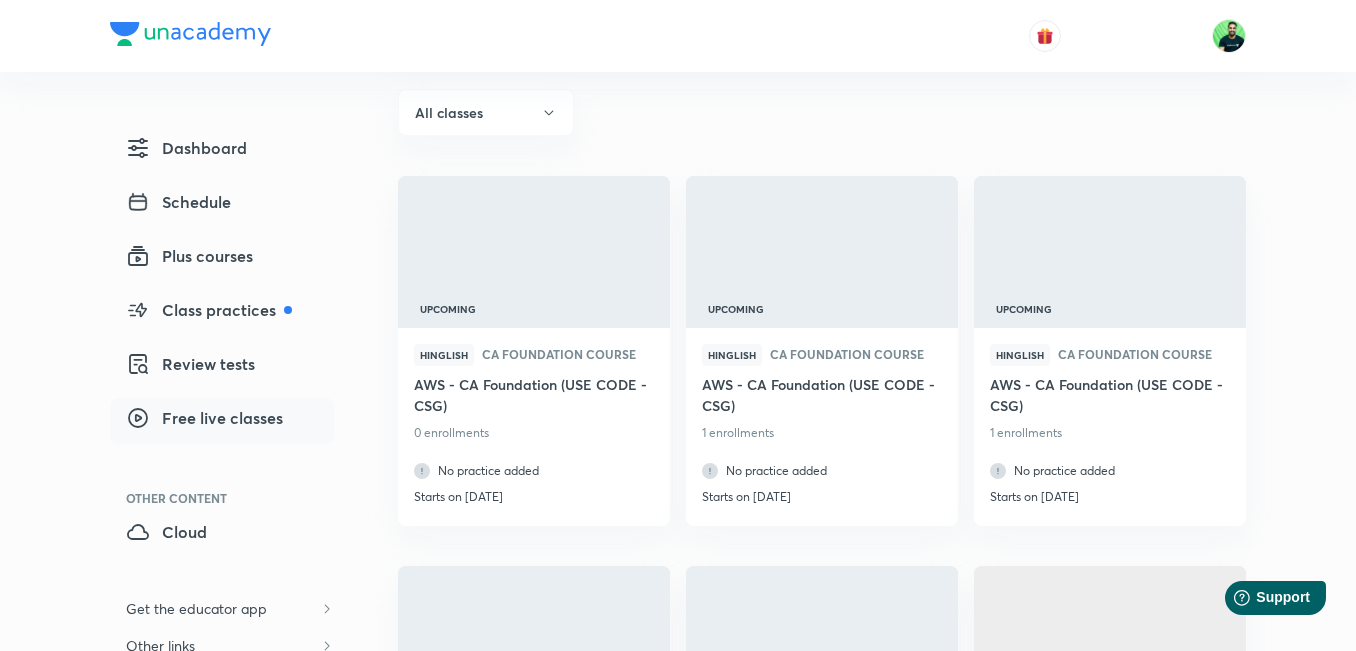 scroll, scrollTop: 0, scrollLeft: 0, axis: both 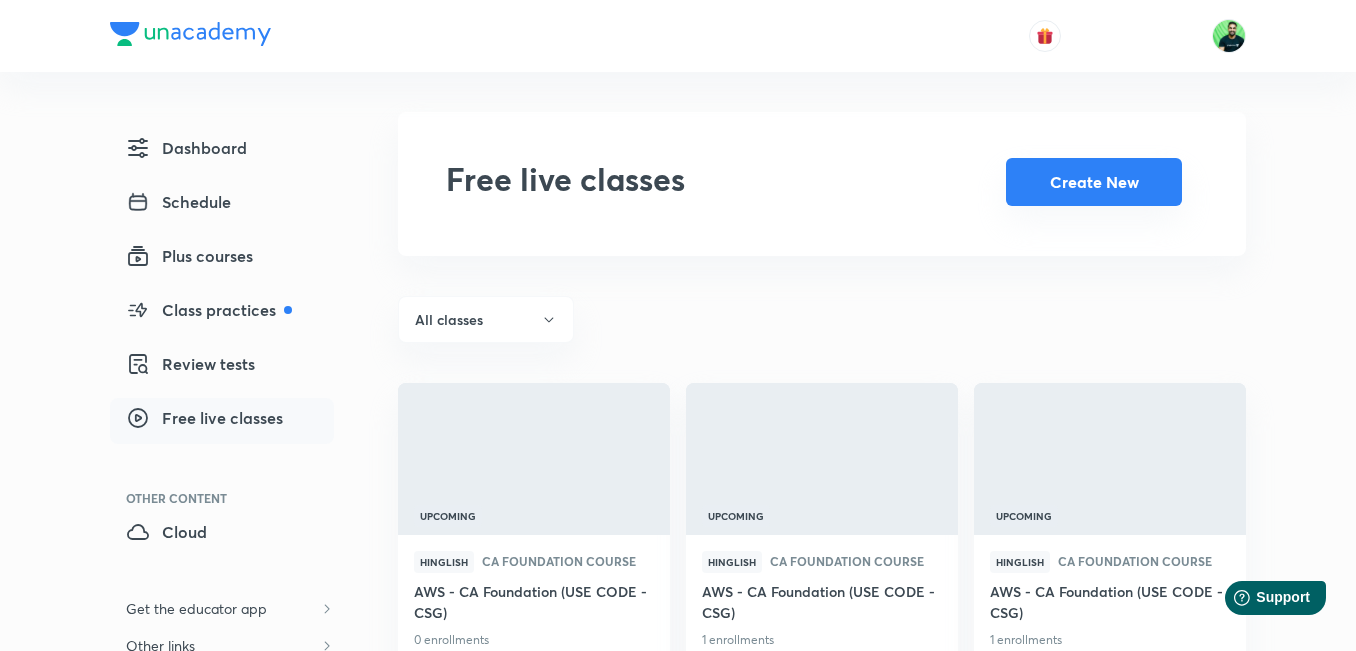 click on "Create New" at bounding box center (1094, 182) 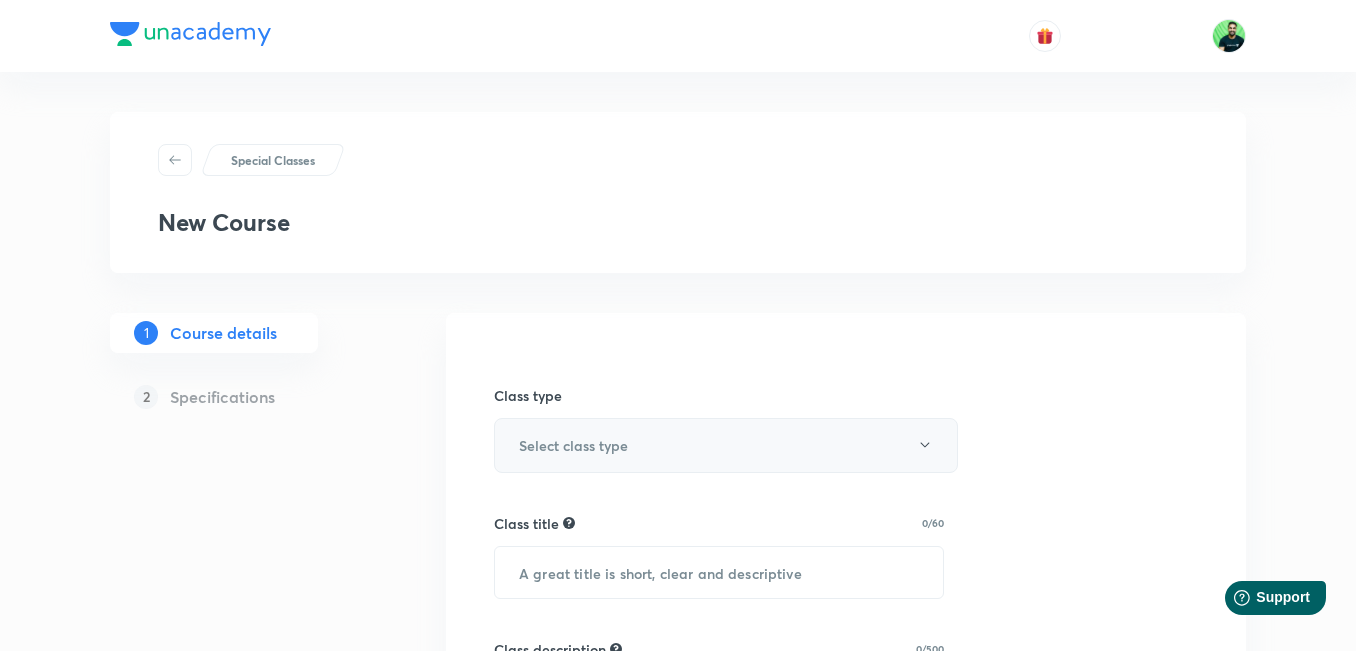 click on "Select class type" at bounding box center [726, 445] 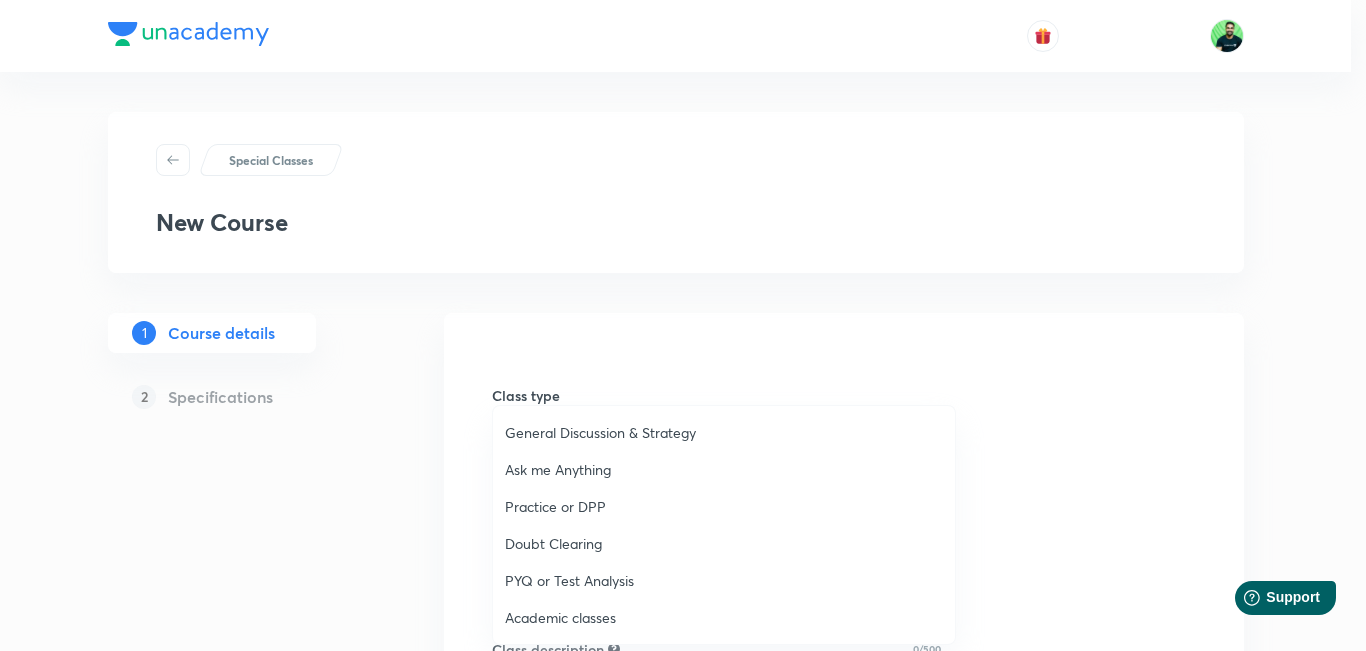click on "Practice or DPP" at bounding box center (724, 506) 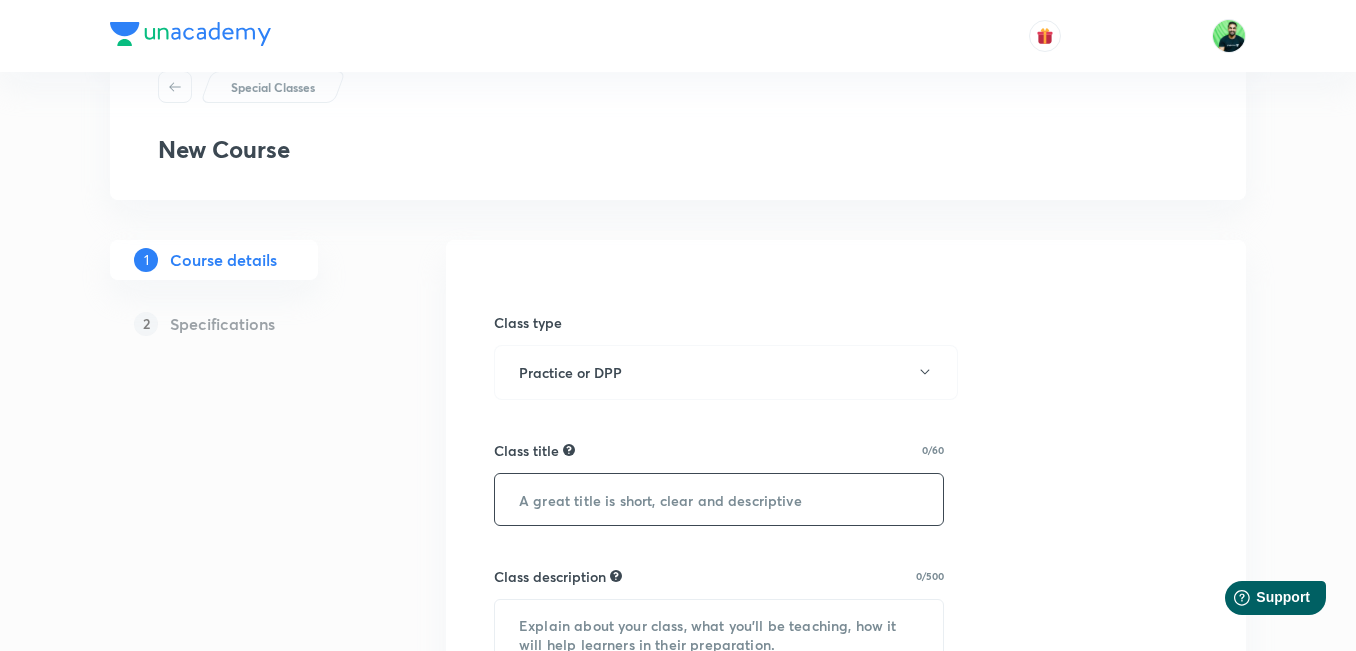 scroll, scrollTop: 76, scrollLeft: 0, axis: vertical 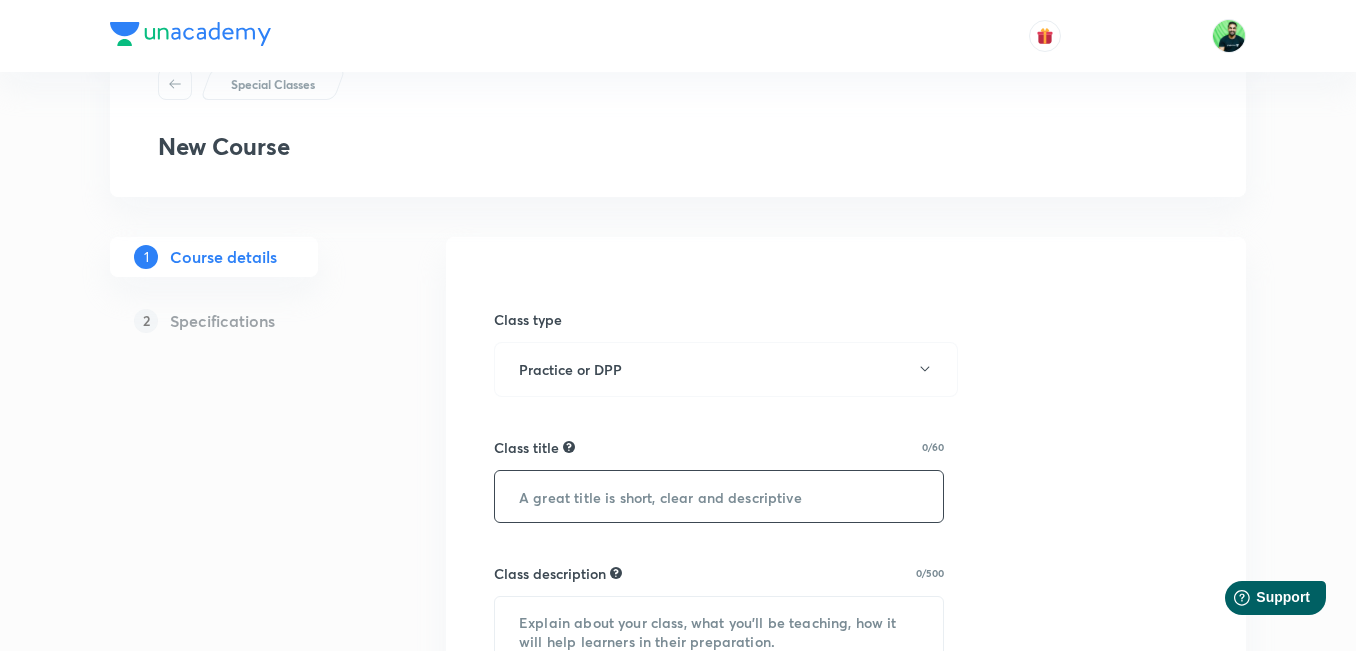 click at bounding box center [719, 496] 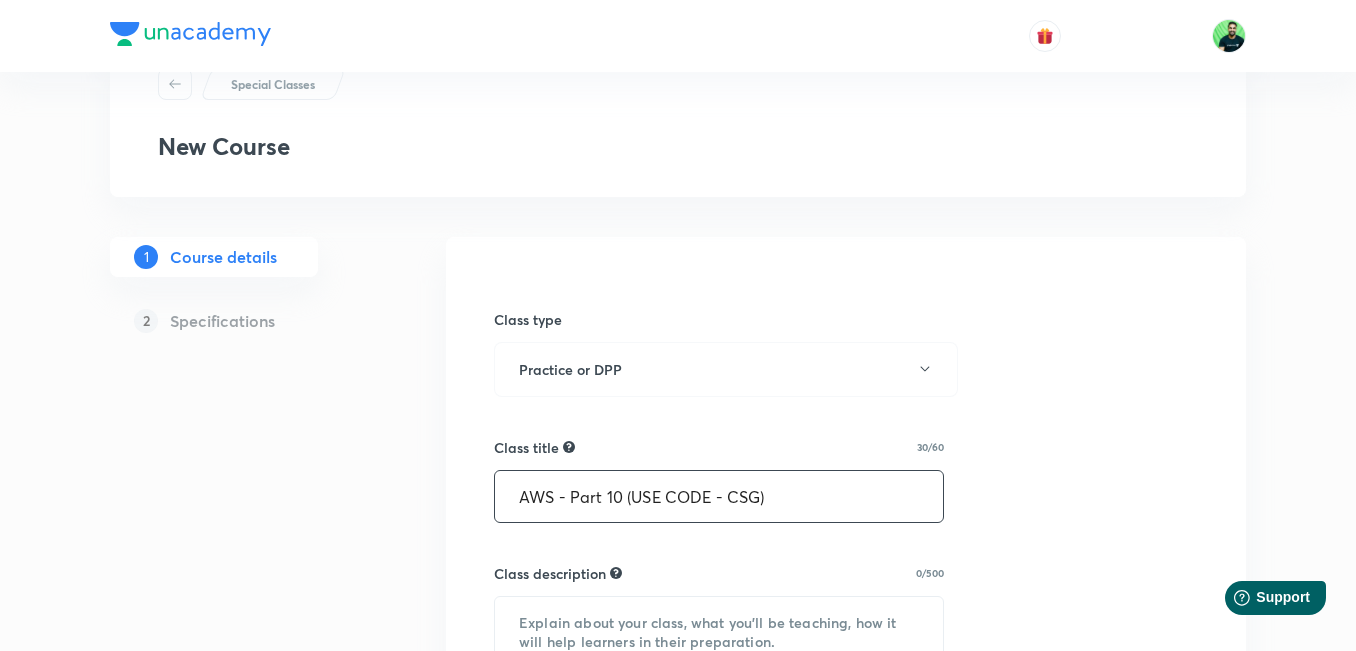 type on "AWS - Part 10 (USE CODE - CSG)" 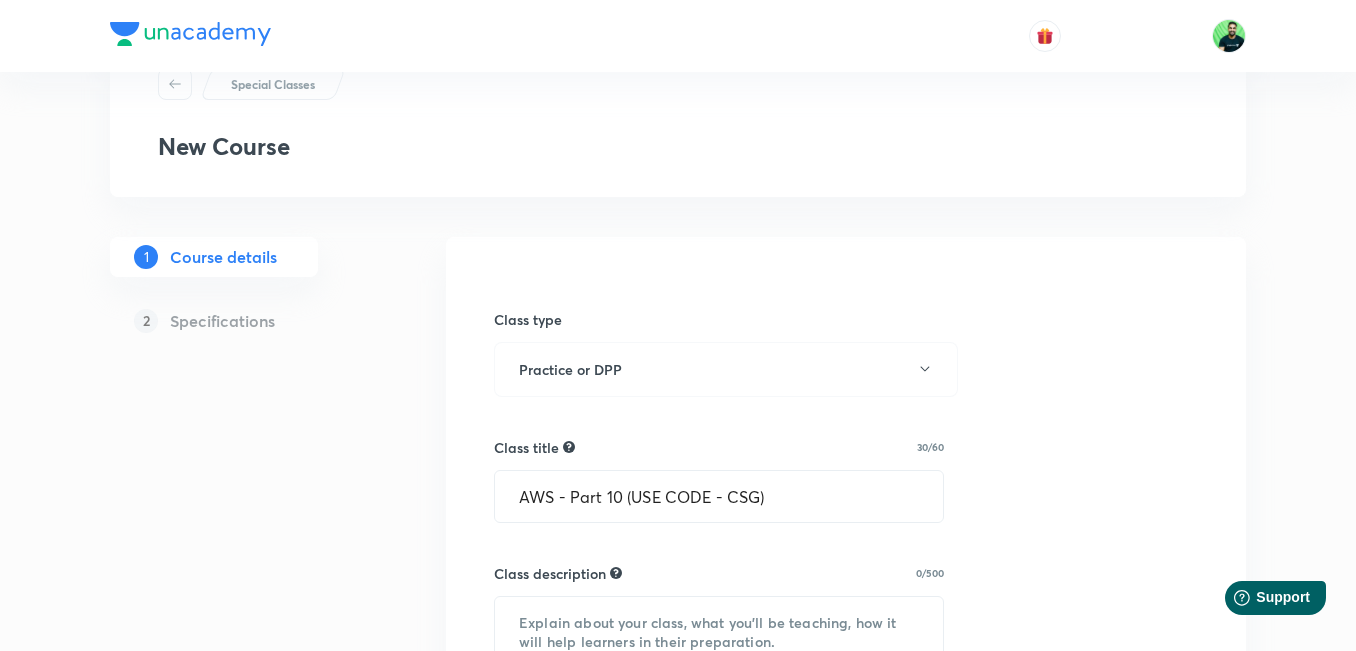 click on "Special Classes New Course 1 Course details 2 Specifications Class type Practice or DPP Class title 30/60 AWS - Part 10 (USE CODE - CSG) ​ Class description 0/500 ​ Spoken Language Select a language Written Content/Slide Language ​ Select a goal ​ Schedule for Jul 11, 2025, 4:42 PM ​ Duration (in minutes) ​ Save & continue" at bounding box center (678, 760) 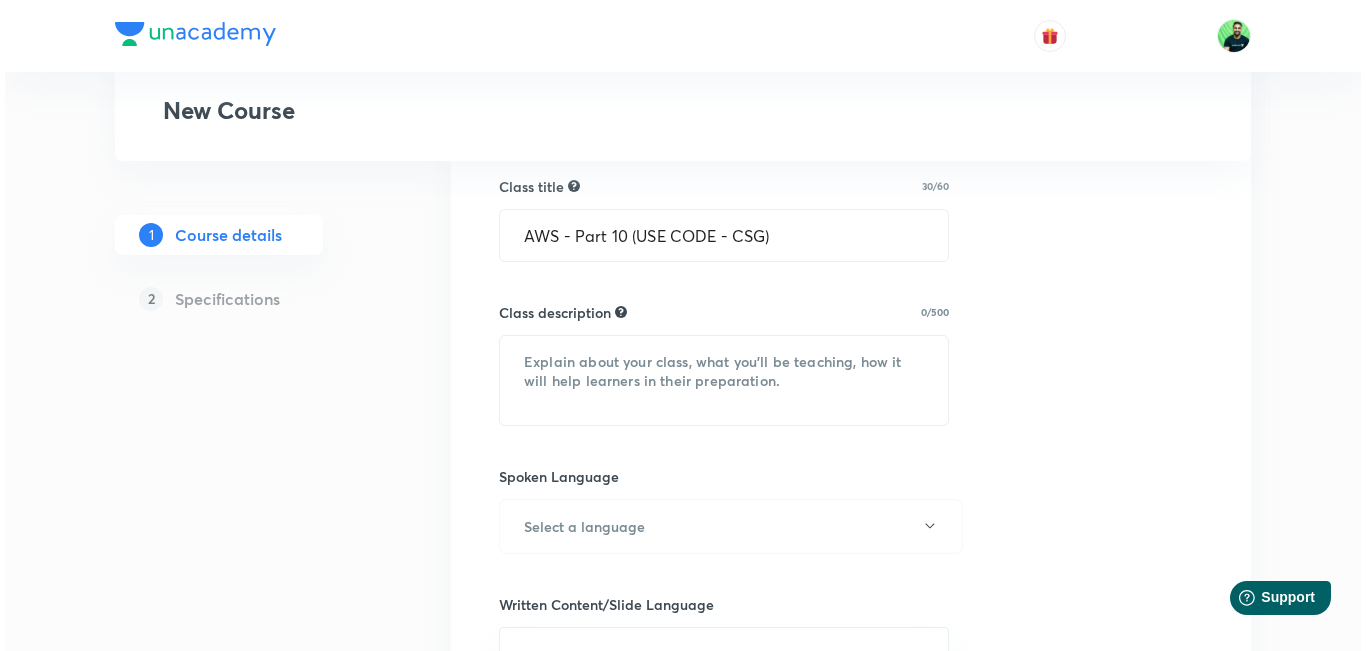 scroll, scrollTop: 383, scrollLeft: 0, axis: vertical 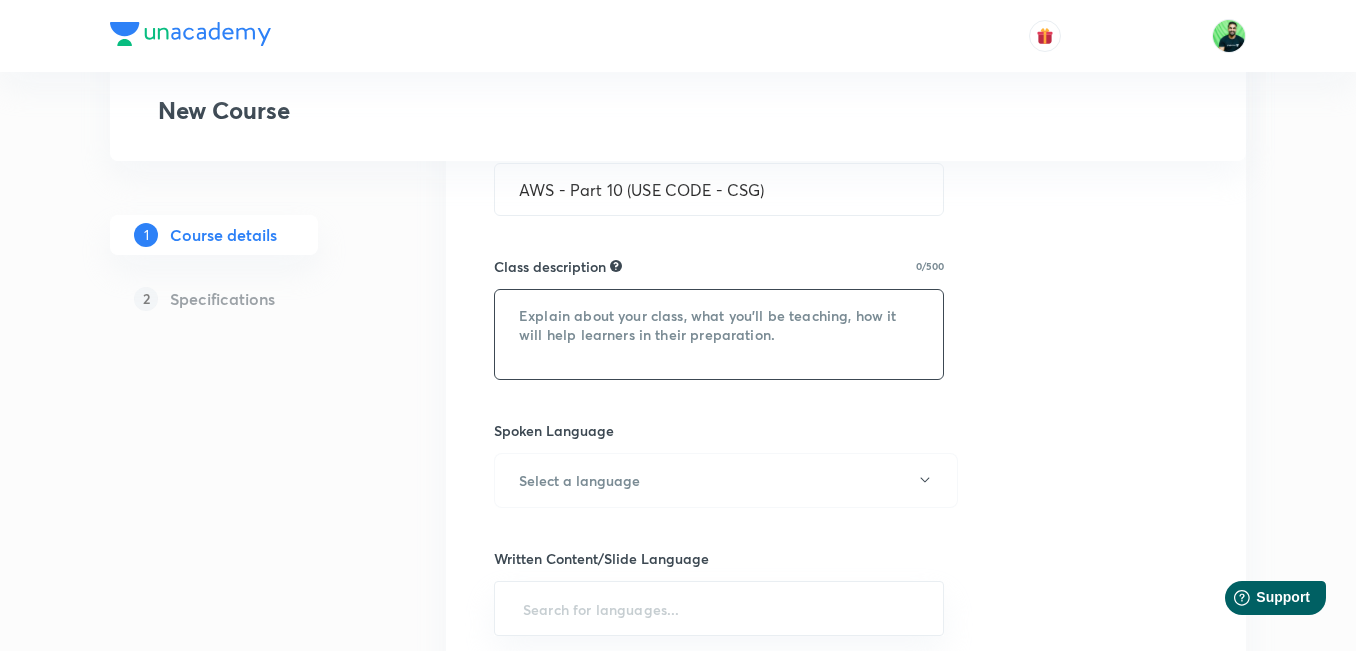 click at bounding box center (719, 334) 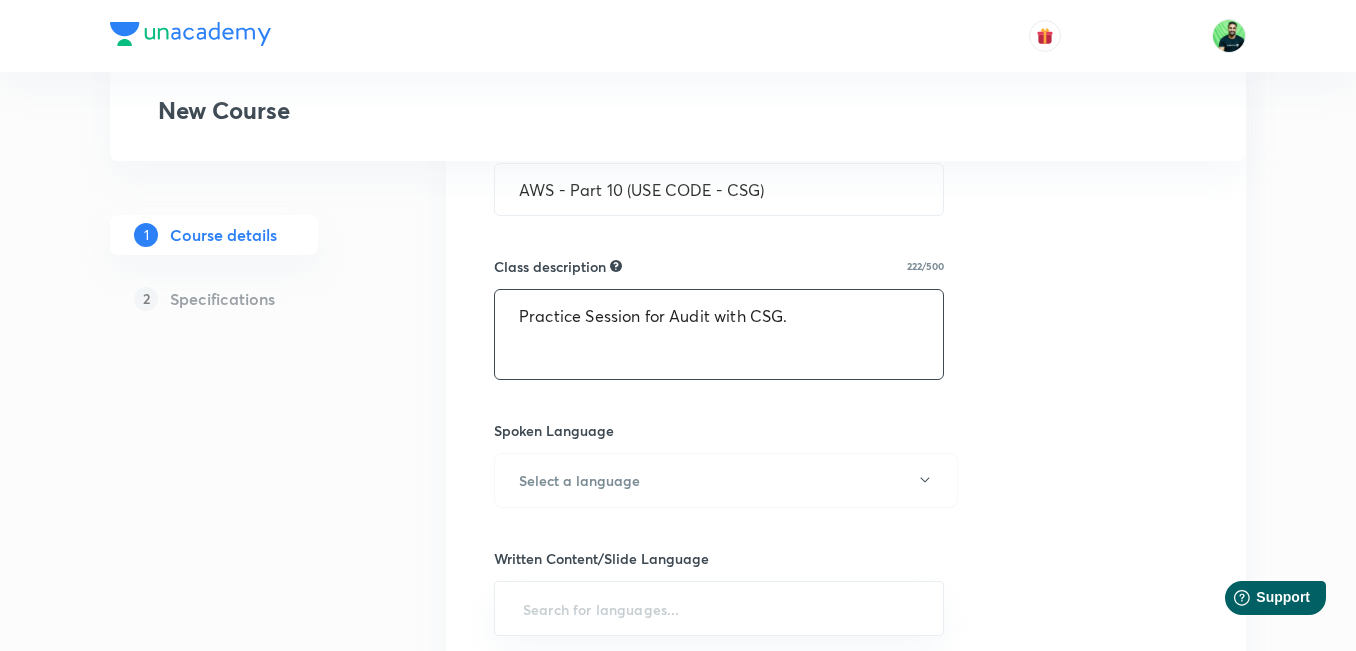 click on "Practice Session for Audit with CSG." at bounding box center [719, 334] 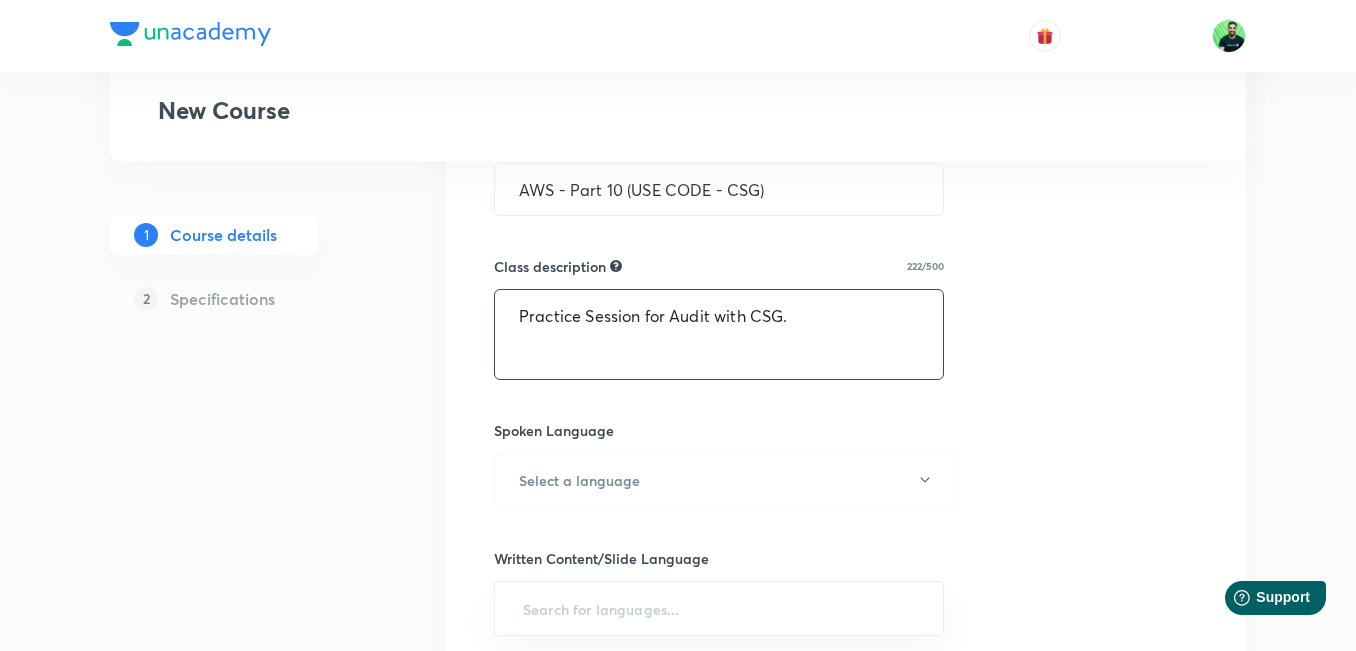 drag, startPoint x: 512, startPoint y: 318, endPoint x: 980, endPoint y: 334, distance: 468.27344 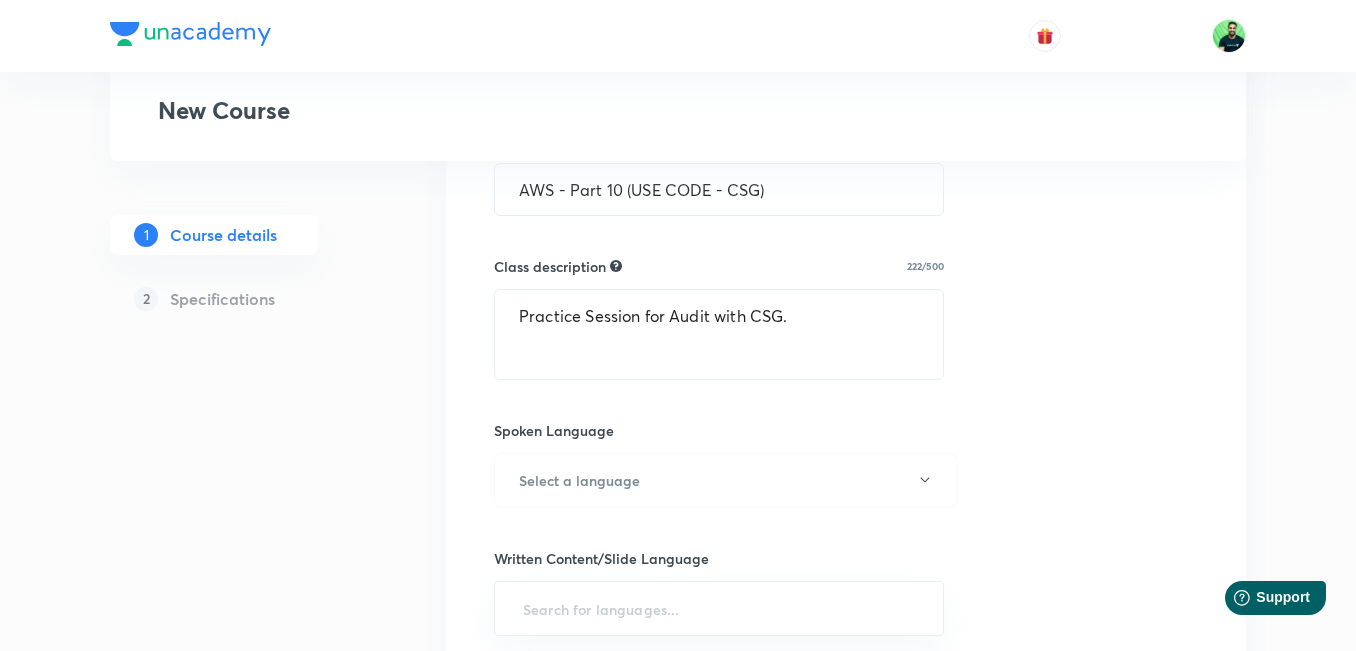 click on "Class type Practice or DPP Class title 30/60 AWS - Part 10 (USE CODE - CSG) ​ Class description 222/500 Practice Session for Audit with CSG.                                                                                                                                                                                           ​ Spoken Language Select a language Written Content/Slide Language ​ Select a goal ​ Schedule for Jul 11, 2025, 4:42 PM ​ Duration (in minutes) ​ Save & continue" at bounding box center [846, 540] 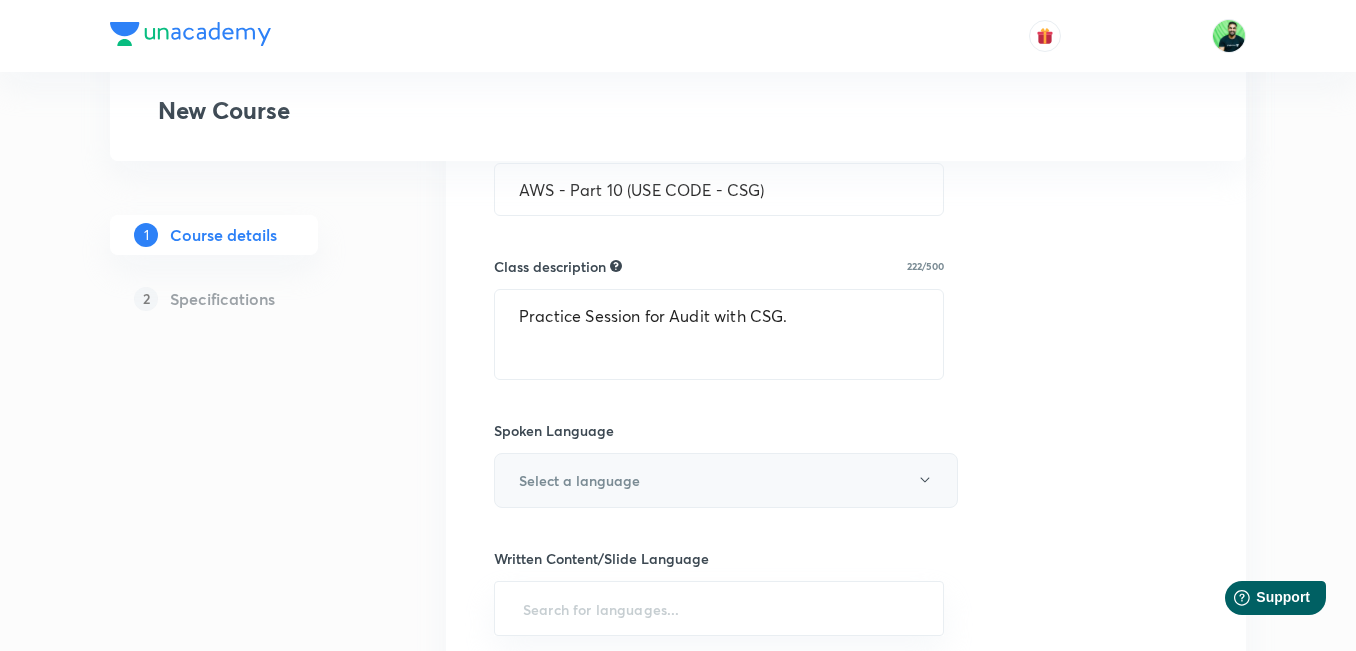 click on "Select a language" at bounding box center (726, 480) 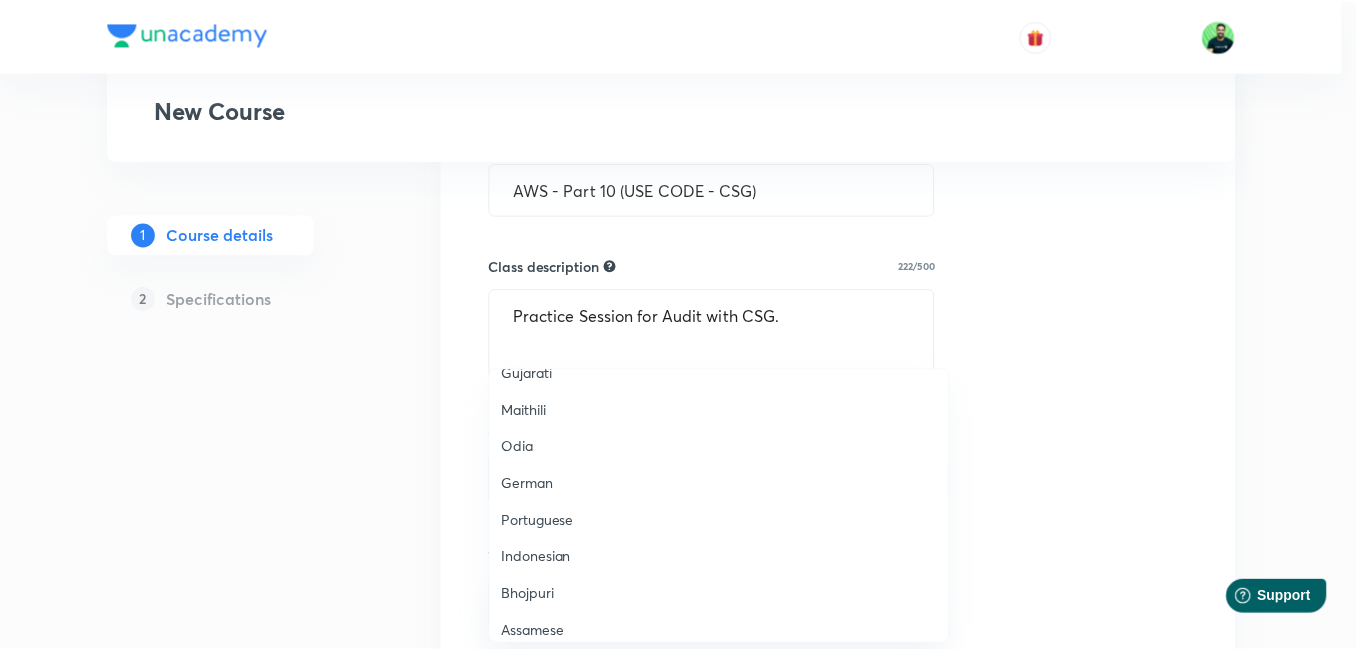 scroll, scrollTop: 593, scrollLeft: 0, axis: vertical 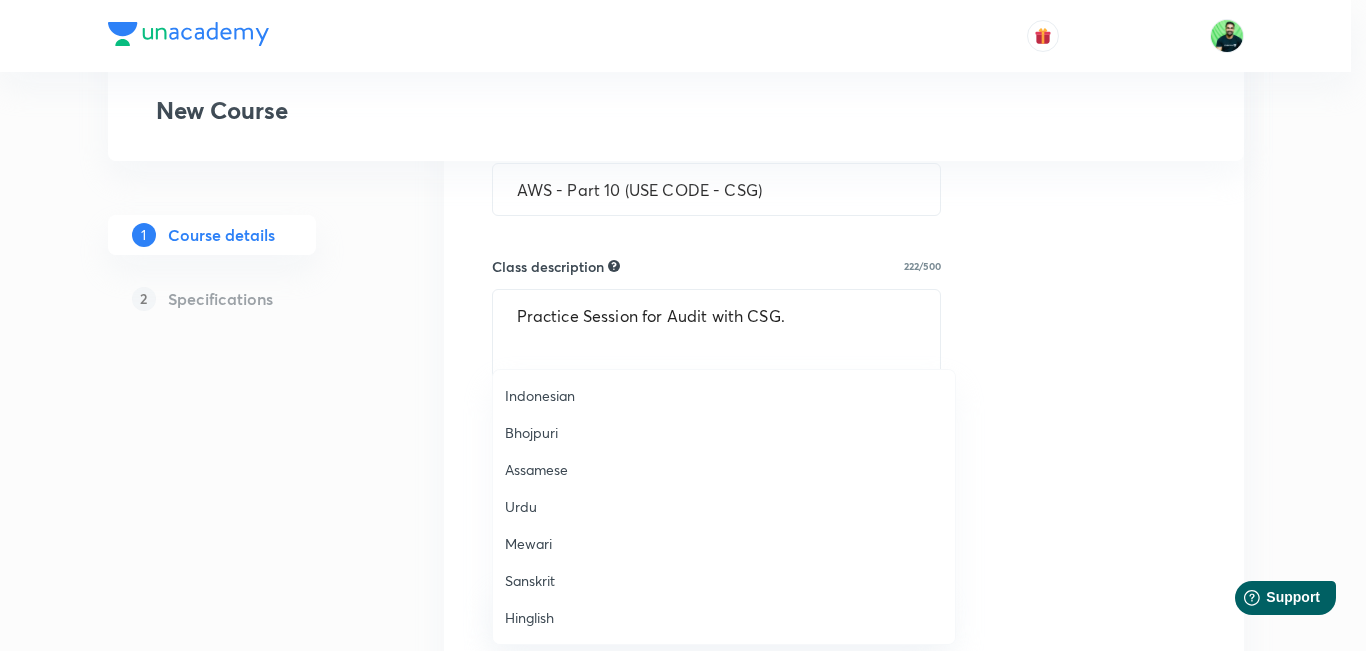 click on "Hinglish" at bounding box center (724, 617) 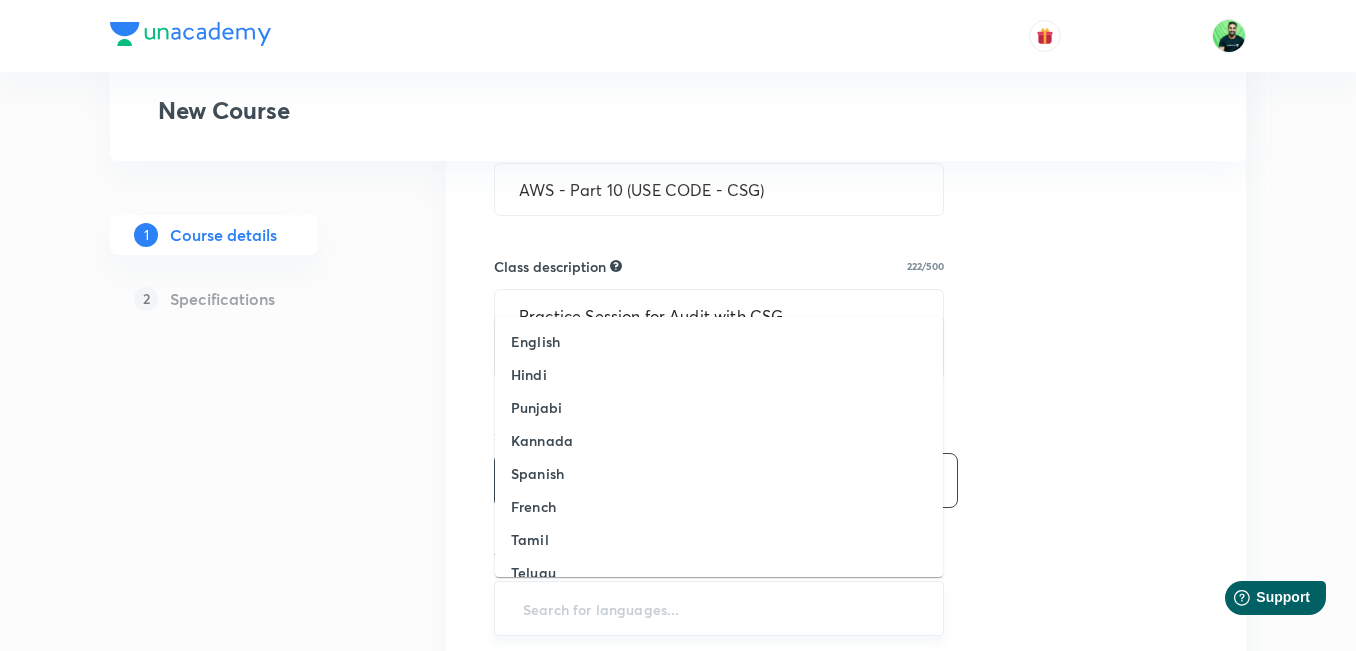 click at bounding box center (719, 608) 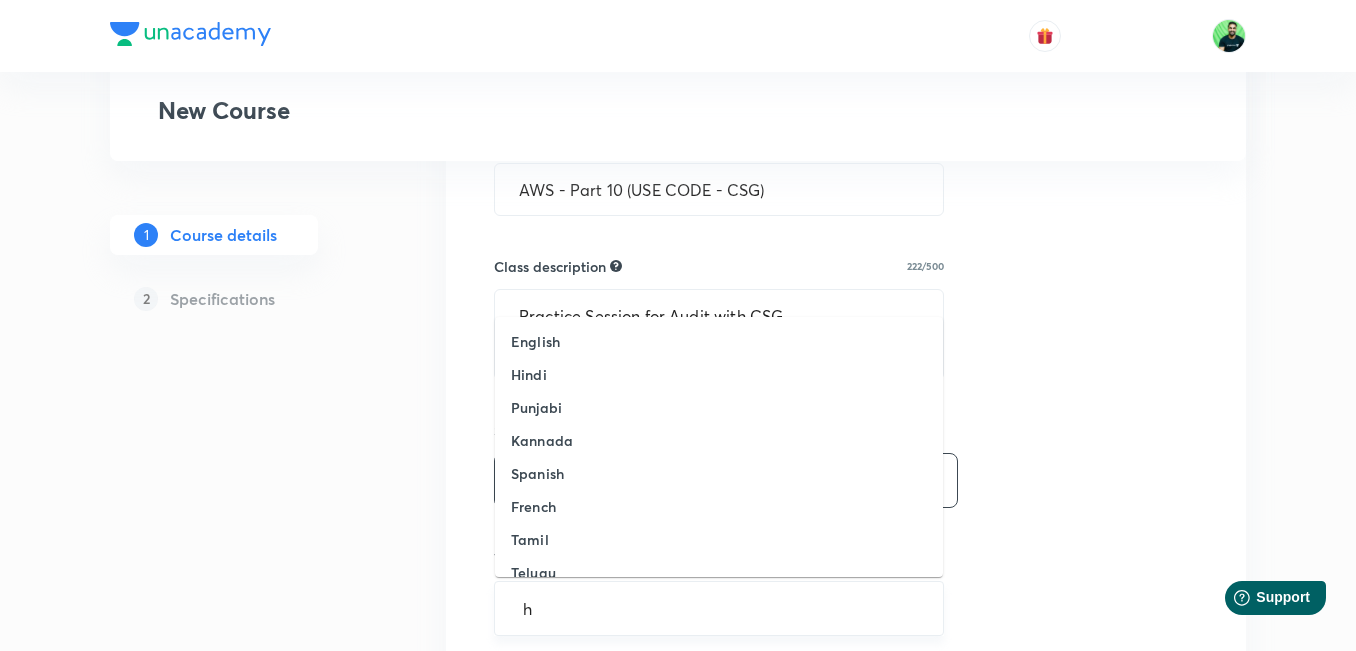 type on "hi" 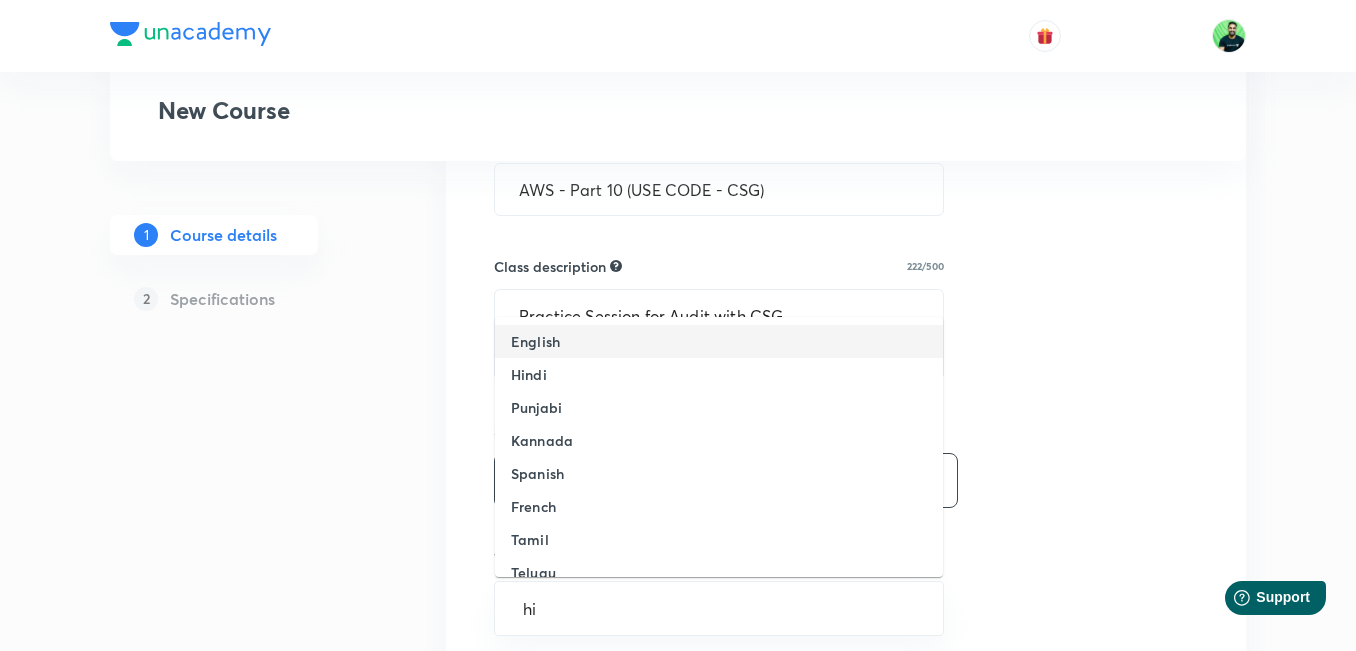 click on "English" at bounding box center [535, 341] 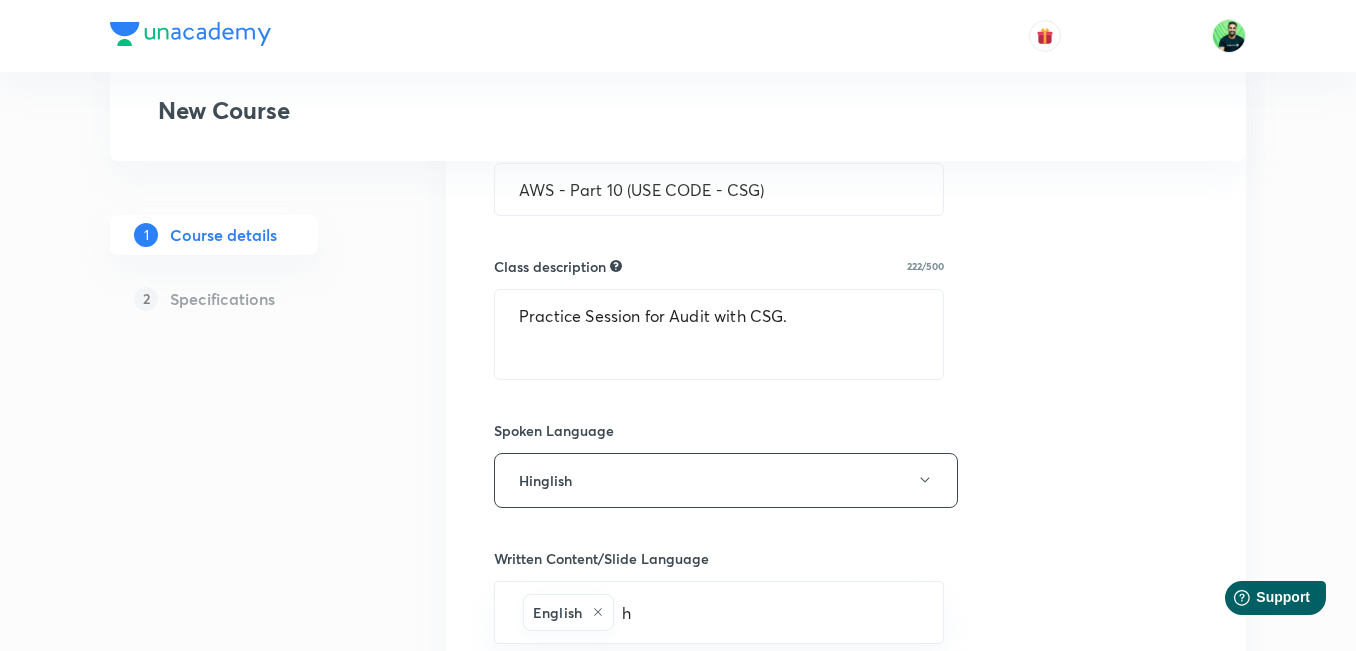type on "hi" 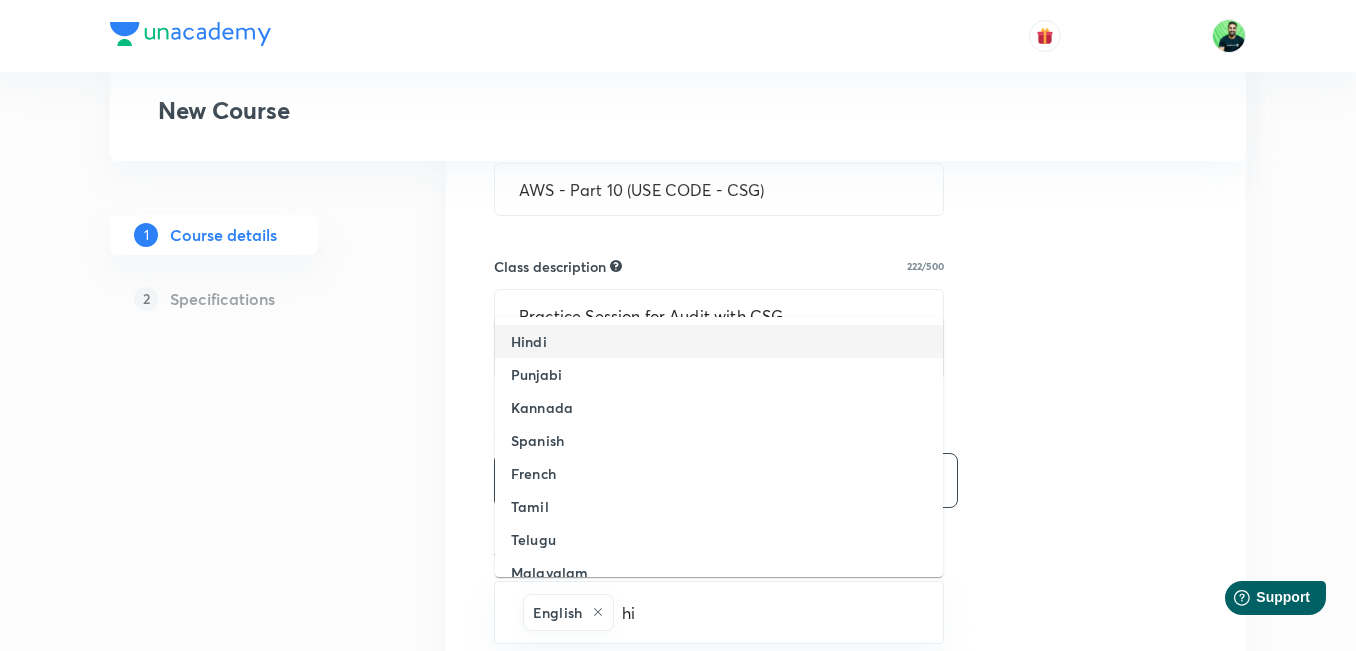 click on "Hindi" at bounding box center (719, 341) 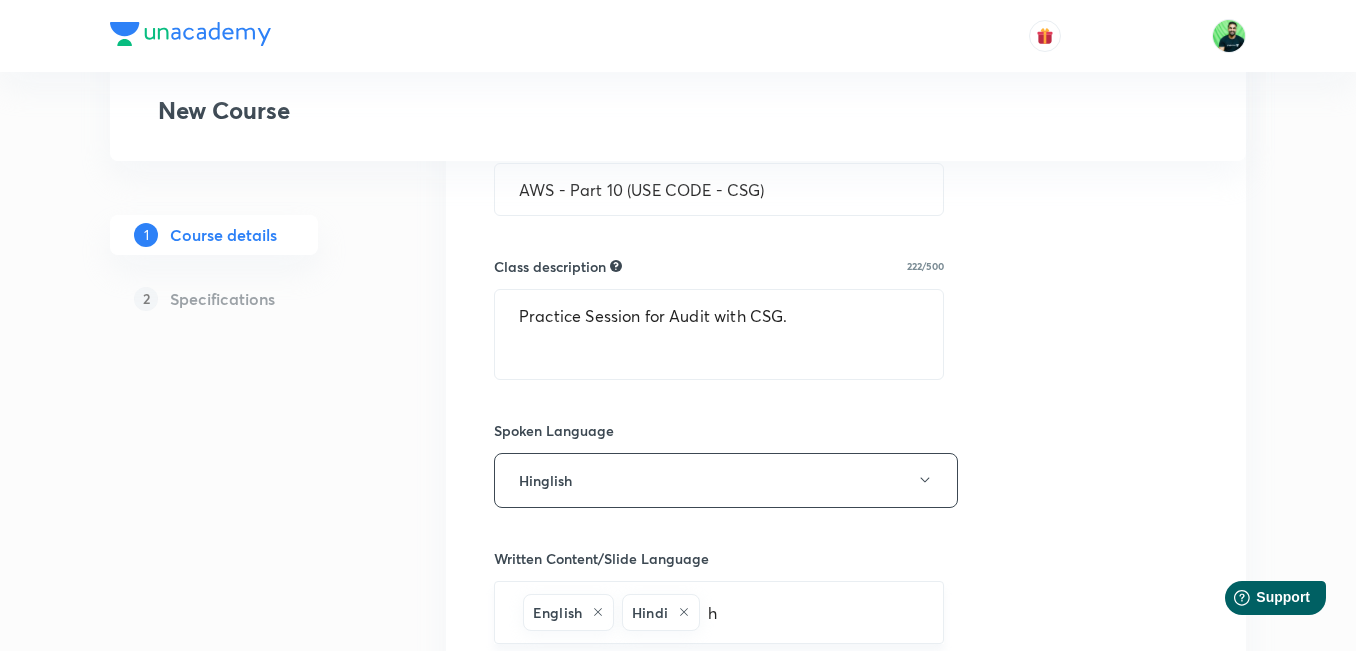 type on "hi" 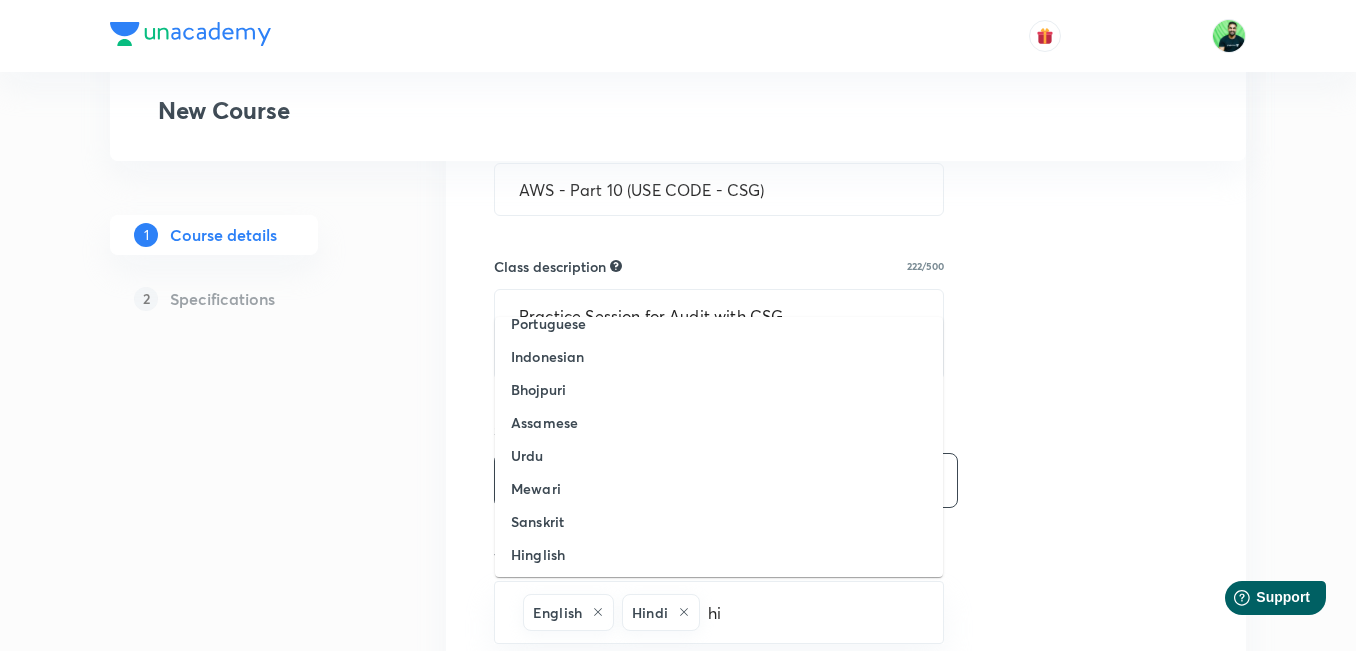 scroll, scrollTop: 449, scrollLeft: 0, axis: vertical 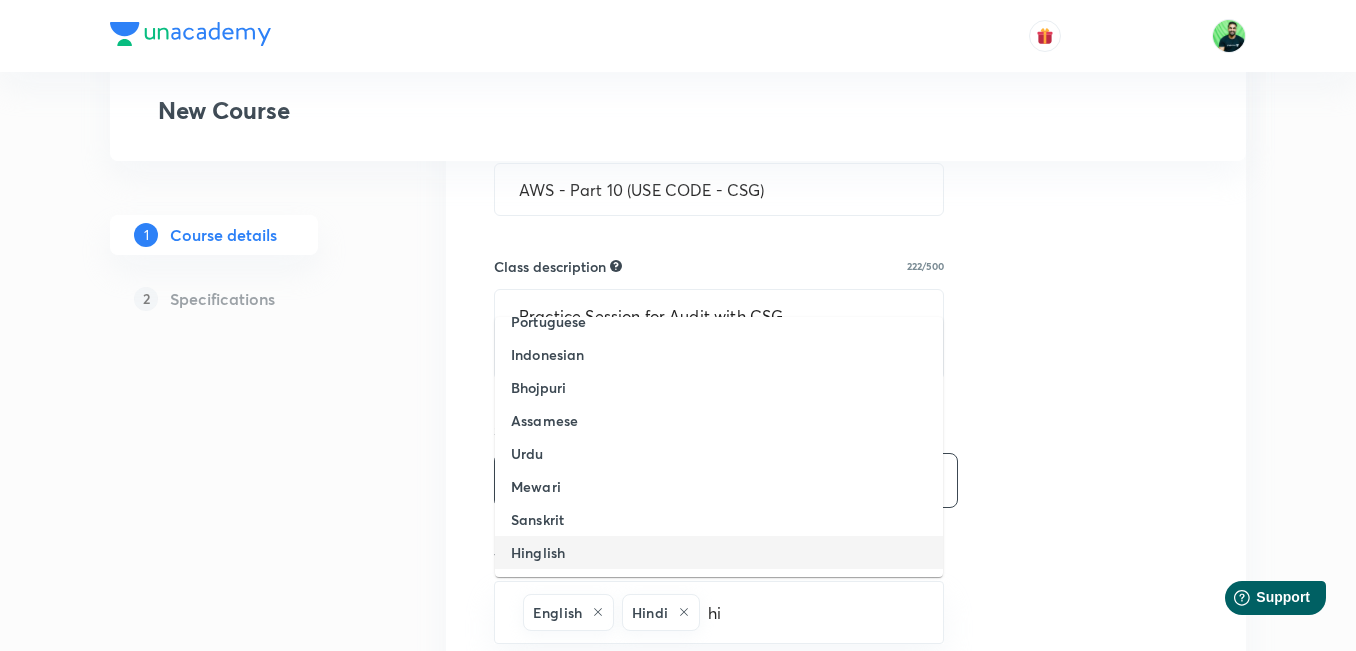 click on "Hinglish" at bounding box center (538, 552) 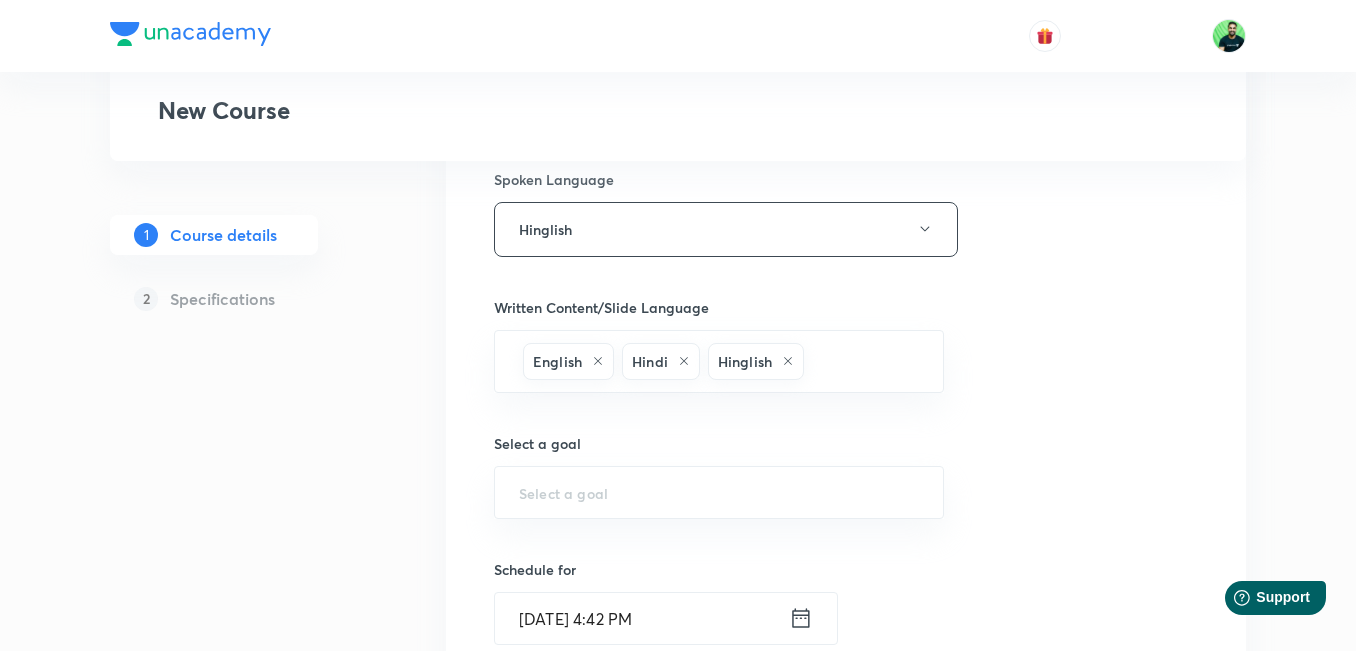 scroll, scrollTop: 659, scrollLeft: 0, axis: vertical 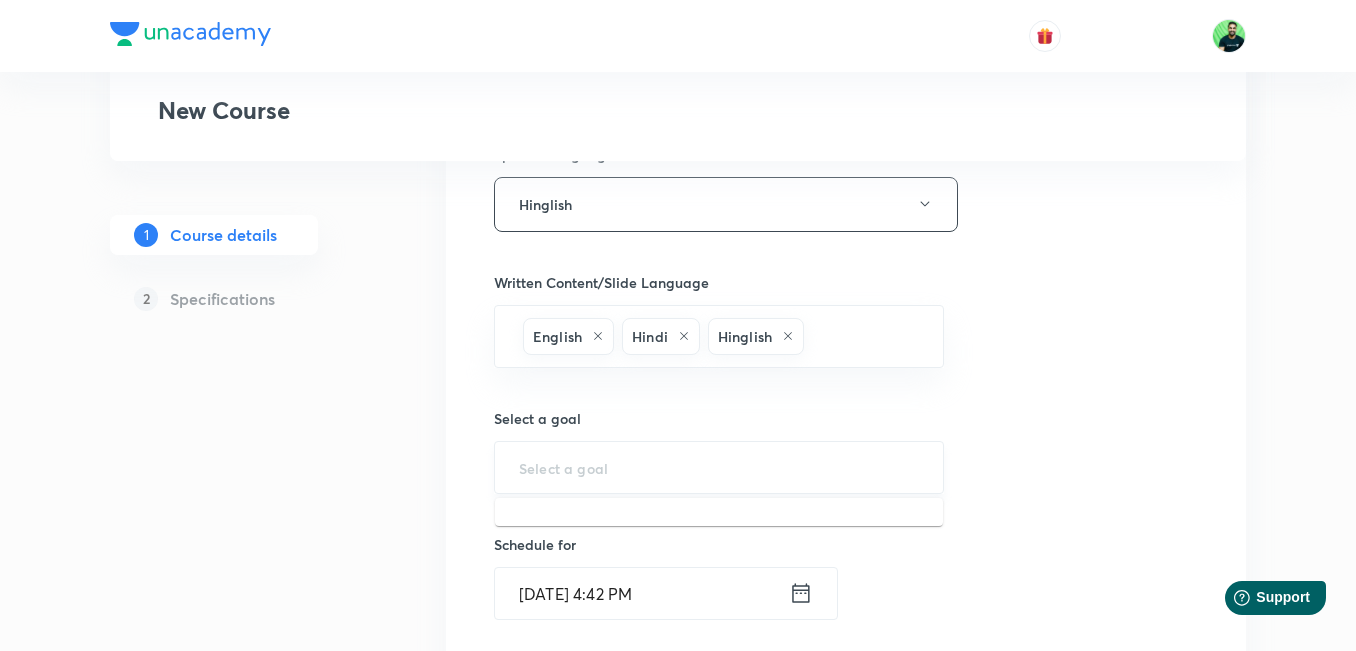 click at bounding box center (719, 467) 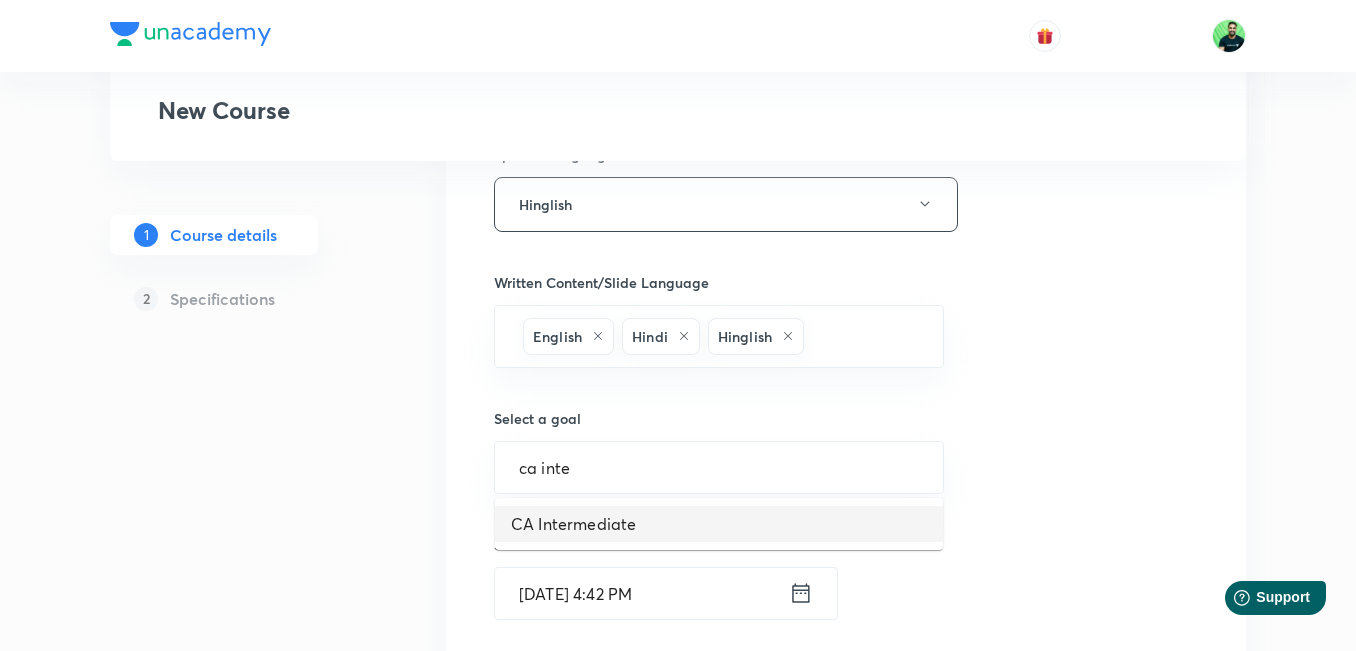 click on "CA Intermediate" at bounding box center (719, 524) 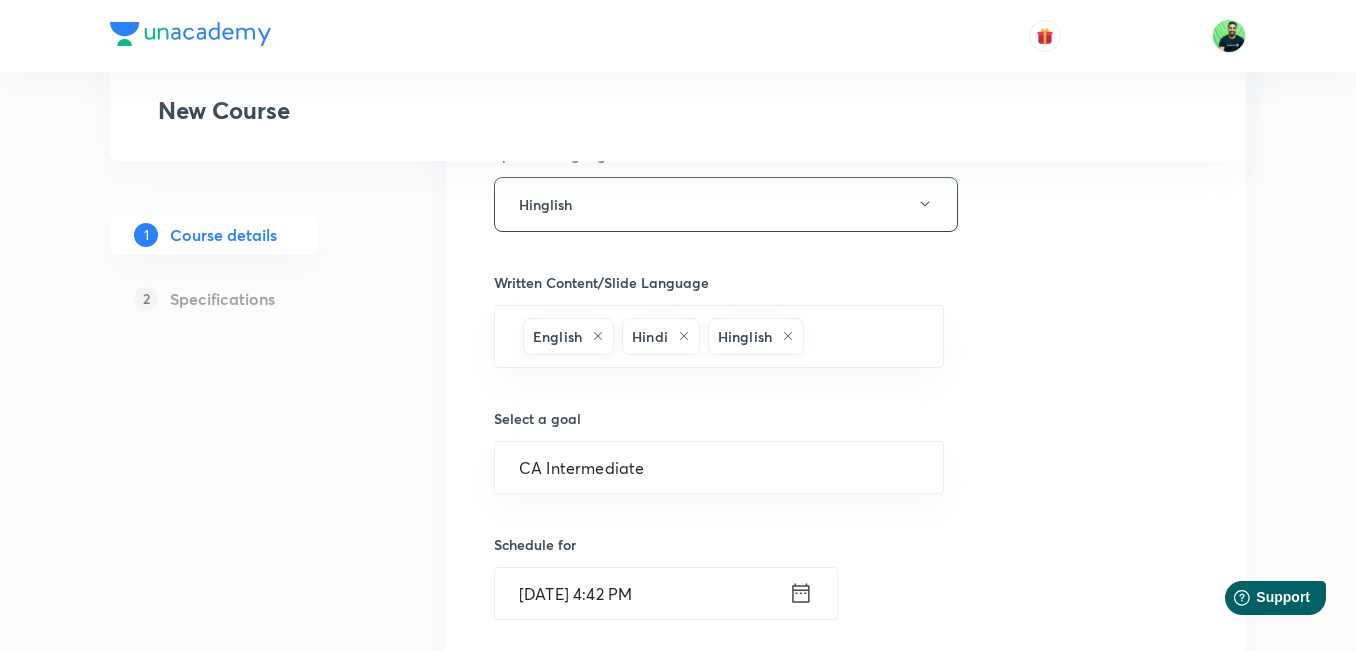 click 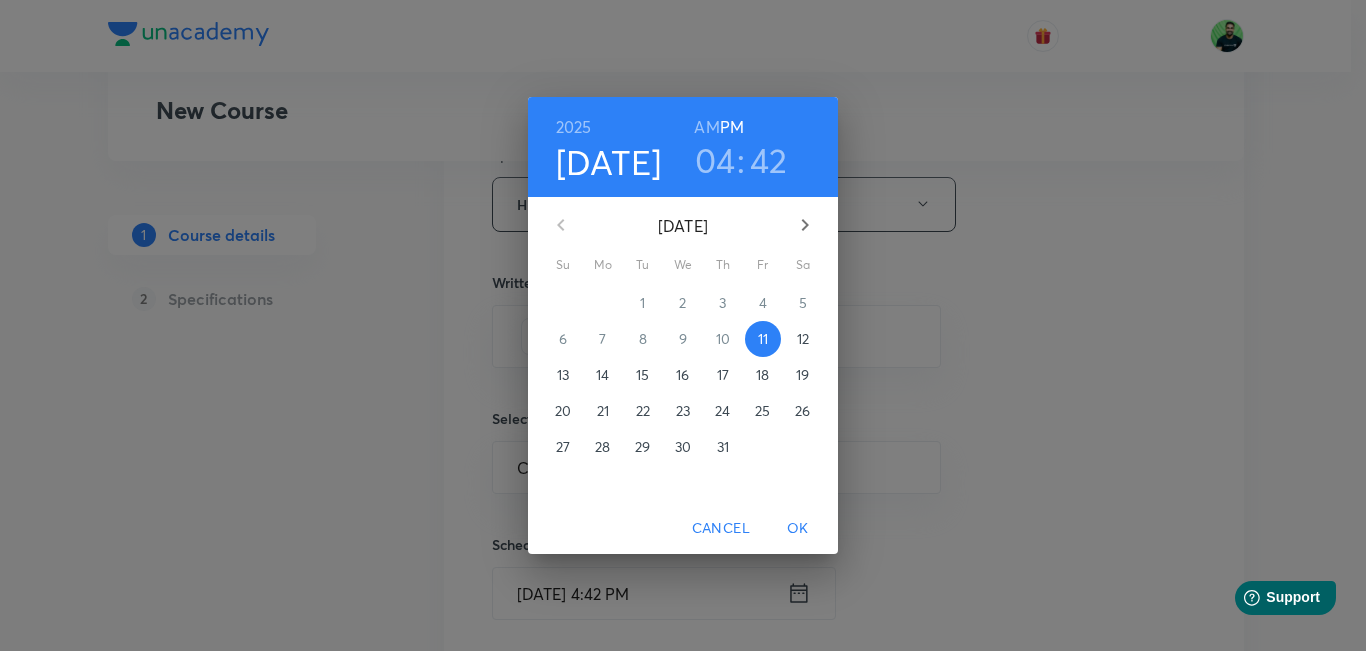click on "17" at bounding box center [723, 375] 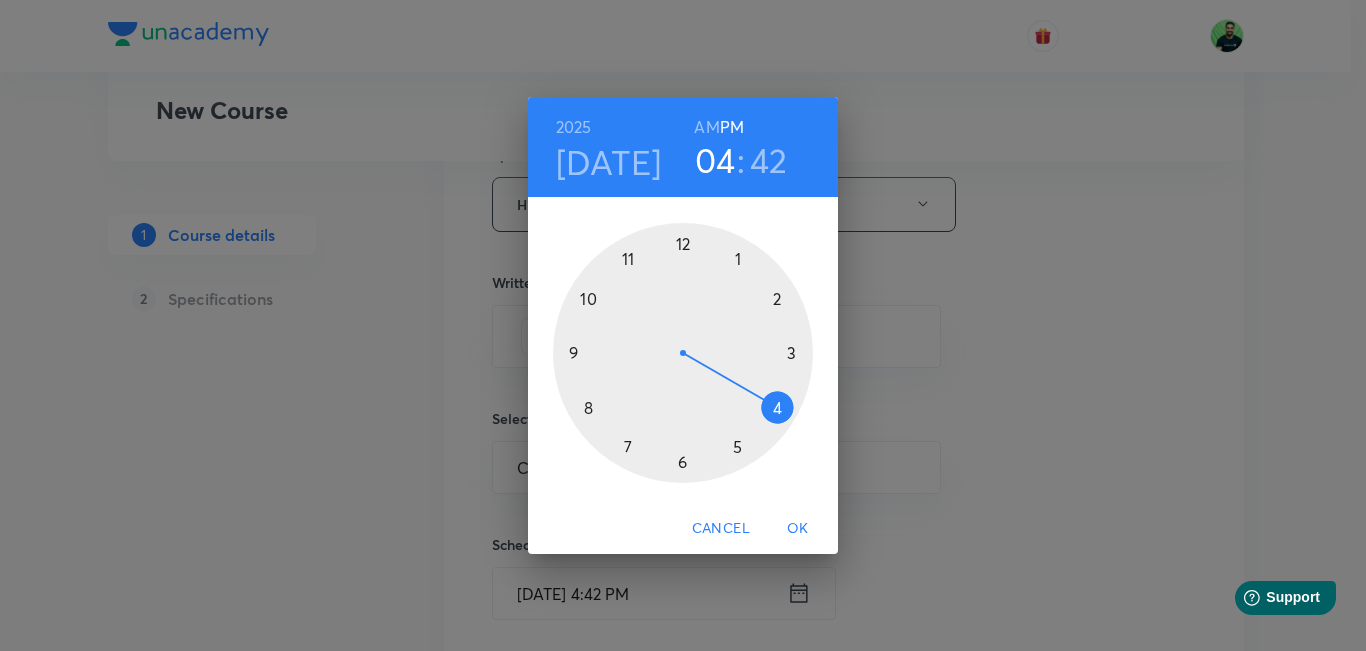click at bounding box center [683, 353] 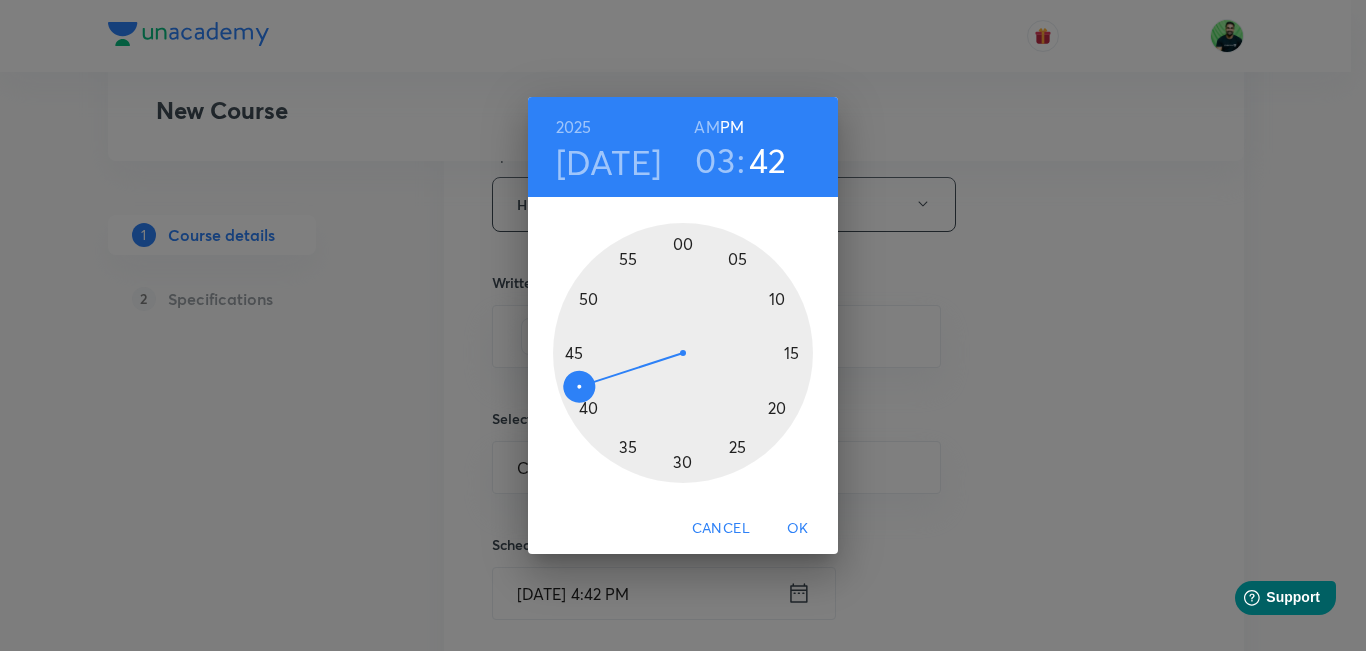 click at bounding box center [683, 353] 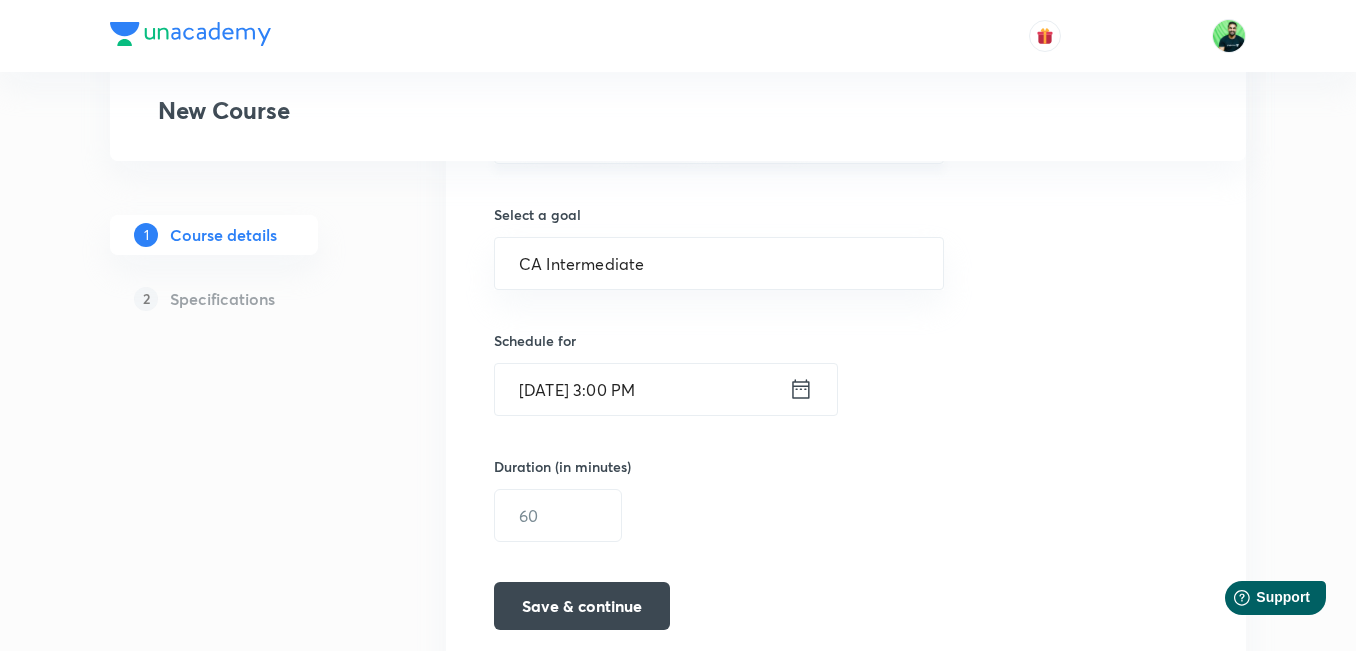 scroll, scrollTop: 924, scrollLeft: 0, axis: vertical 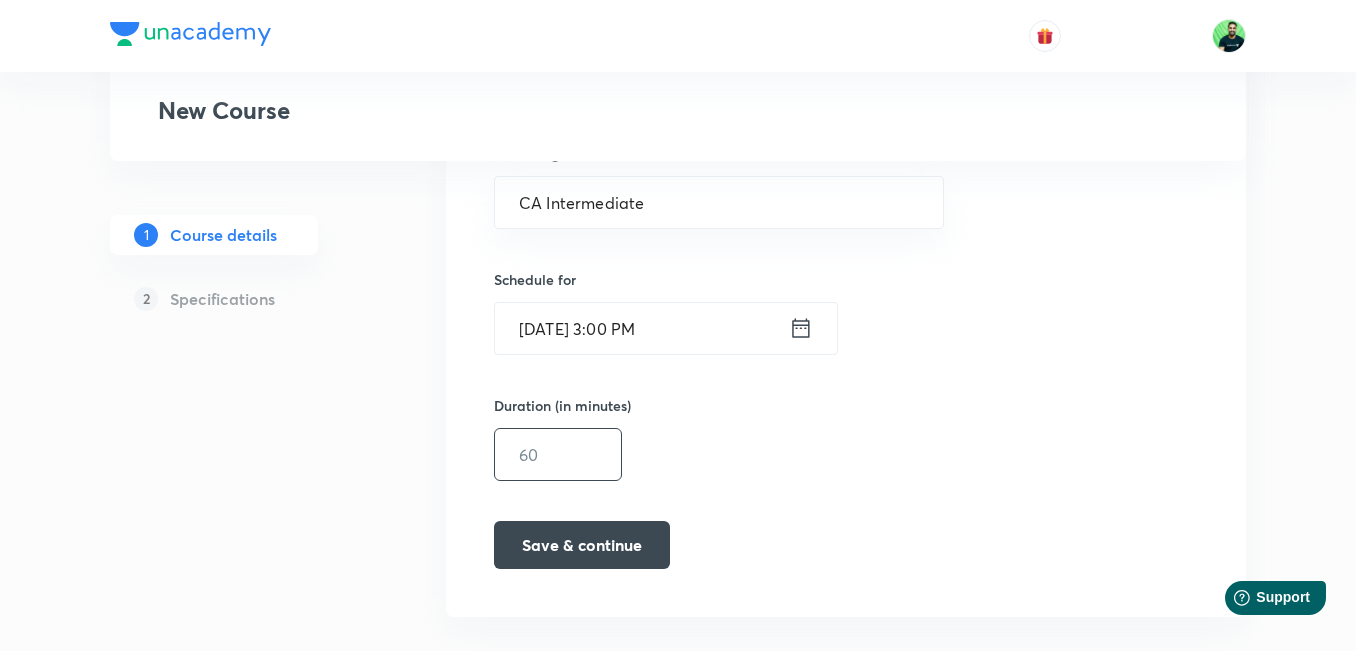 click at bounding box center (558, 454) 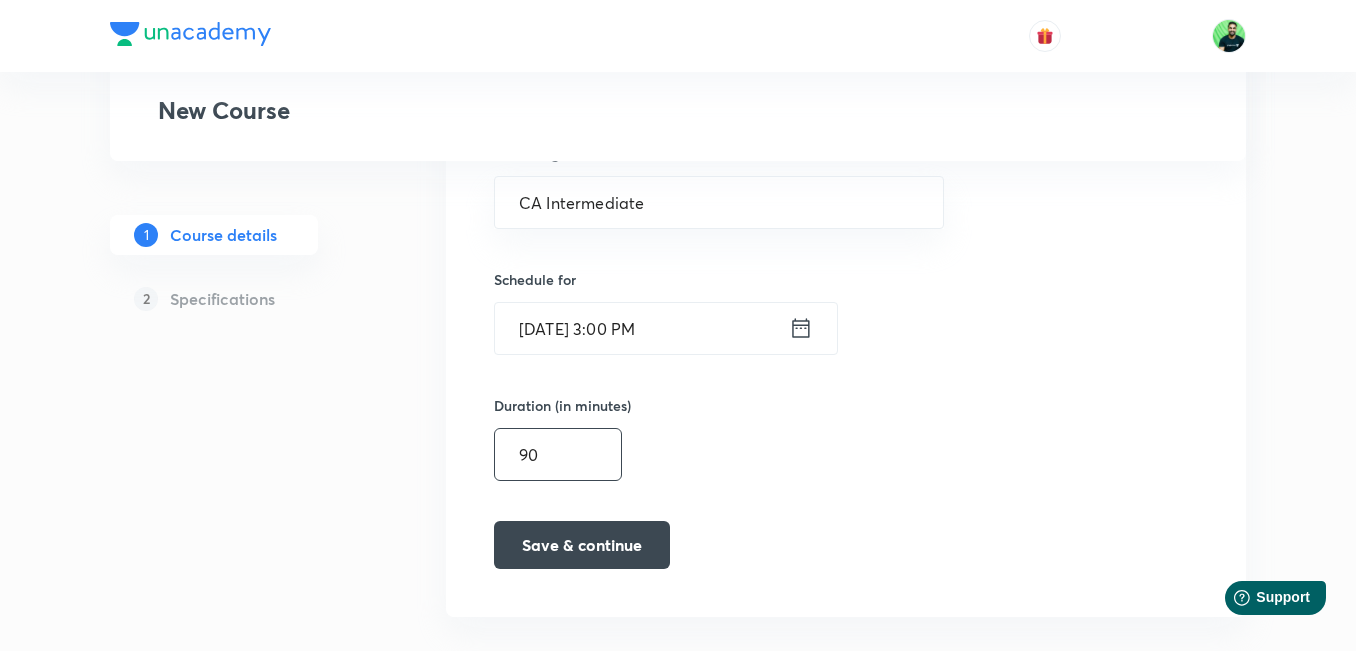 type on "90" 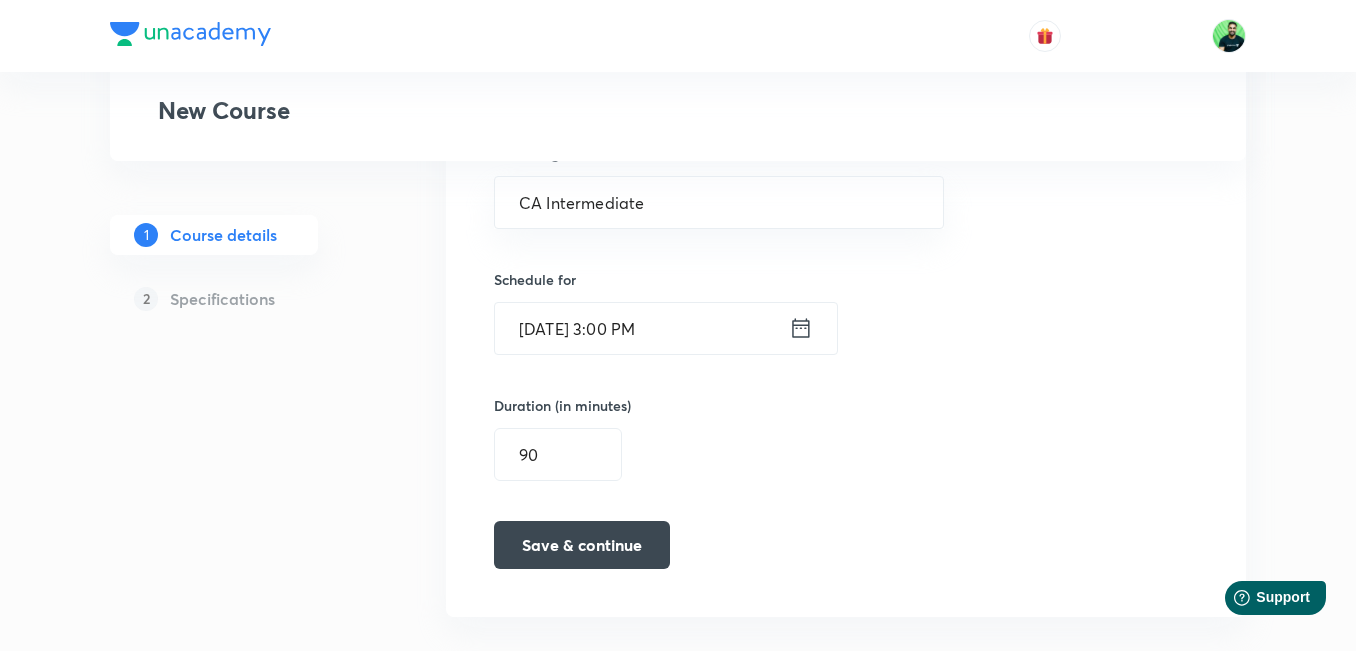 click on "Duration (in minutes) 90 ​" at bounding box center (676, 438) 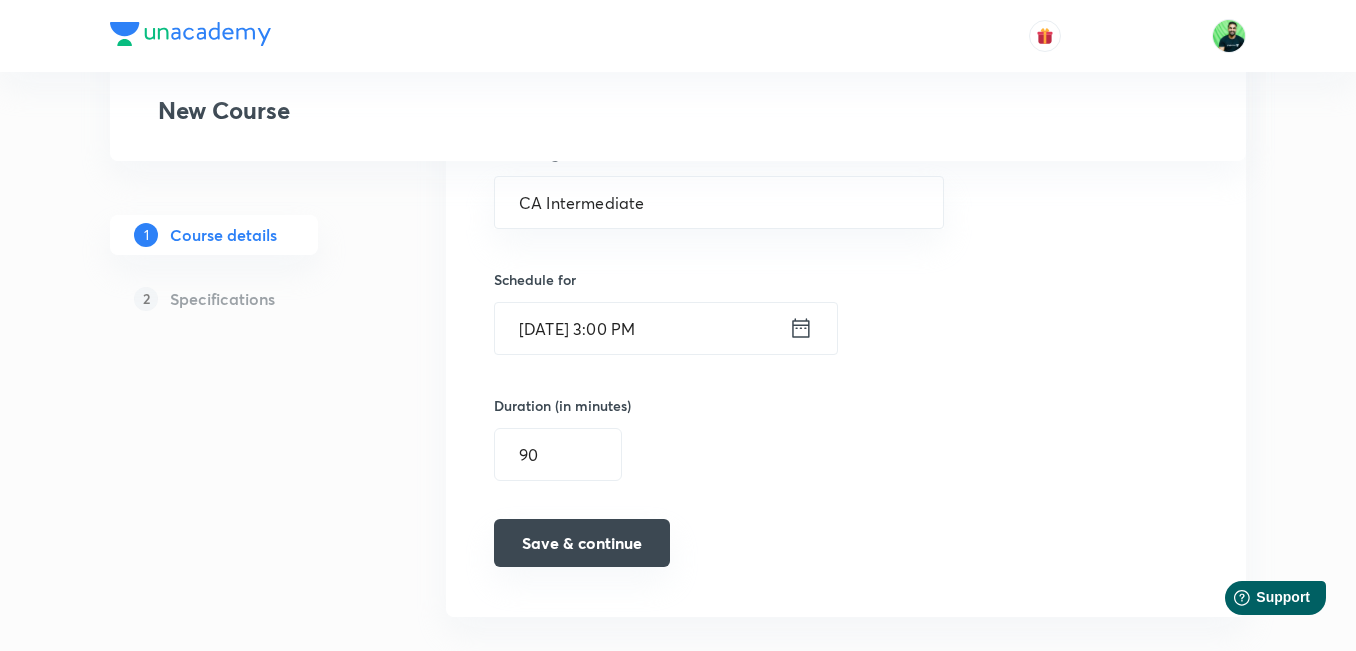 click on "Save & continue" at bounding box center [582, 543] 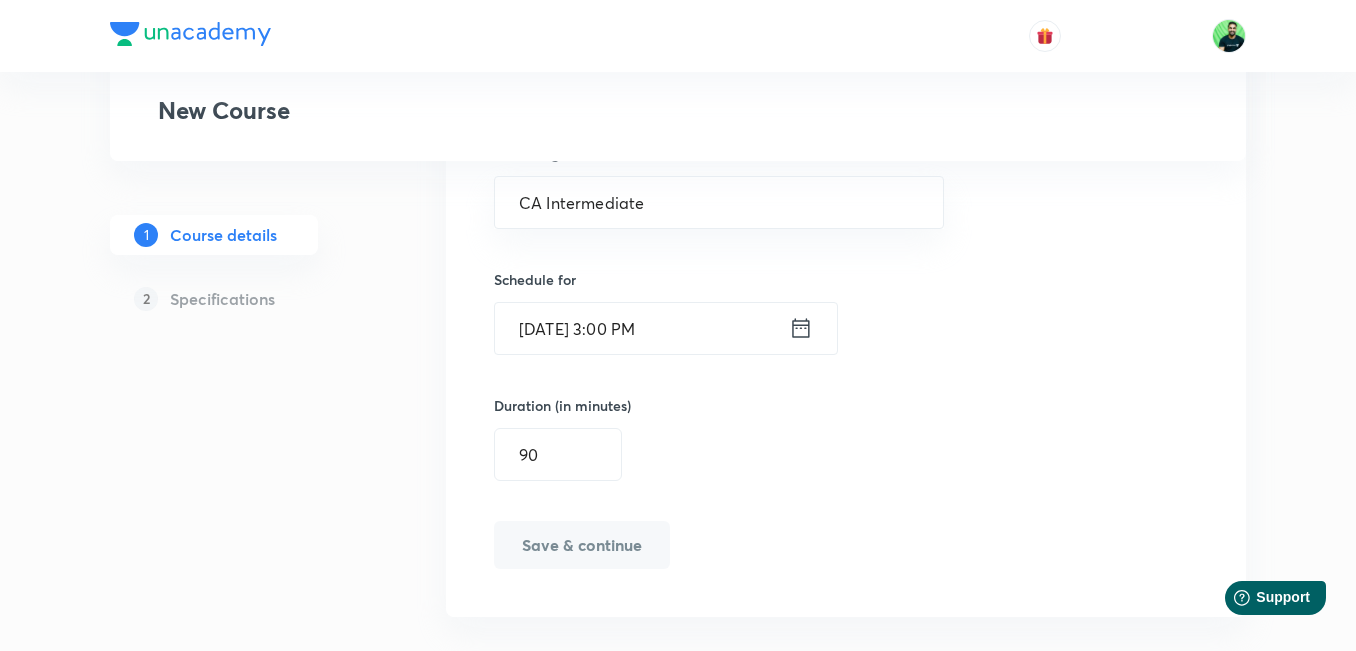 type on "Practice Session for Audit with CSG." 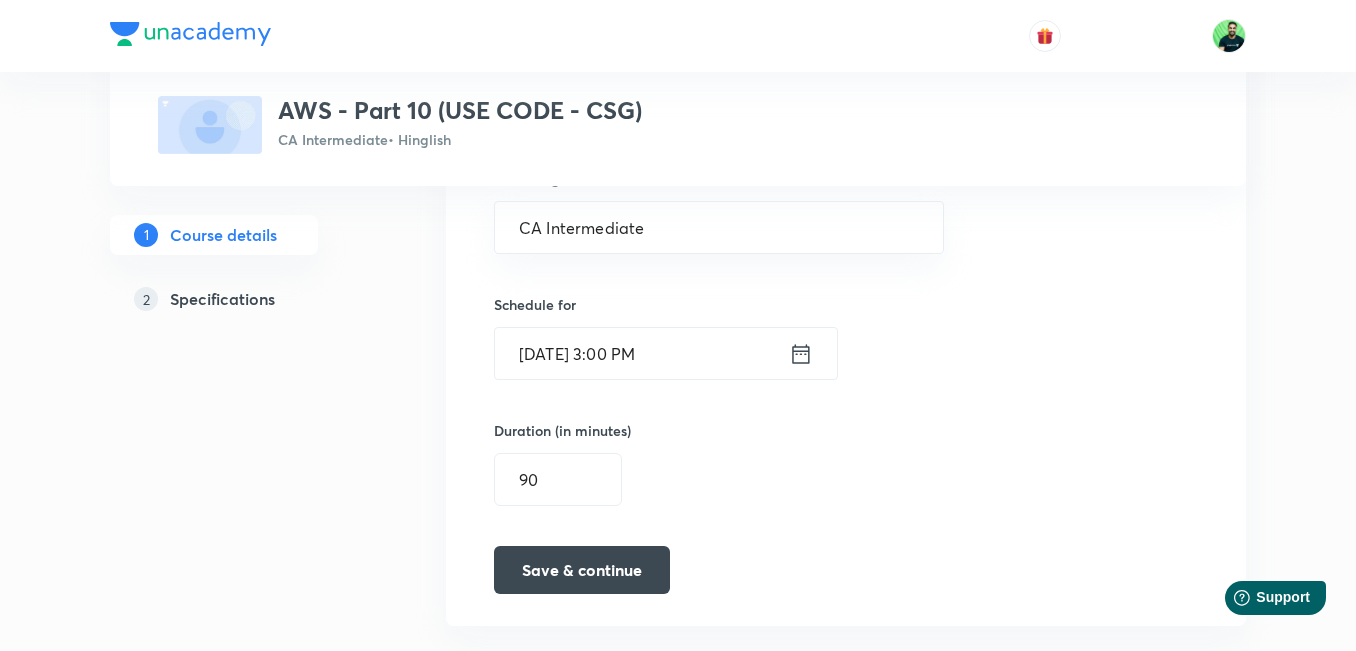 scroll, scrollTop: 949, scrollLeft: 0, axis: vertical 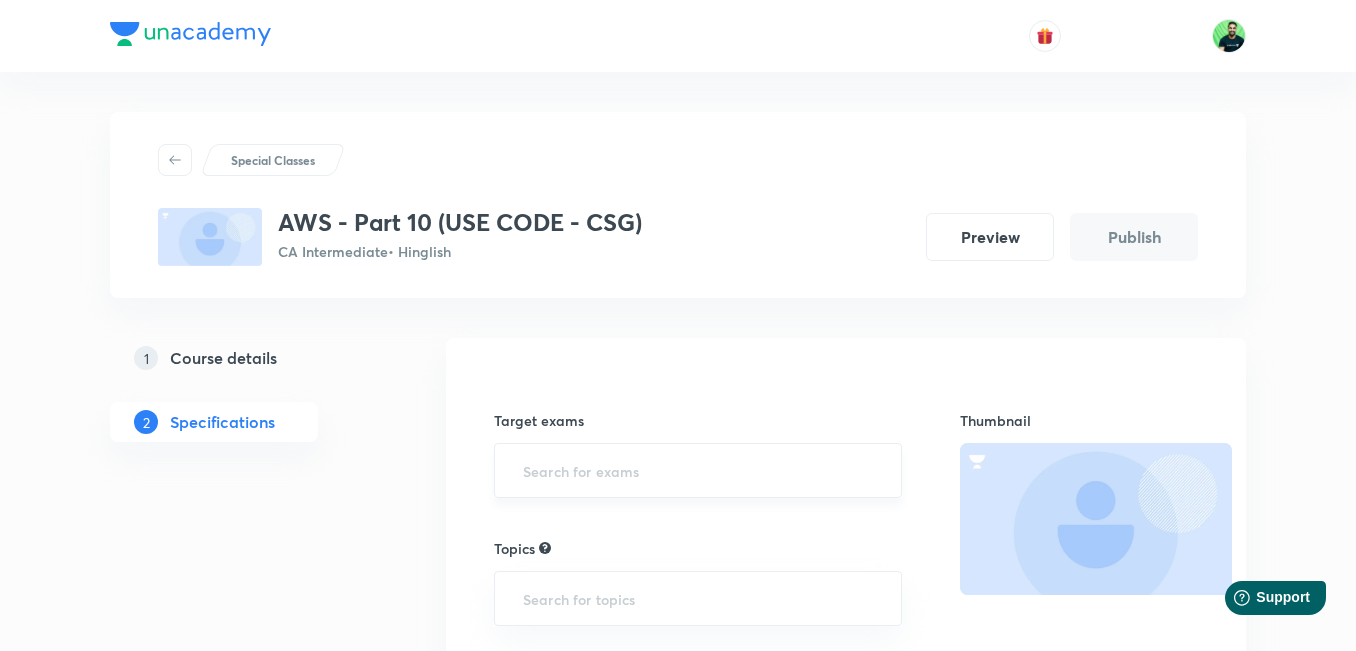 click at bounding box center [698, 470] 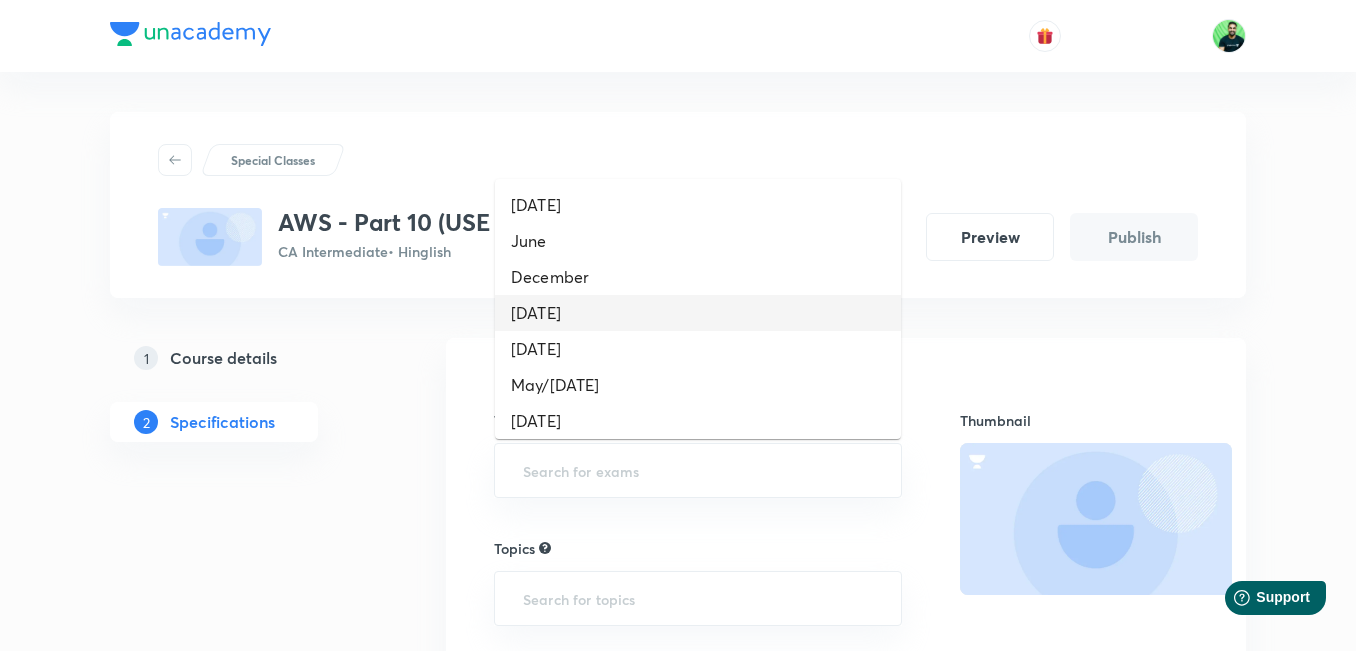 click on "September 2025" at bounding box center [698, 313] 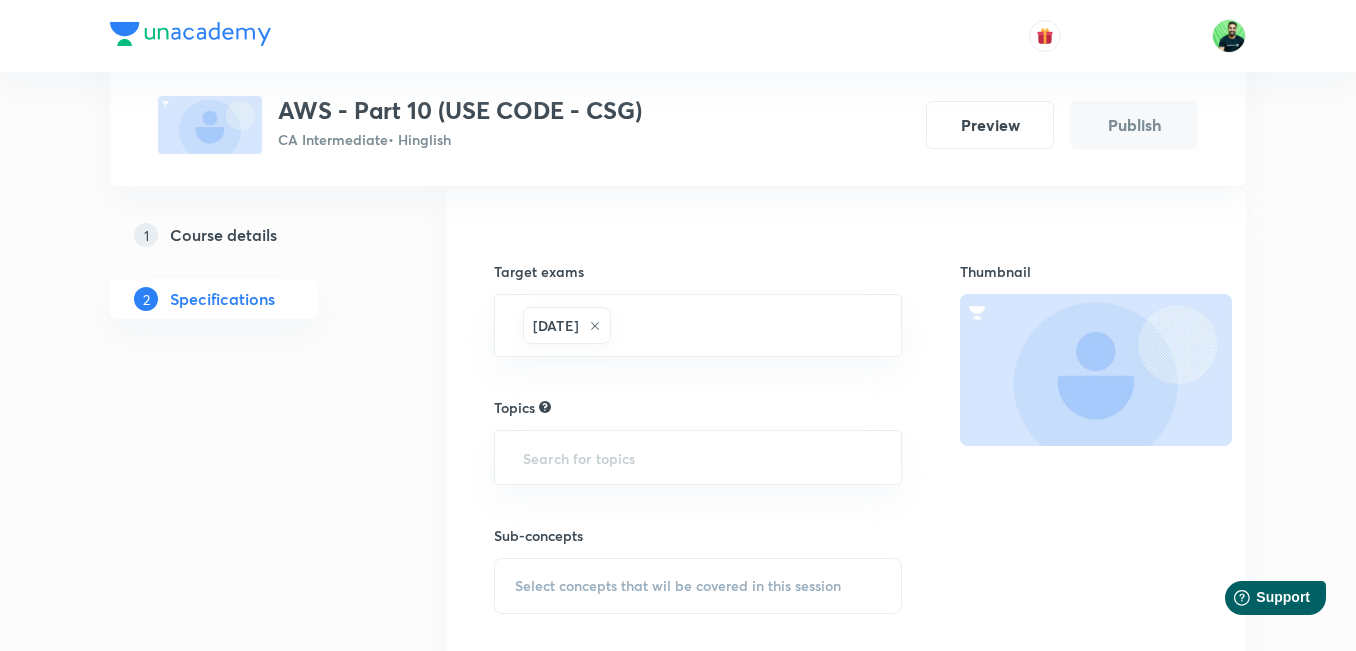 scroll, scrollTop: 252, scrollLeft: 0, axis: vertical 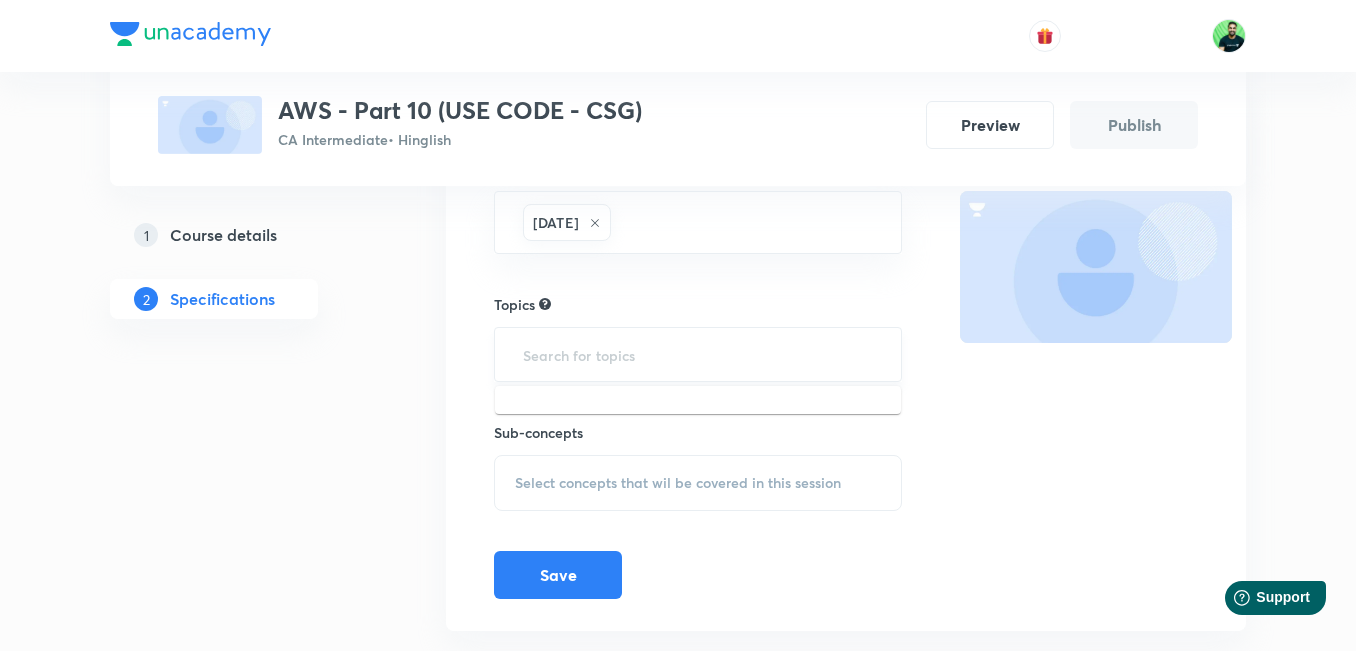 click at bounding box center [698, 354] 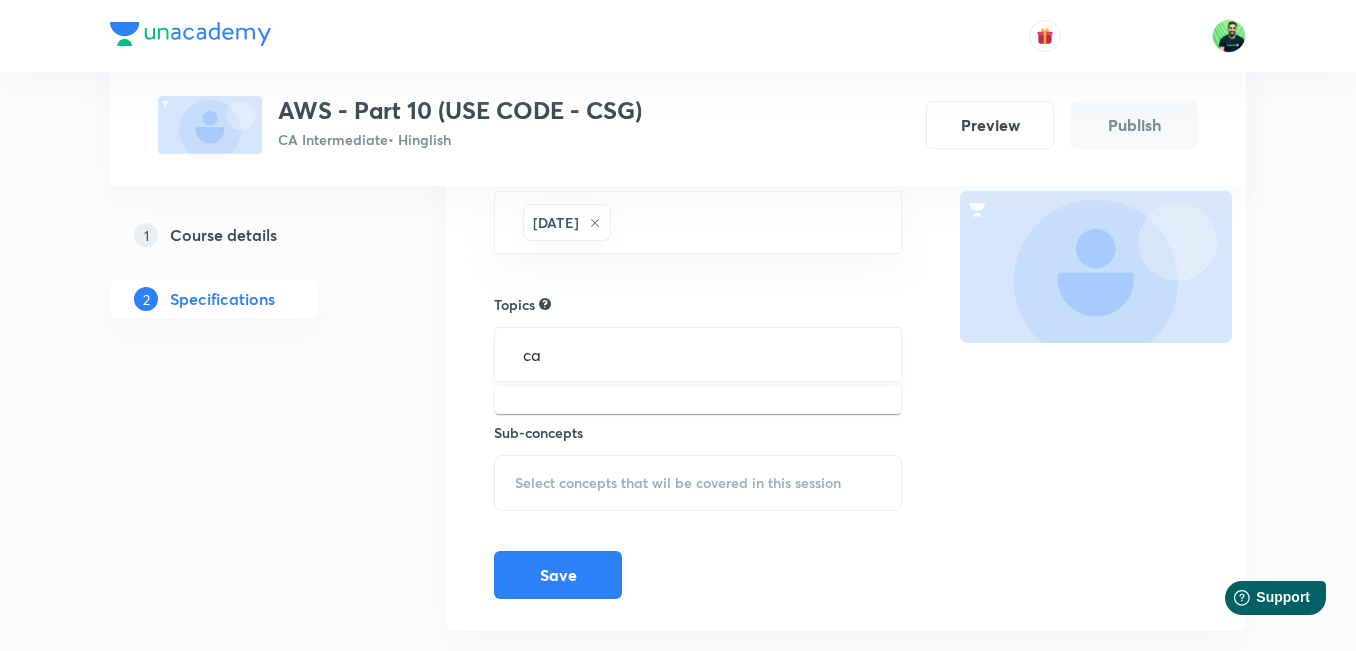 type on "c" 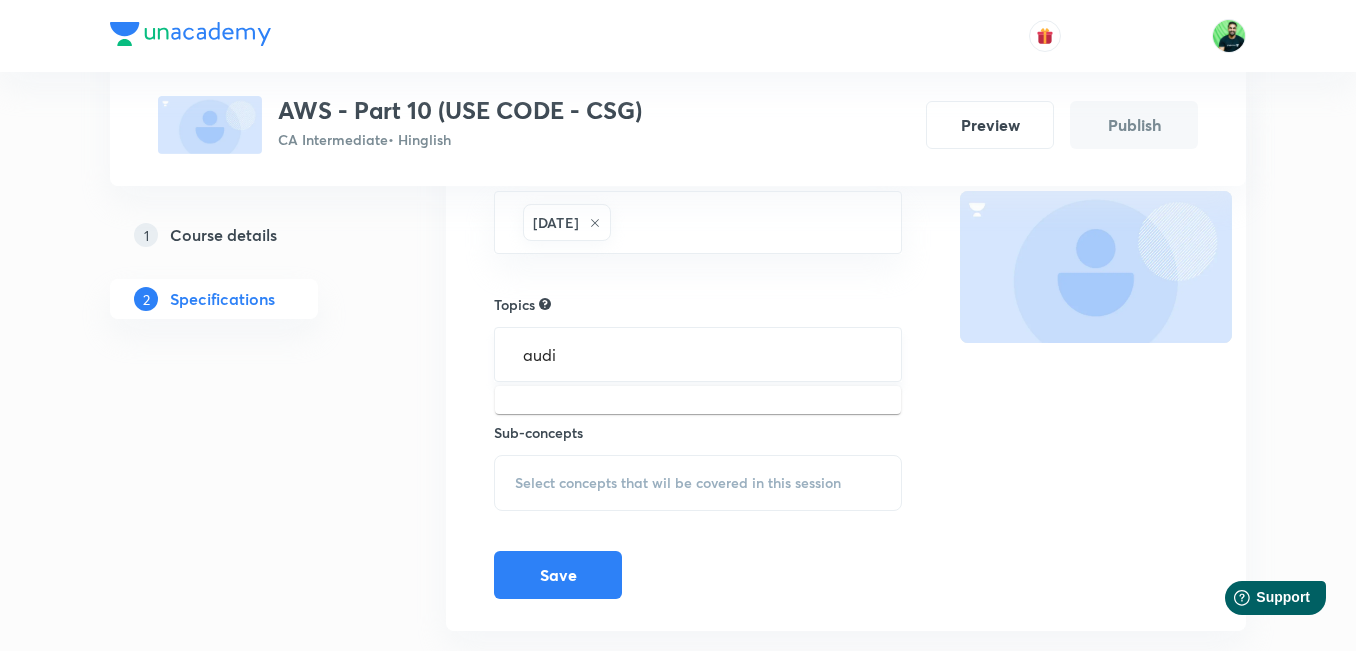 type on "audit" 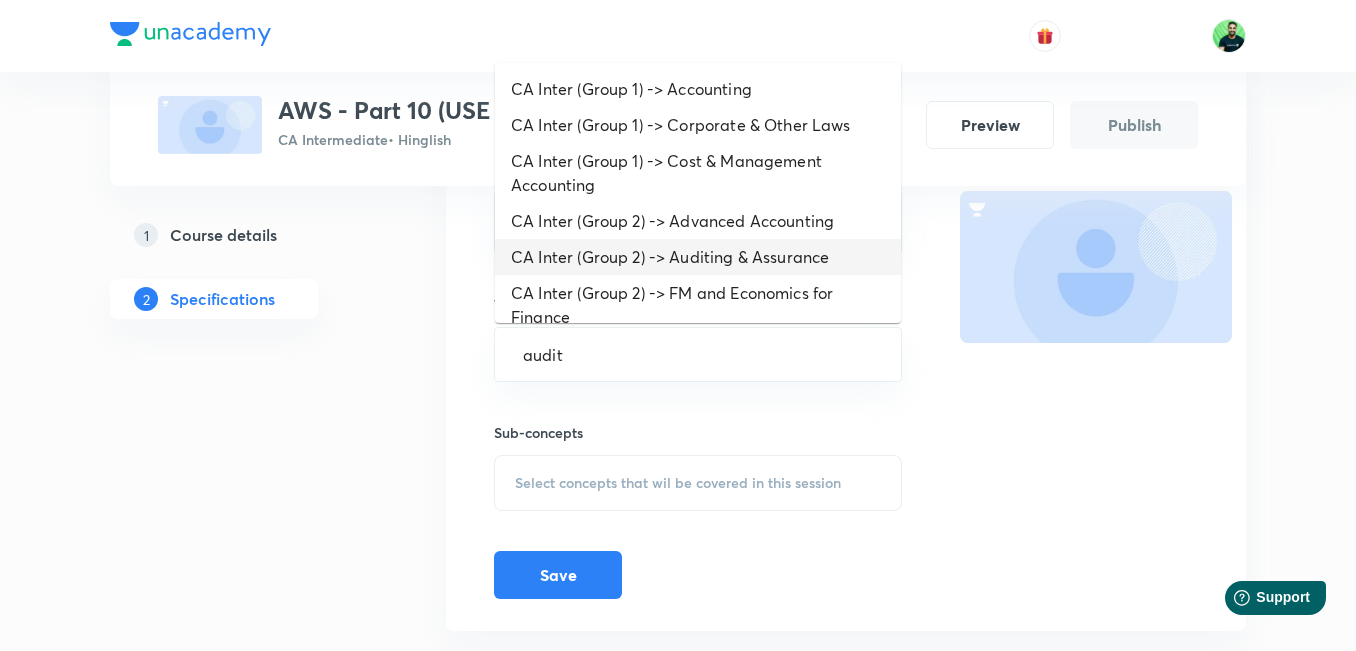 click on "CA Inter (Group 2) ->  Auditing & Assurance" at bounding box center [698, 257] 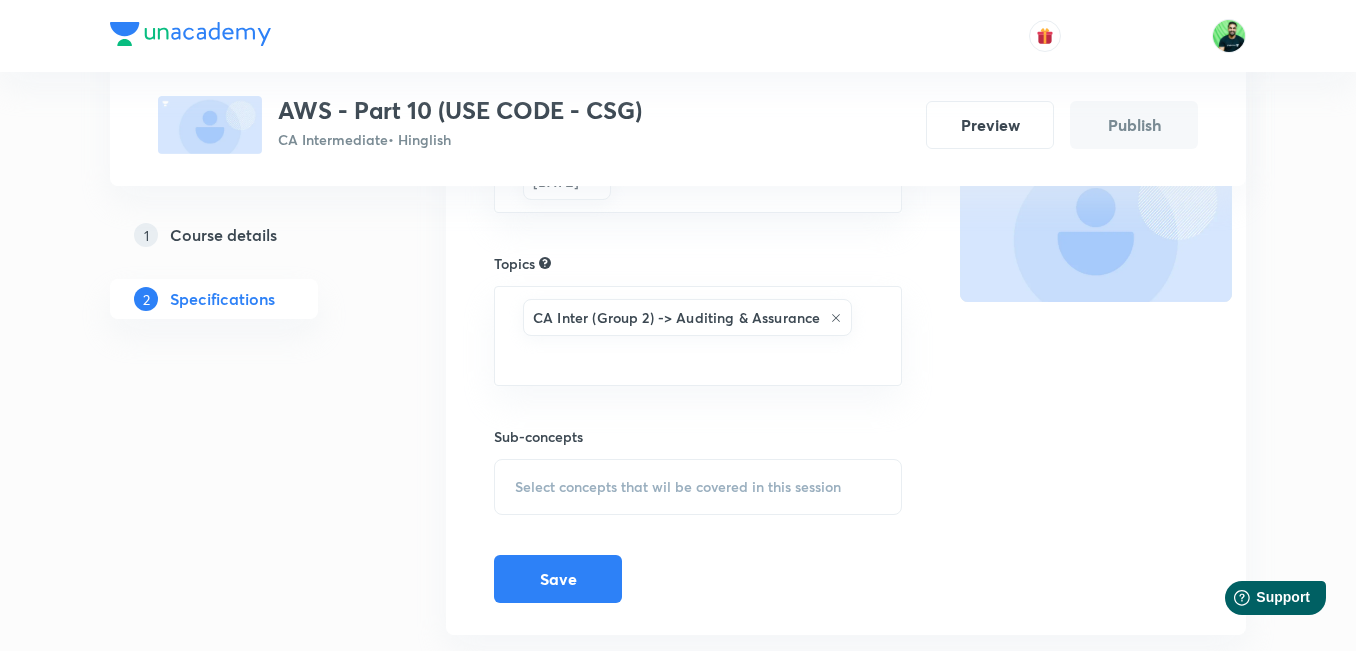 scroll, scrollTop: 341, scrollLeft: 0, axis: vertical 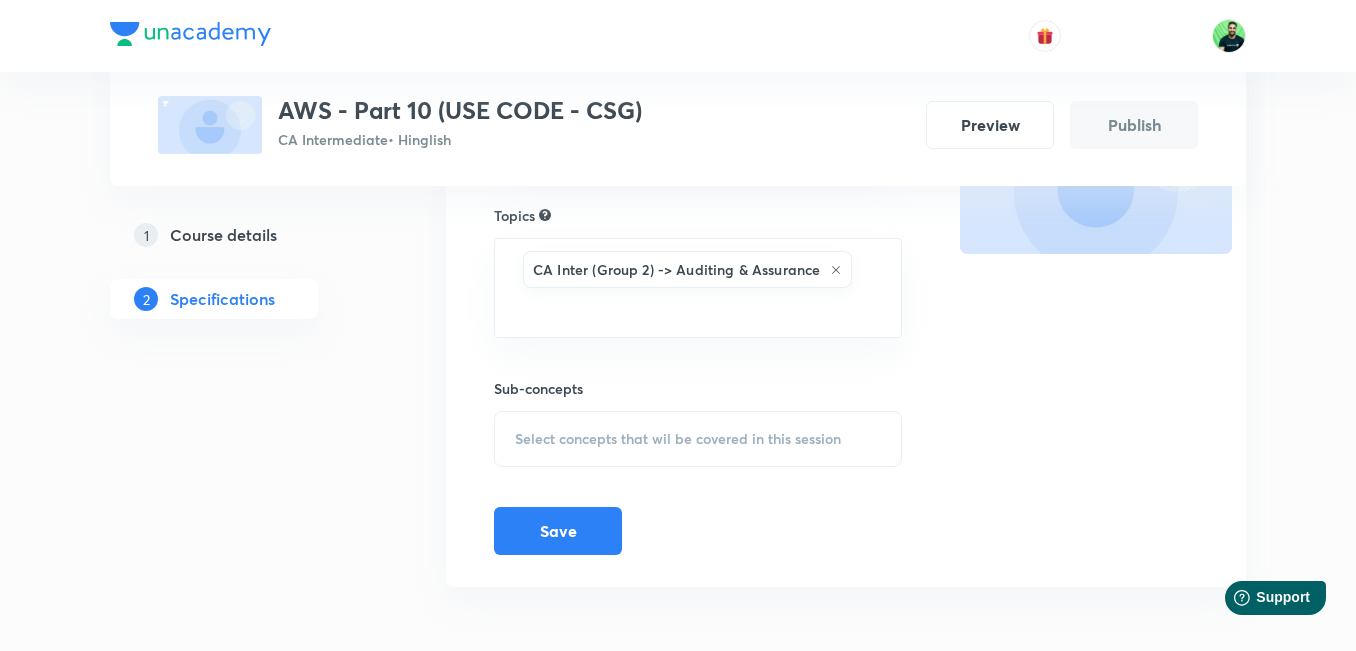 click on "Select concepts that wil be covered in this session" at bounding box center (678, 439) 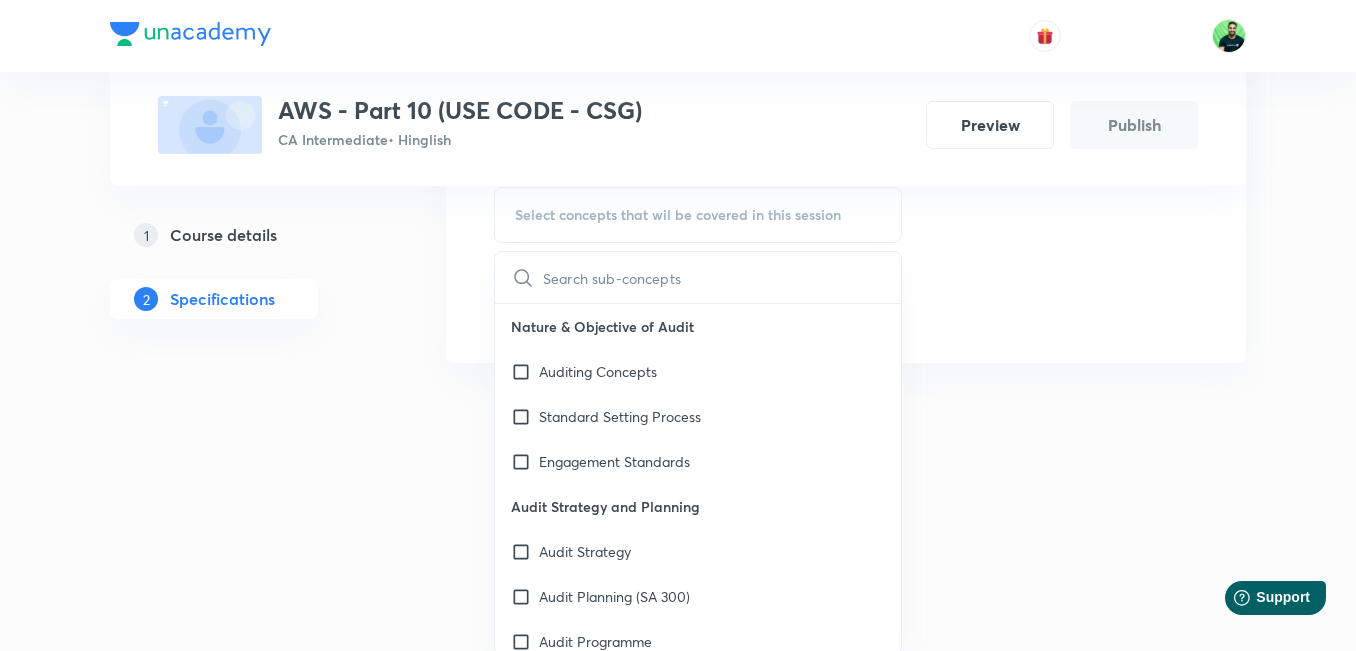 scroll, scrollTop: 569, scrollLeft: 0, axis: vertical 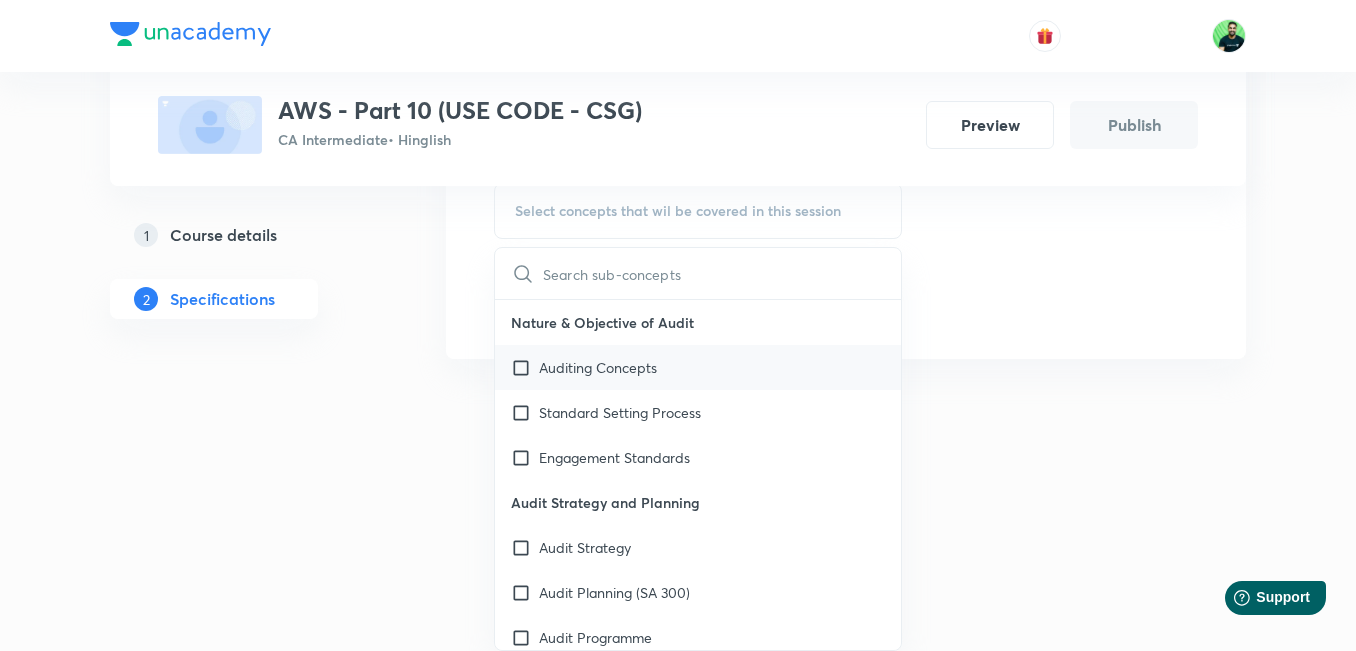 click at bounding box center [525, 367] 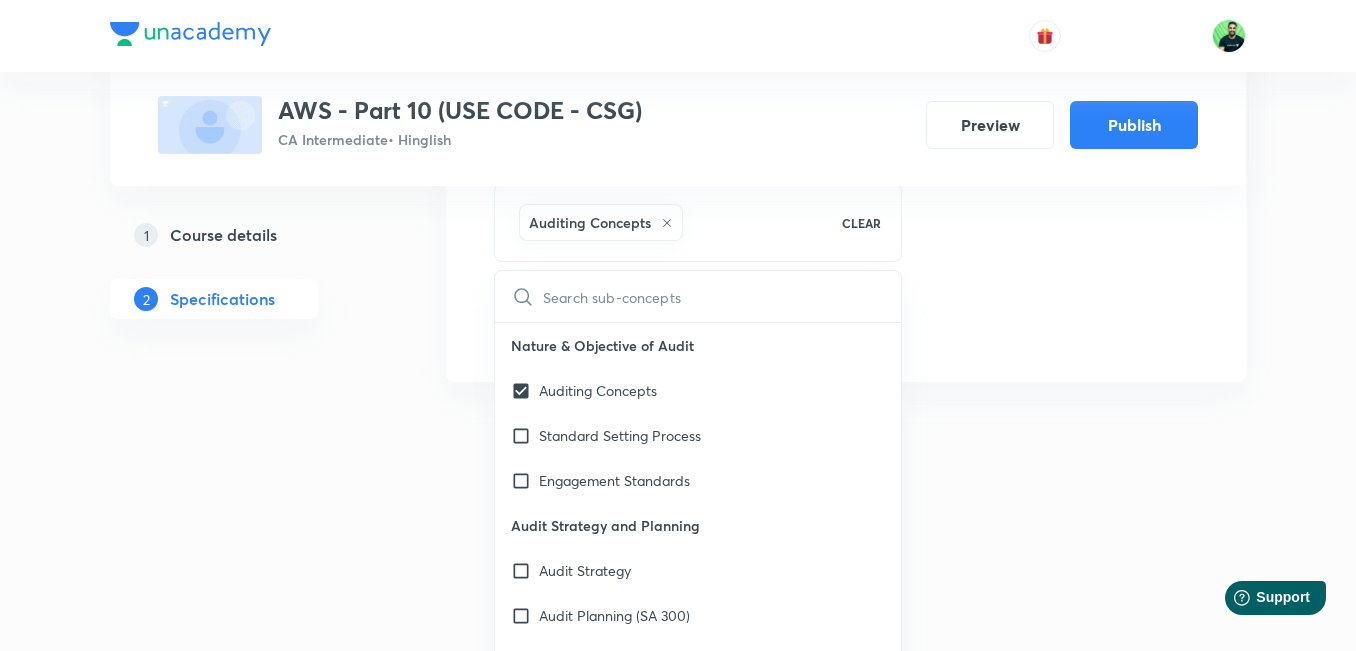 click on "Special Classes AWS - Part 10 (USE CODE - CSG) CA Intermediate  • Hinglish Preview Publish 1 Course details 2 Specifications Target exams September 2025 ​ Topics CA Inter (Group 2) ->  Auditing & Assurance ​ Sub-concepts Auditing Concepts CLEAR ​ Nature & Objective of Audit Auditing Concepts Standard Setting Process Engagement Standards Audit Strategy and Planning Audit Strategy Audit Planning (SA 300) Audit Programme Development of Audit Plan and Programme Control of Quality of Audit Work Delegation and Supervision of Audit Work Materiality and Audit Plan Revision of Materiality Documenting the Materiality Performance Materiality (SA 320 Materiality in Planning and Performing an Audit) Audit Documentation & Evidence Audit Procedure to Identify Litigation & Claims (SA 501 Audit Evidence - Specific Considerations for Audit Procedures When Events or Conditions Are Identified (SA 570 Going Concern) Events or Conditions That May Cast Doubt About Going Concern Assumption Meaning of Related Party Audit Risk" at bounding box center (678, -24) 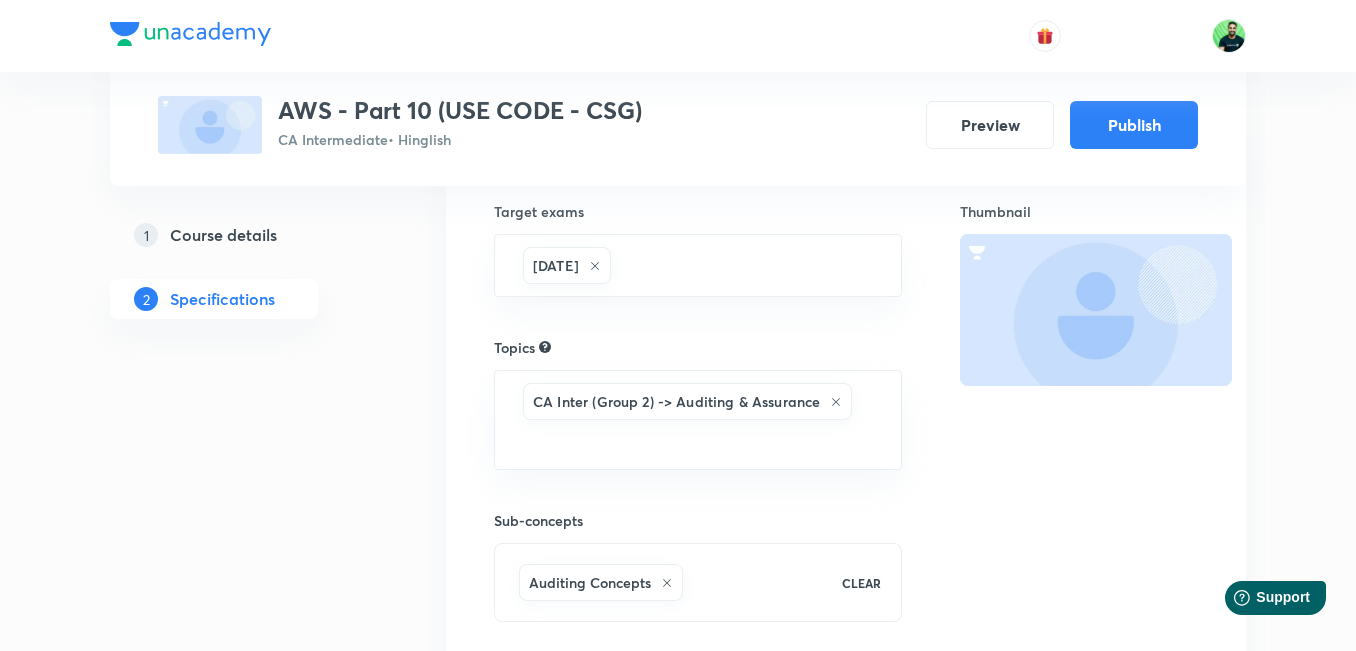 scroll, scrollTop: 0, scrollLeft: 0, axis: both 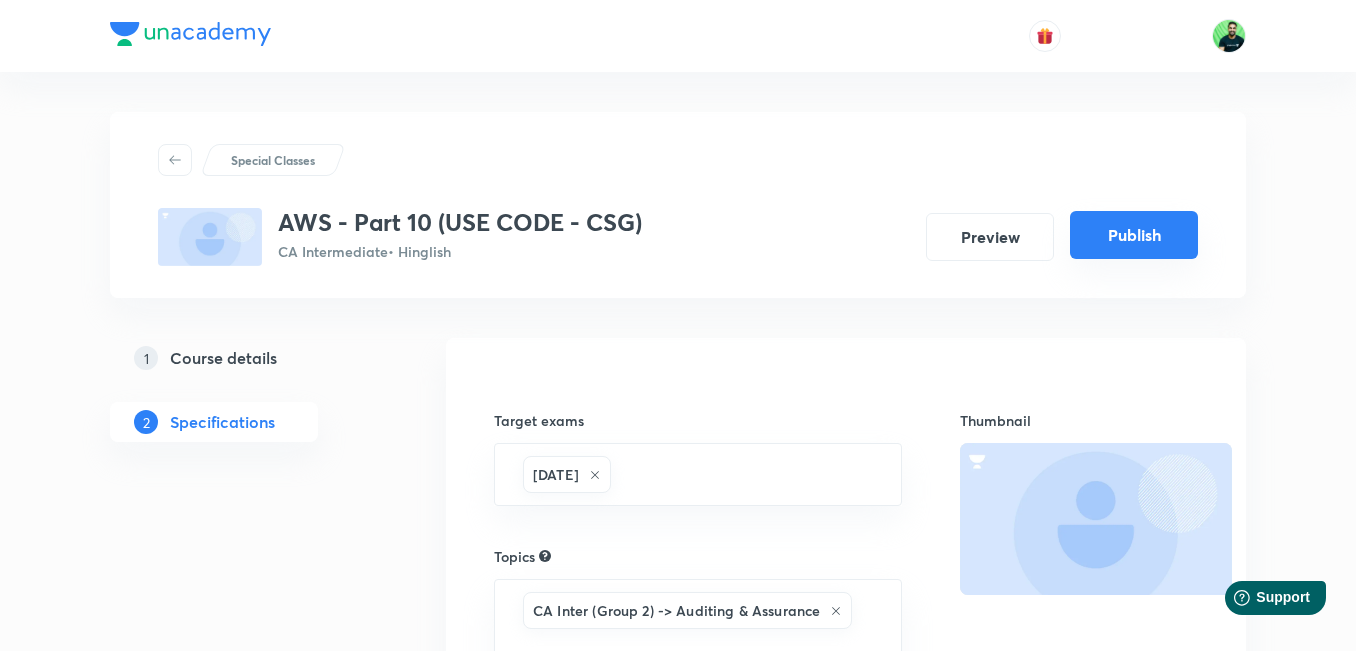click on "Publish" at bounding box center (1134, 235) 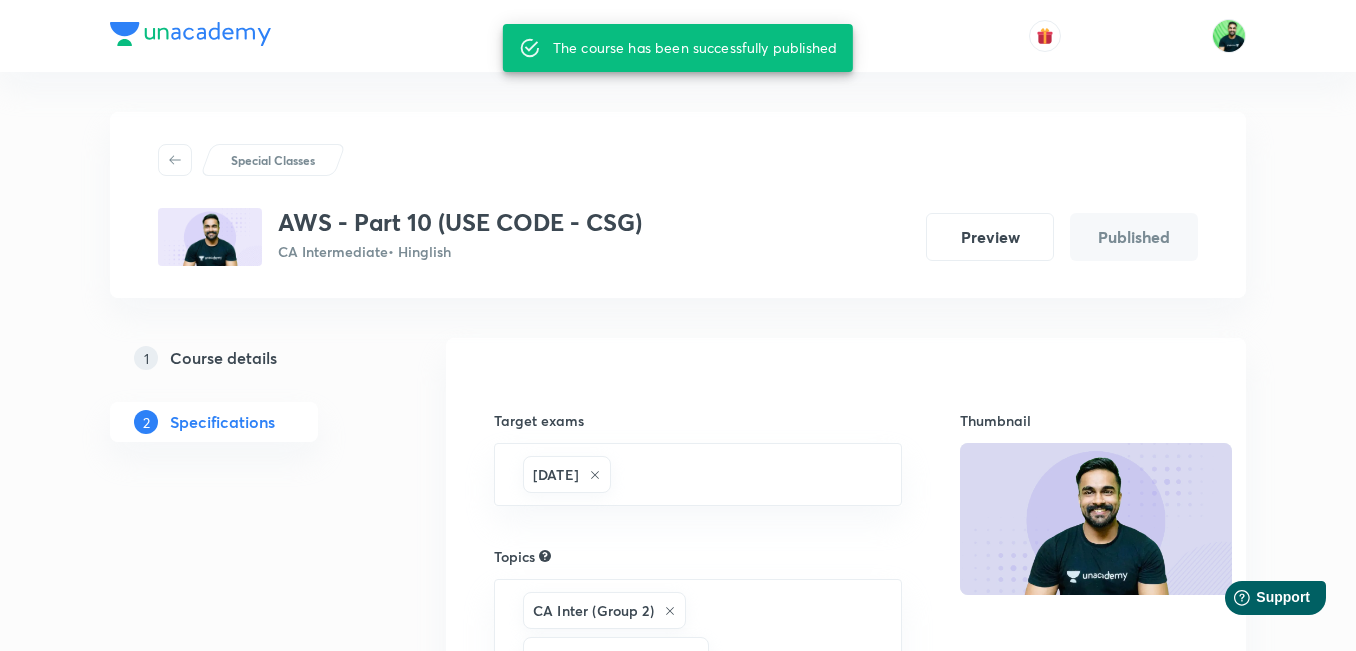 click 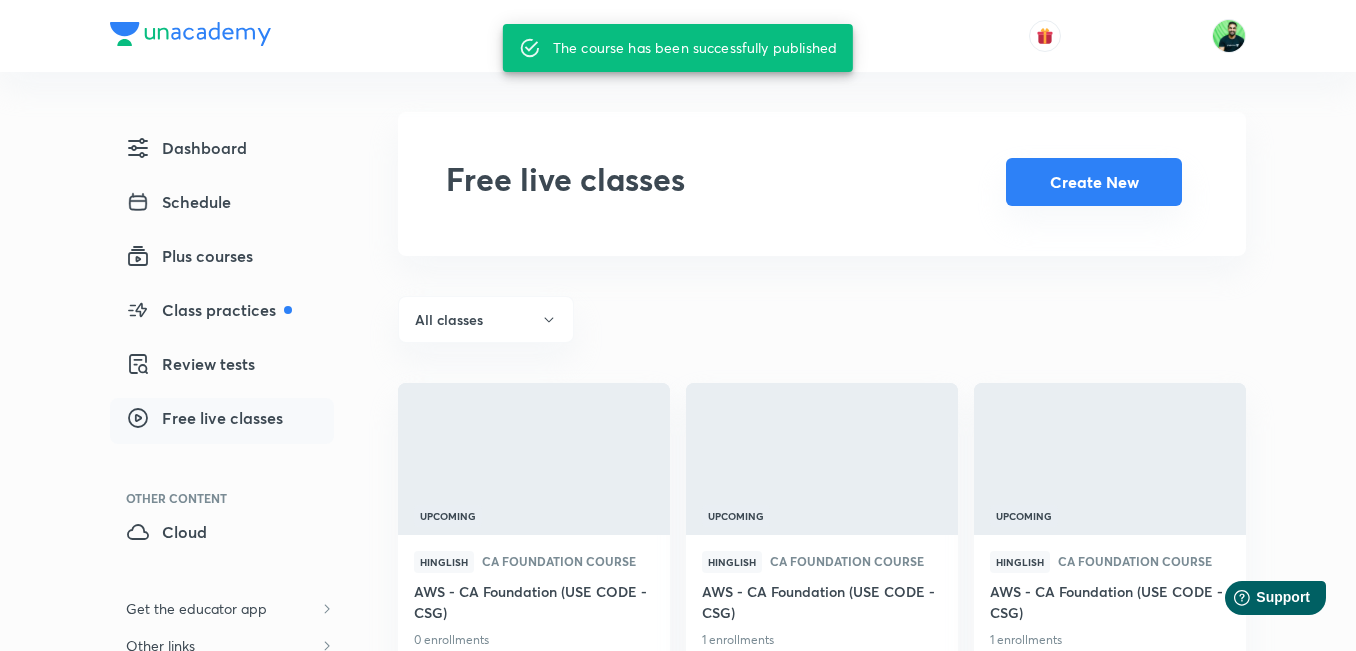 click on "Create New" at bounding box center [1094, 182] 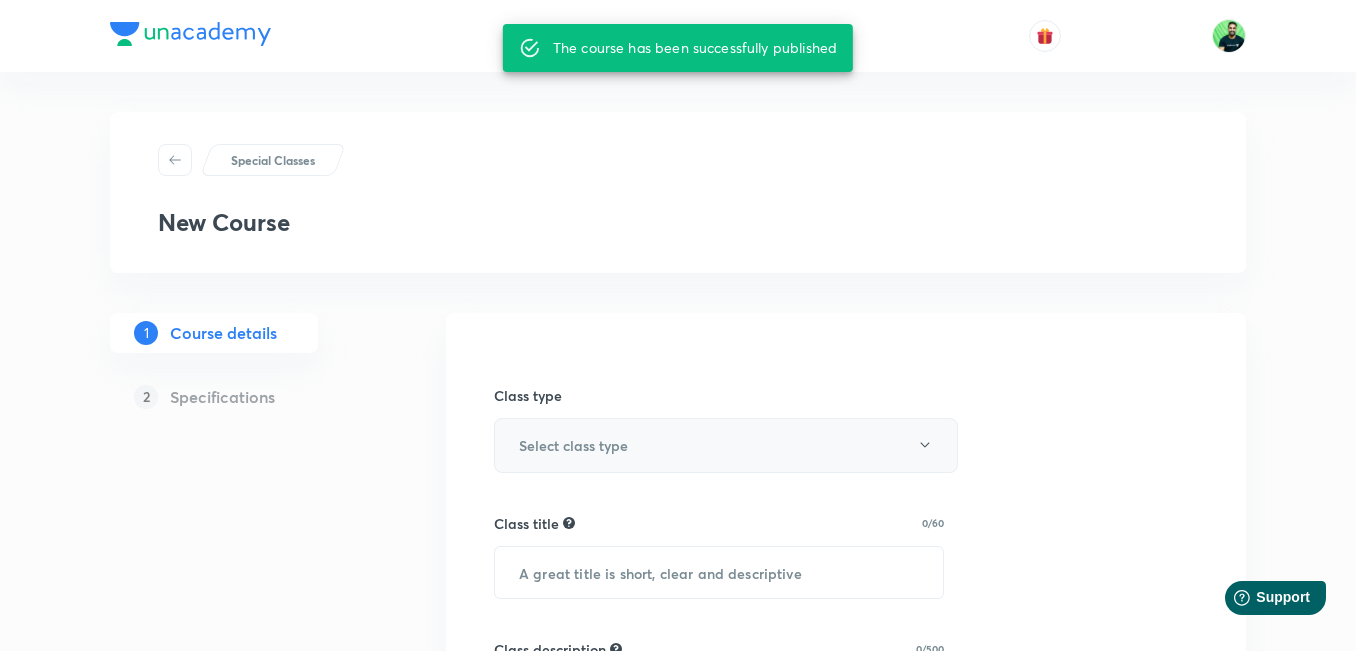 click on "Select class type" at bounding box center (726, 445) 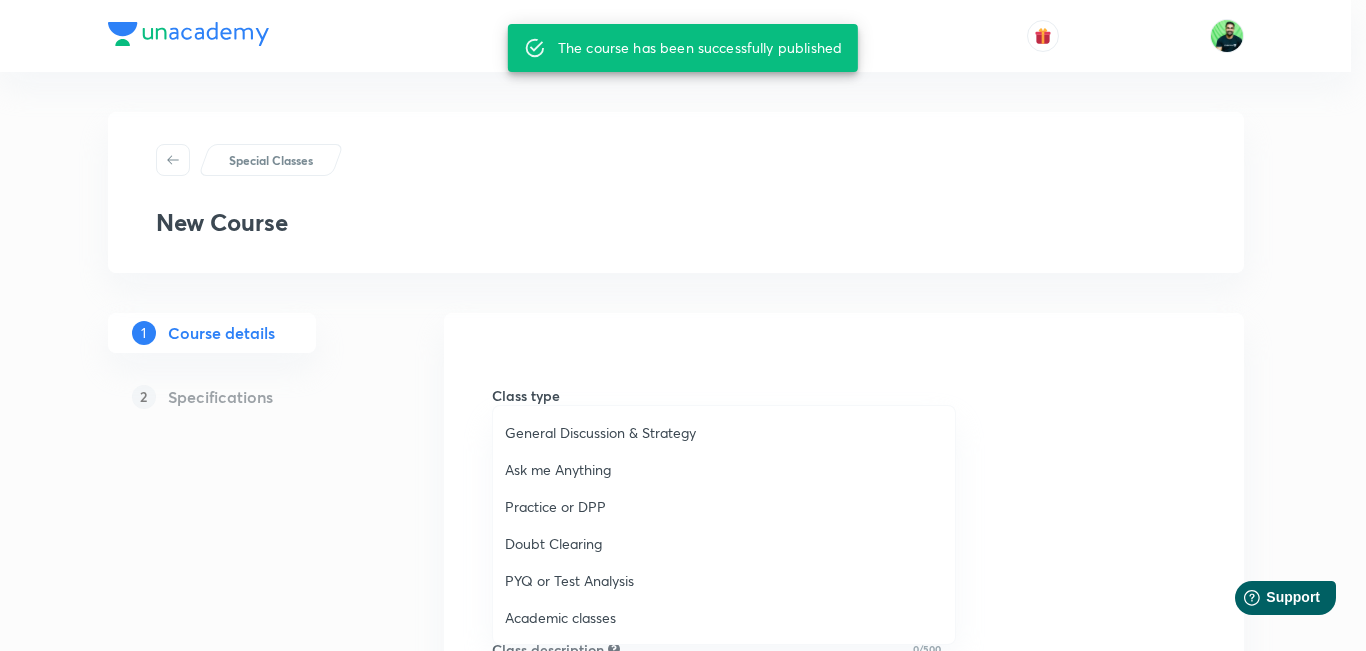 click on "Practice or DPP" at bounding box center [724, 506] 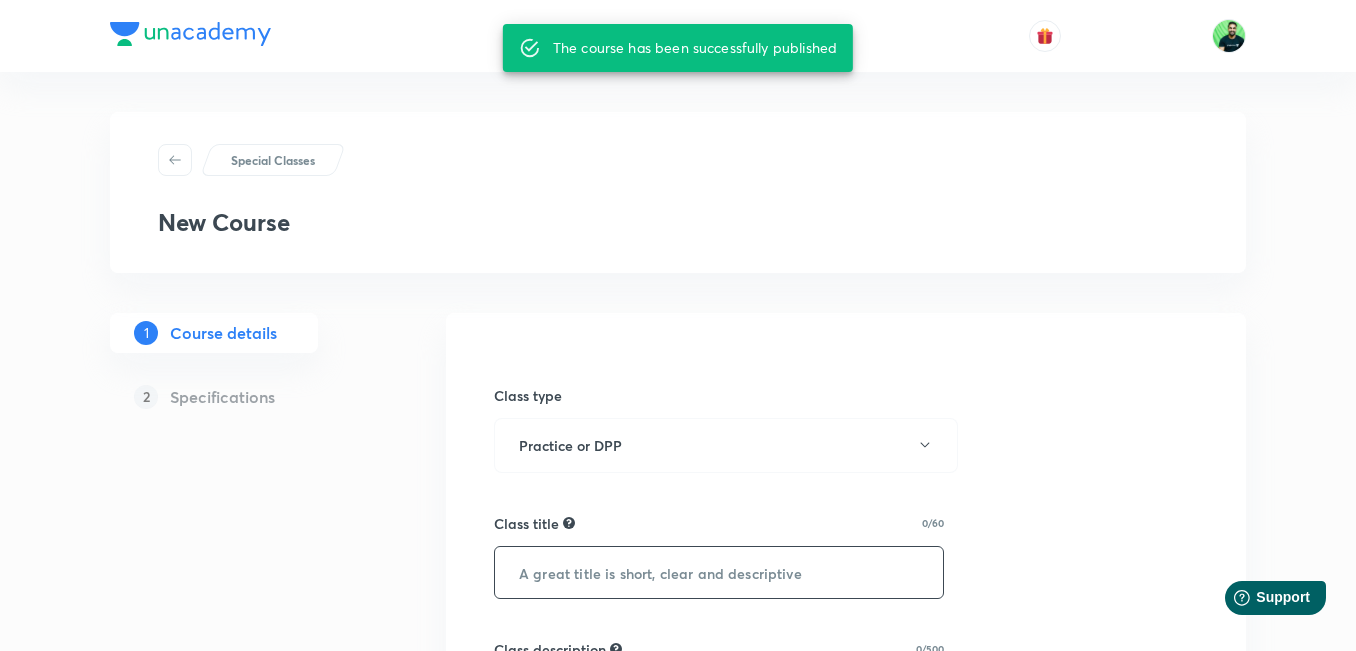 click at bounding box center [719, 572] 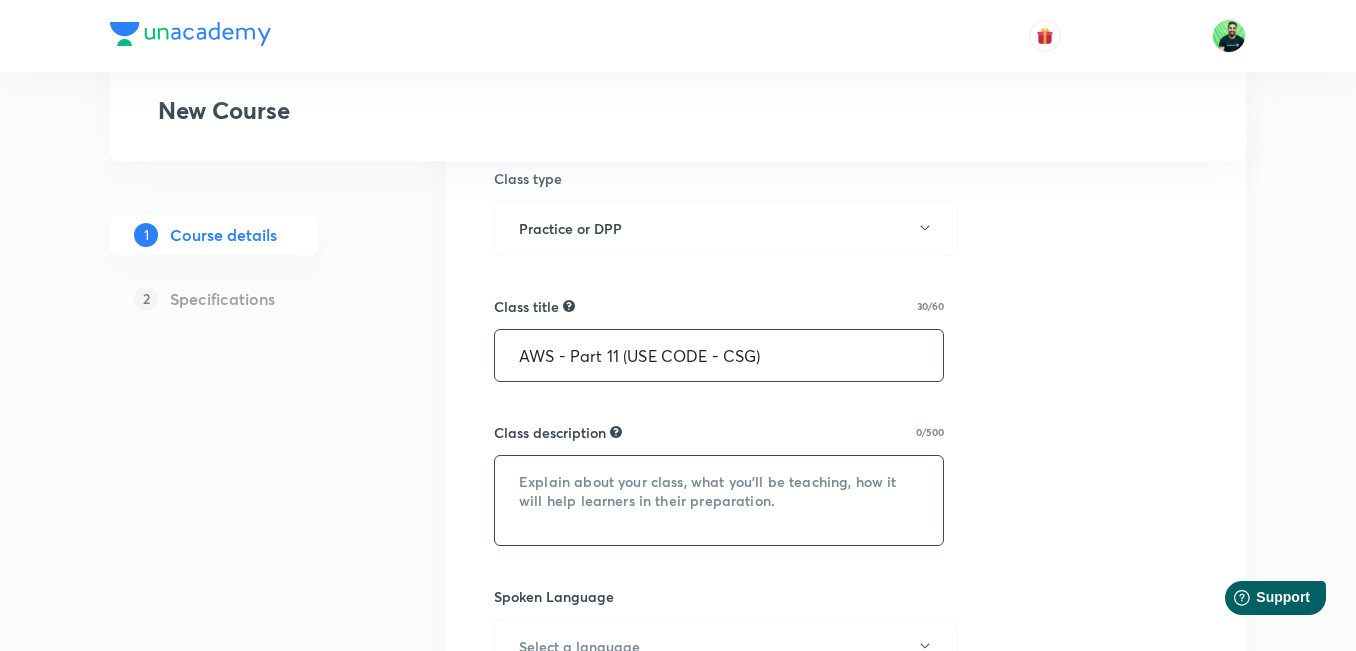 scroll, scrollTop: 218, scrollLeft: 0, axis: vertical 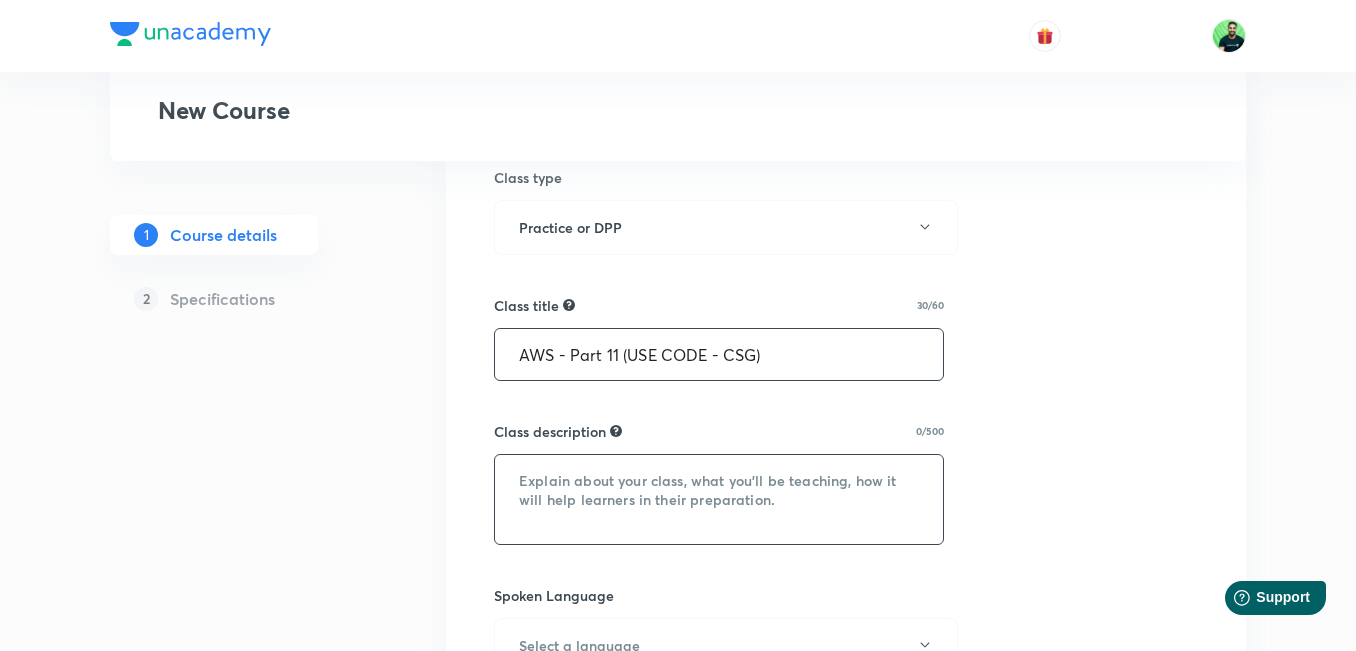 type on "AWS - Part 11 (USE CODE - CSG)" 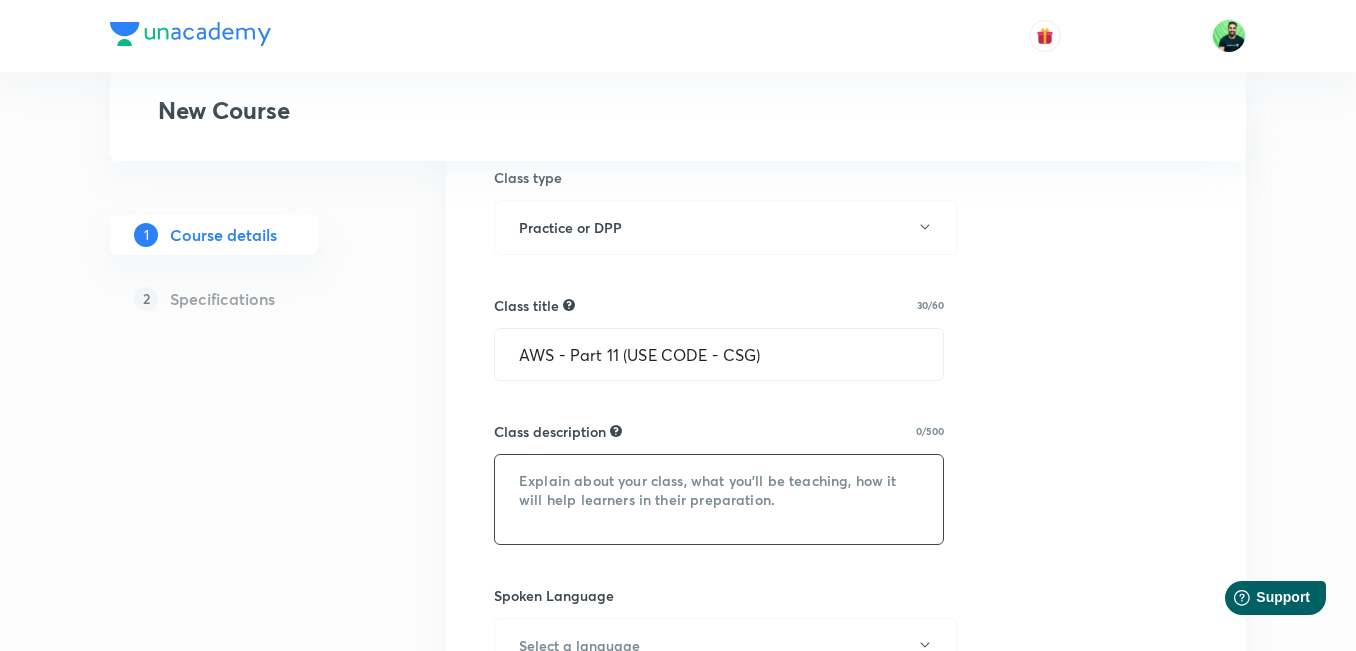 click at bounding box center [719, 499] 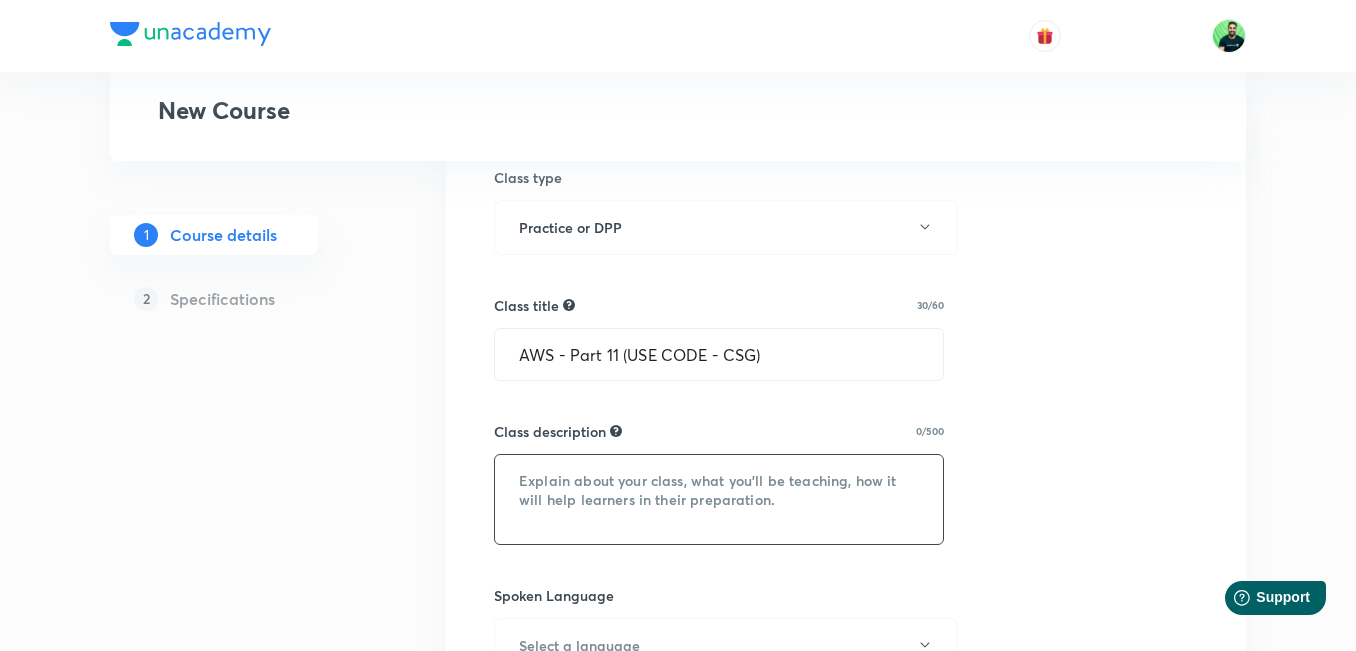 paste on "Practice Session for Audit with CSG." 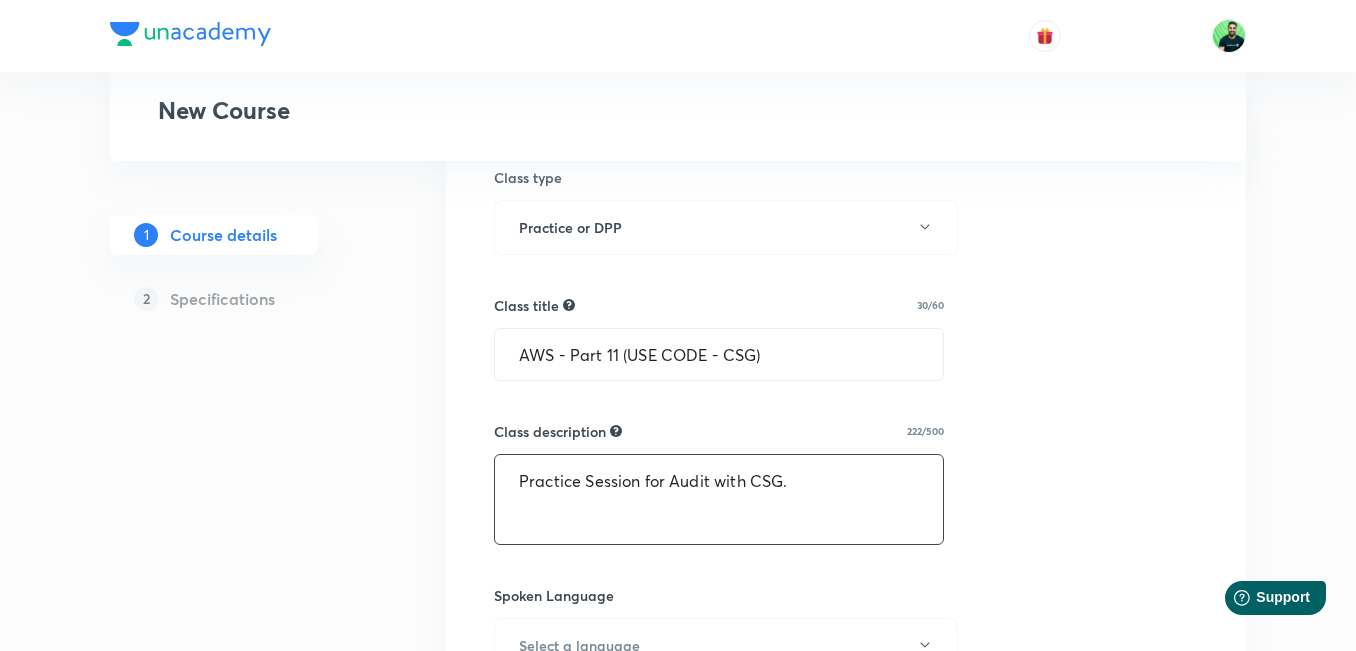type on "Practice Session for Audit with CSG." 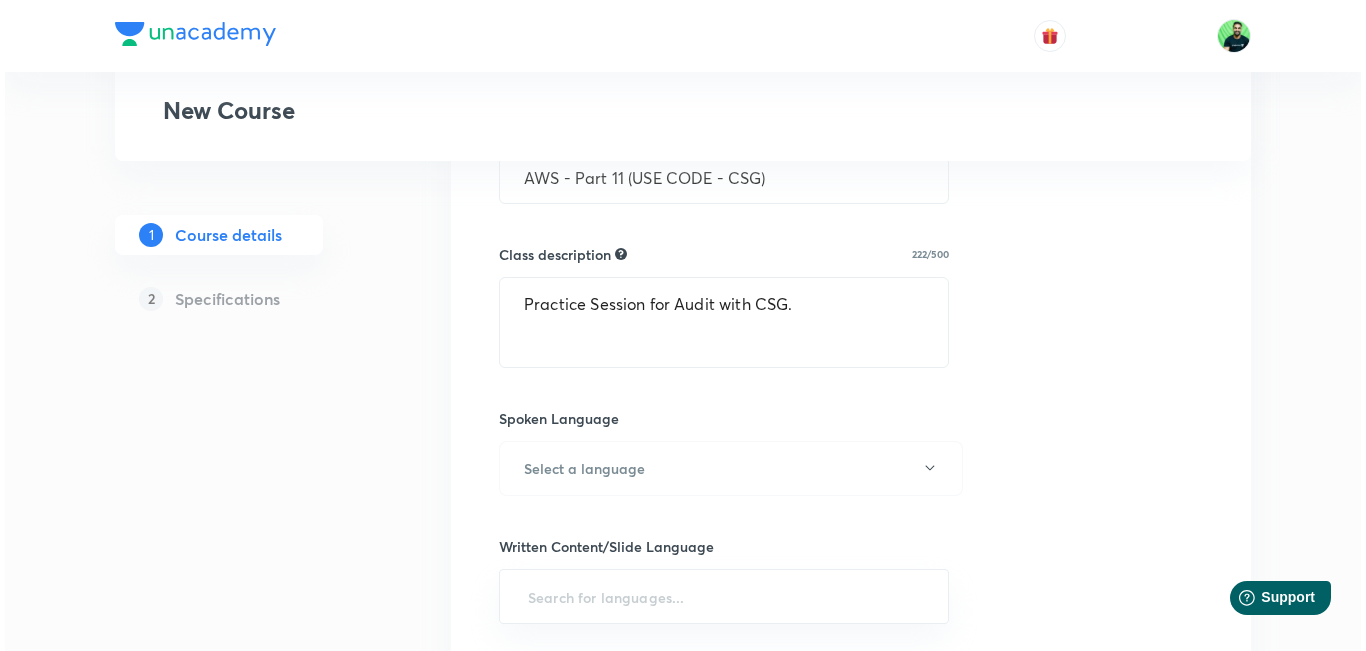 scroll, scrollTop: 448, scrollLeft: 0, axis: vertical 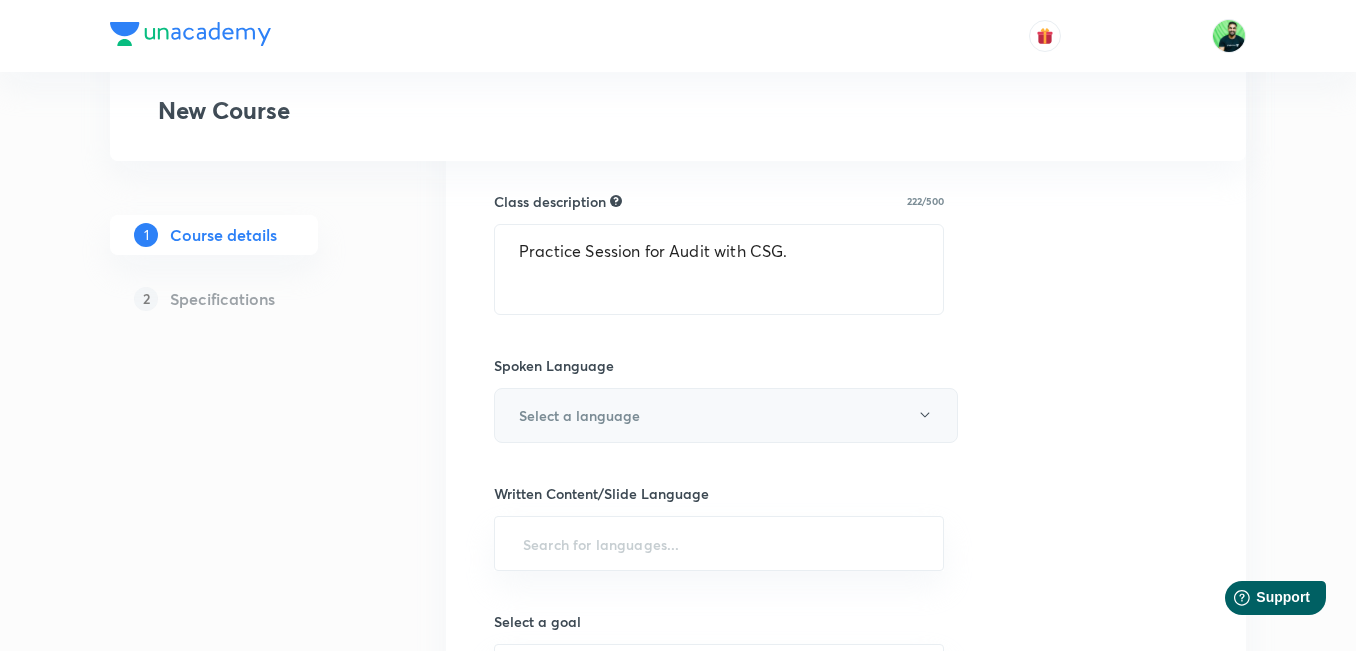 click on "Select a language" at bounding box center (579, 415) 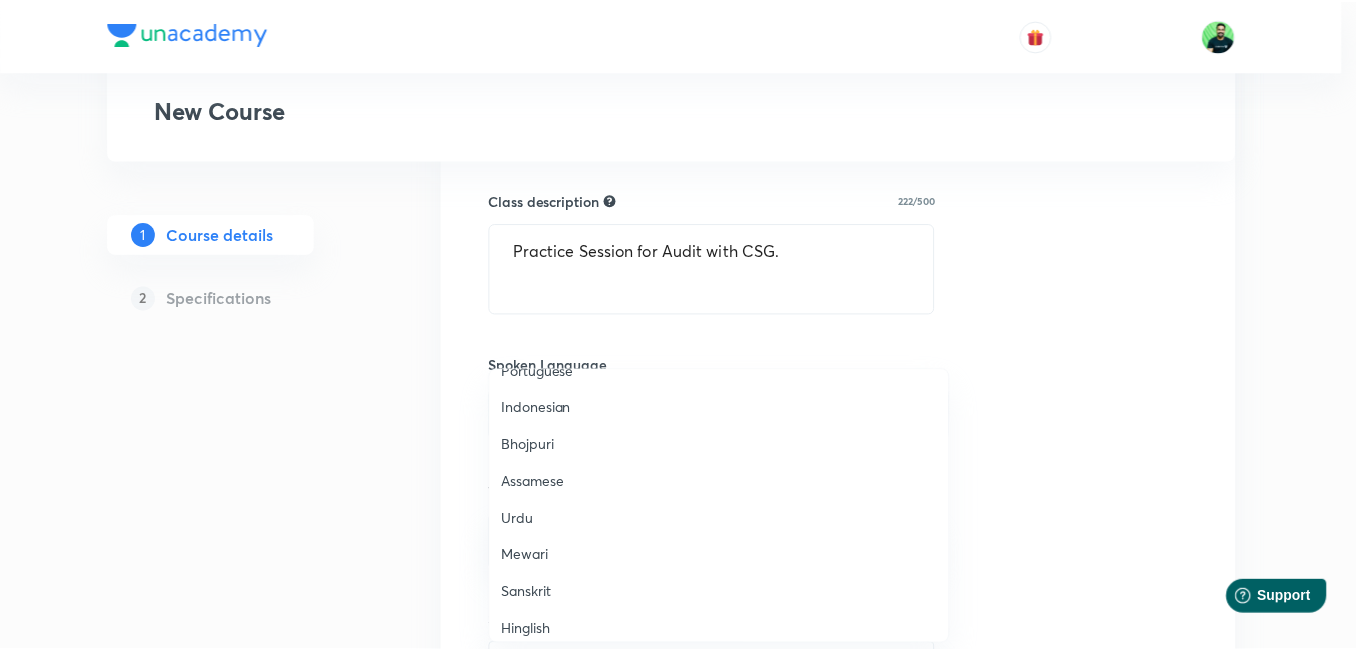 scroll, scrollTop: 593, scrollLeft: 0, axis: vertical 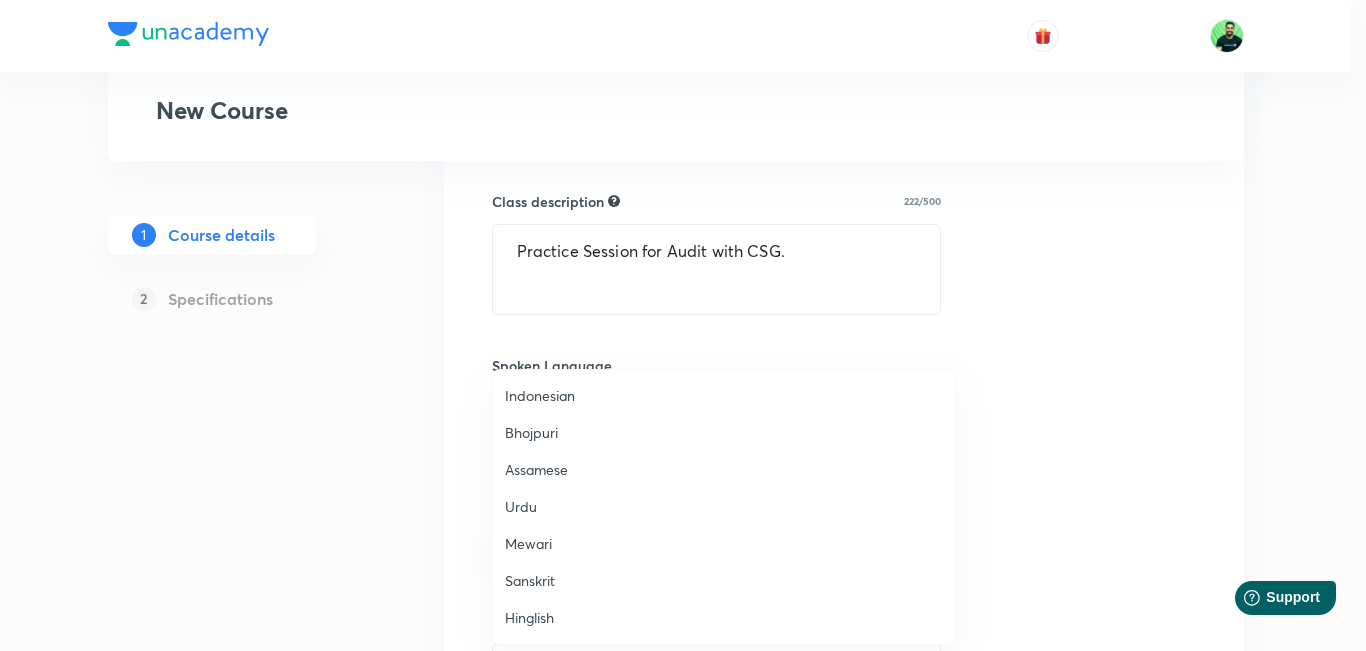 click on "Hinglish" at bounding box center [724, 617] 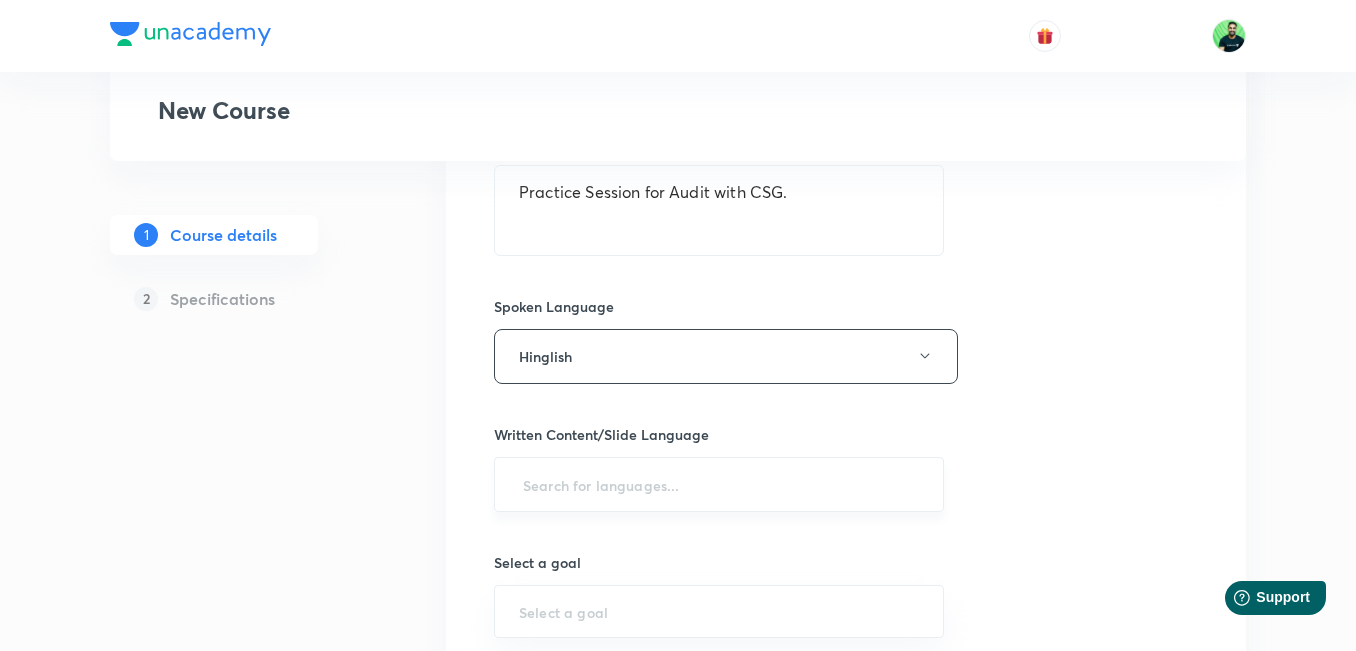 scroll, scrollTop: 558, scrollLeft: 0, axis: vertical 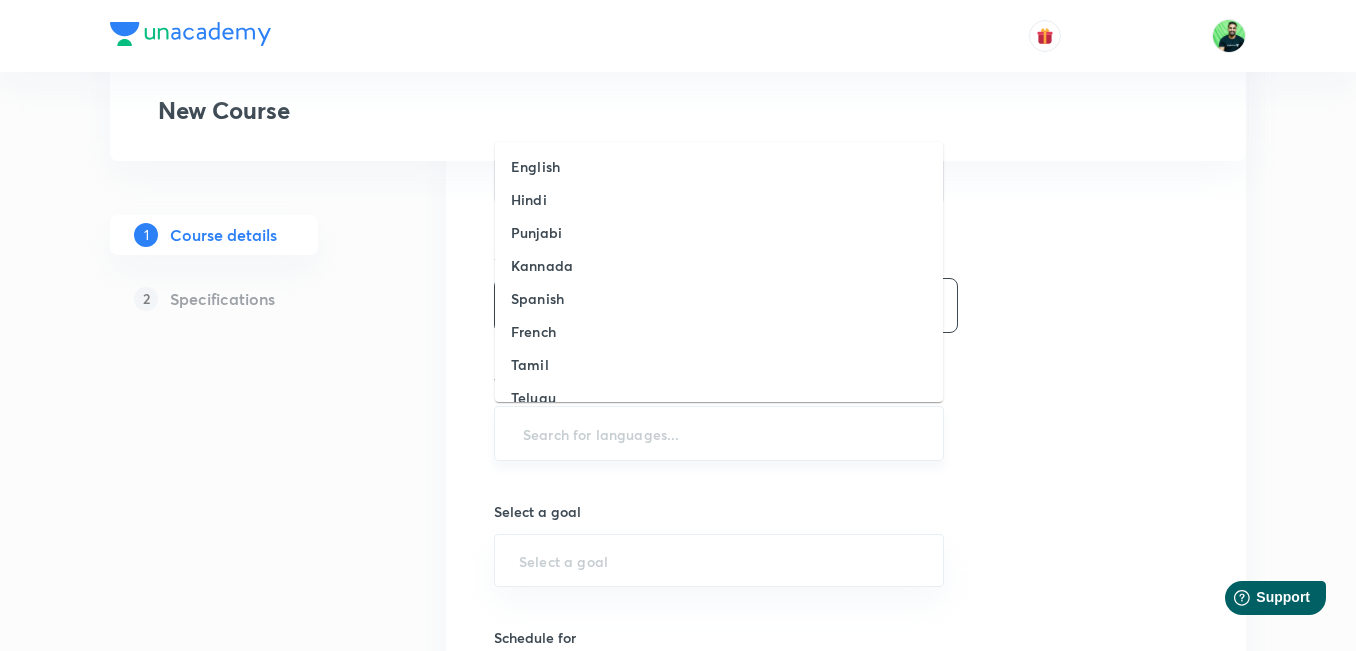 click at bounding box center (719, 433) 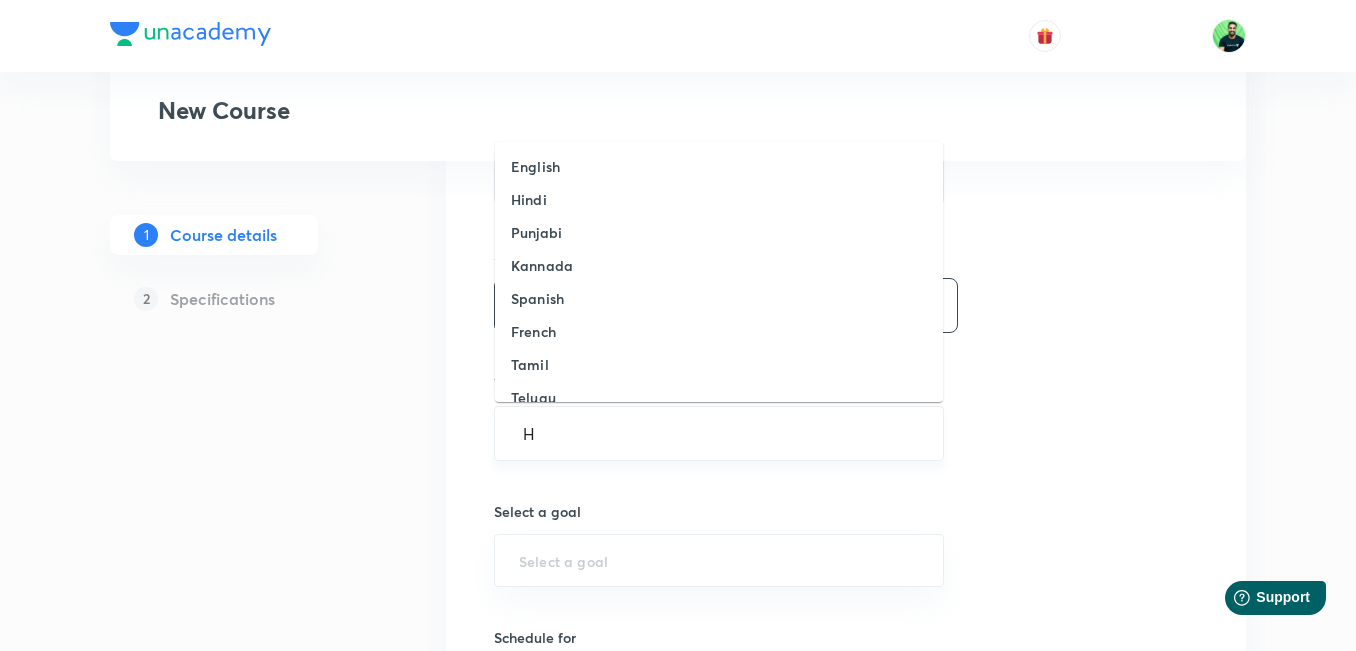 type on "HI" 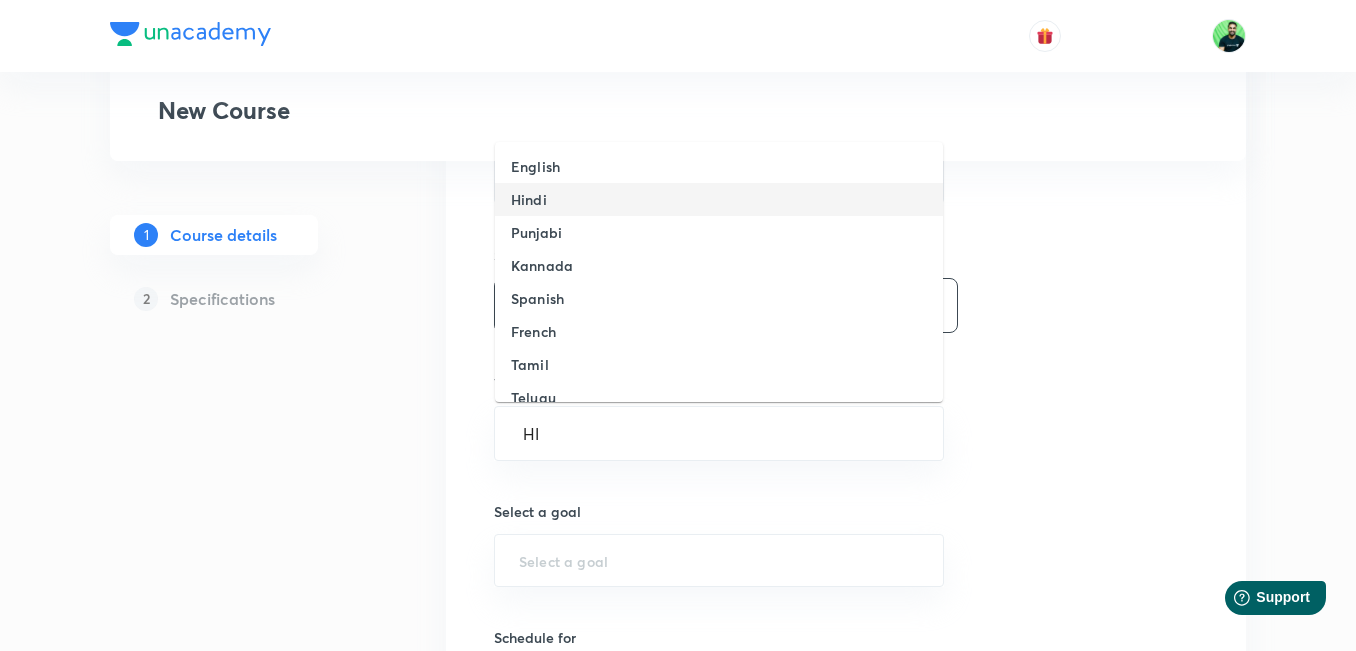 click on "Hindi" at bounding box center [529, 199] 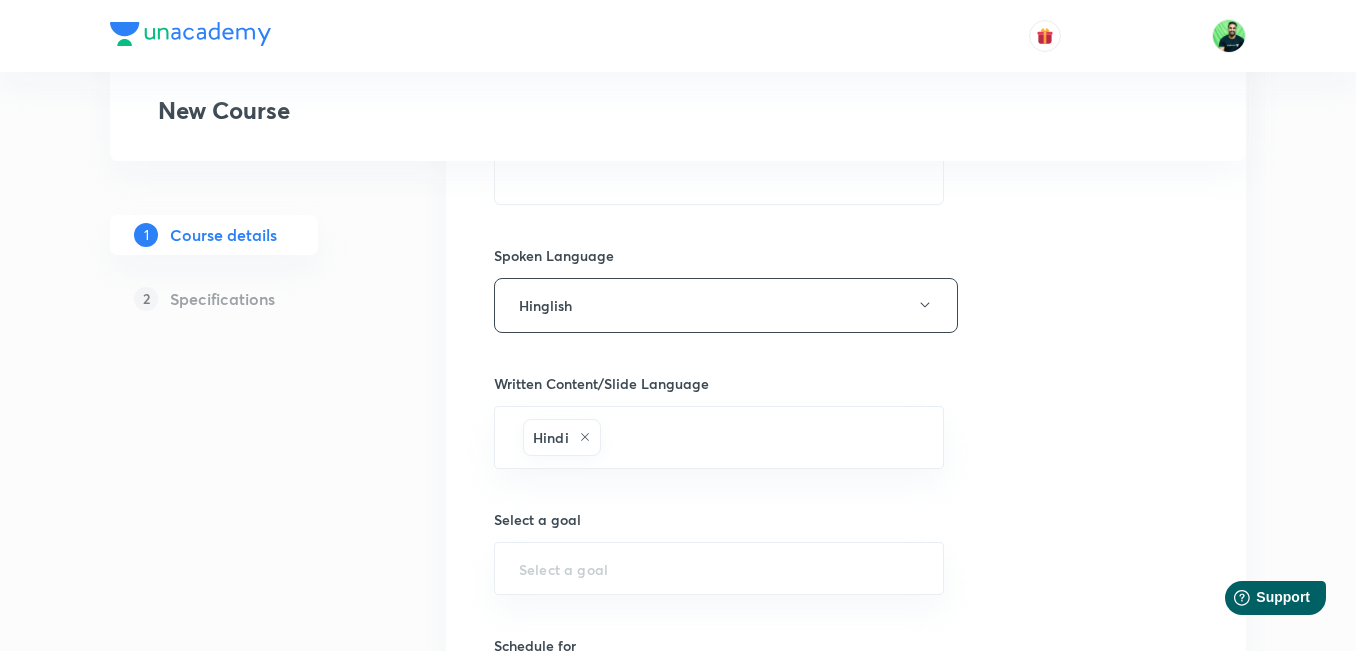 type on "E" 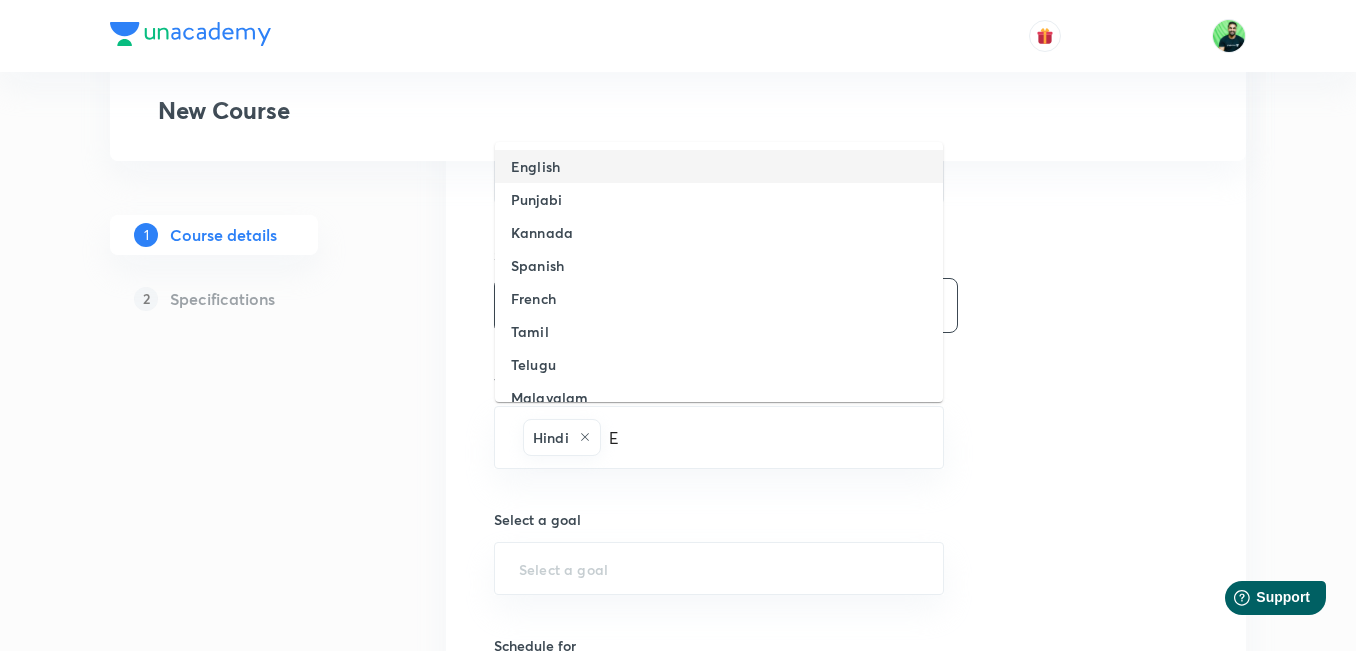 click on "English" at bounding box center (535, 166) 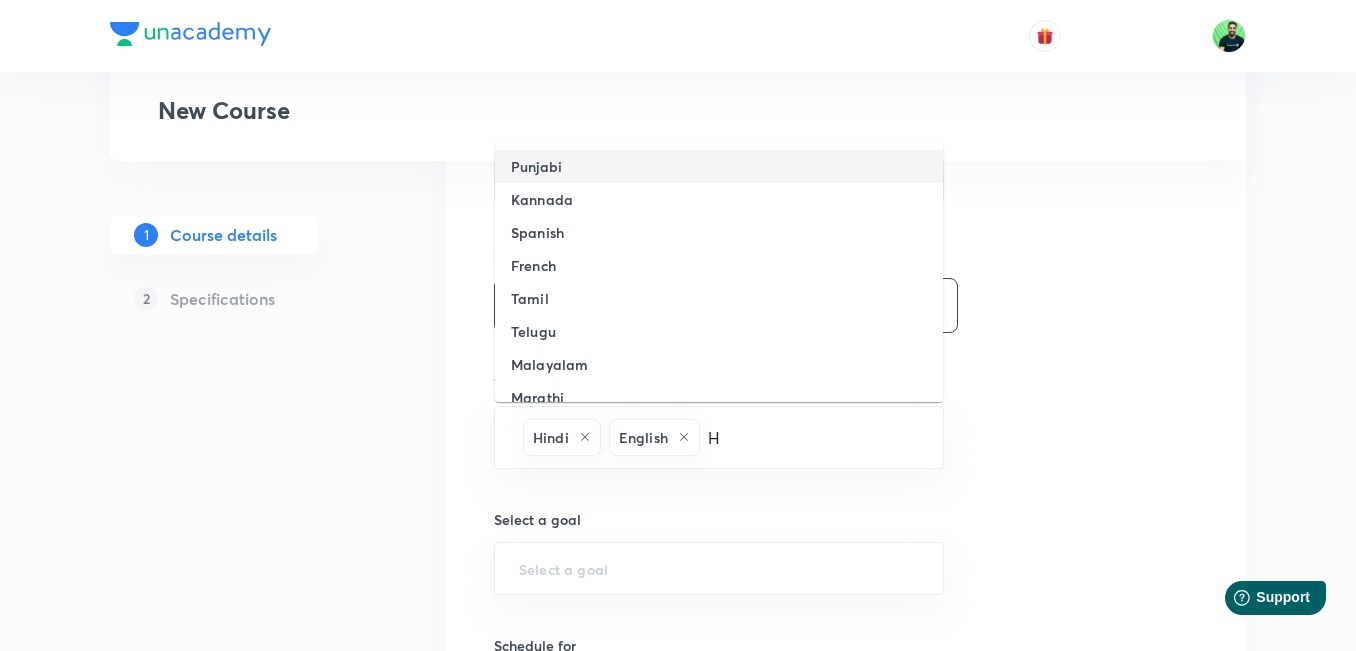 type on "HI" 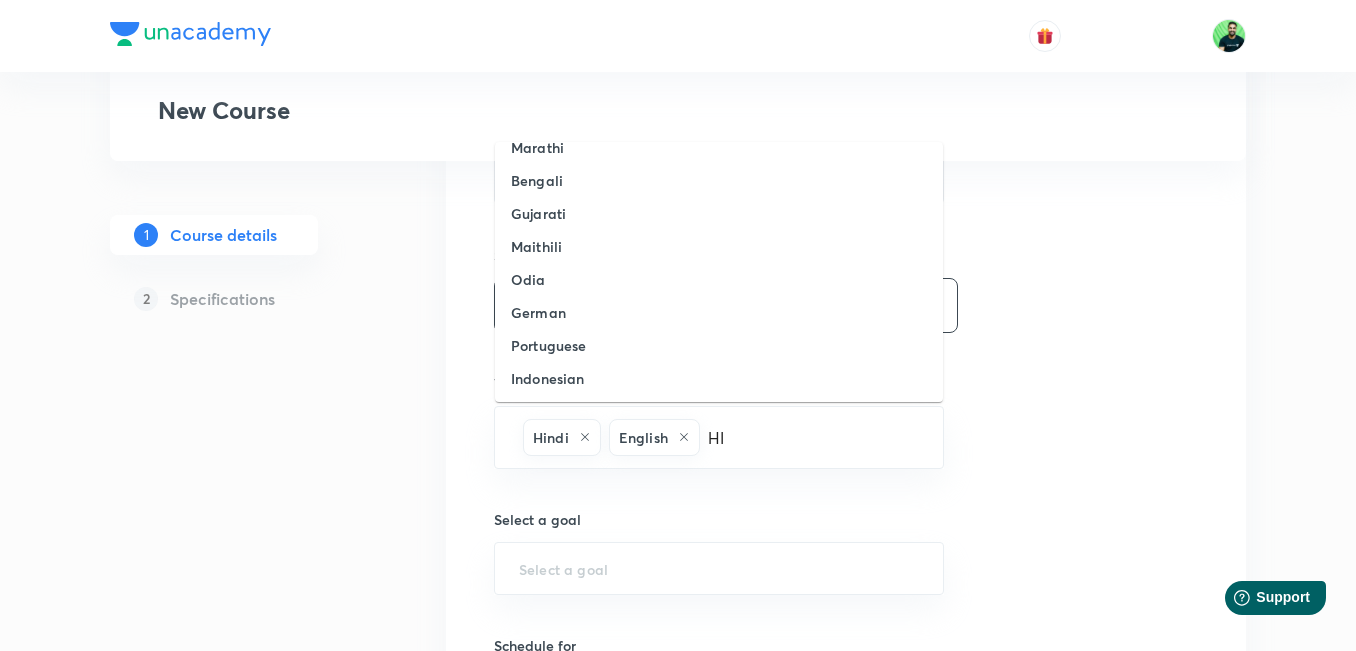 scroll, scrollTop: 449, scrollLeft: 0, axis: vertical 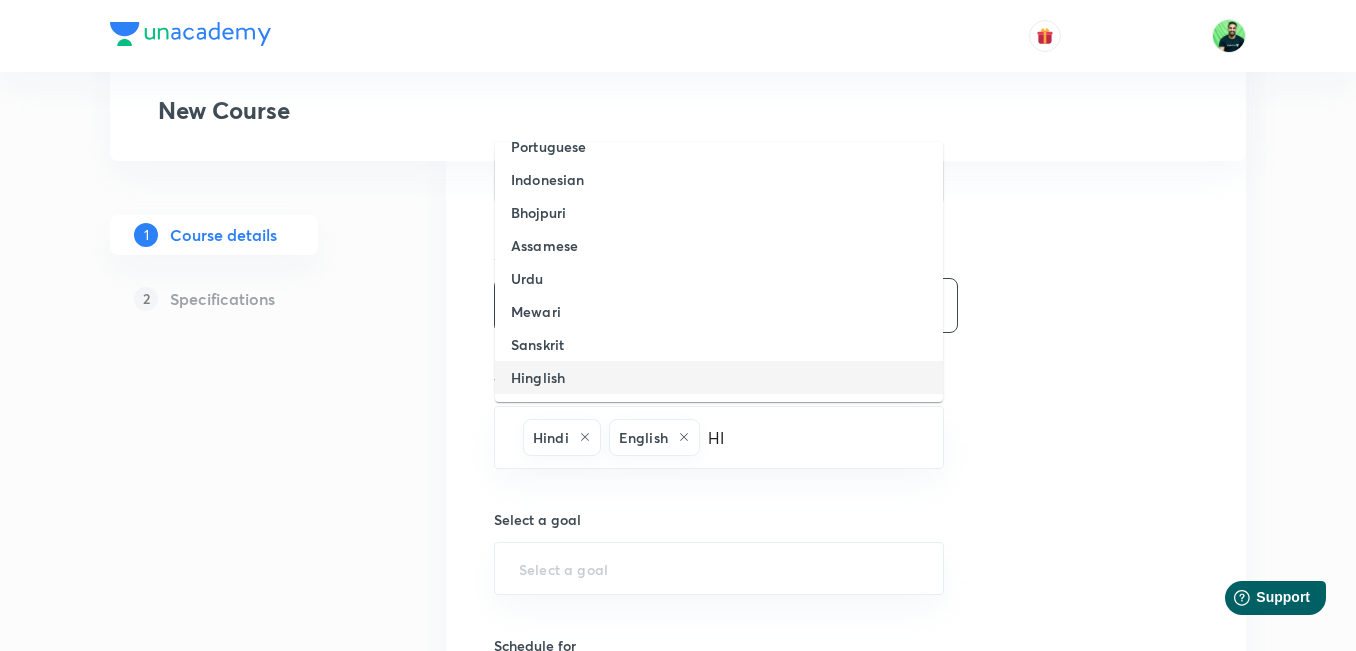 click on "Hinglish" at bounding box center (538, 377) 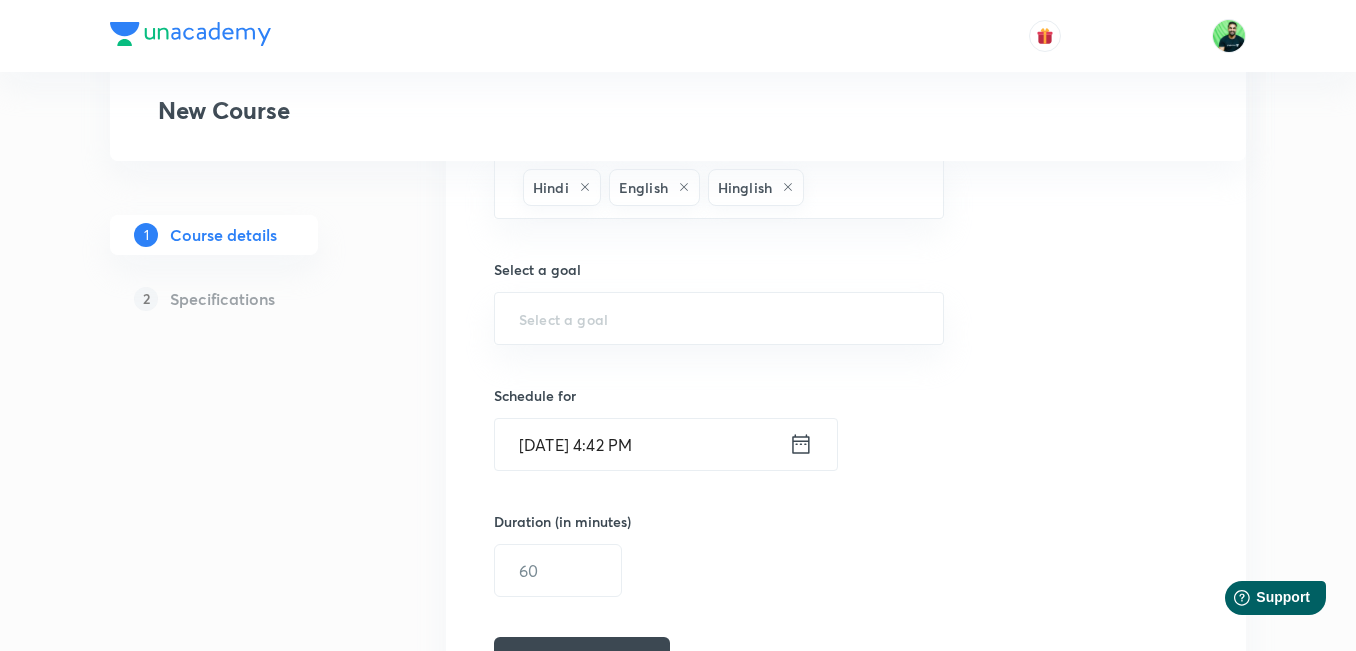 scroll, scrollTop: 835, scrollLeft: 0, axis: vertical 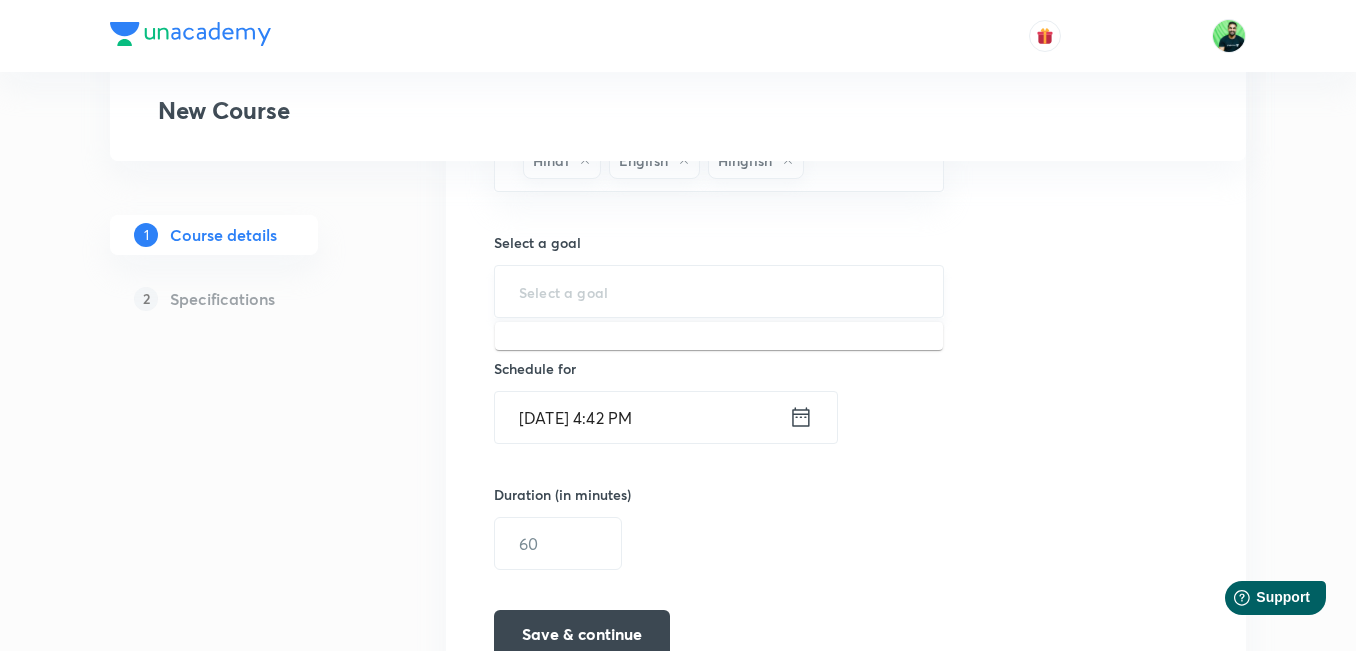 click at bounding box center [719, 291] 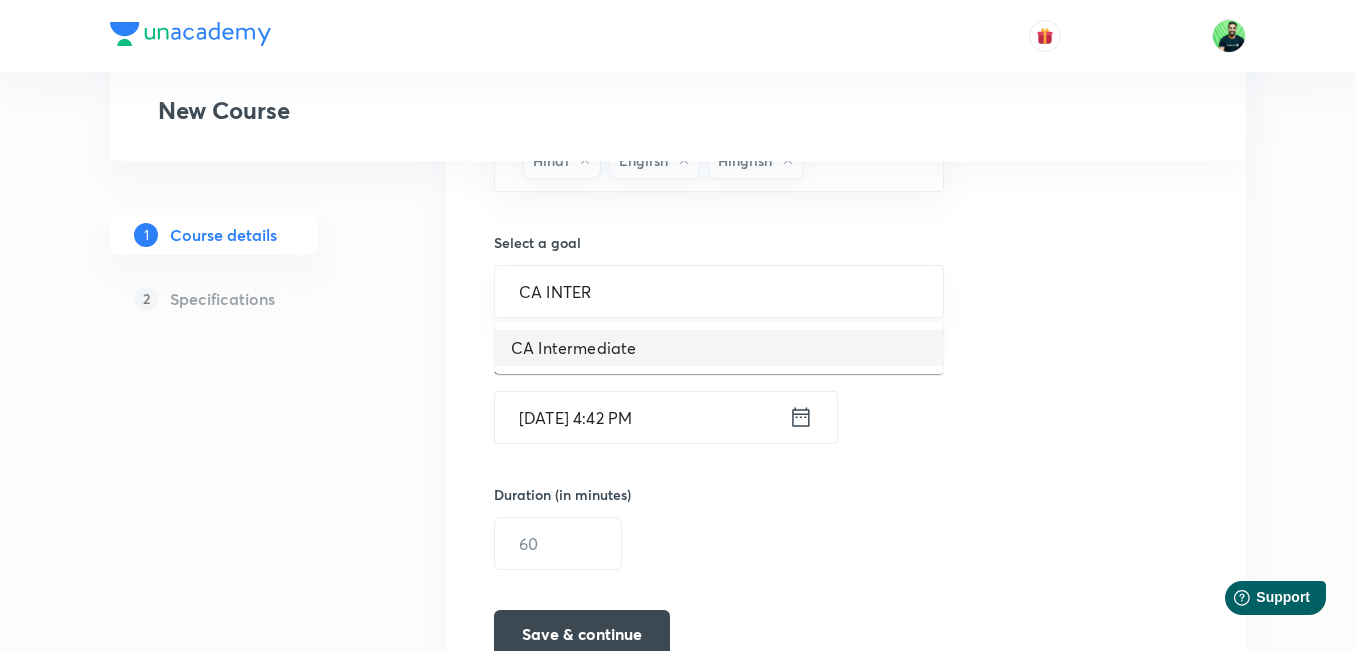 click on "CA Intermediate" at bounding box center [719, 348] 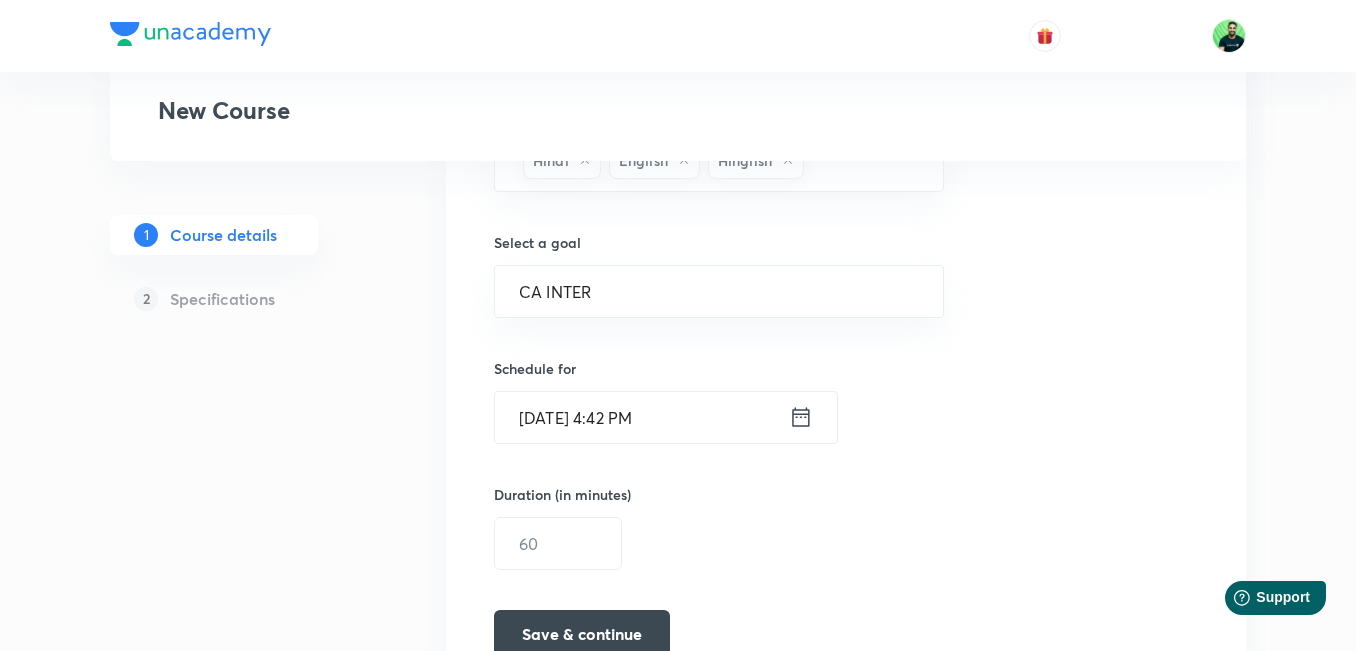 type on "CA Intermediate" 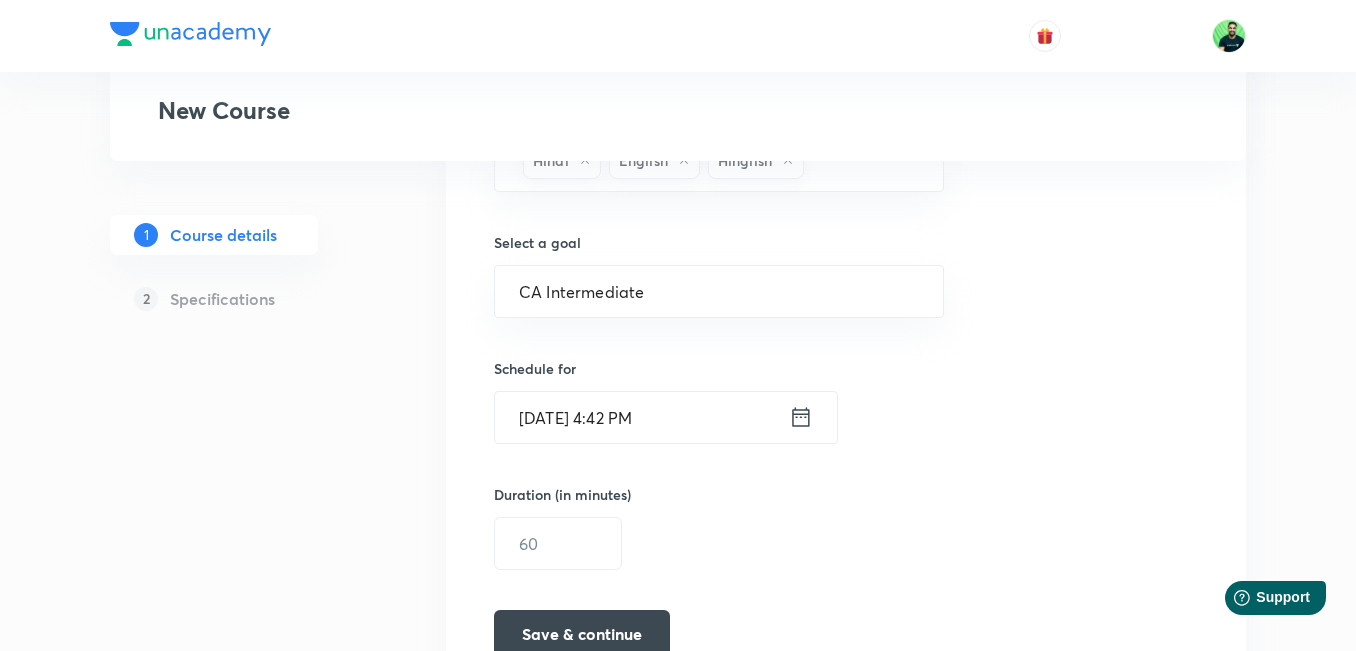 click 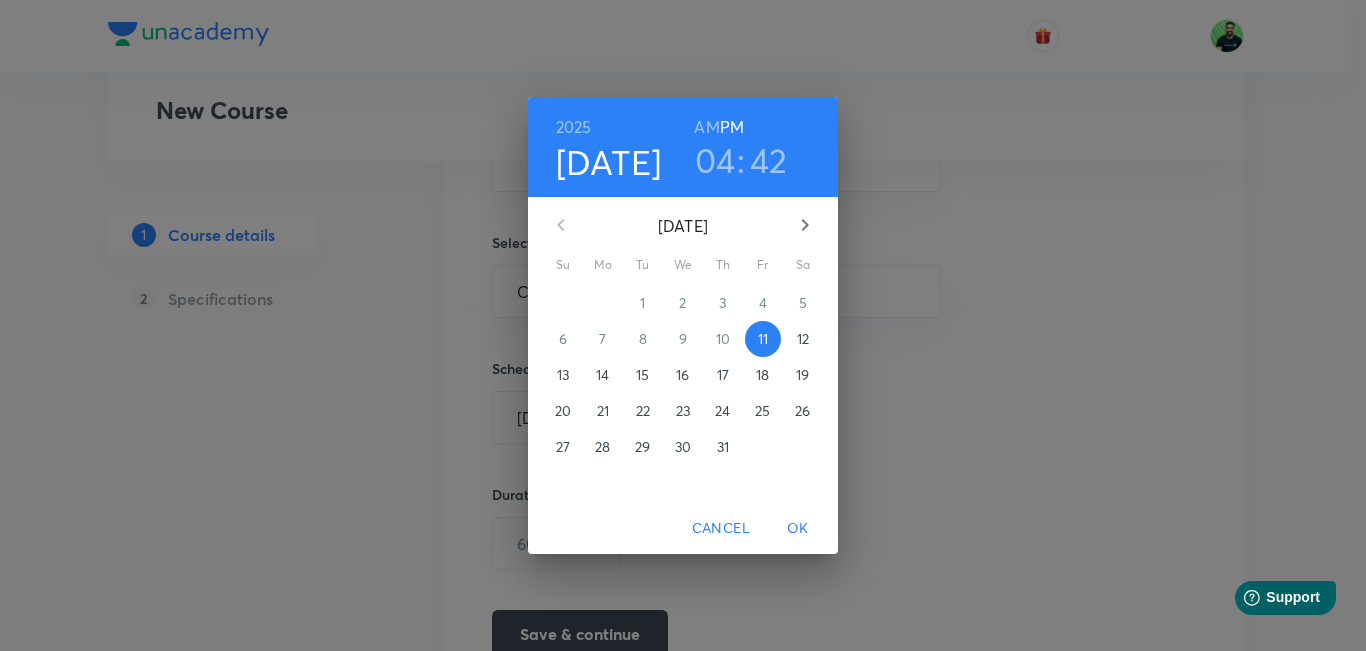click on "18" at bounding box center (762, 375) 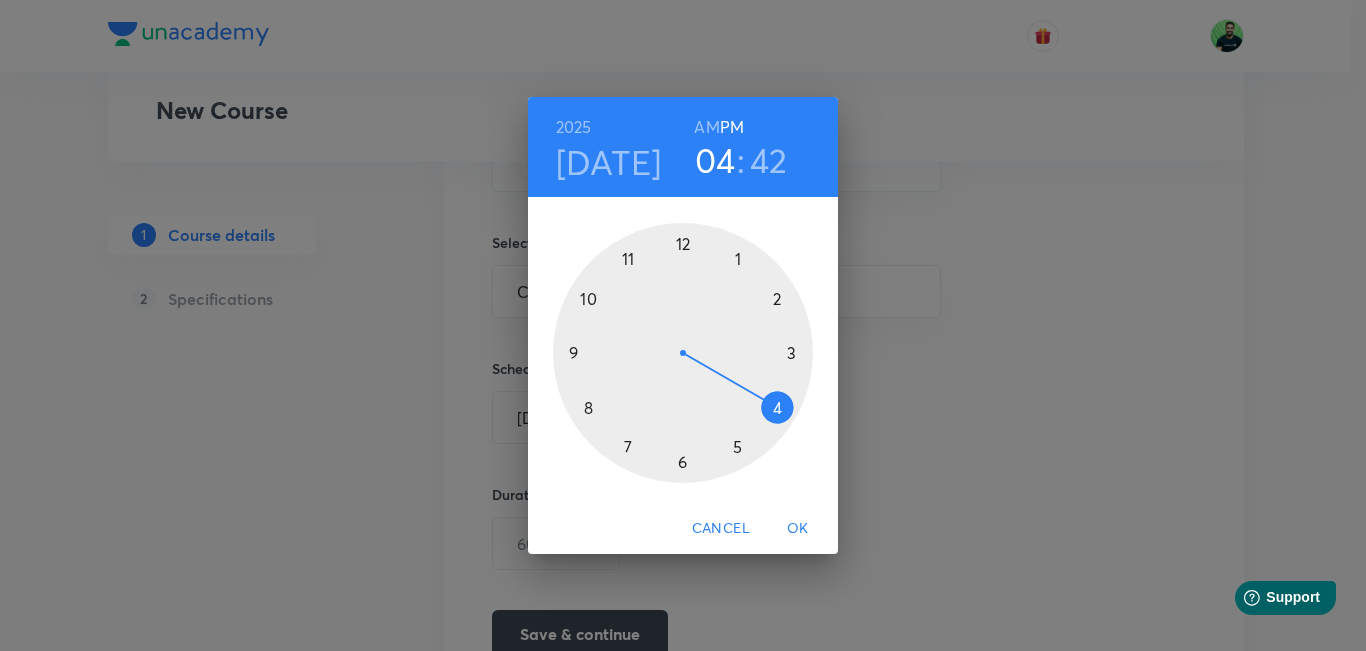 click at bounding box center (683, 353) 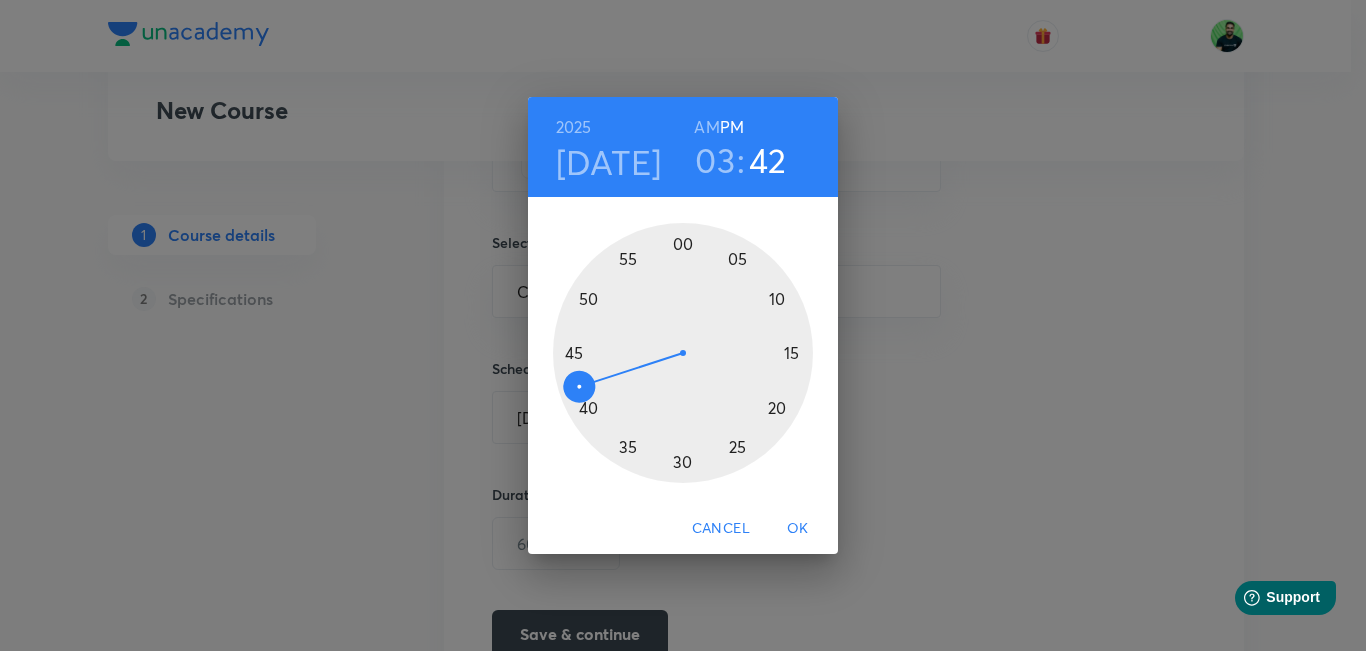 click at bounding box center [683, 353] 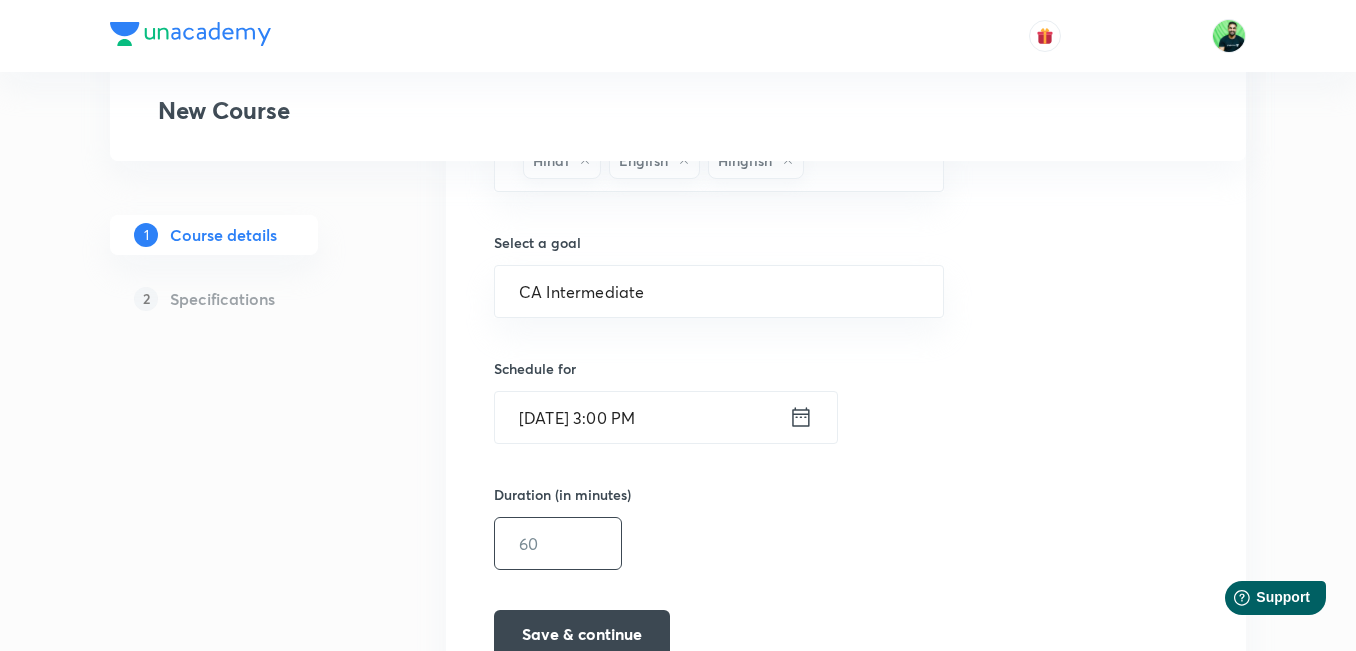click at bounding box center (558, 543) 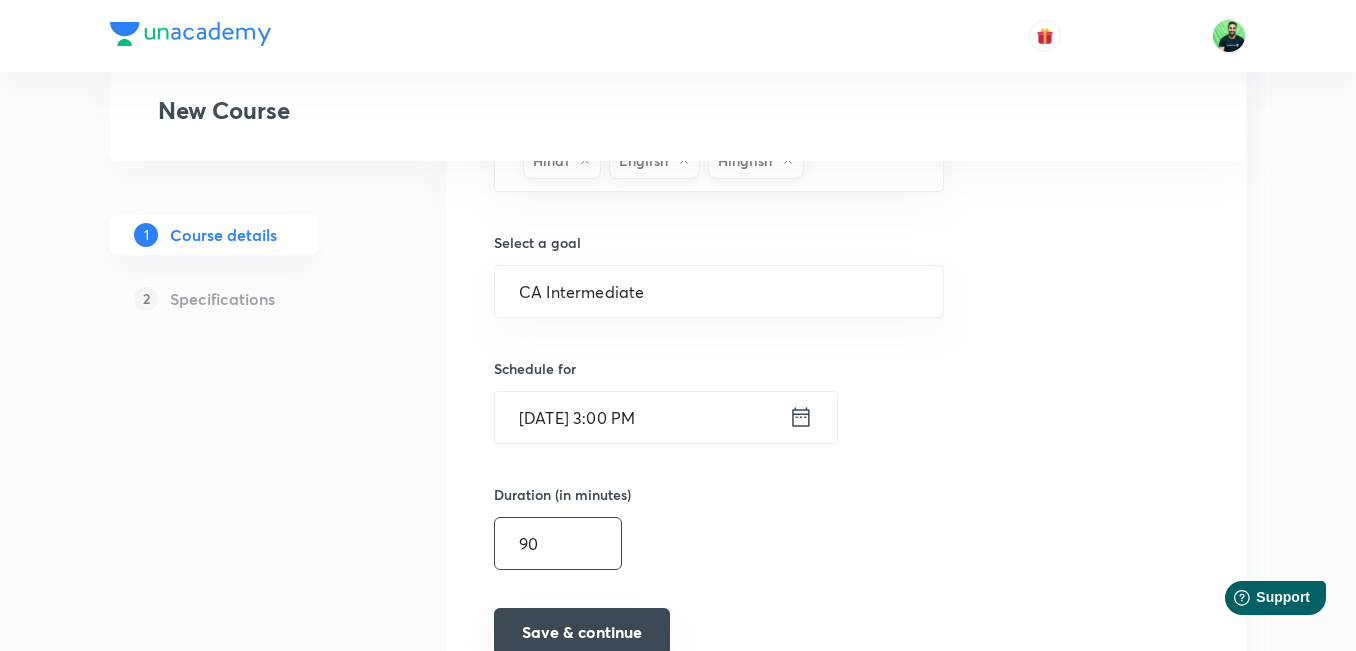 type on "90" 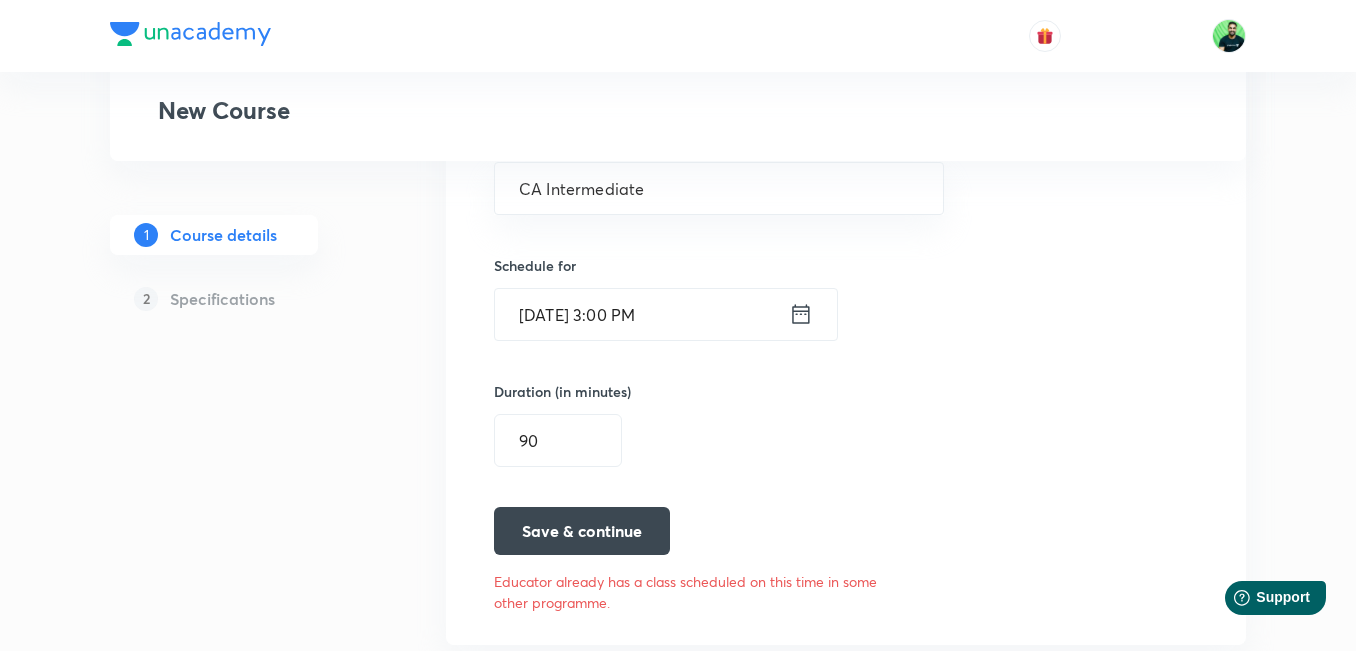 scroll, scrollTop: 996, scrollLeft: 0, axis: vertical 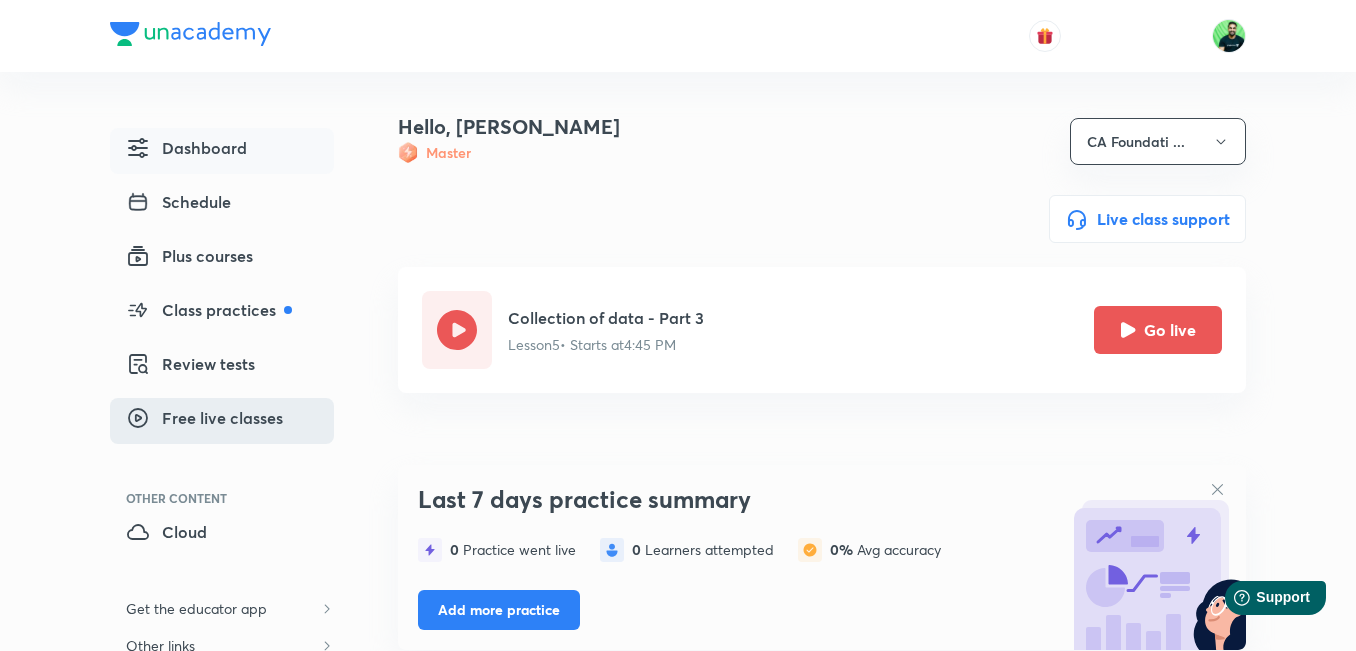 click on "Free live classes" at bounding box center (204, 418) 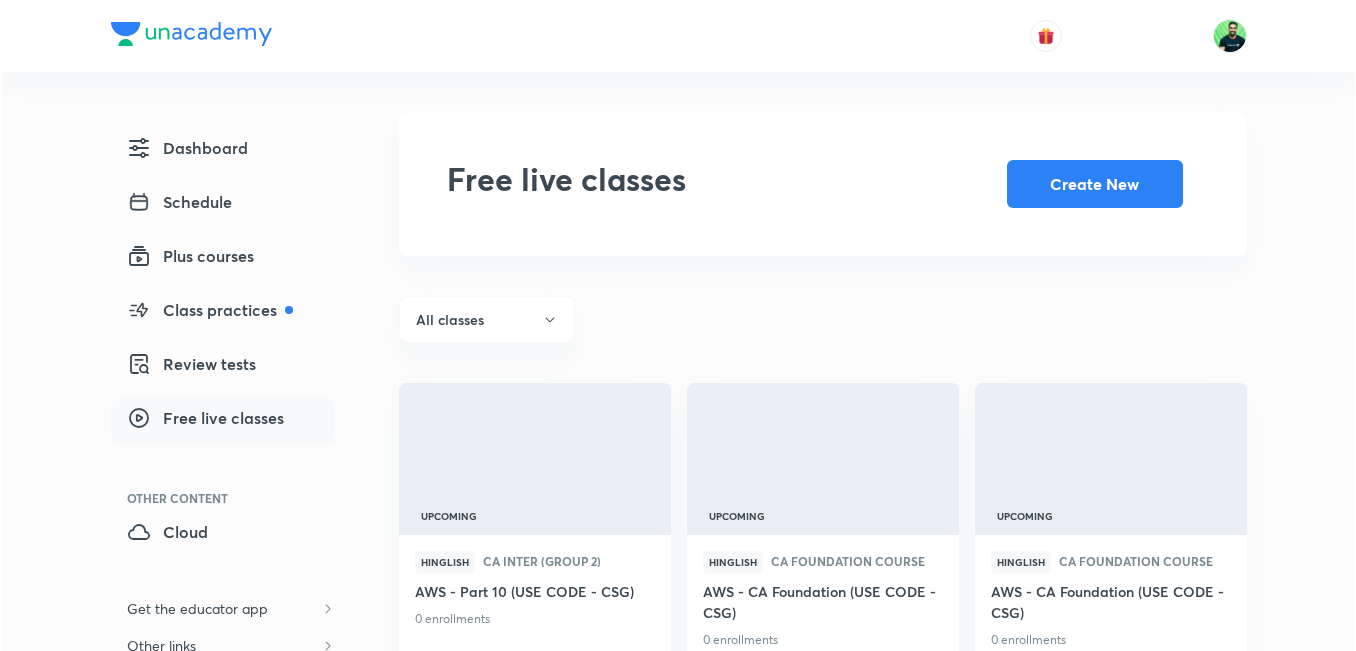 scroll, scrollTop: 0, scrollLeft: 0, axis: both 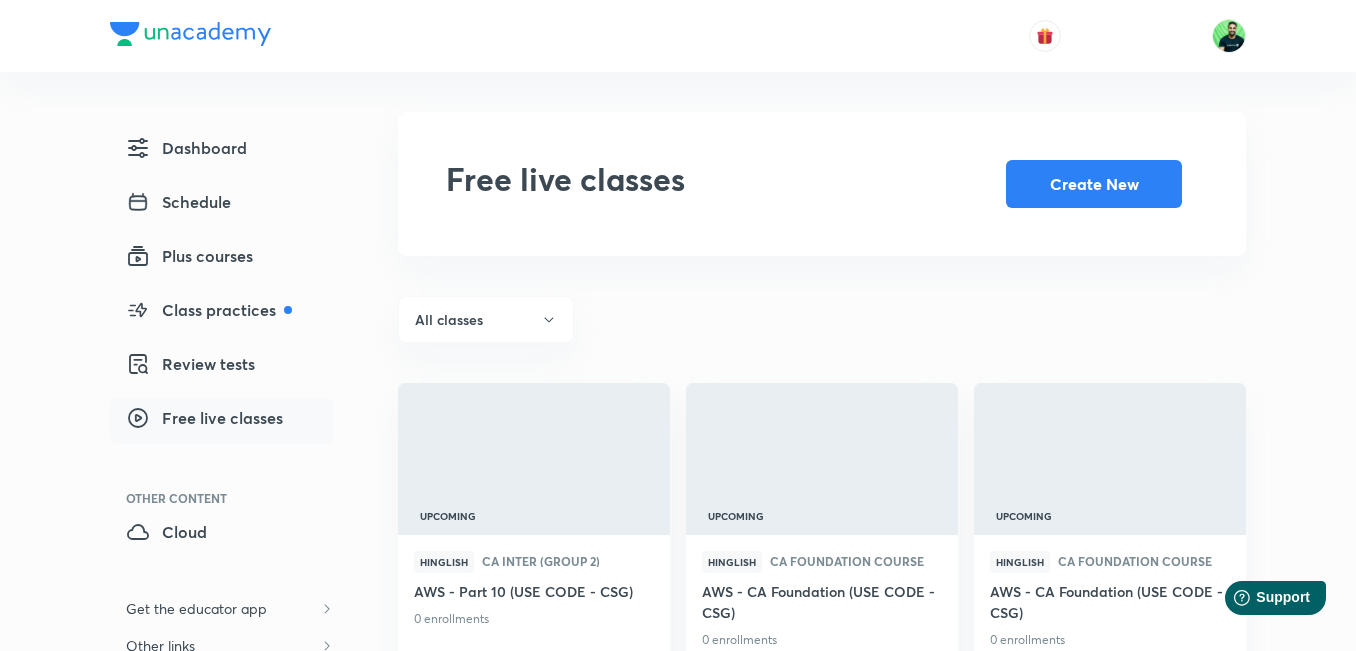 click on "All classes" at bounding box center (822, 319) 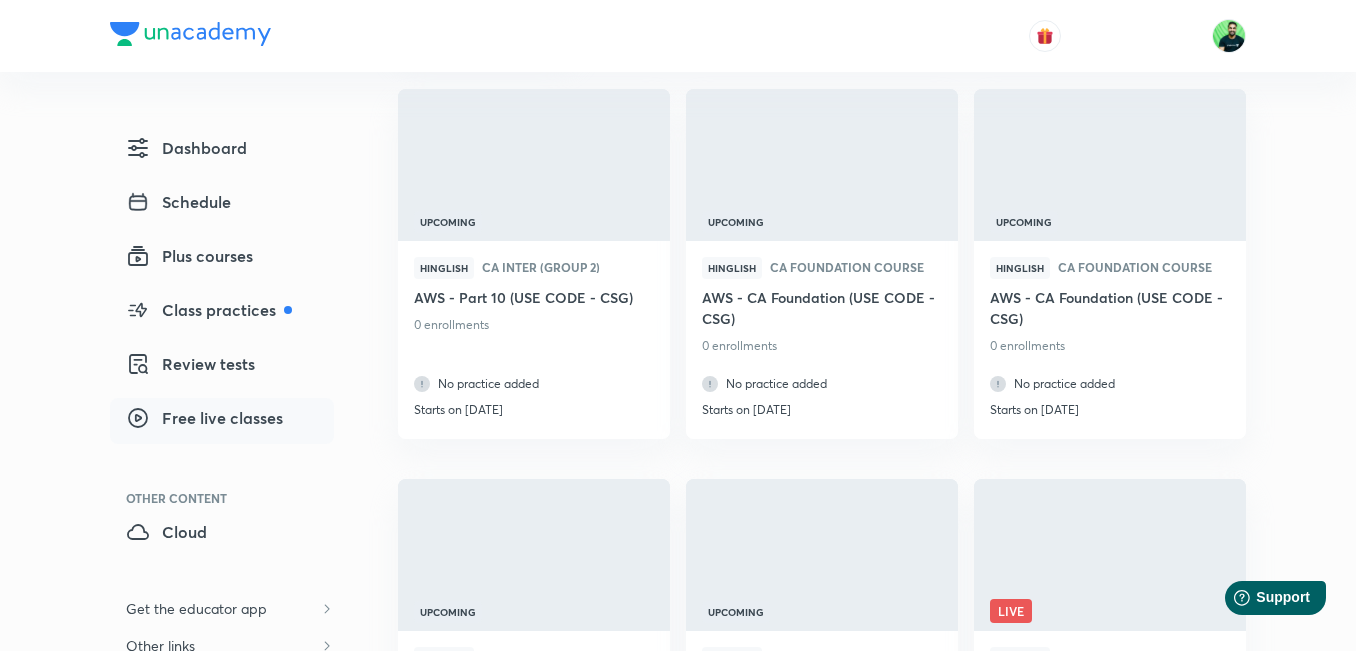 scroll, scrollTop: 297, scrollLeft: 0, axis: vertical 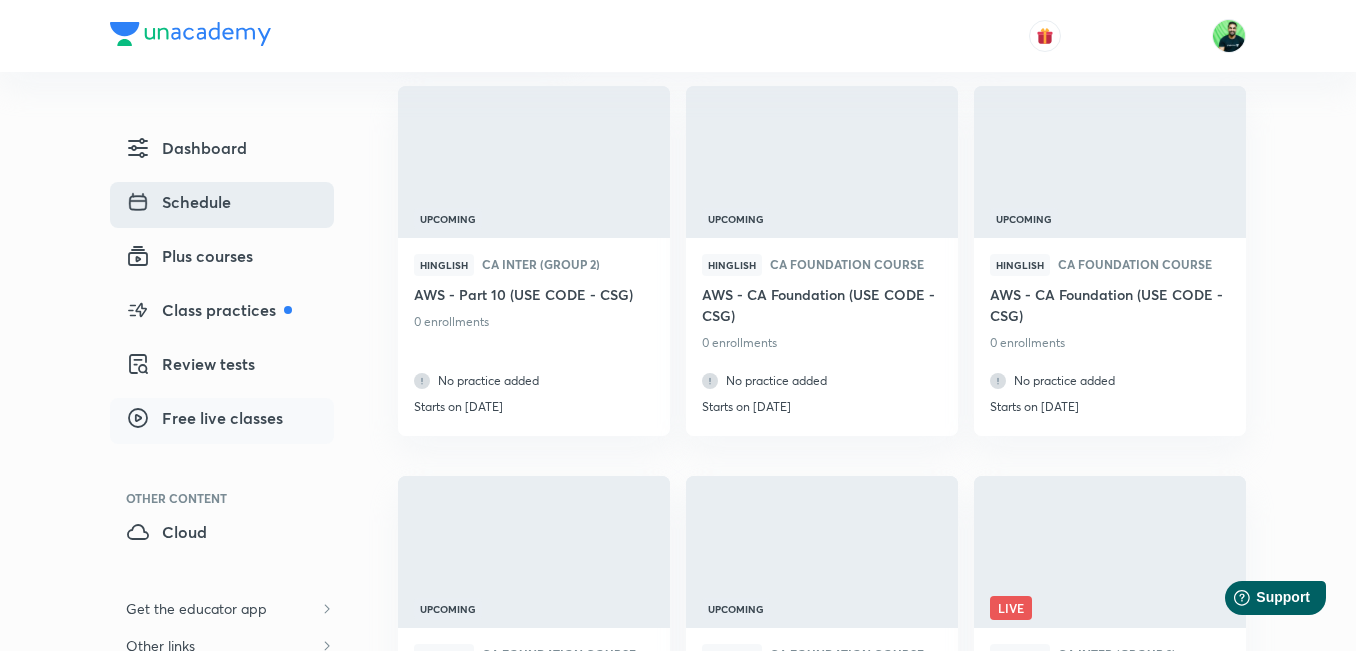 click on "Schedule" at bounding box center (178, 202) 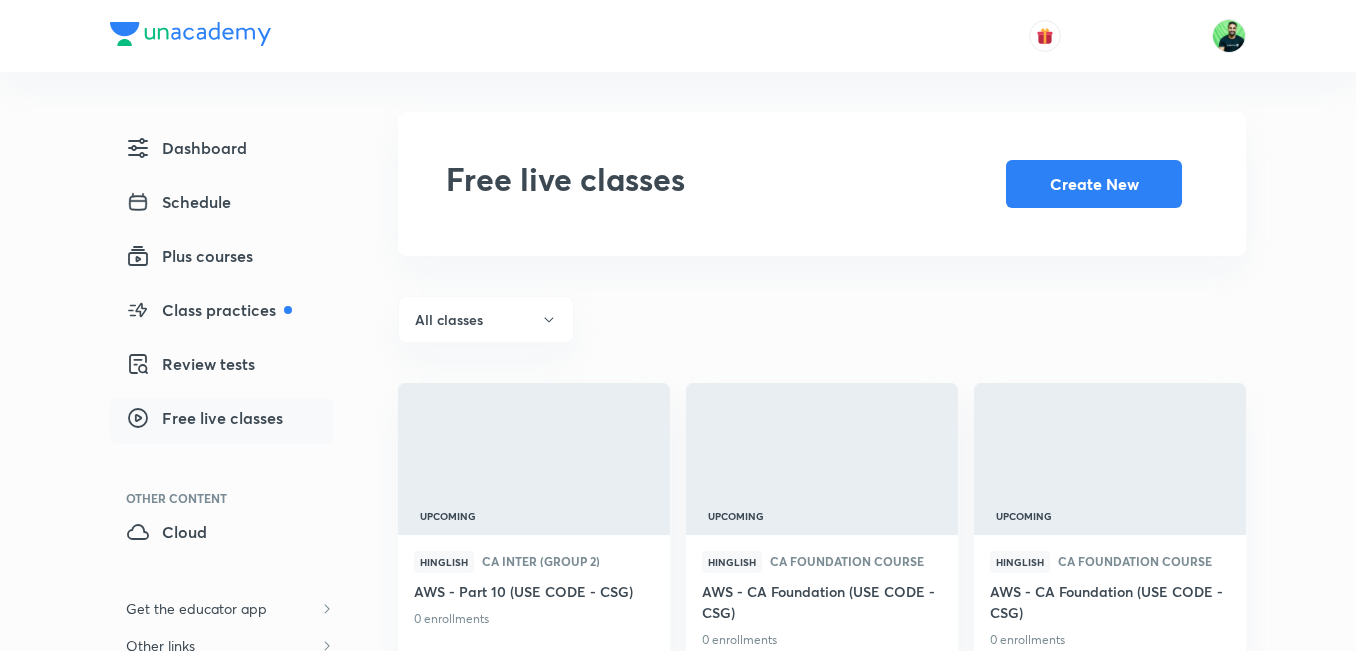 scroll, scrollTop: 0, scrollLeft: 0, axis: both 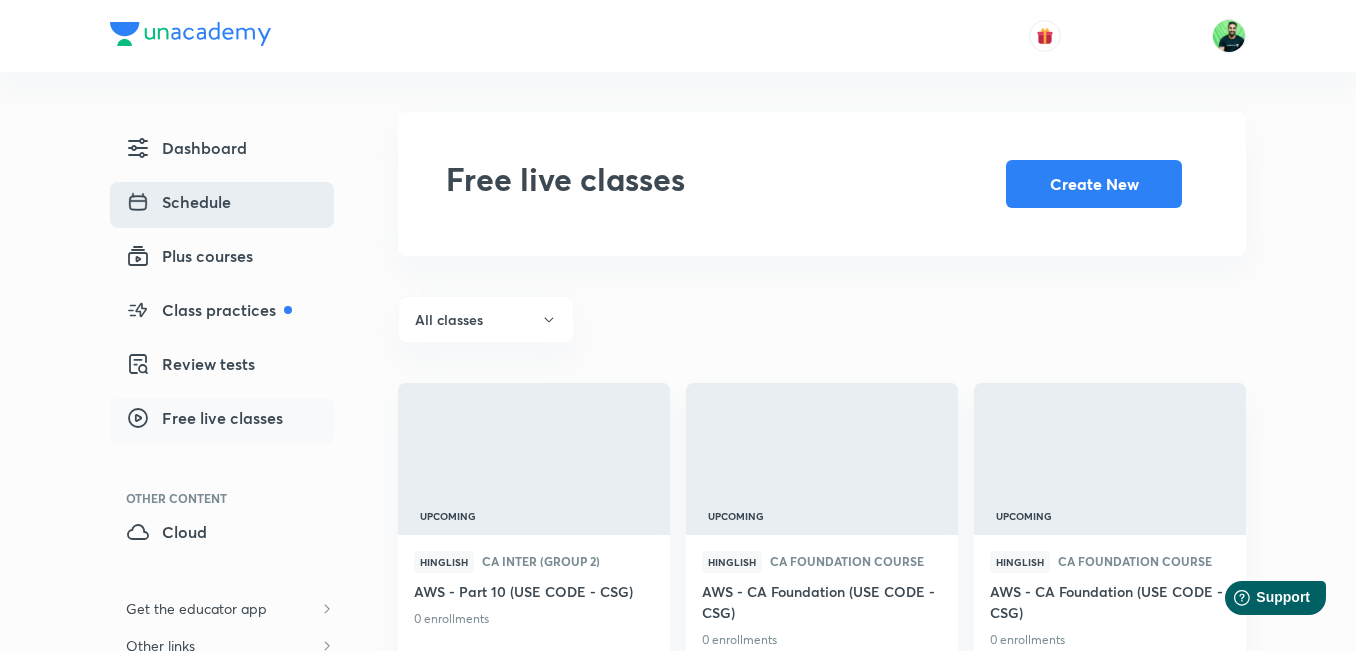 click on "Schedule" at bounding box center [222, 205] 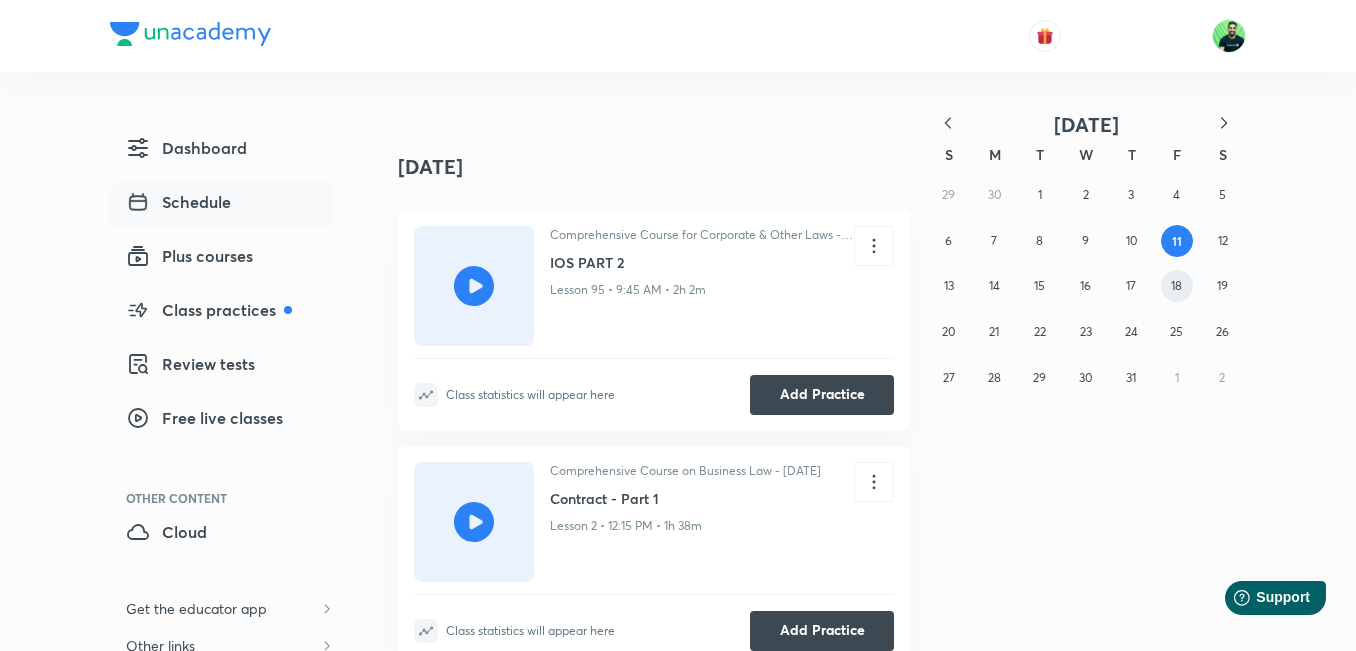 click on "18" at bounding box center [1177, 286] 